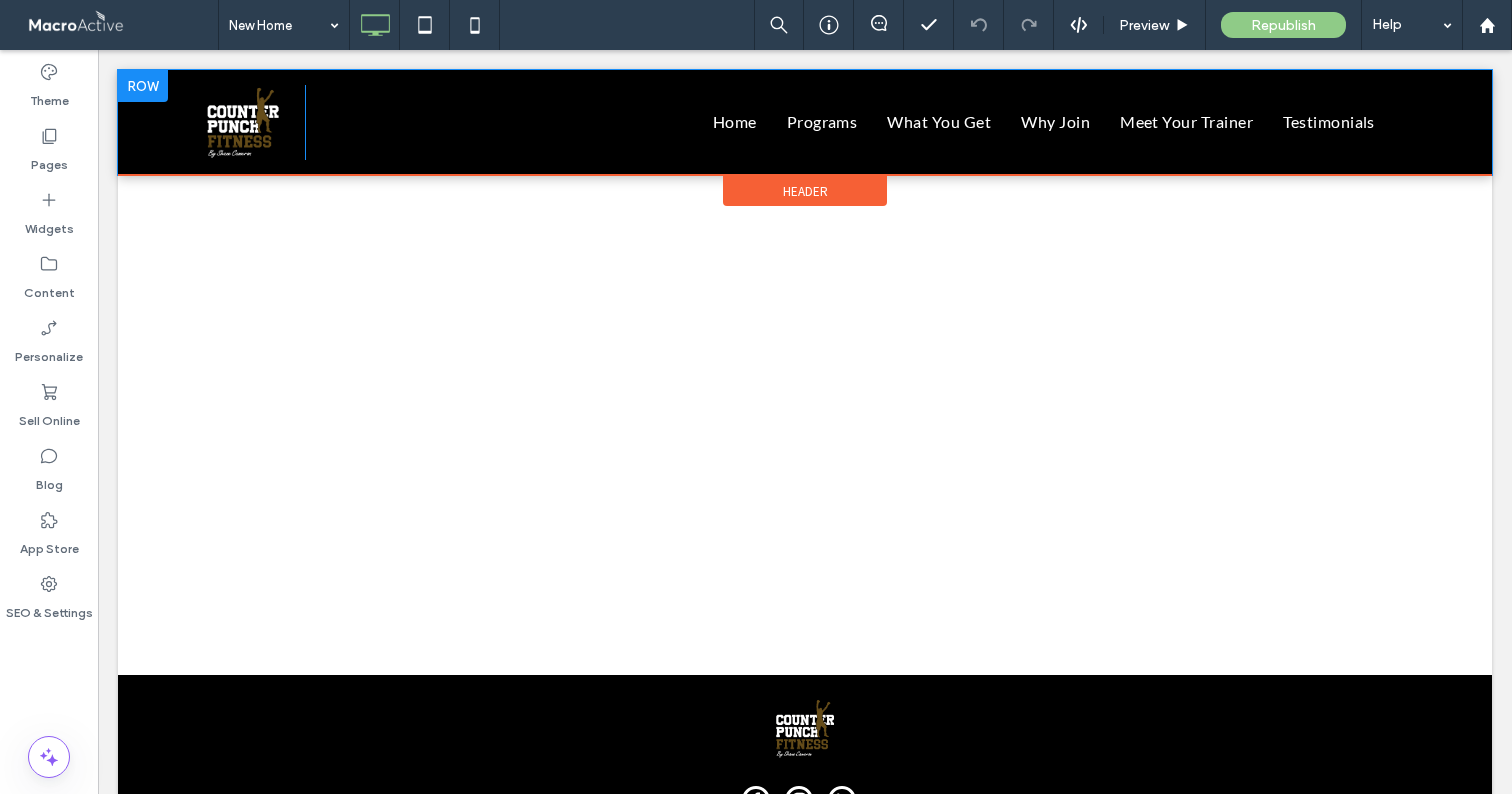 scroll, scrollTop: 0, scrollLeft: 0, axis: both 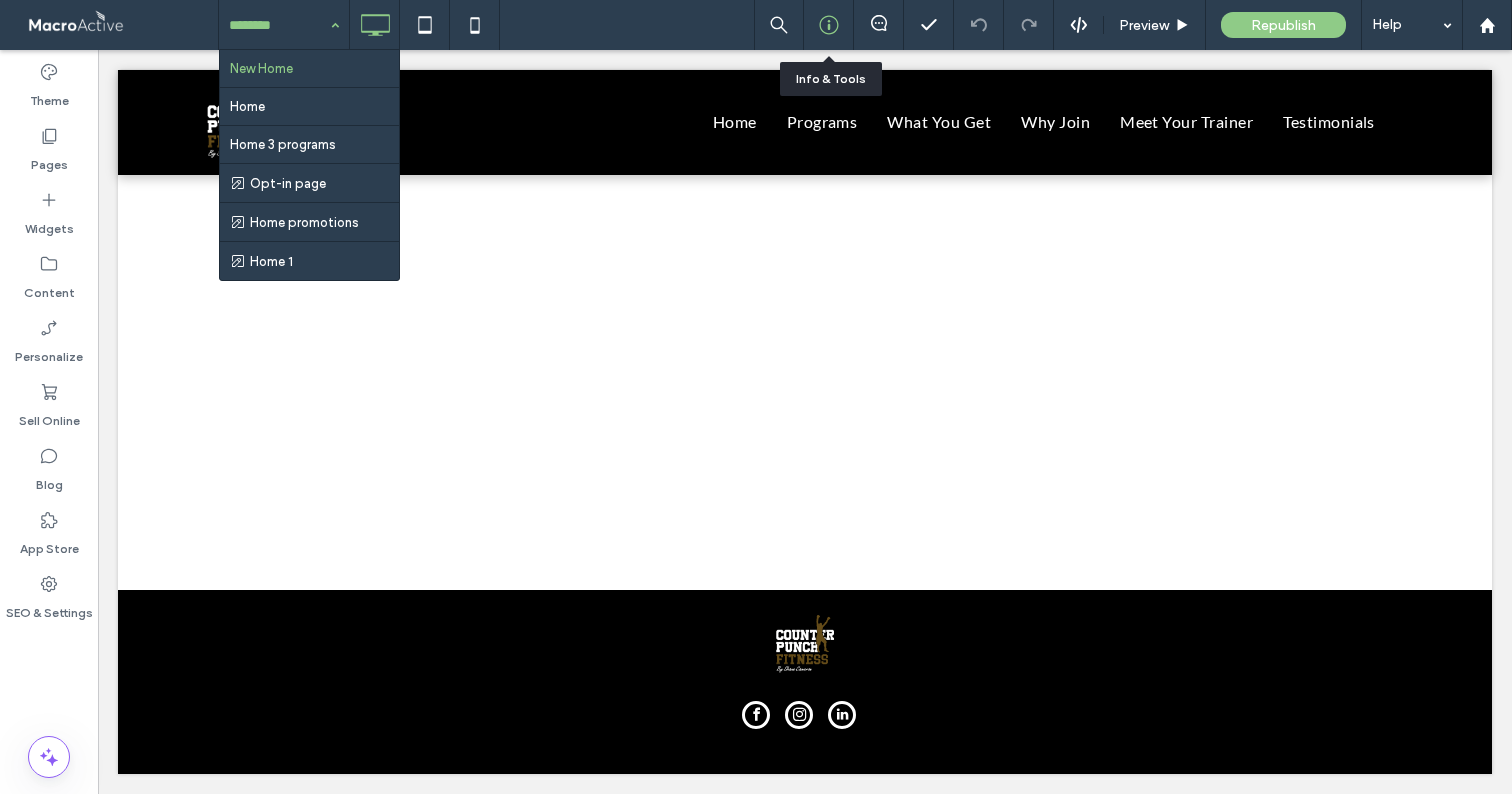 click at bounding box center (828, 25) 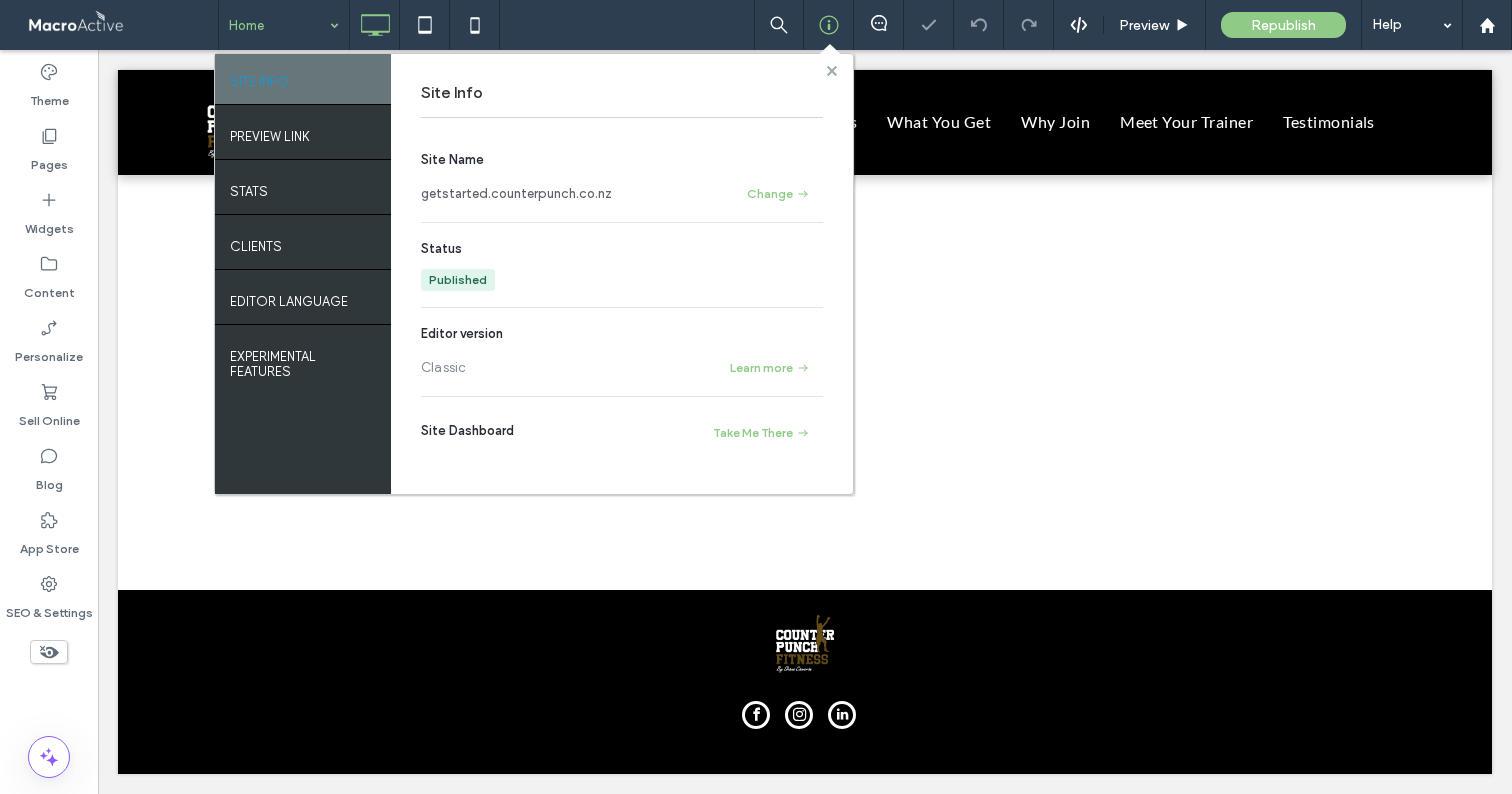 click 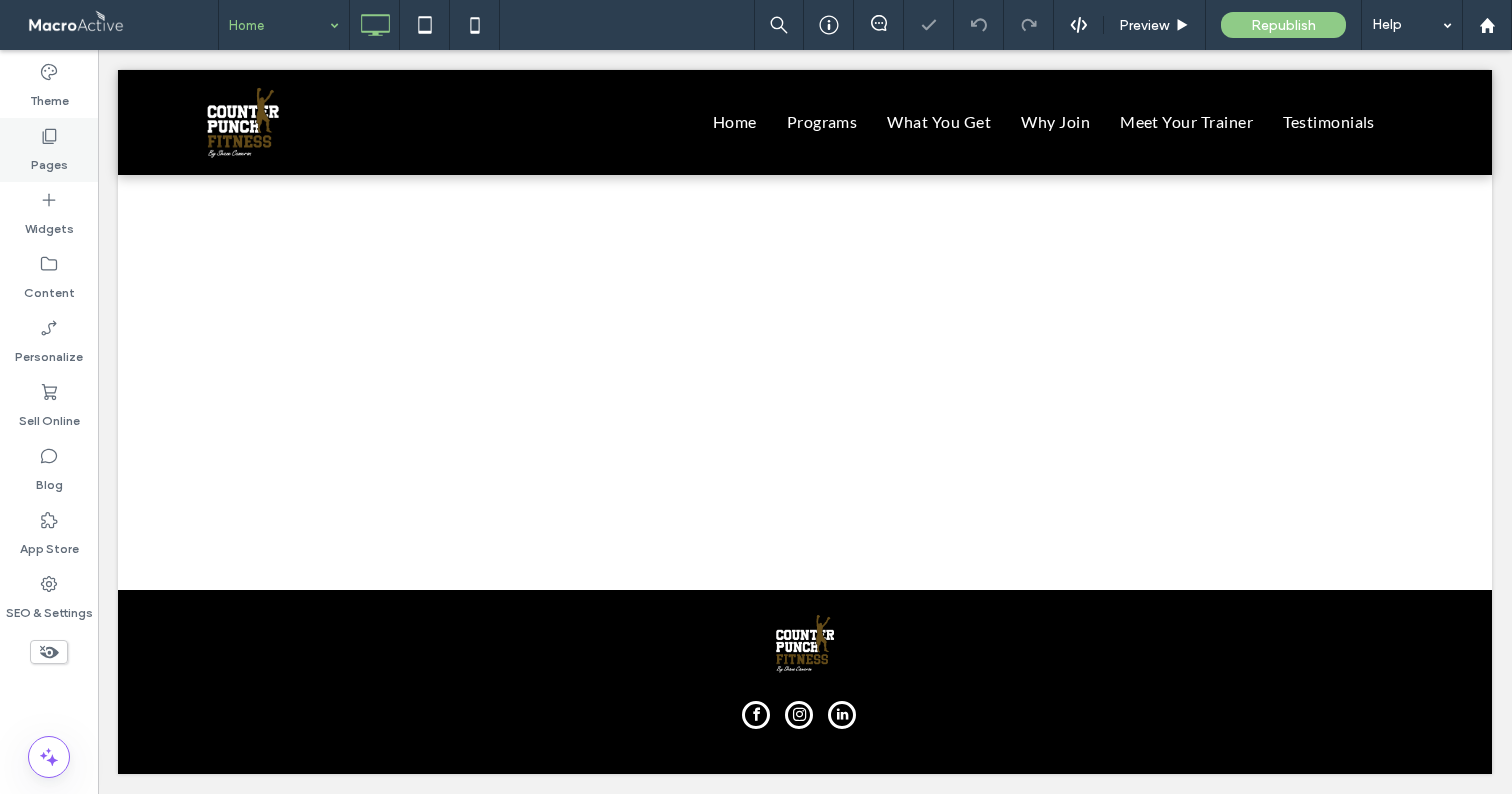 click 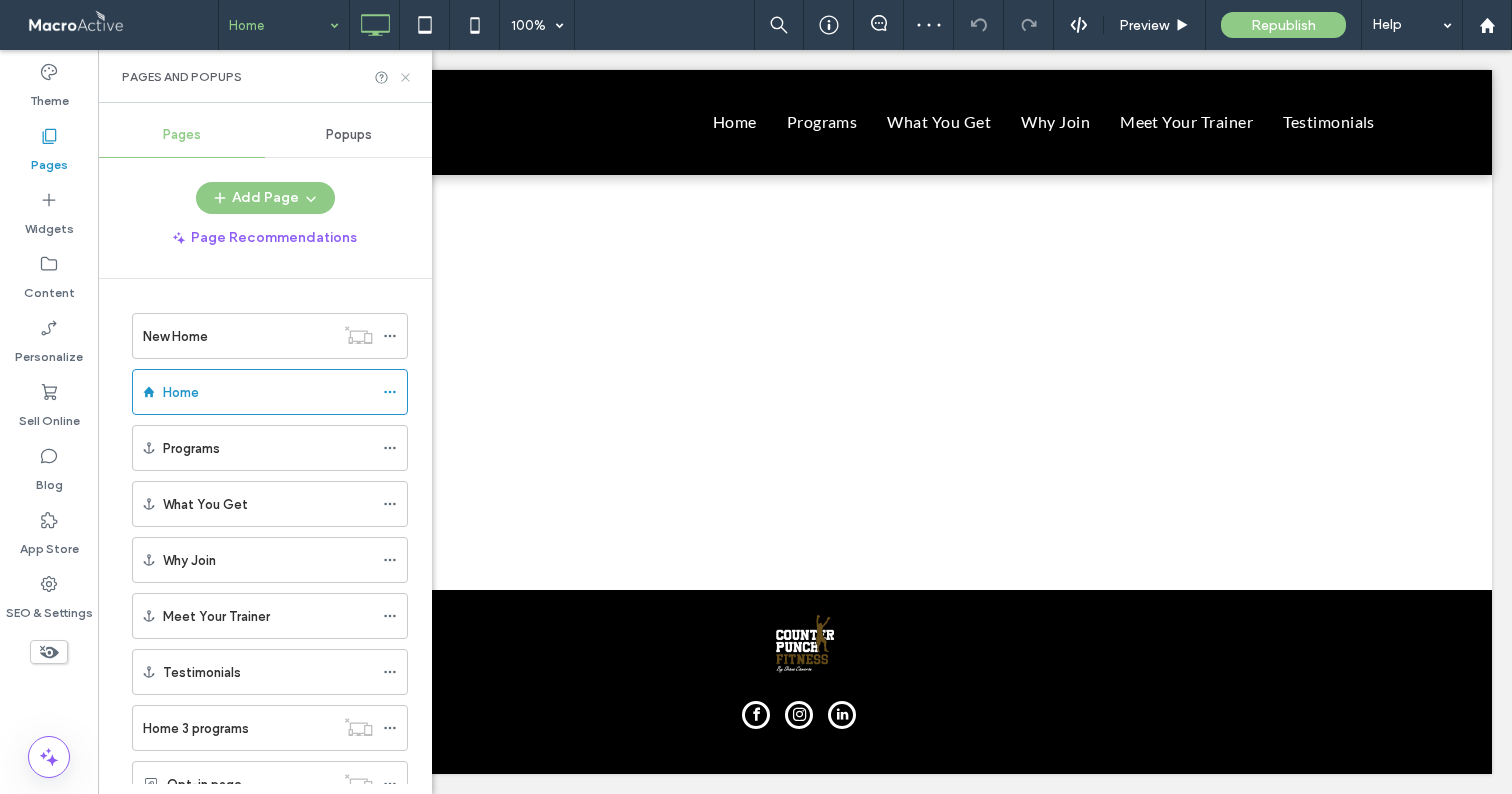 click 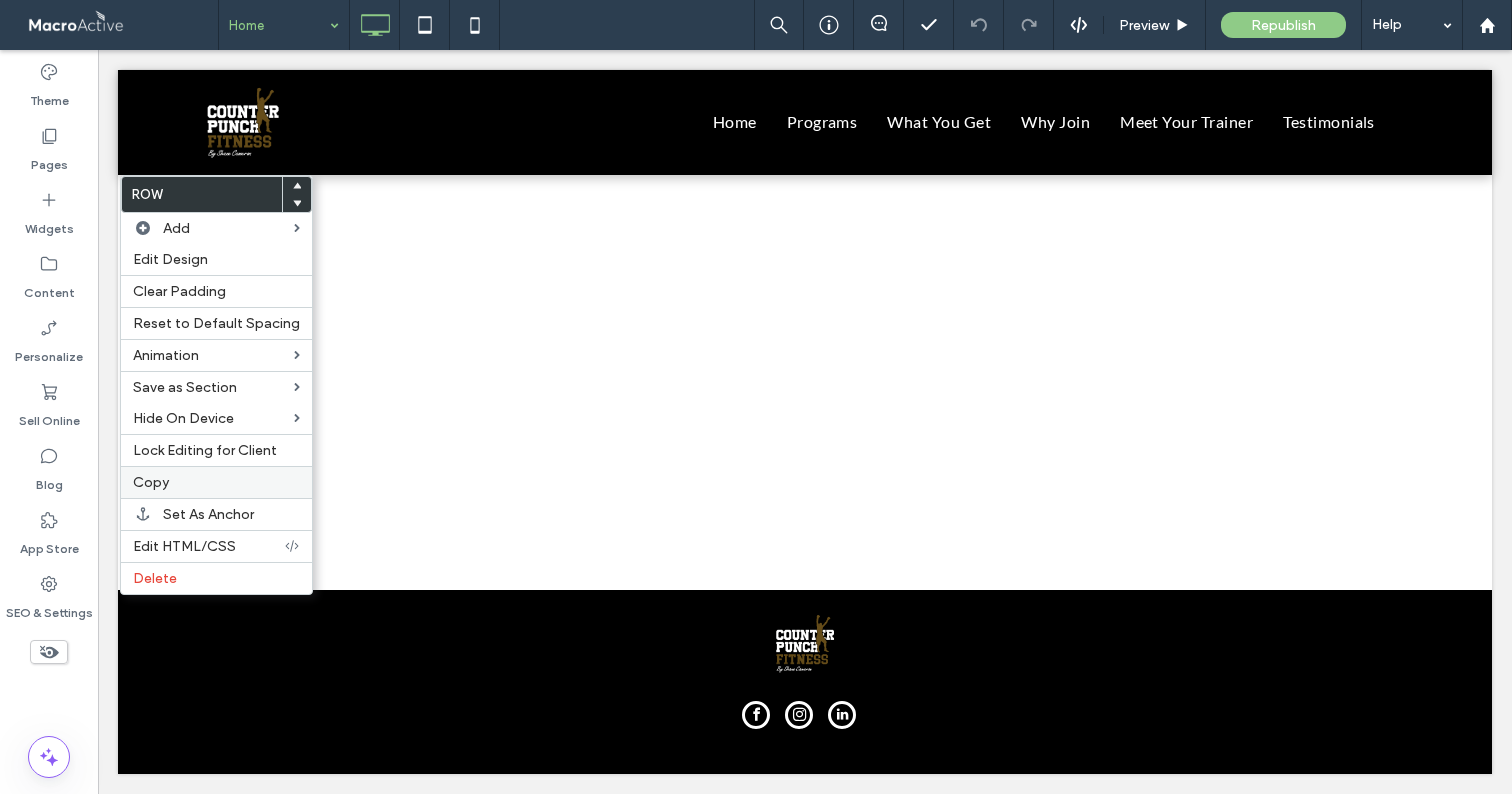 click on "Copy" at bounding box center [216, 482] 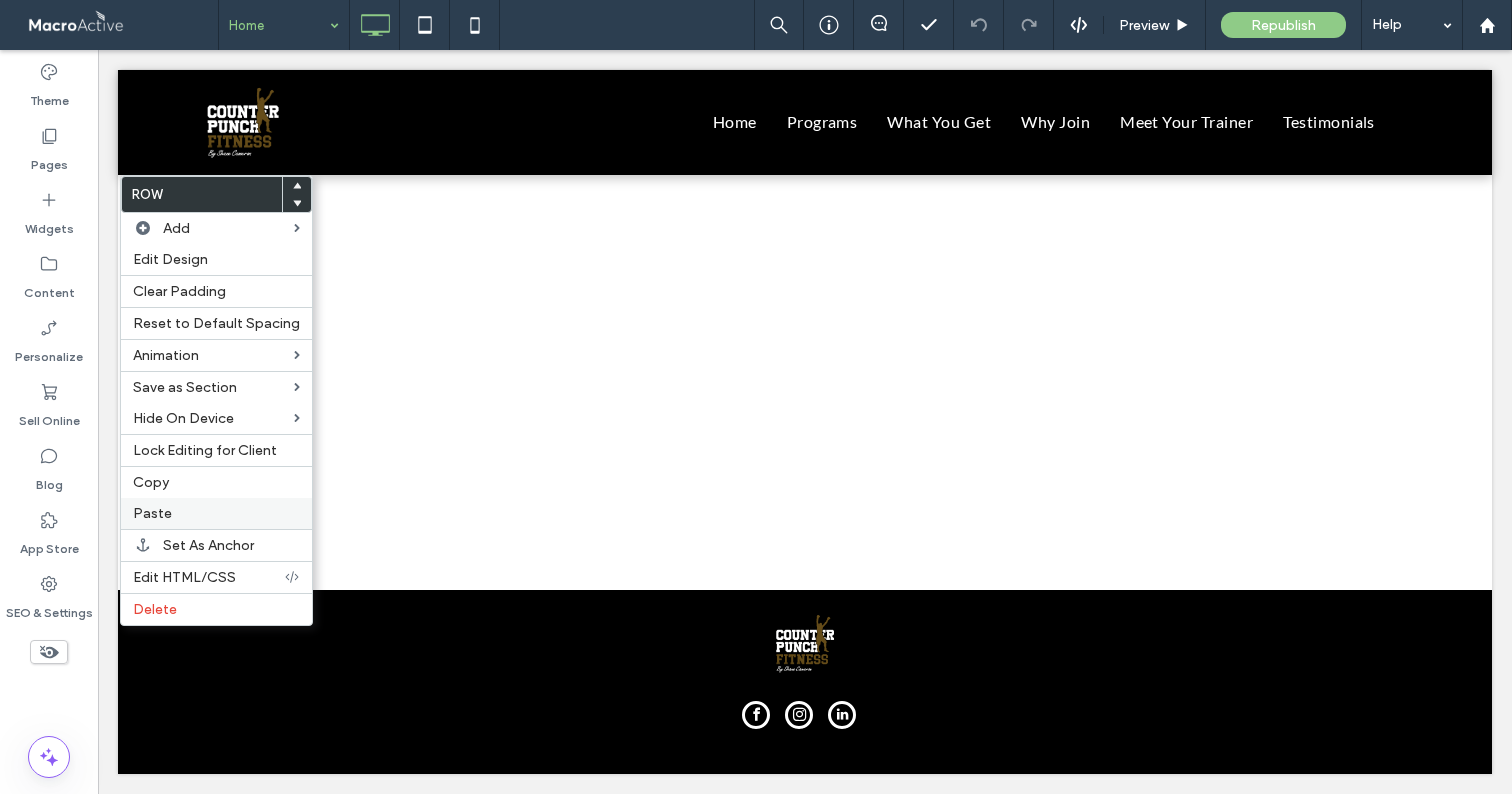 click on "Paste" at bounding box center [216, 513] 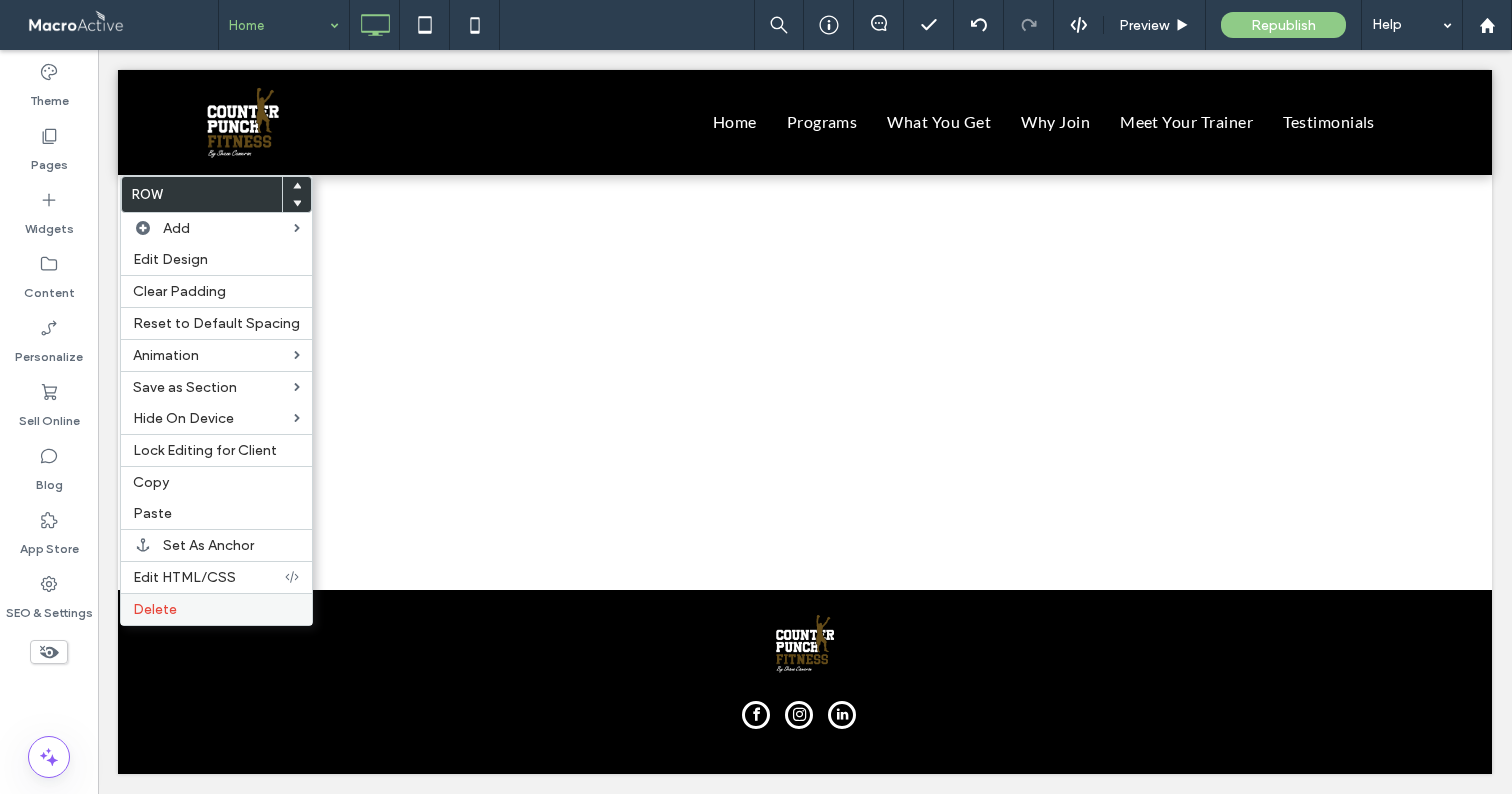 click on "Delete" at bounding box center (216, 609) 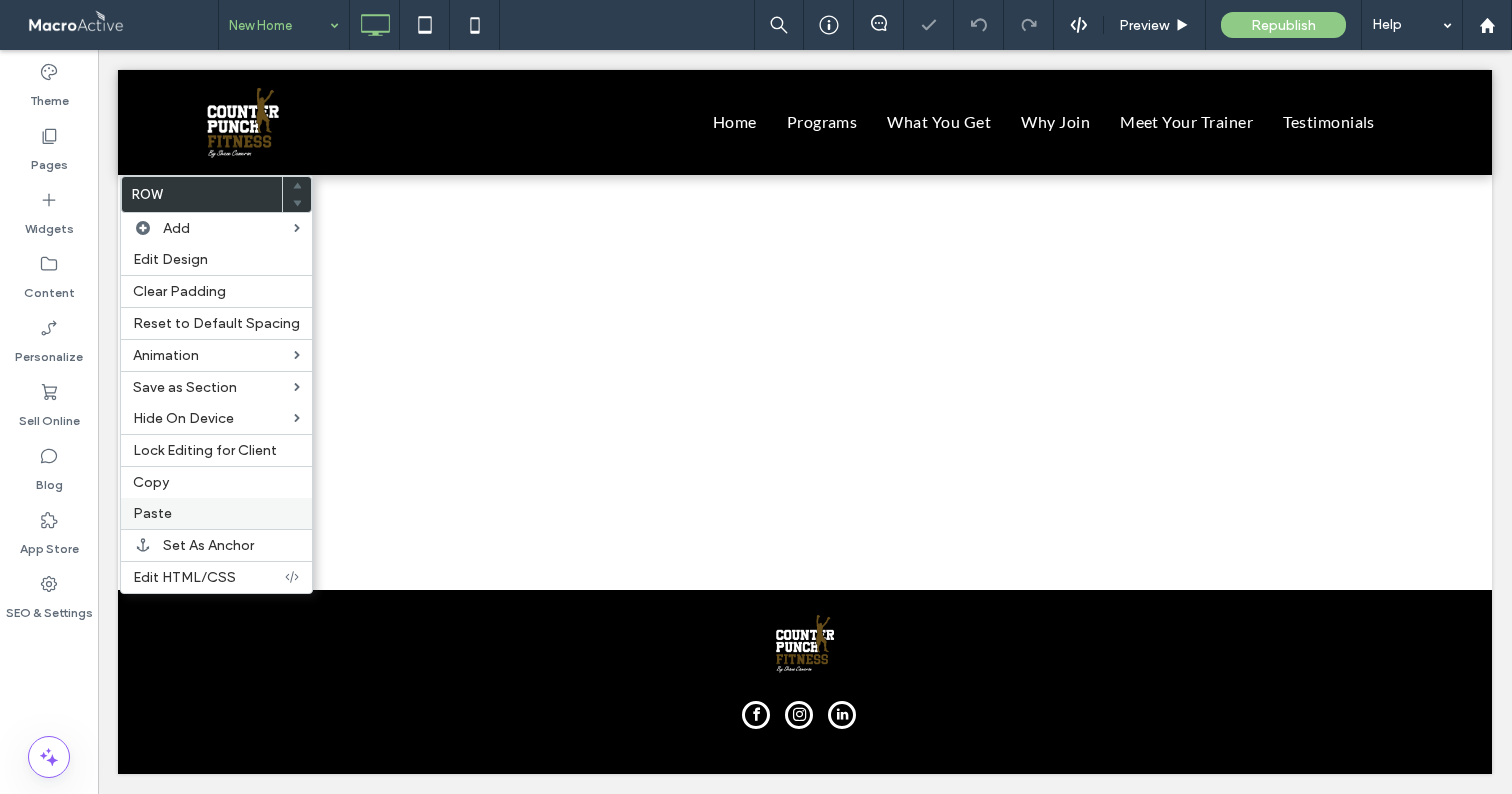 click on "Paste" at bounding box center (216, 513) 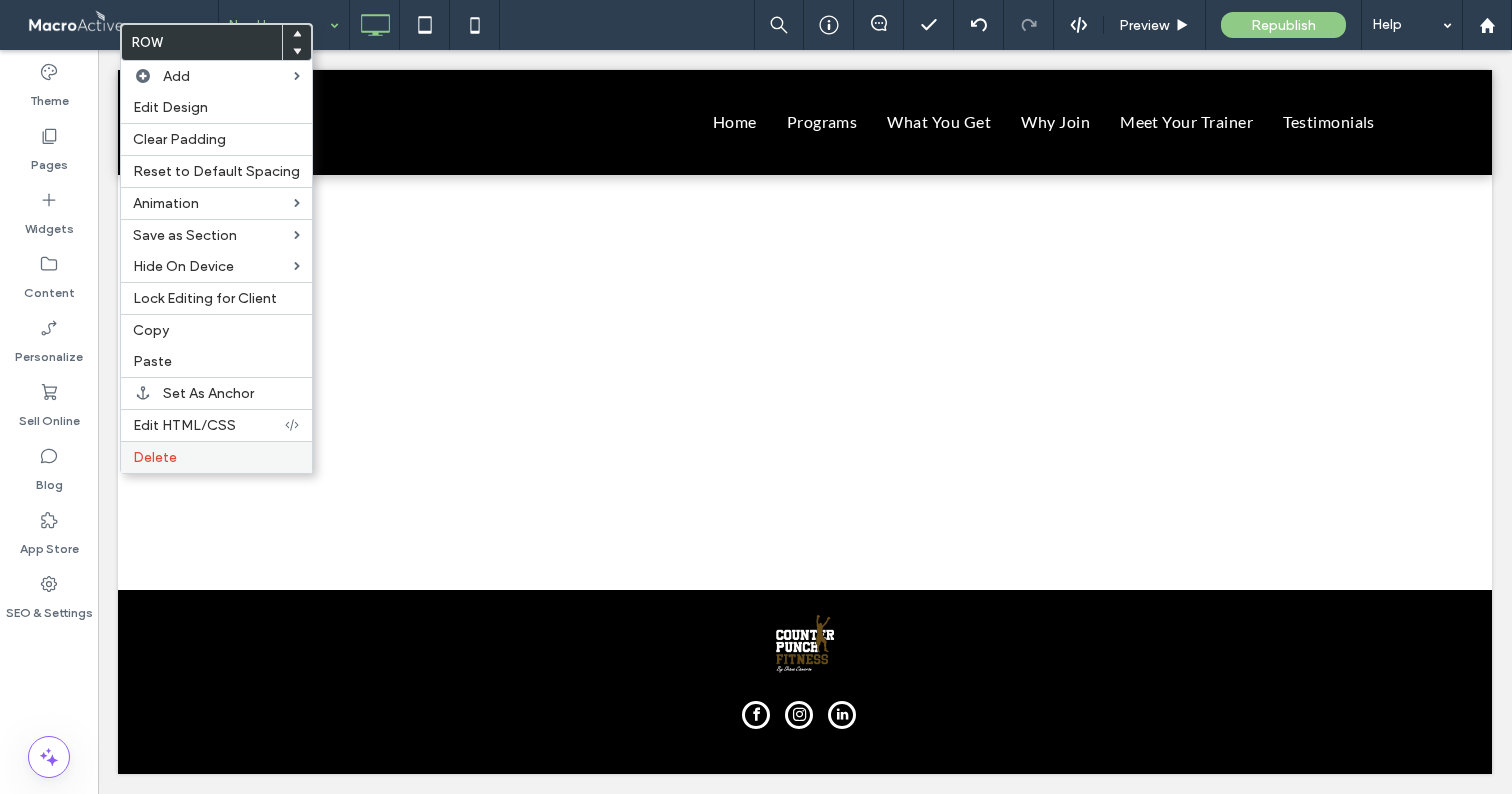 click on "Delete" at bounding box center (216, 457) 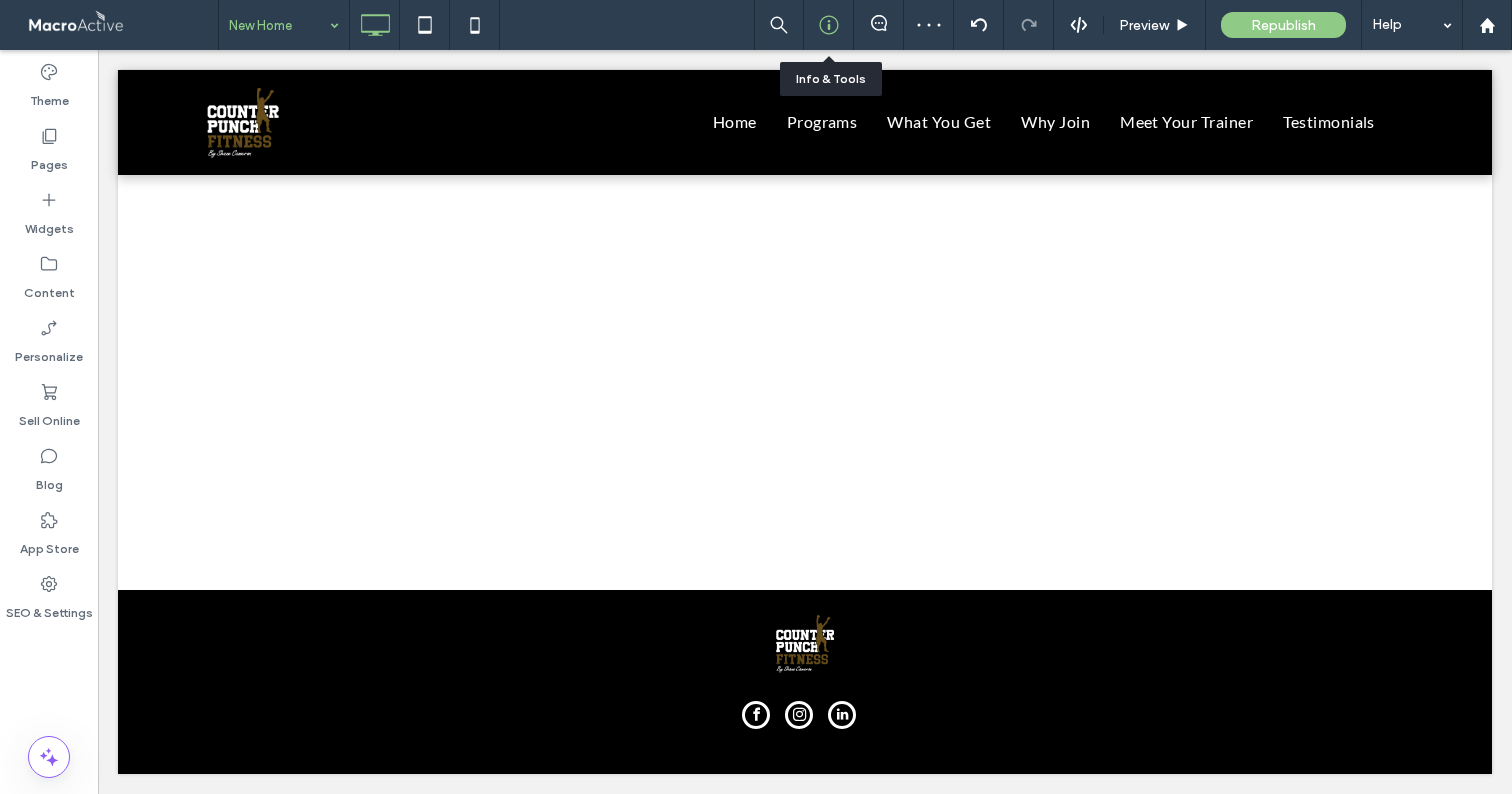 click 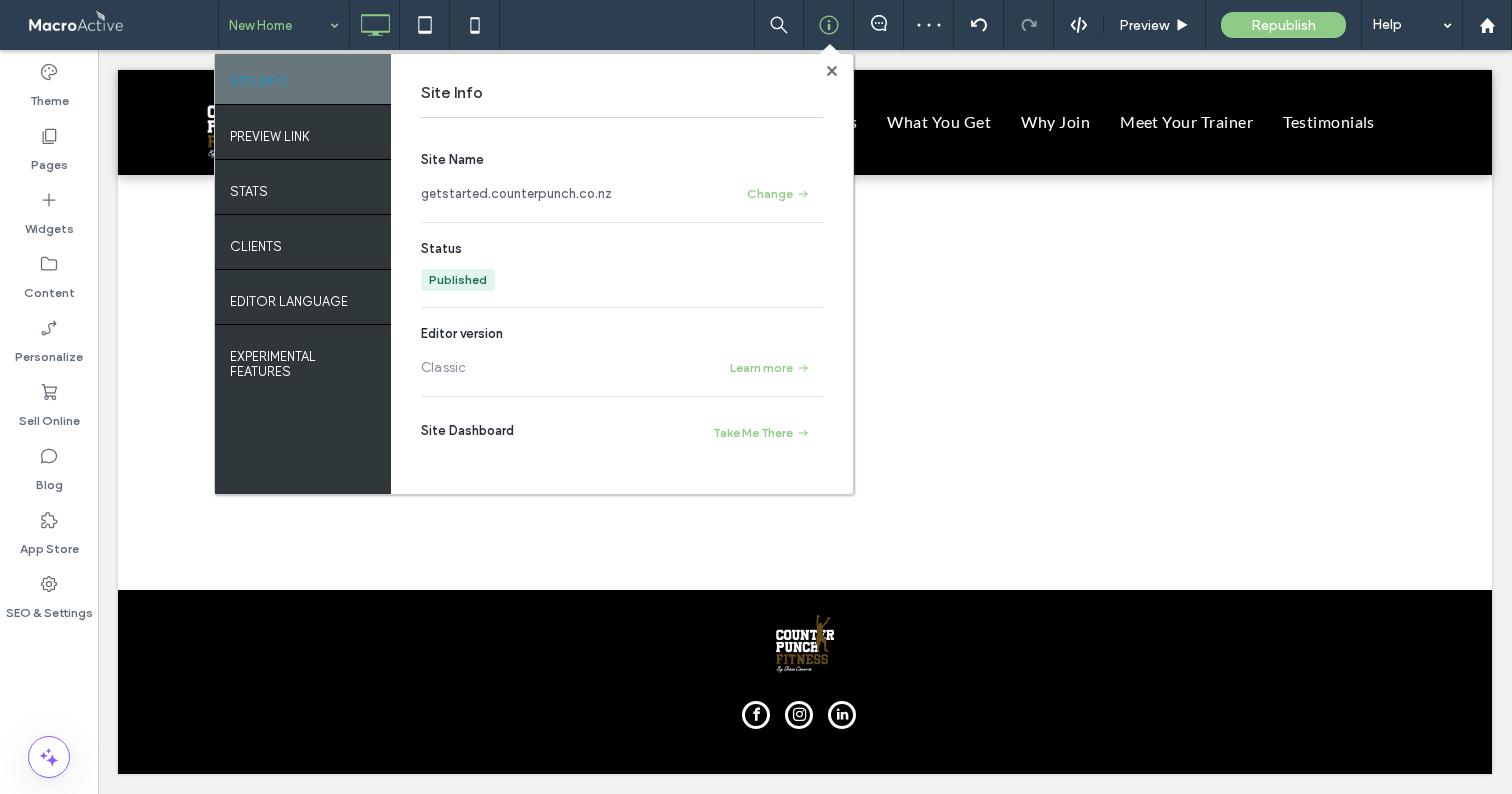 click on "getstarted.counterpunch.co.nz" at bounding box center (516, 194) 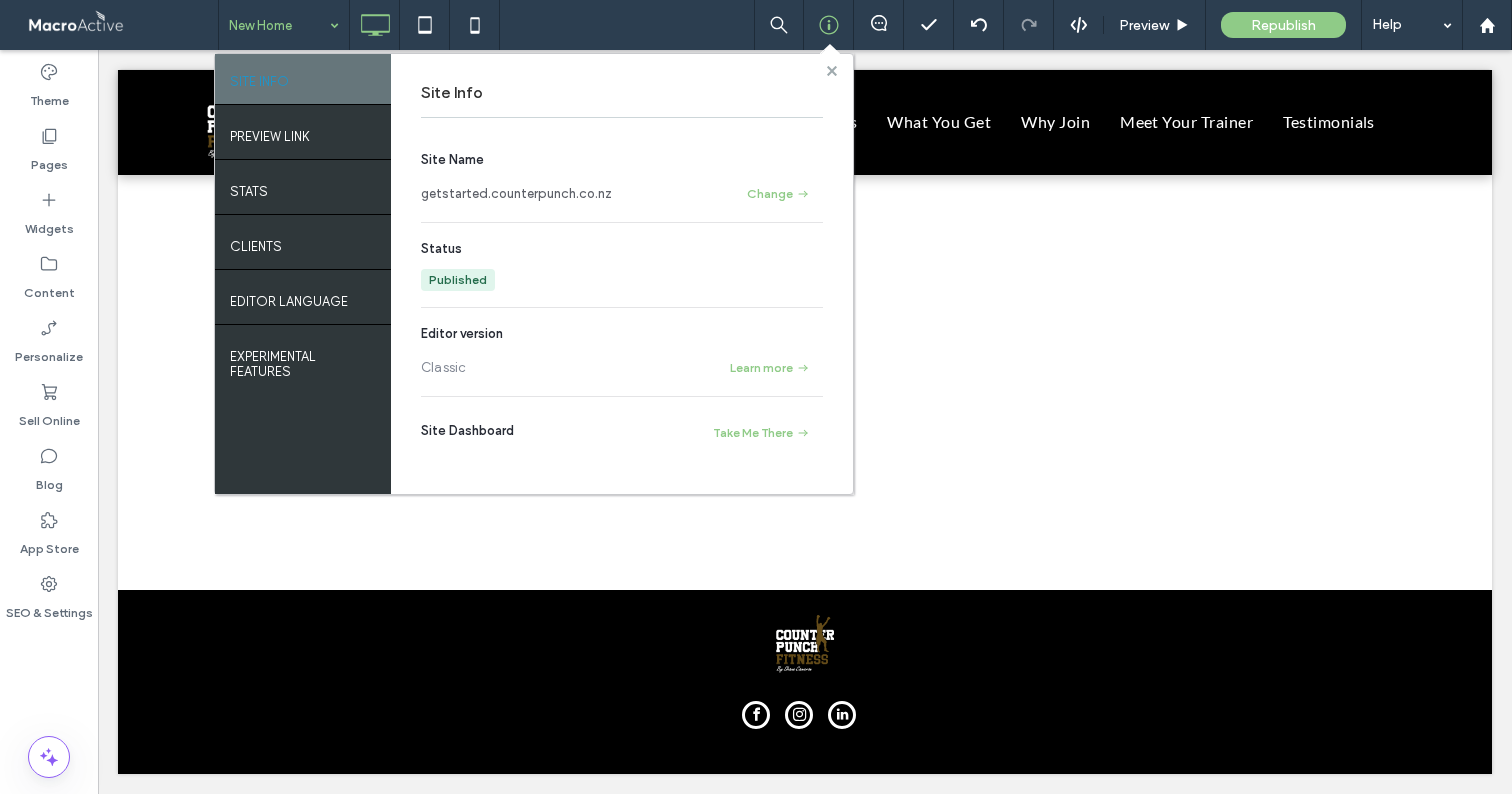 click 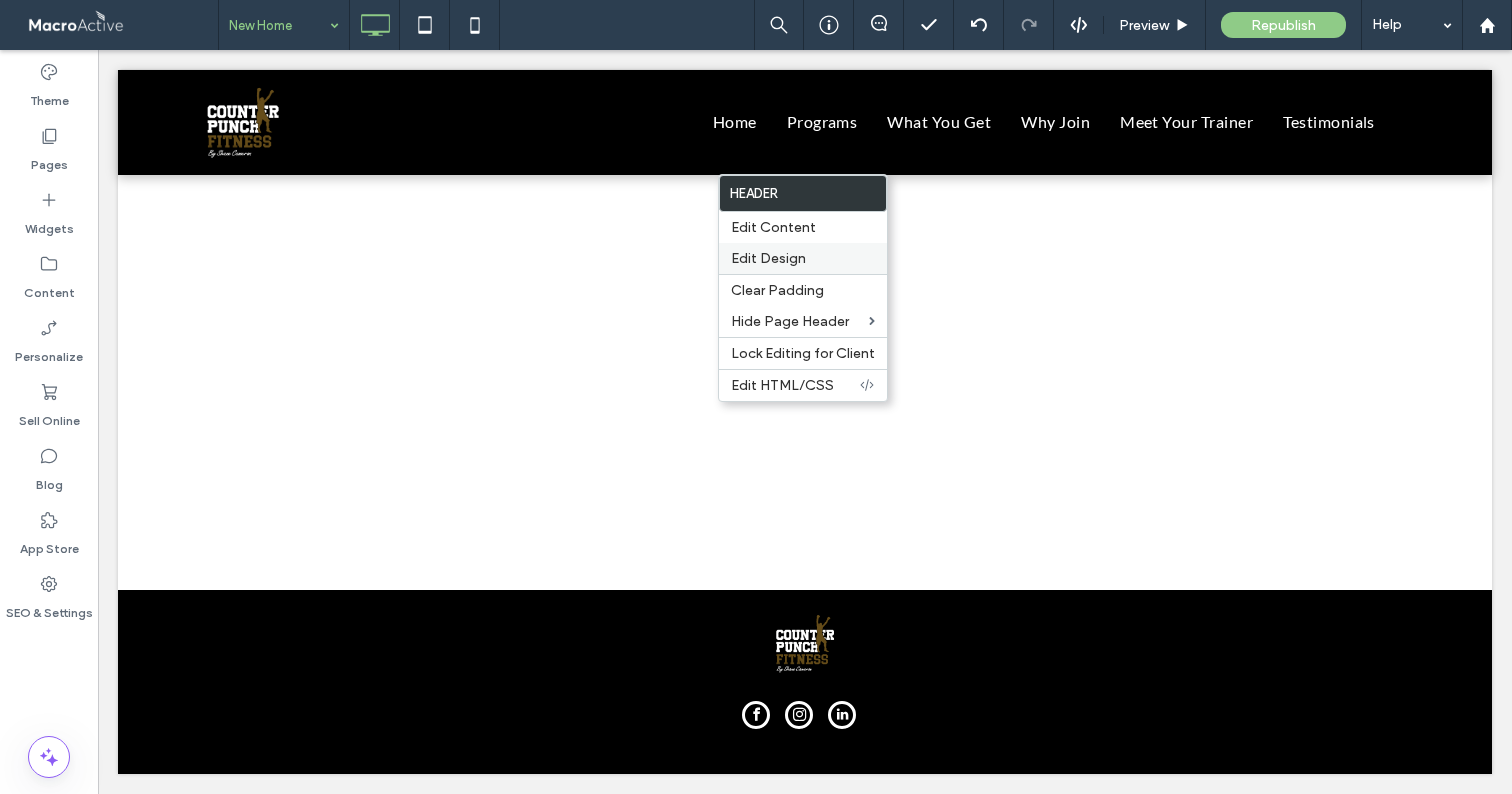 click on "Edit Design" at bounding box center [768, 258] 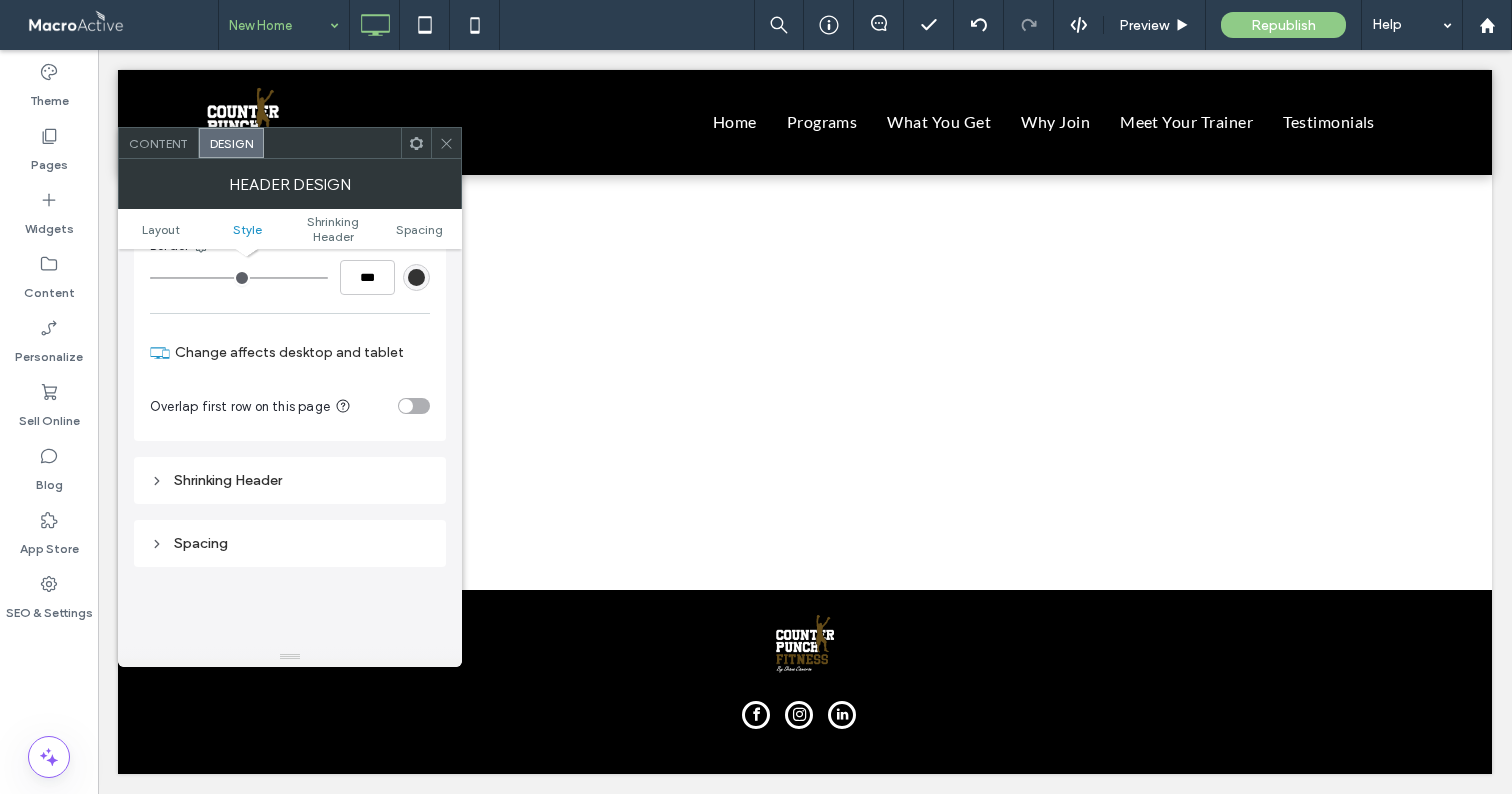 click on "Shrinking Header" at bounding box center (290, 480) 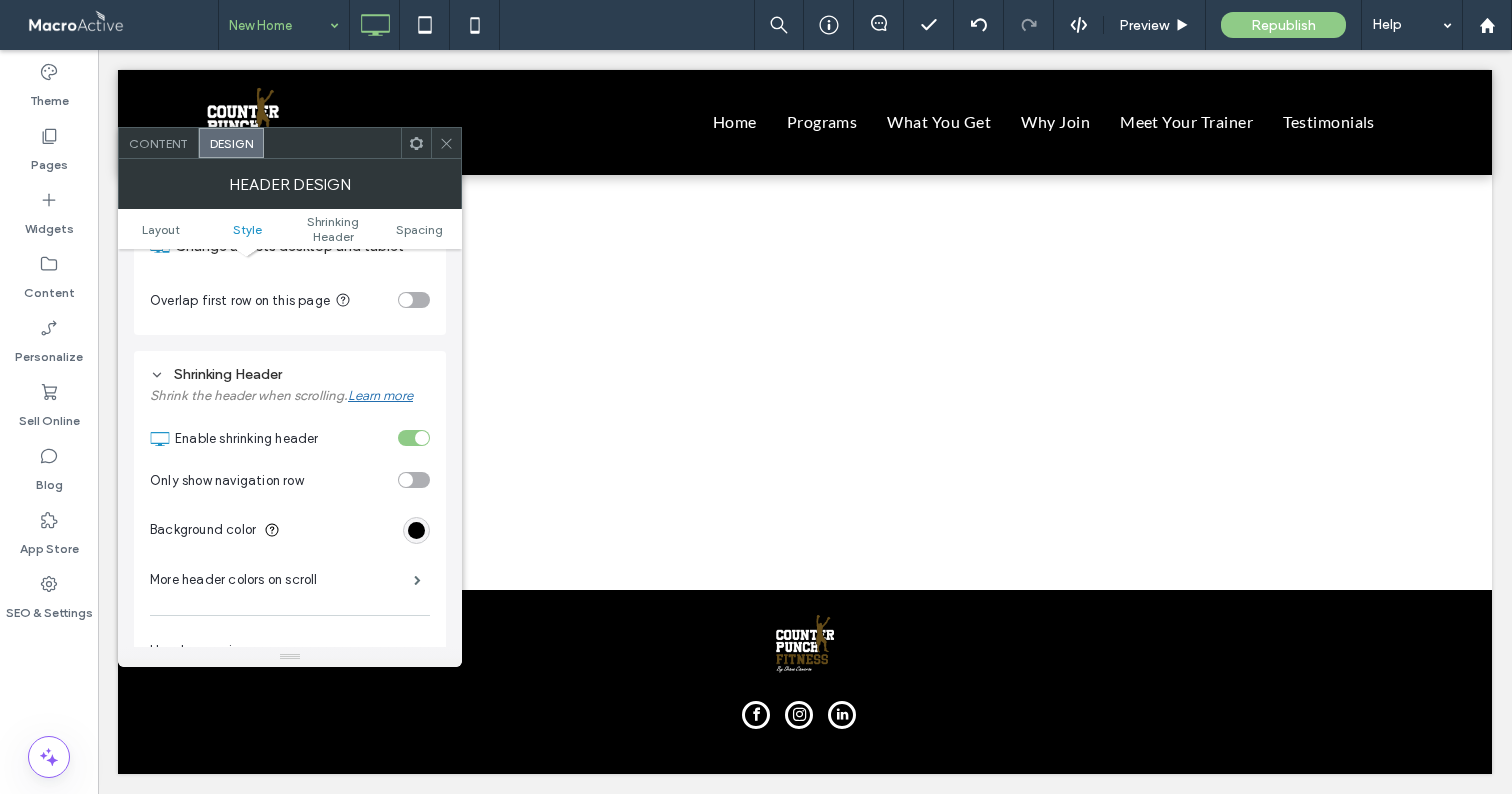 scroll, scrollTop: 536, scrollLeft: 0, axis: vertical 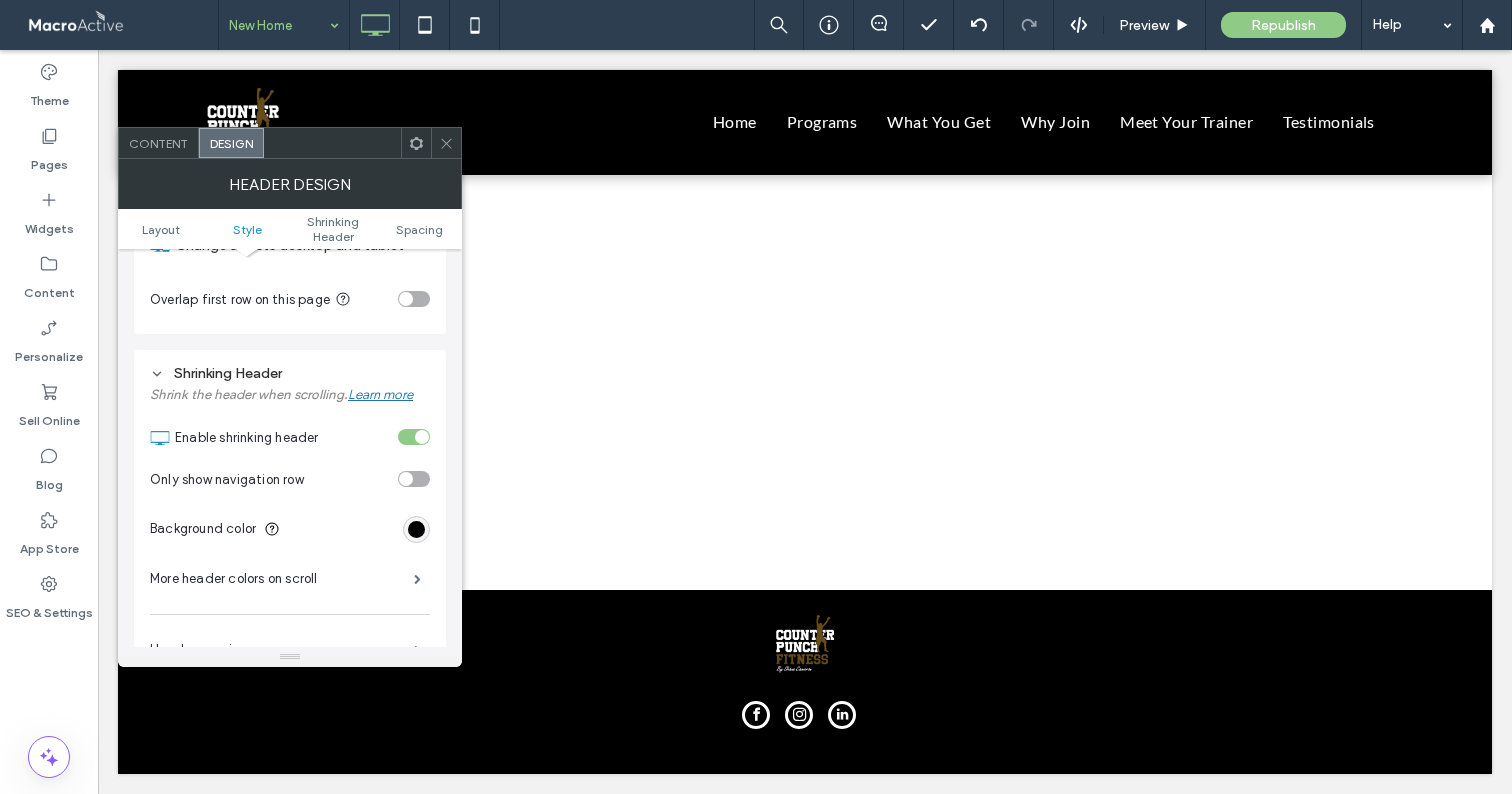 click at bounding box center [422, 437] 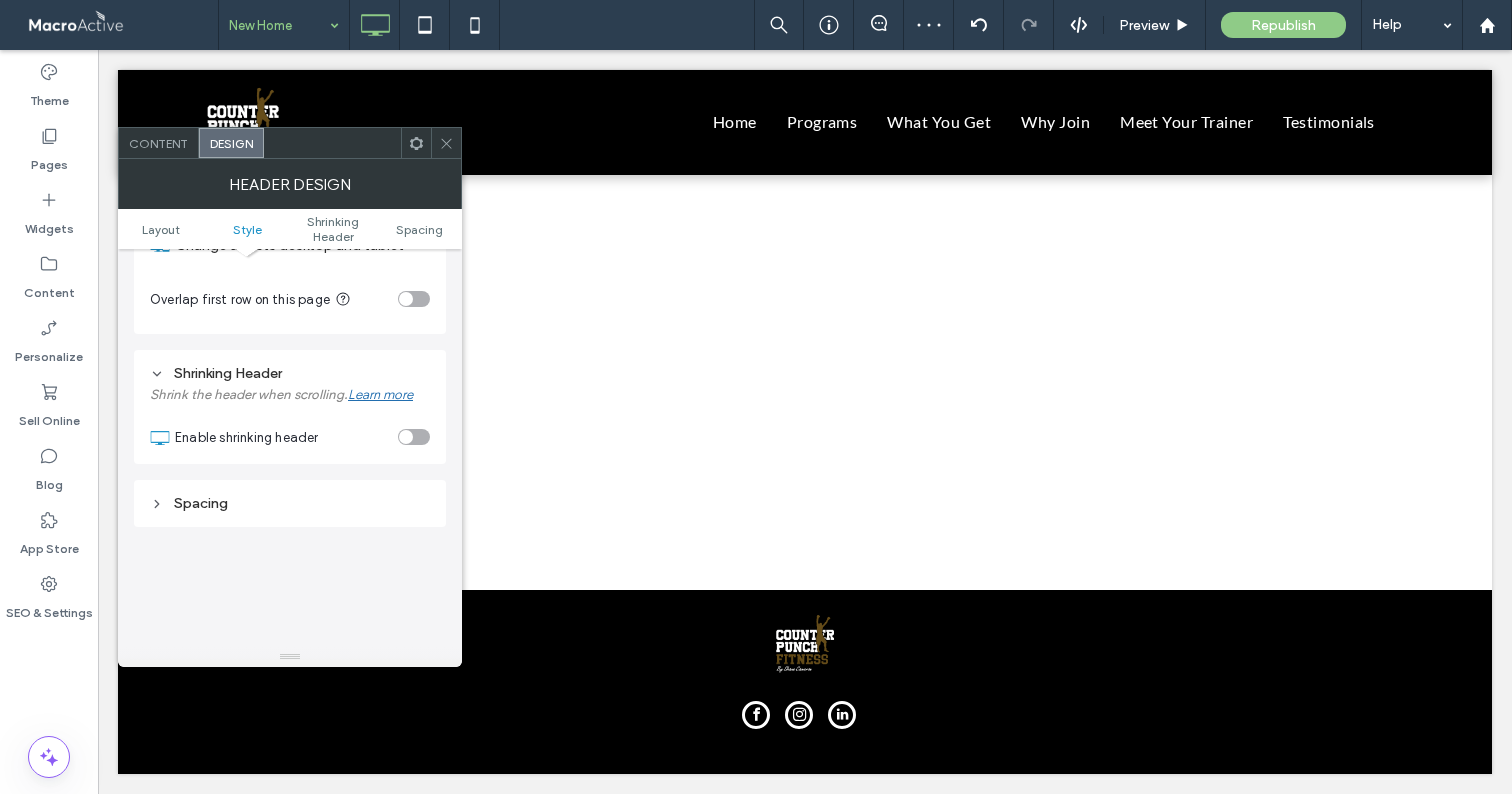 click at bounding box center [414, 437] 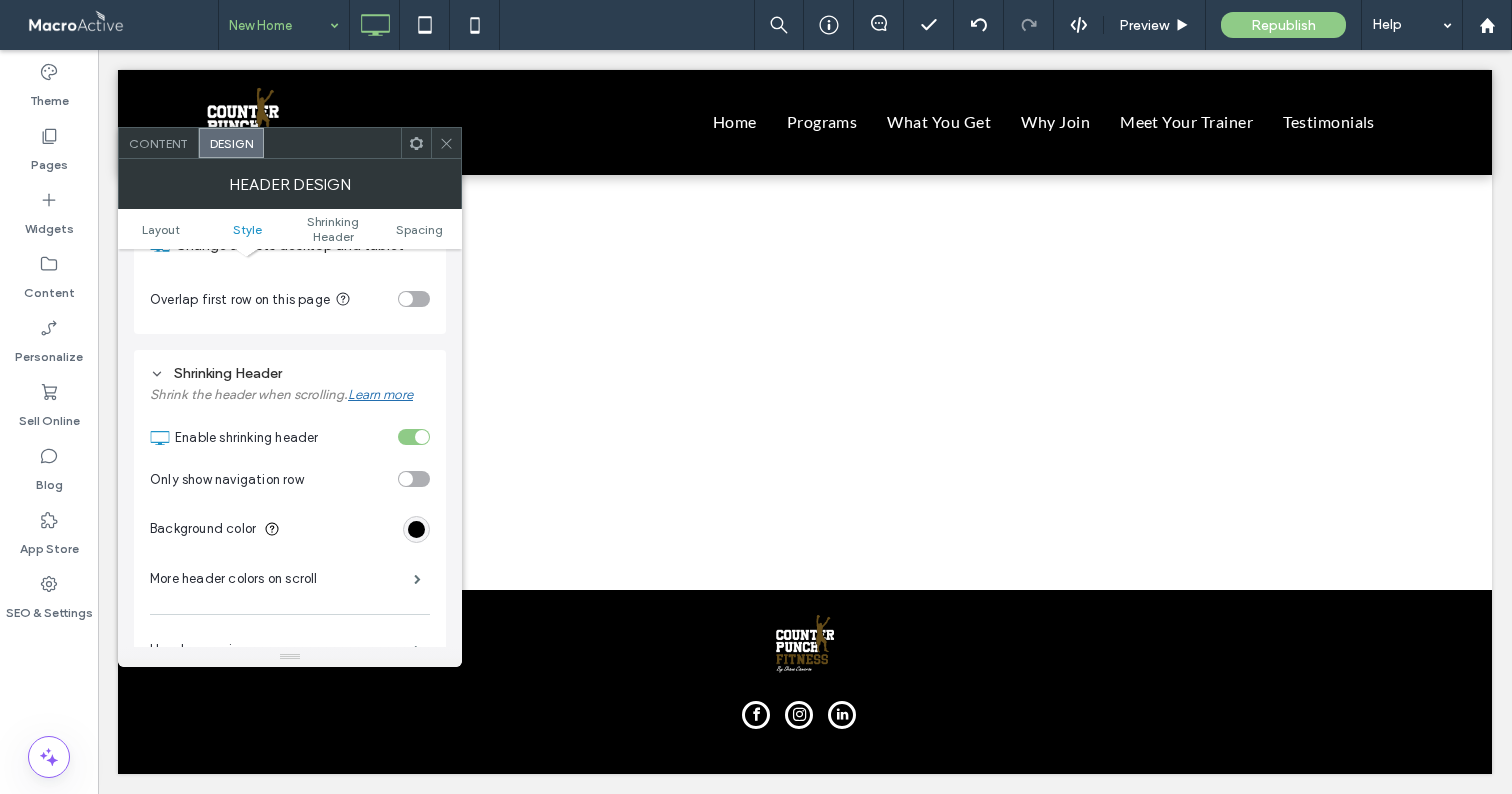 click at bounding box center [414, 479] 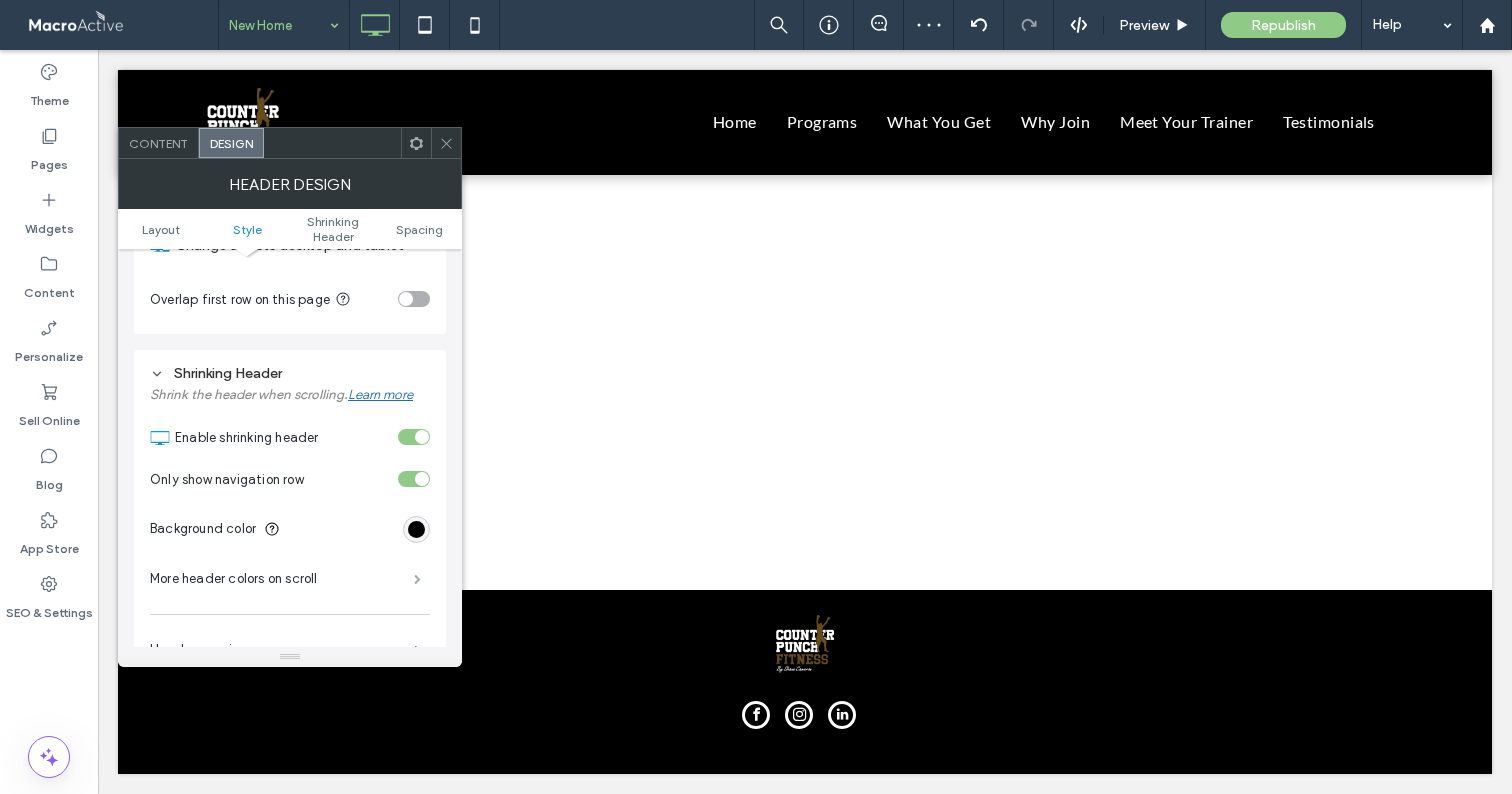 click at bounding box center (417, 579) 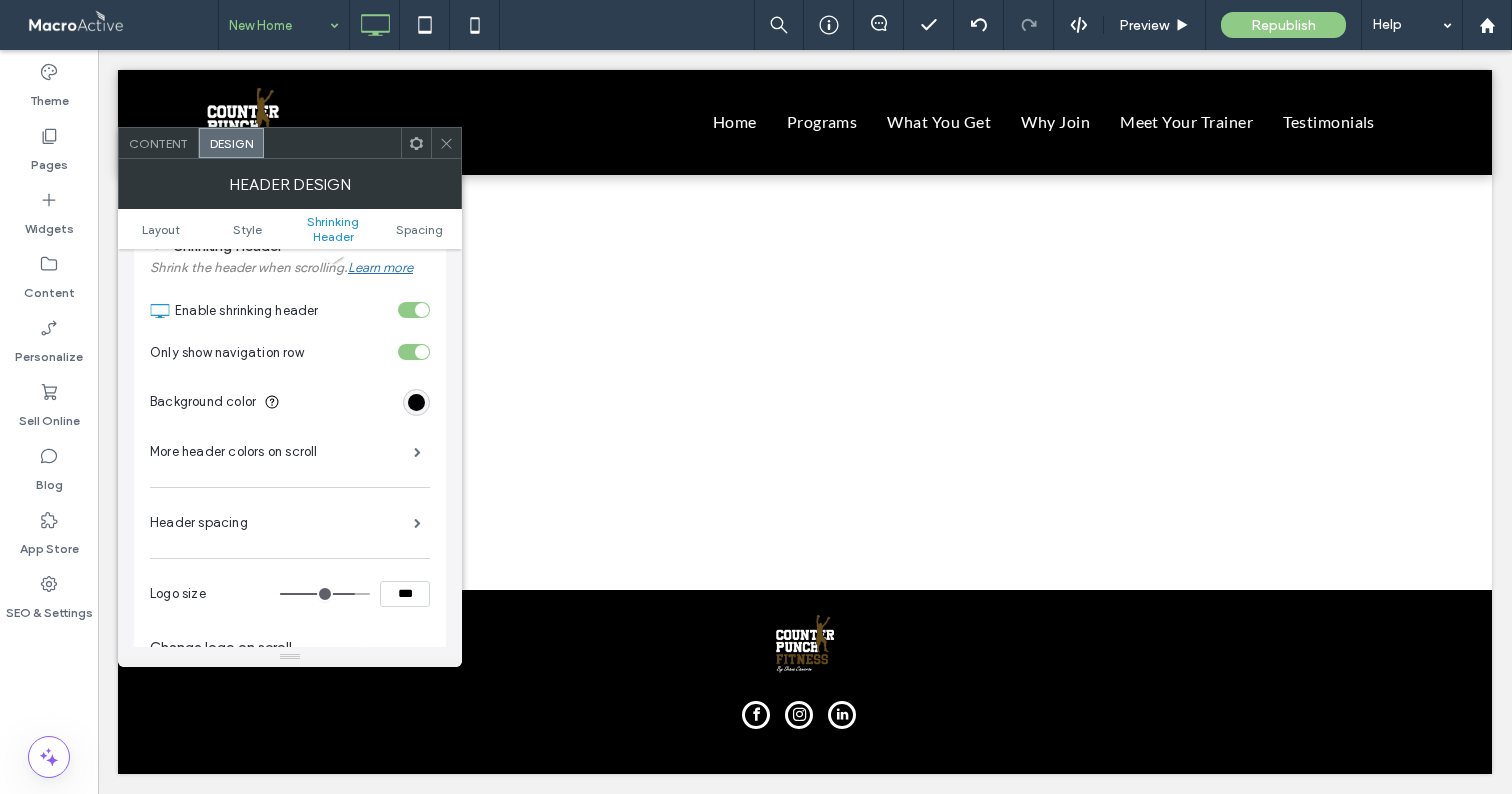 scroll, scrollTop: 665, scrollLeft: 0, axis: vertical 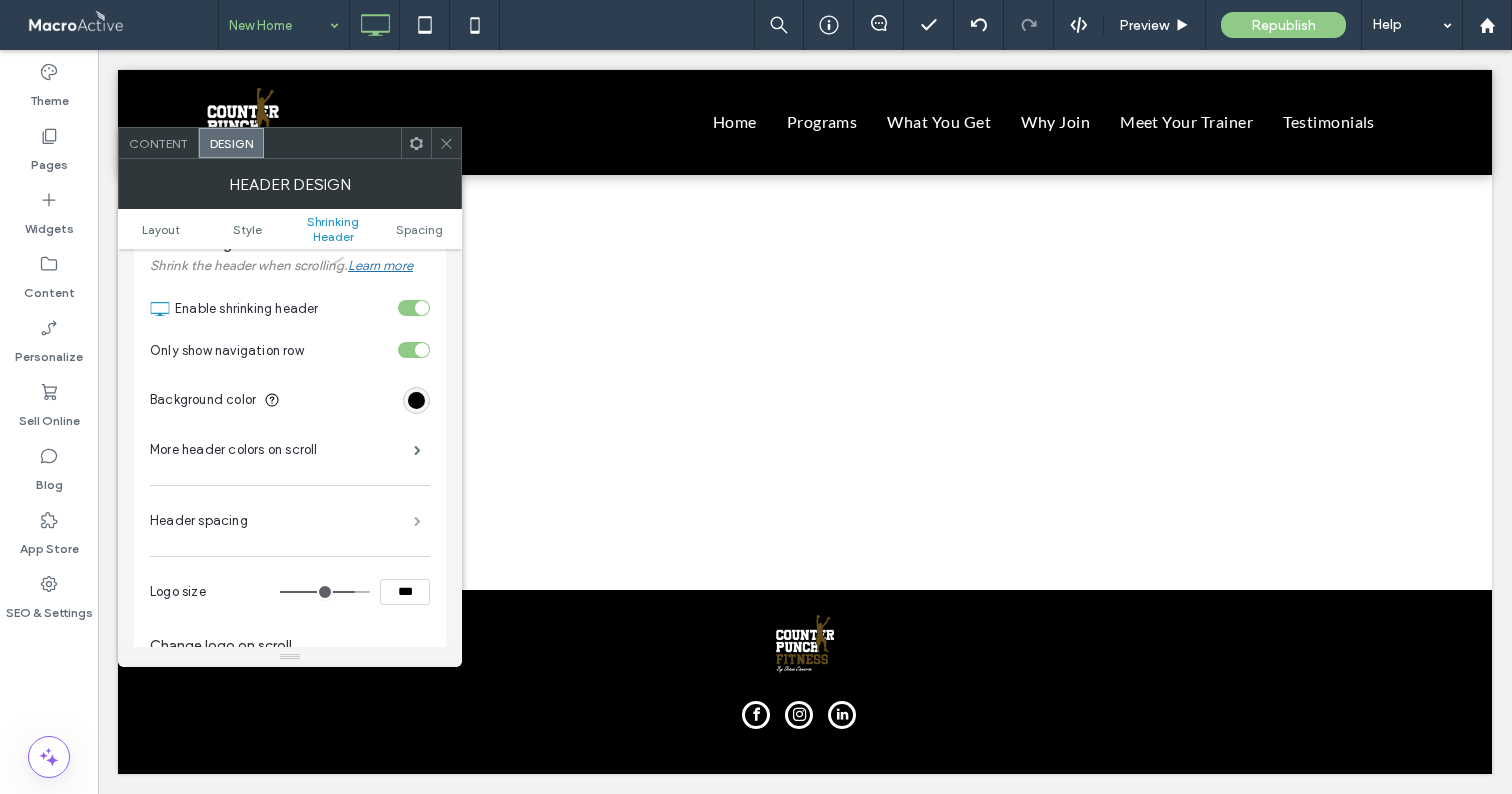 click at bounding box center (417, 521) 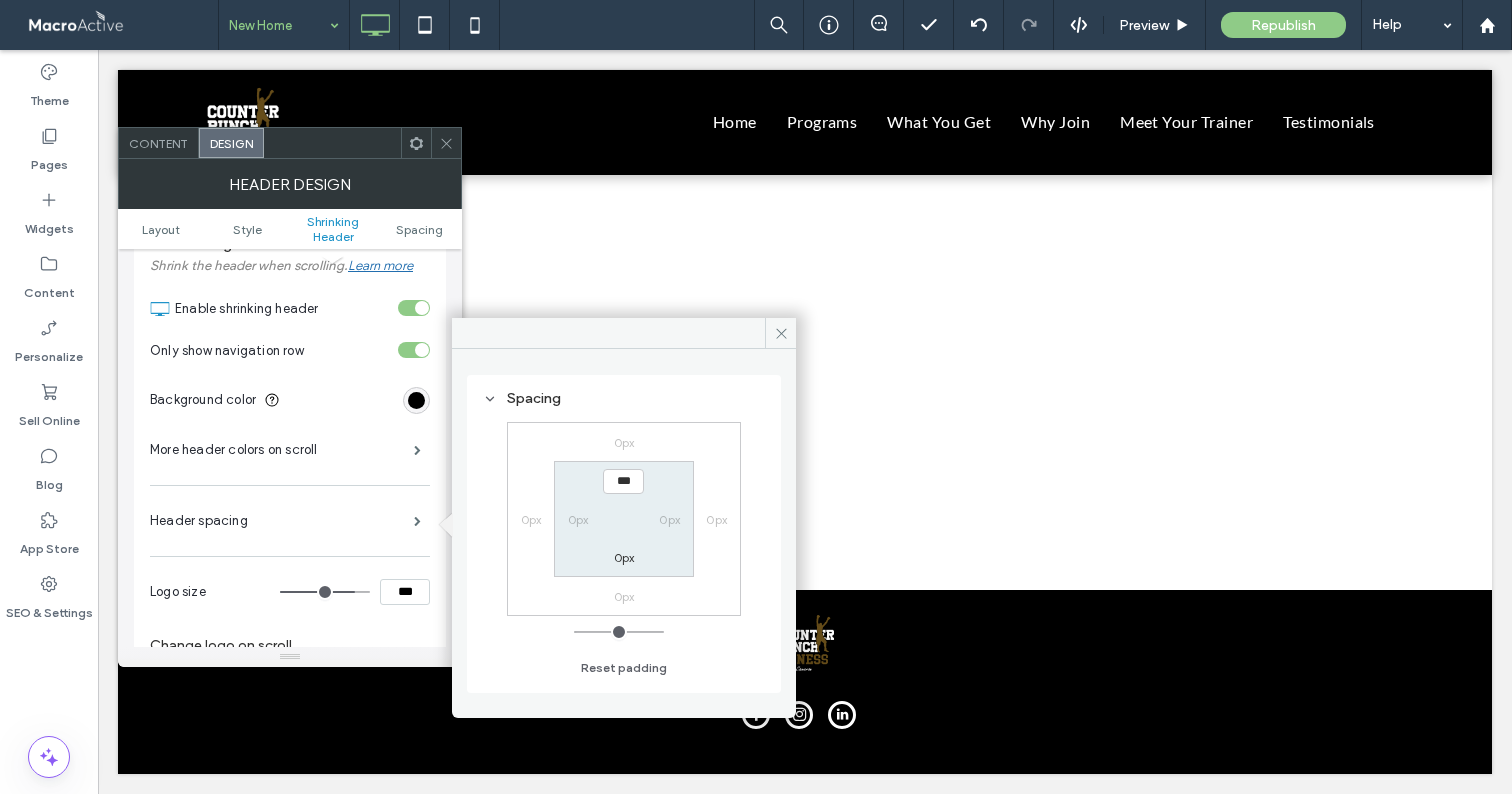 type on "**" 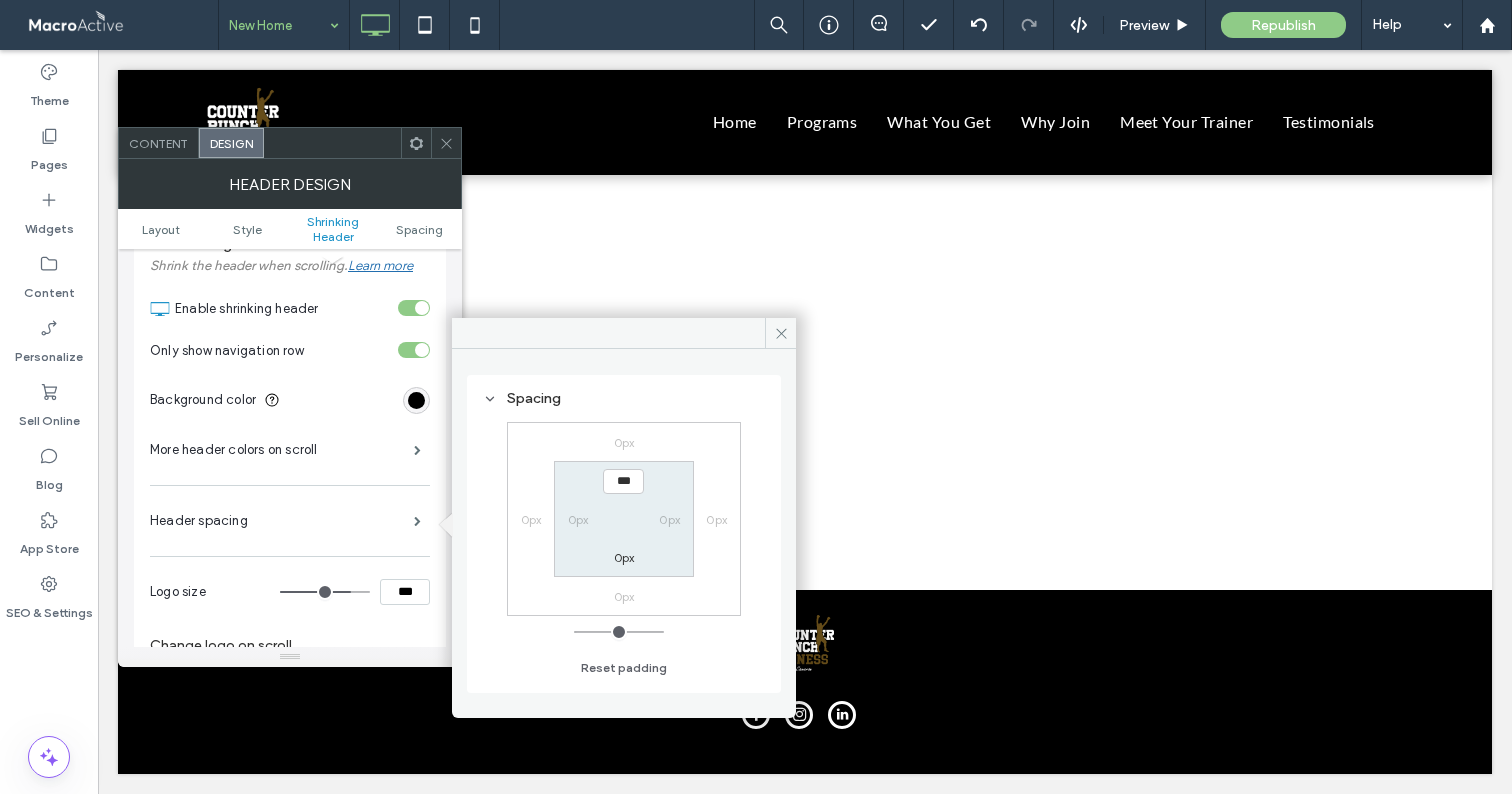 type on "**" 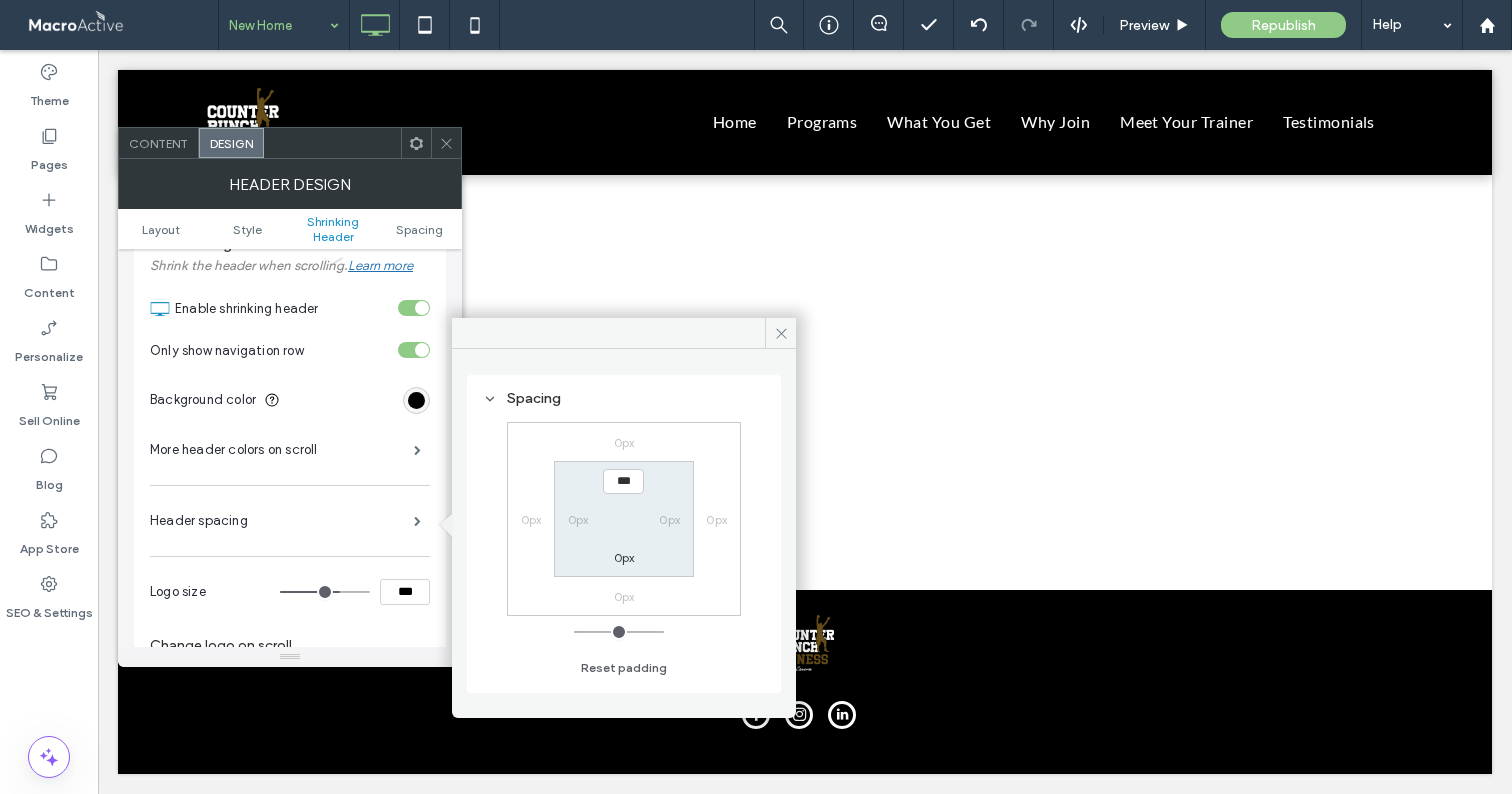 type on "**" 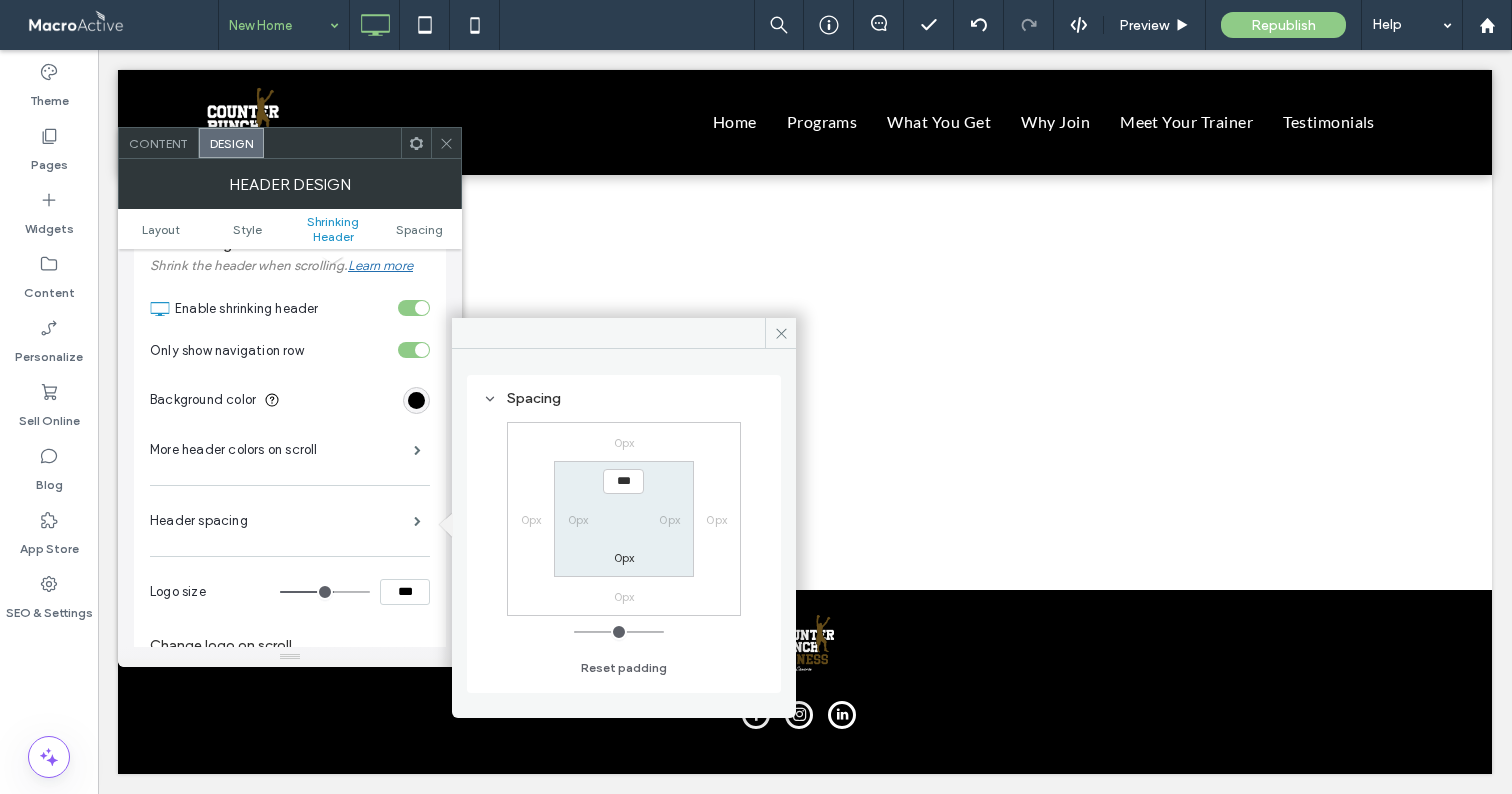 type on "**" 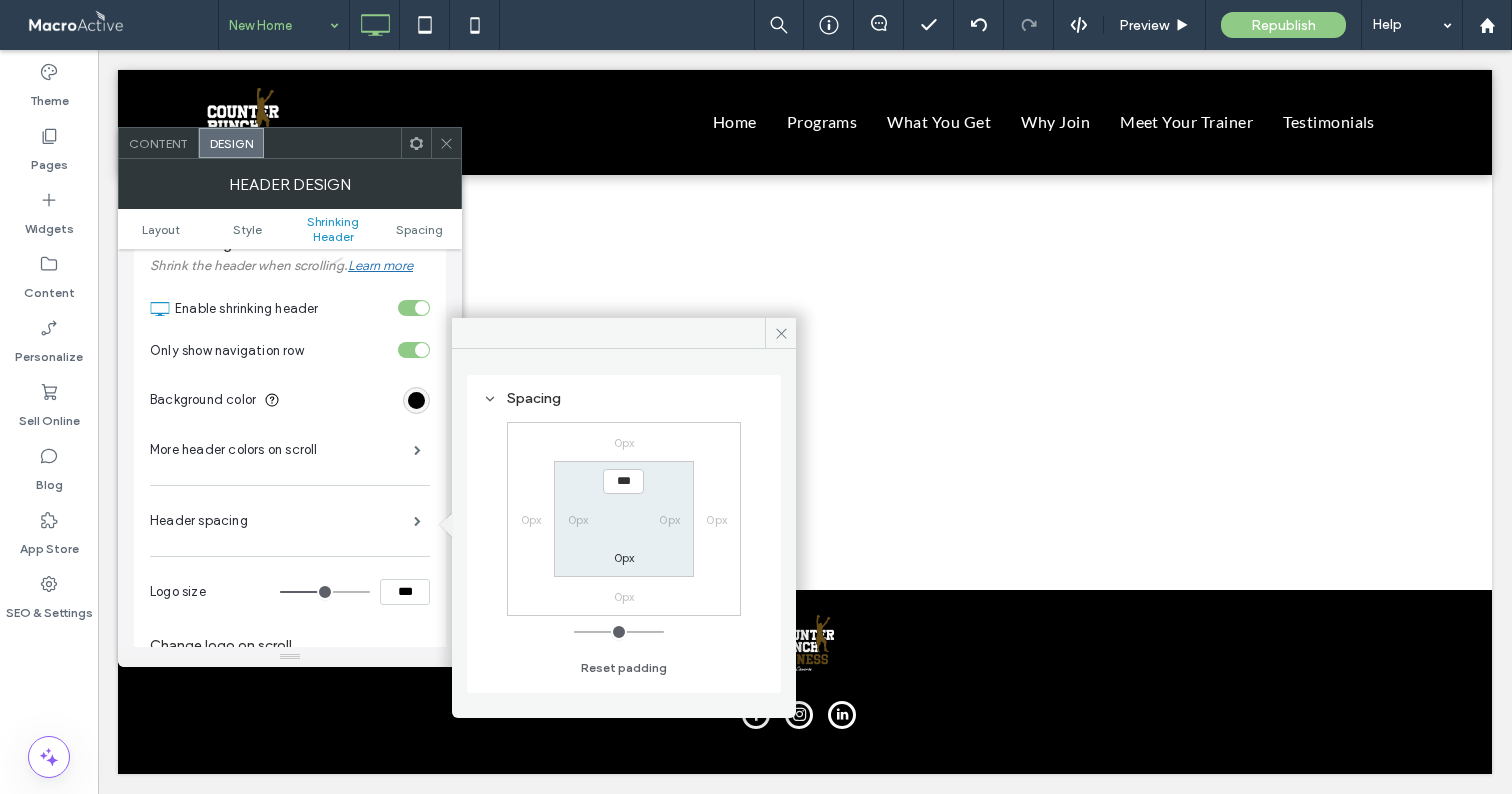 type on "**" 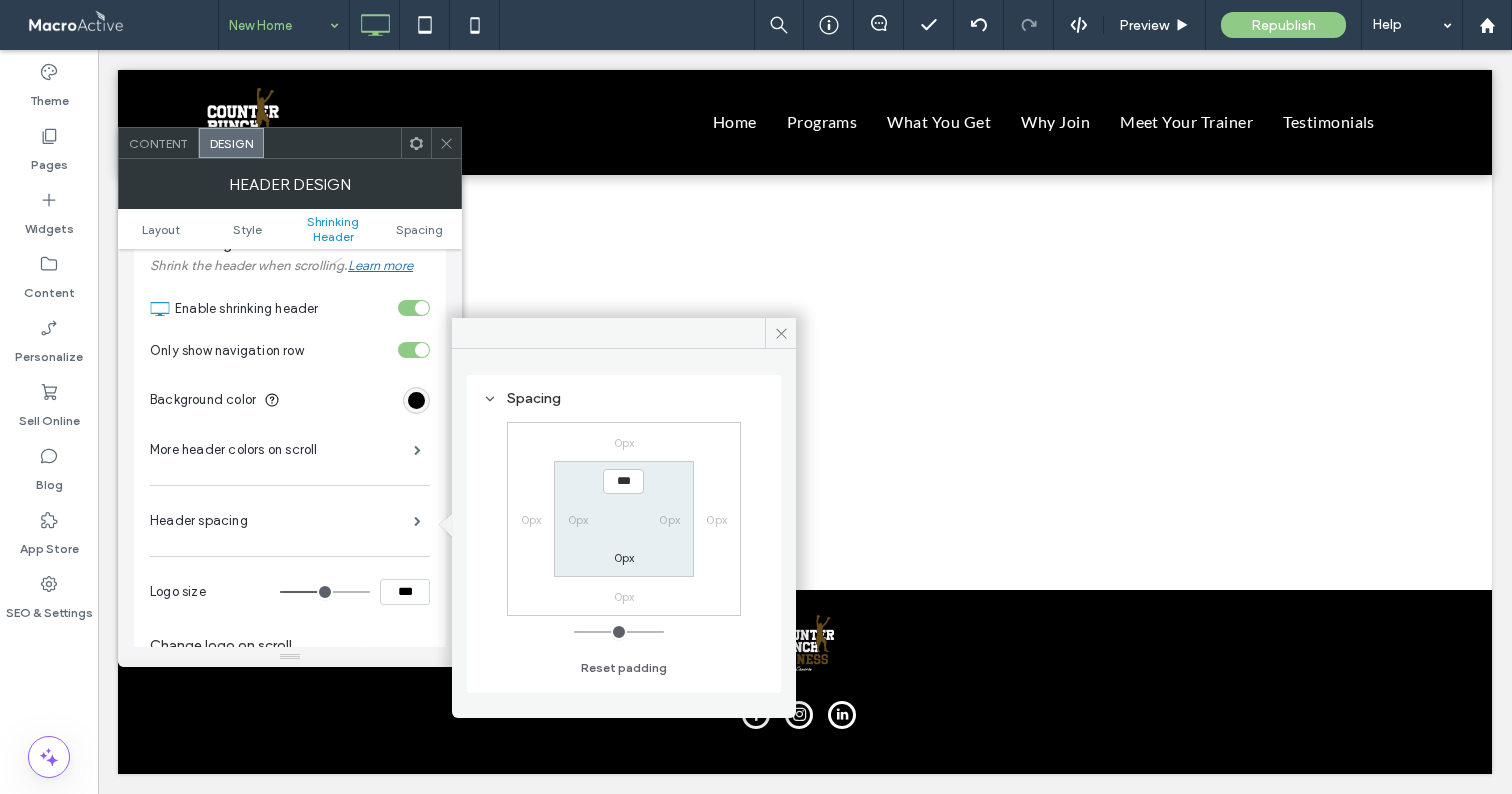 type on "**" 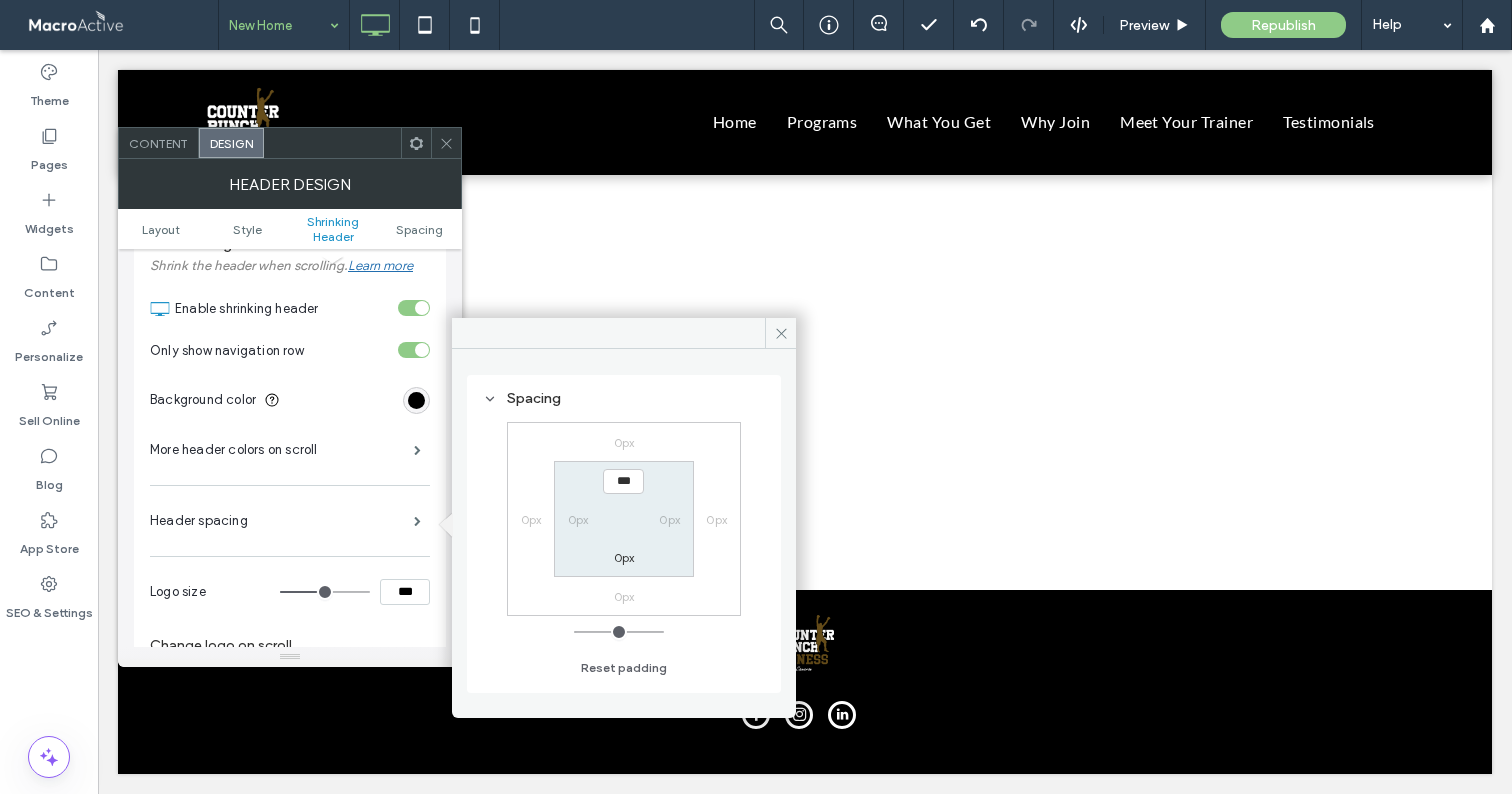 type on "**" 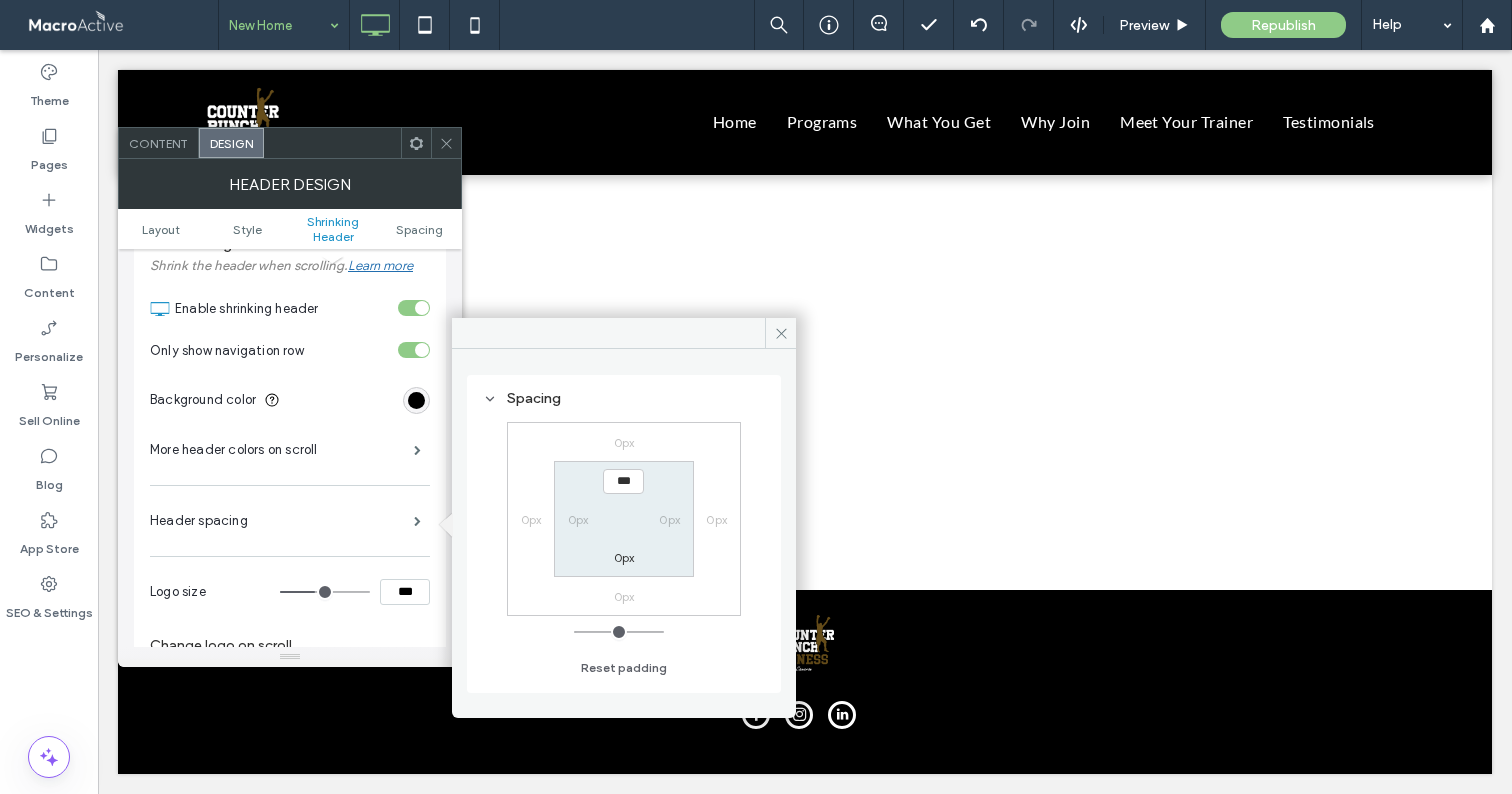 type on "**" 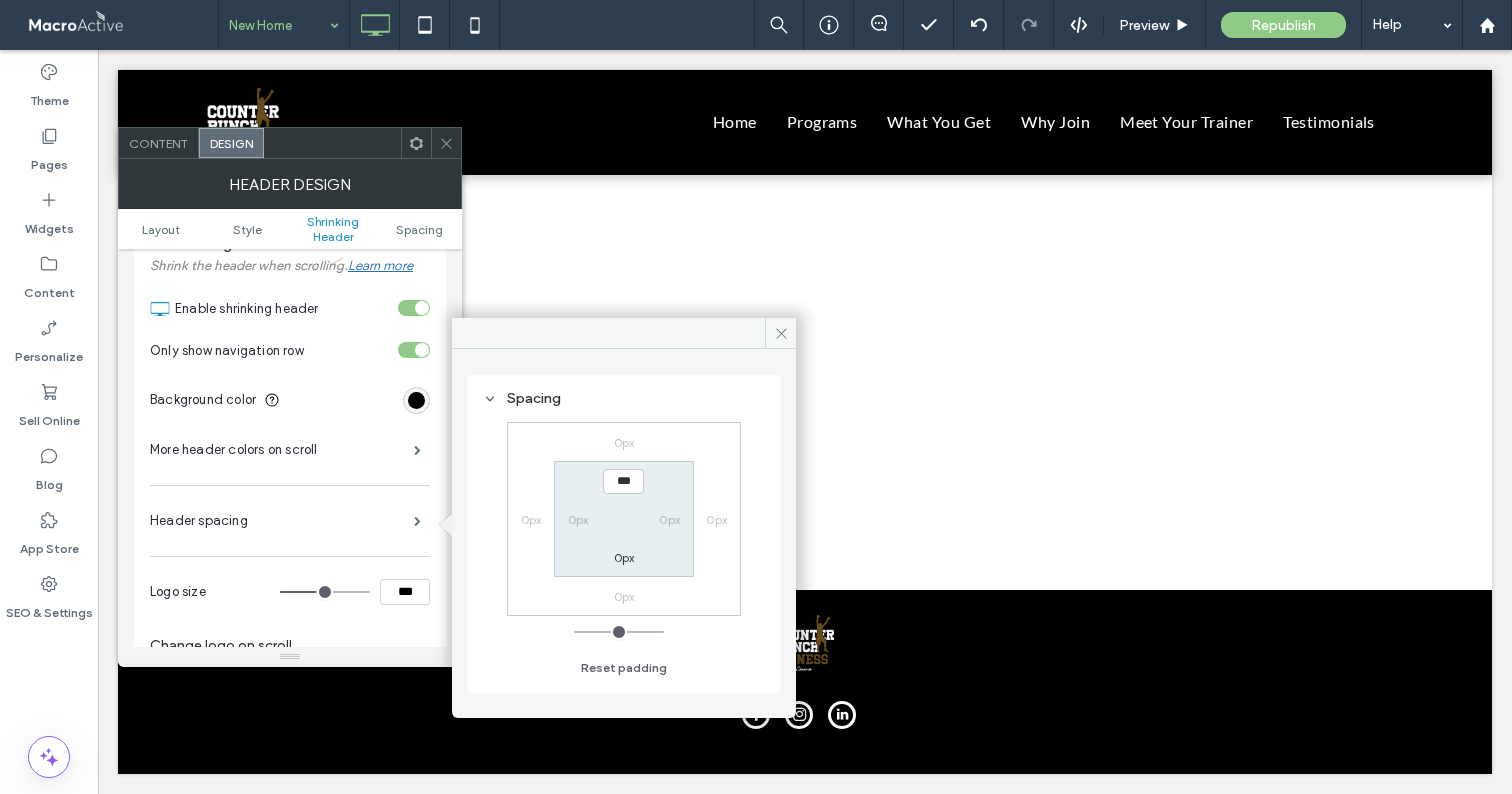 drag, startPoint x: 349, startPoint y: 592, endPoint x: 317, endPoint y: 591, distance: 32.01562 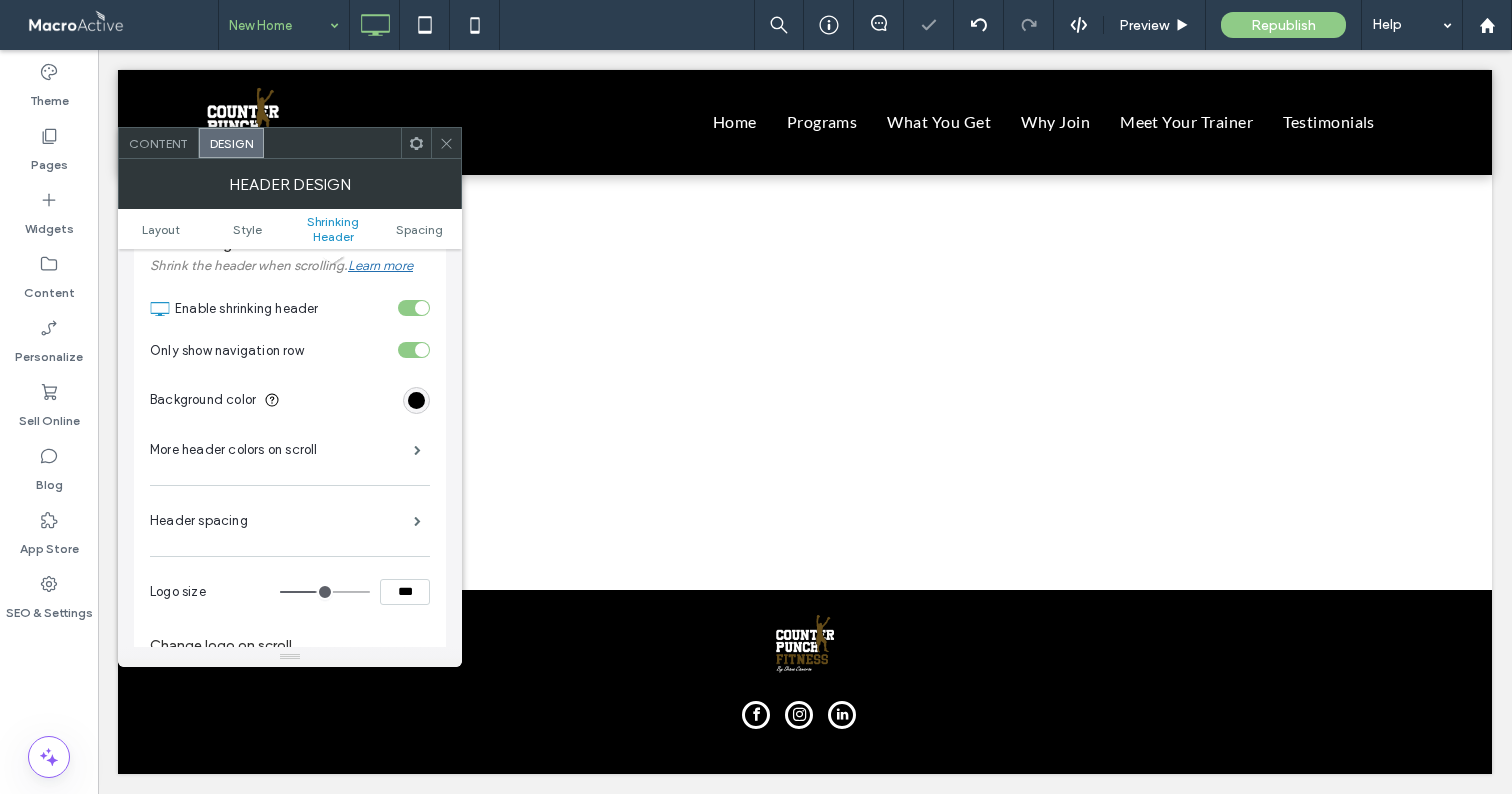 click at bounding box center [446, 143] 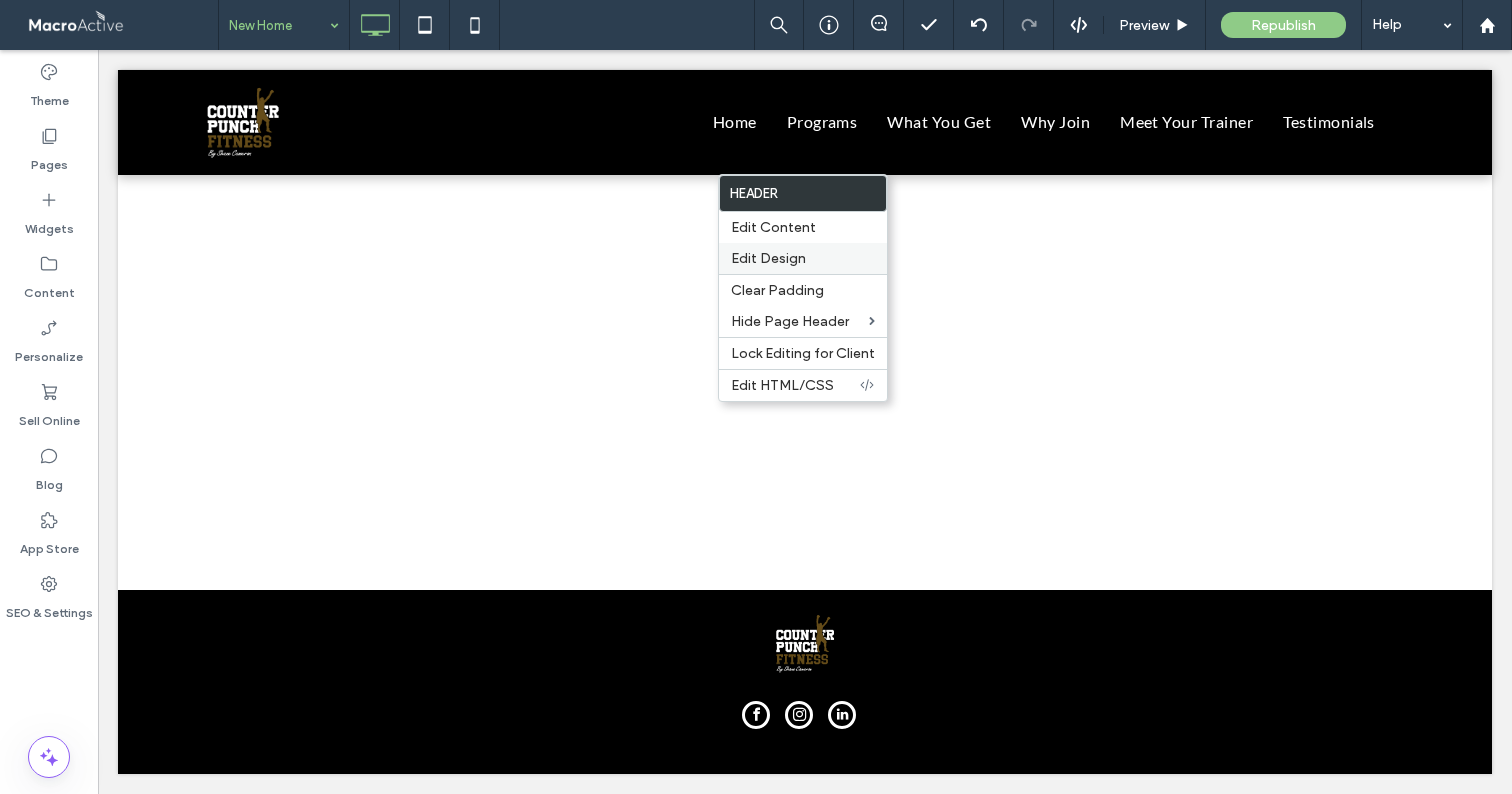 click on "Edit Design" at bounding box center (768, 258) 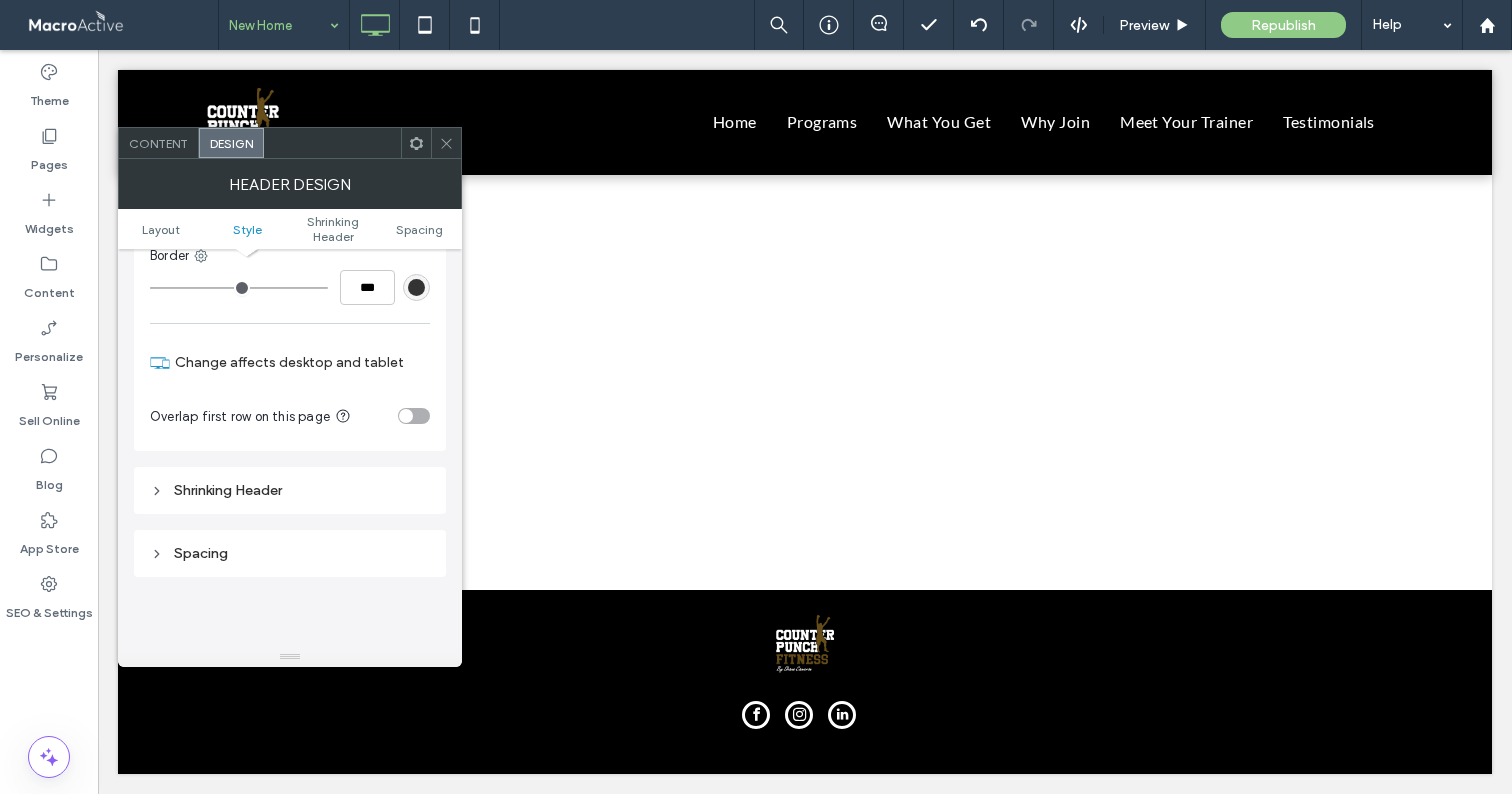 click on "Shrinking Header" at bounding box center (290, 490) 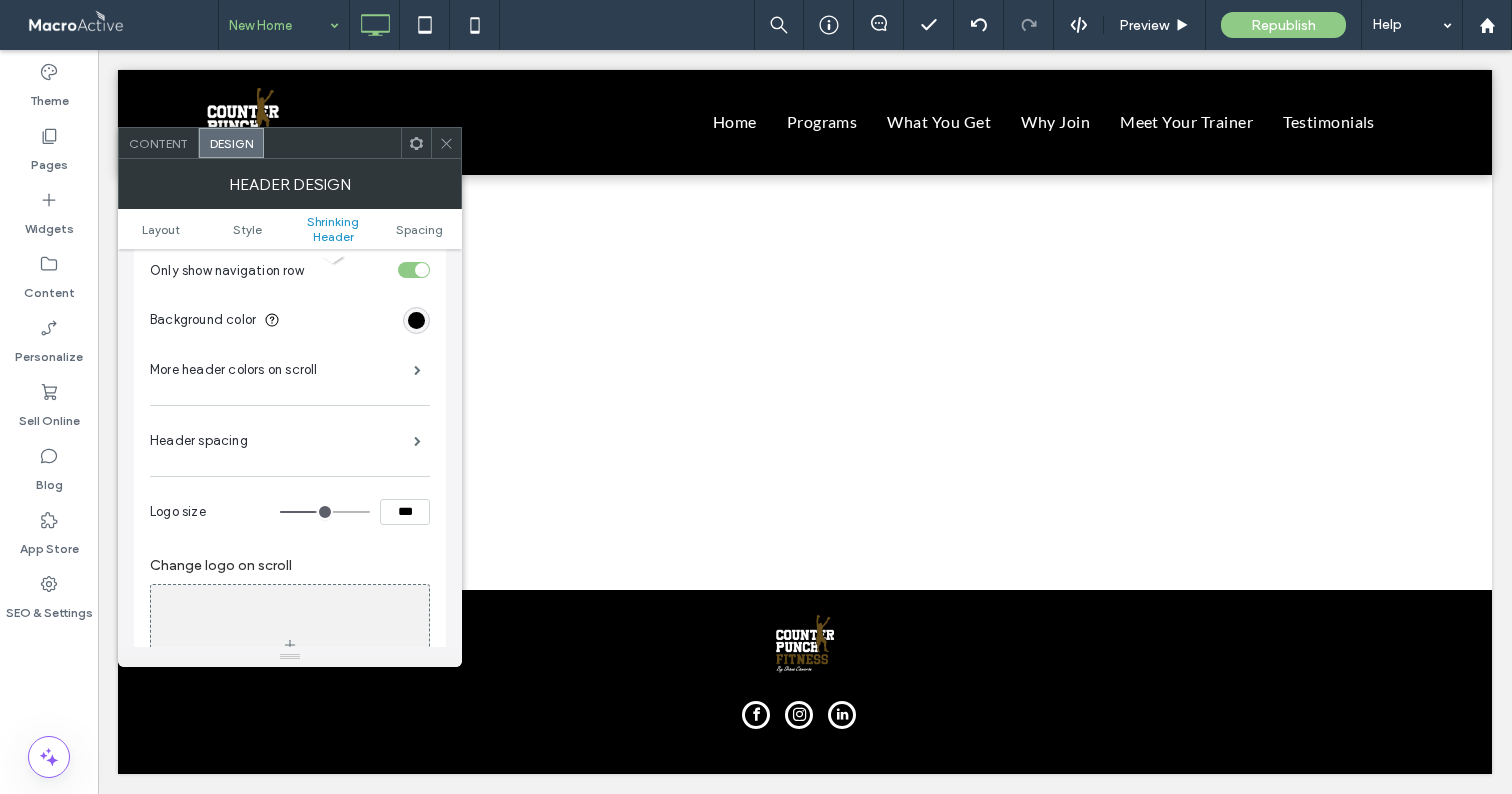 scroll, scrollTop: 749, scrollLeft: 0, axis: vertical 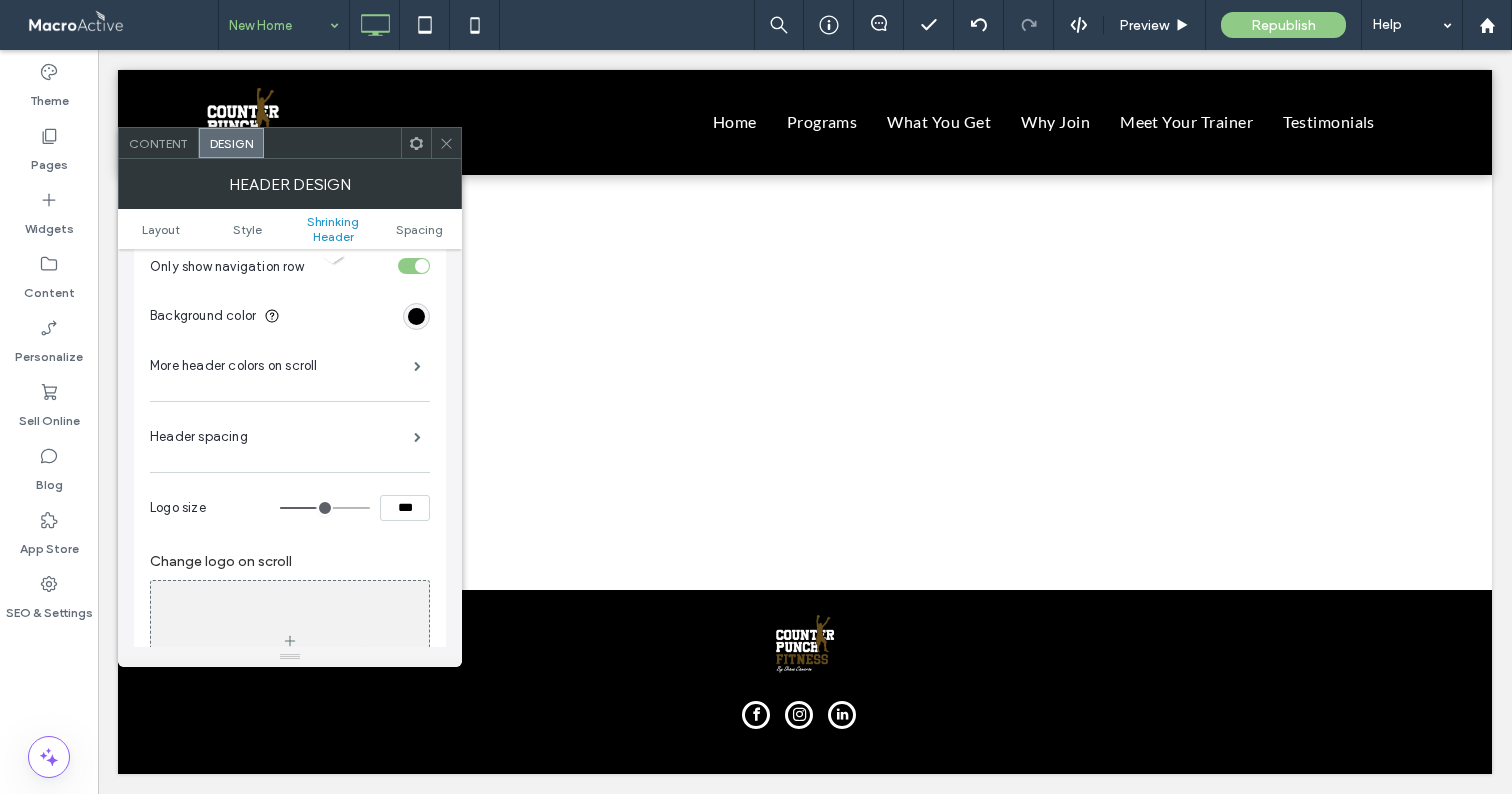 type on "**" 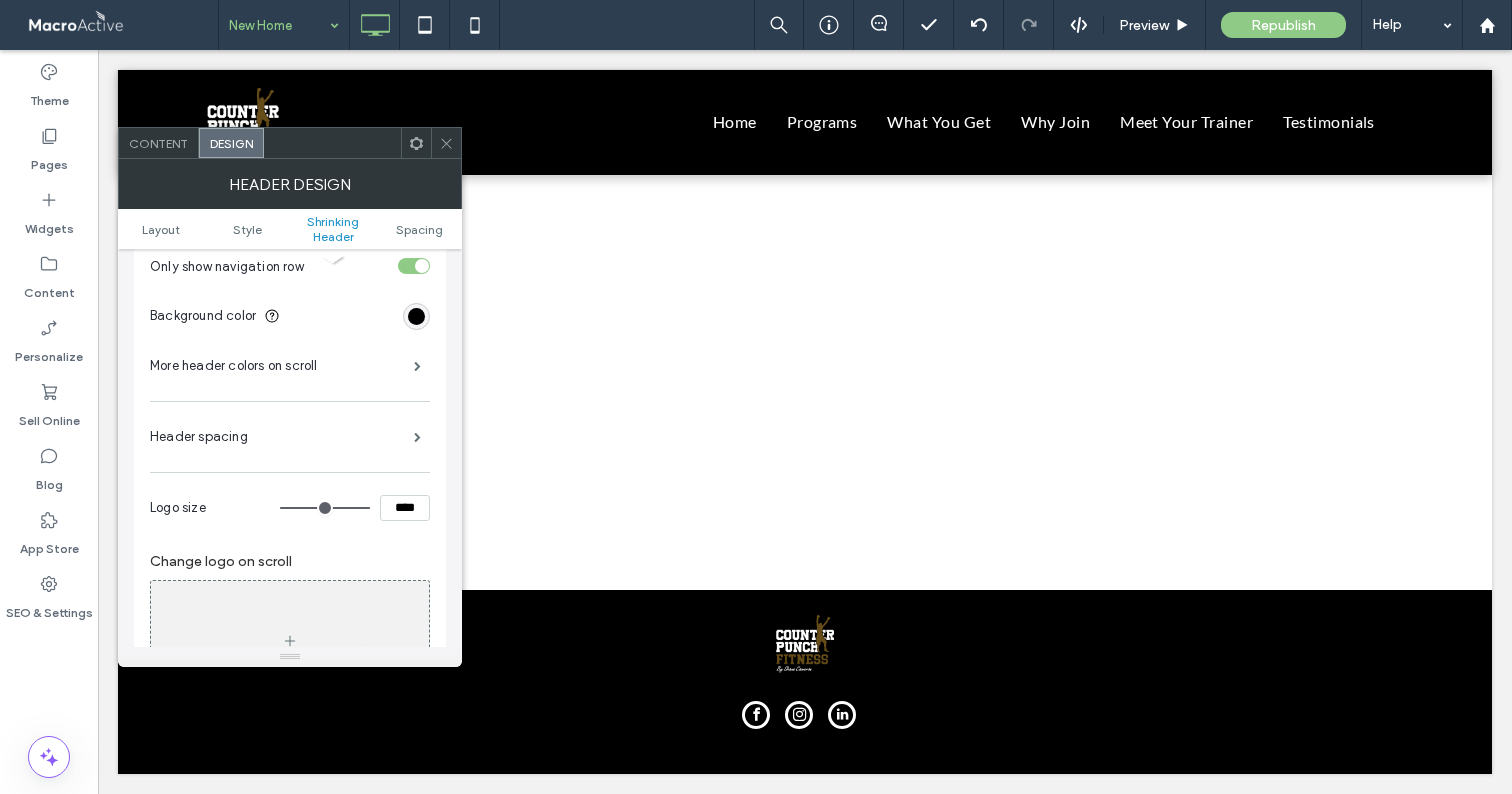drag, startPoint x: 370, startPoint y: 509, endPoint x: 429, endPoint y: 510, distance: 59.008472 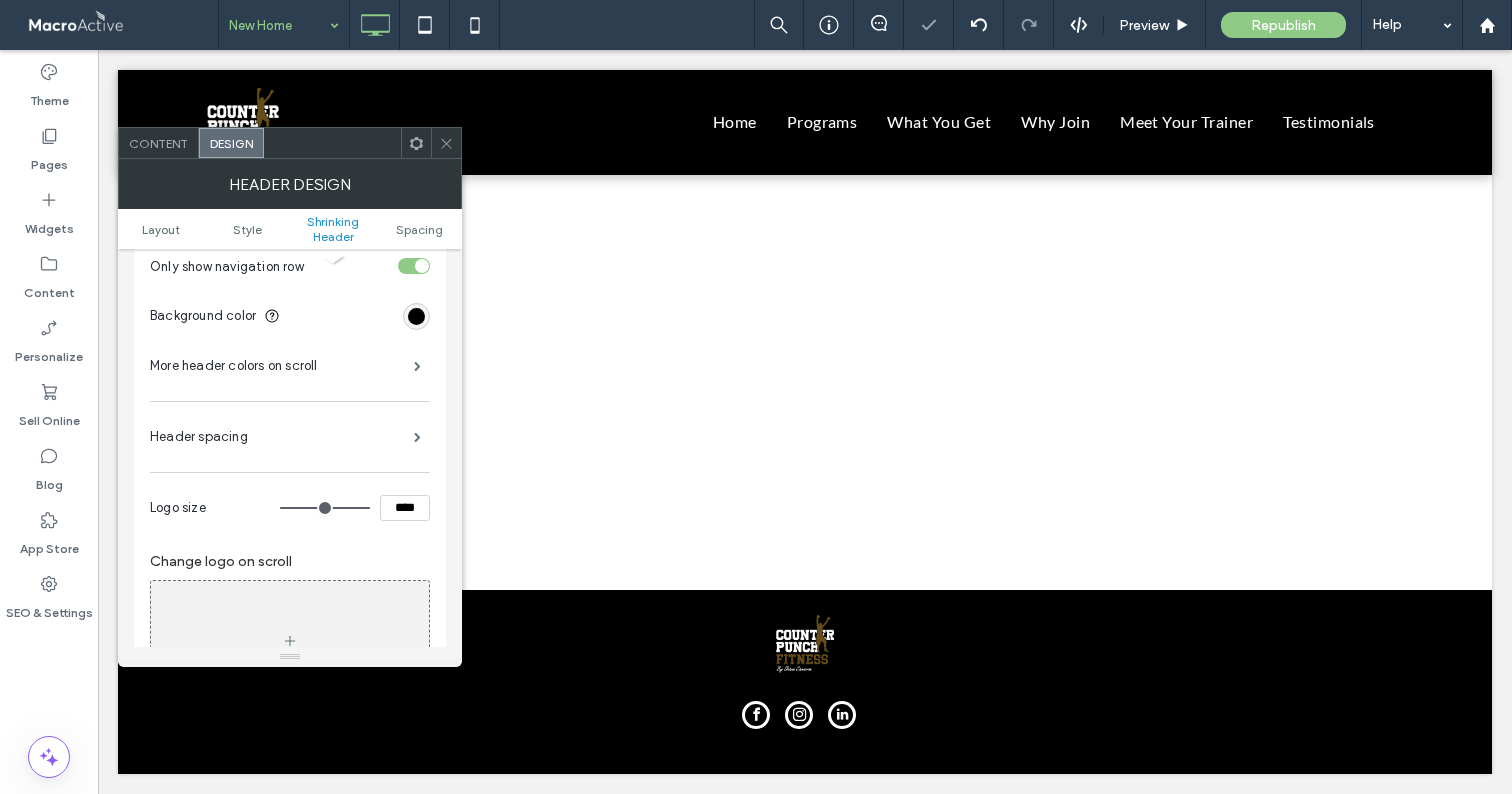 click 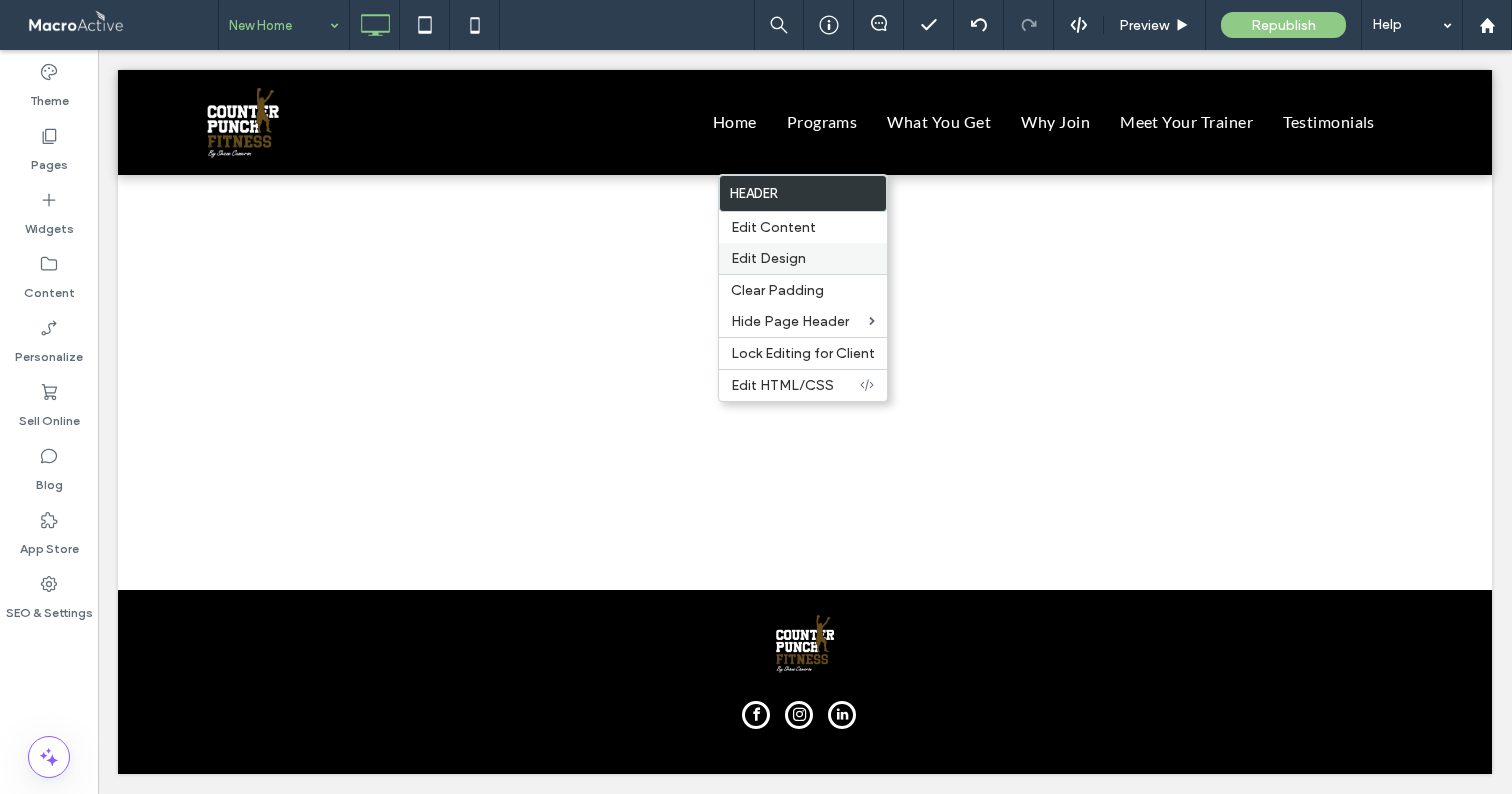 click on "Edit Design" at bounding box center (768, 258) 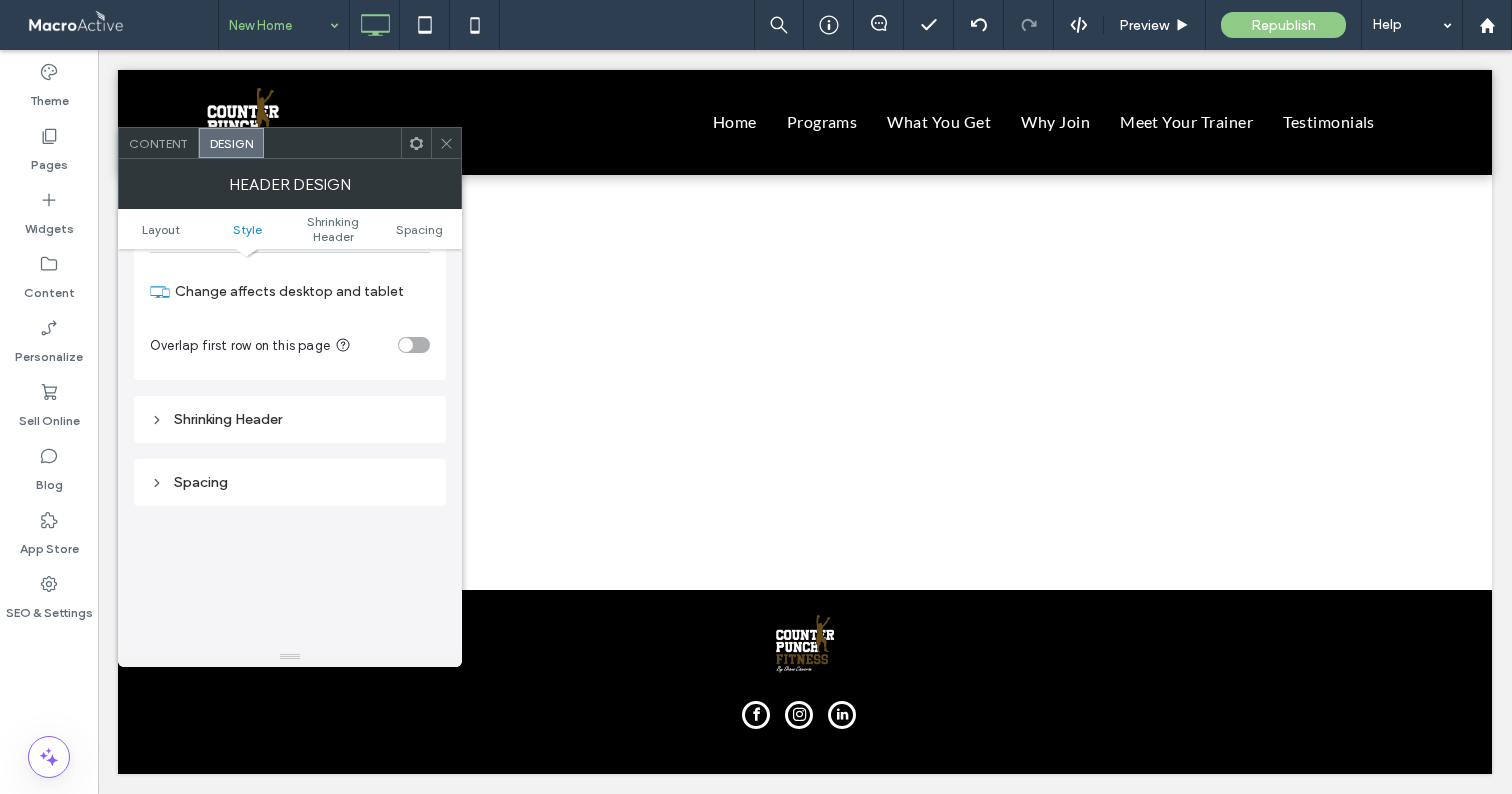 scroll, scrollTop: 510, scrollLeft: 0, axis: vertical 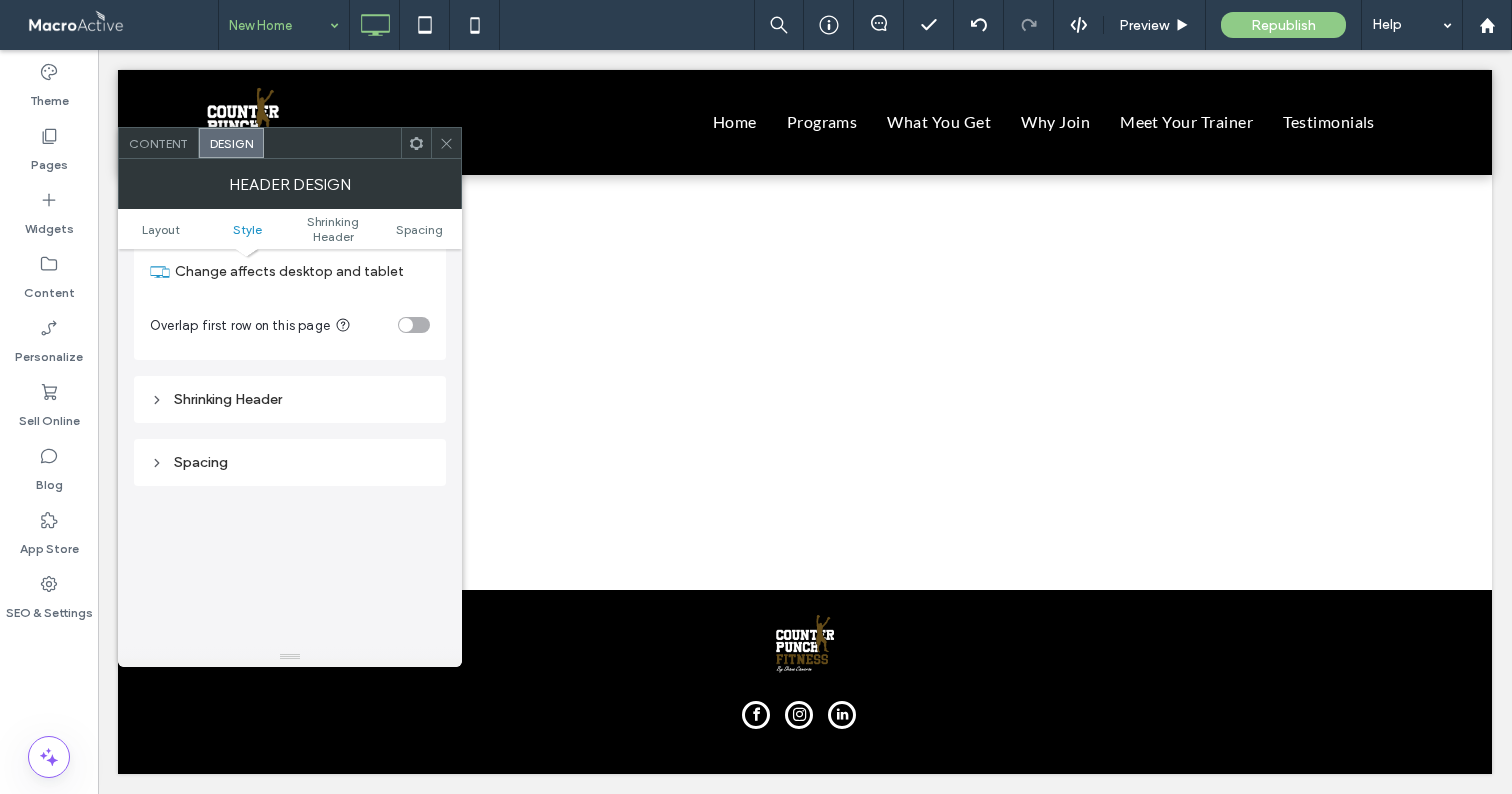 click on "Shrinking Header" at bounding box center [290, 399] 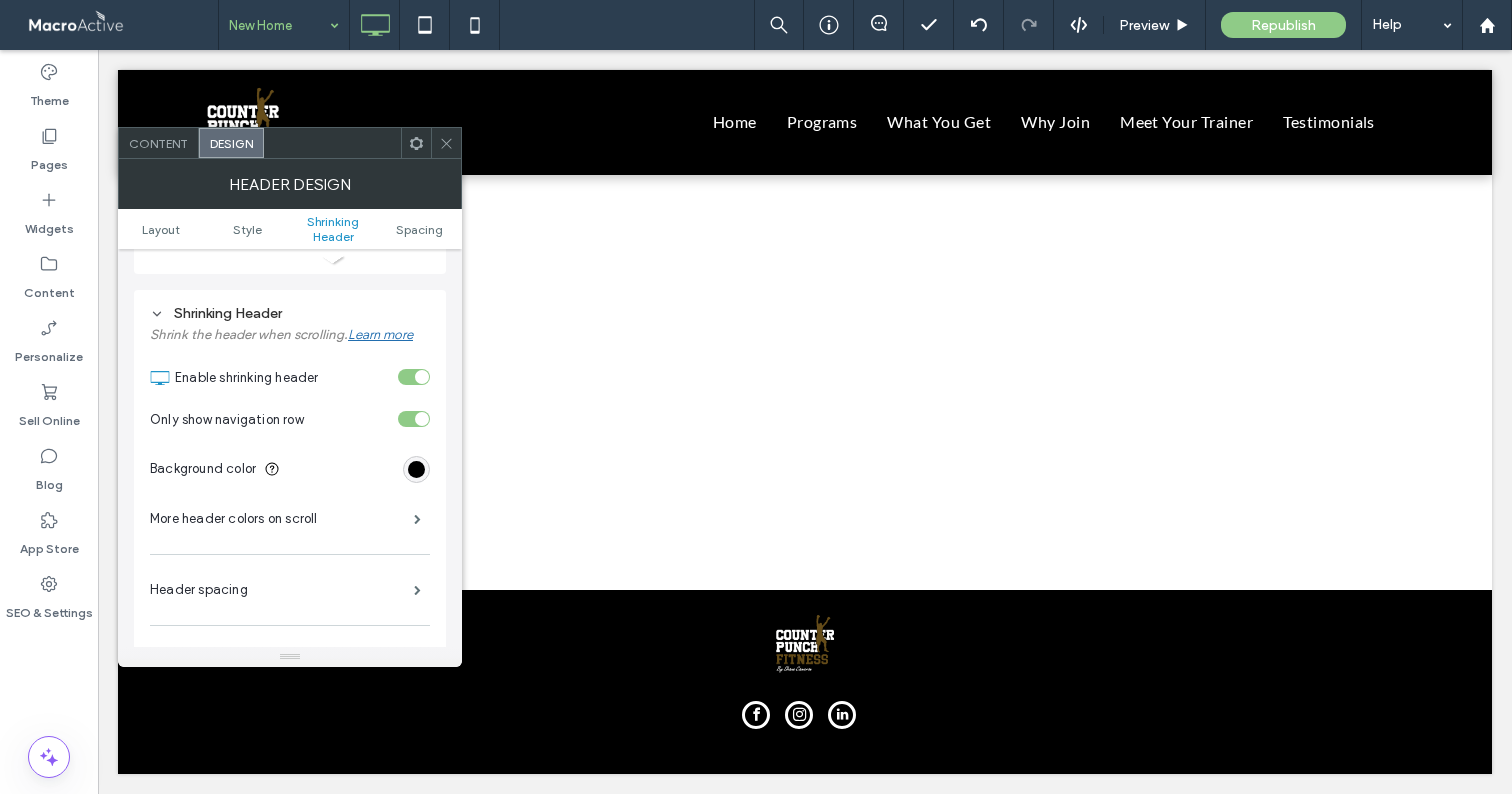 scroll, scrollTop: 747, scrollLeft: 0, axis: vertical 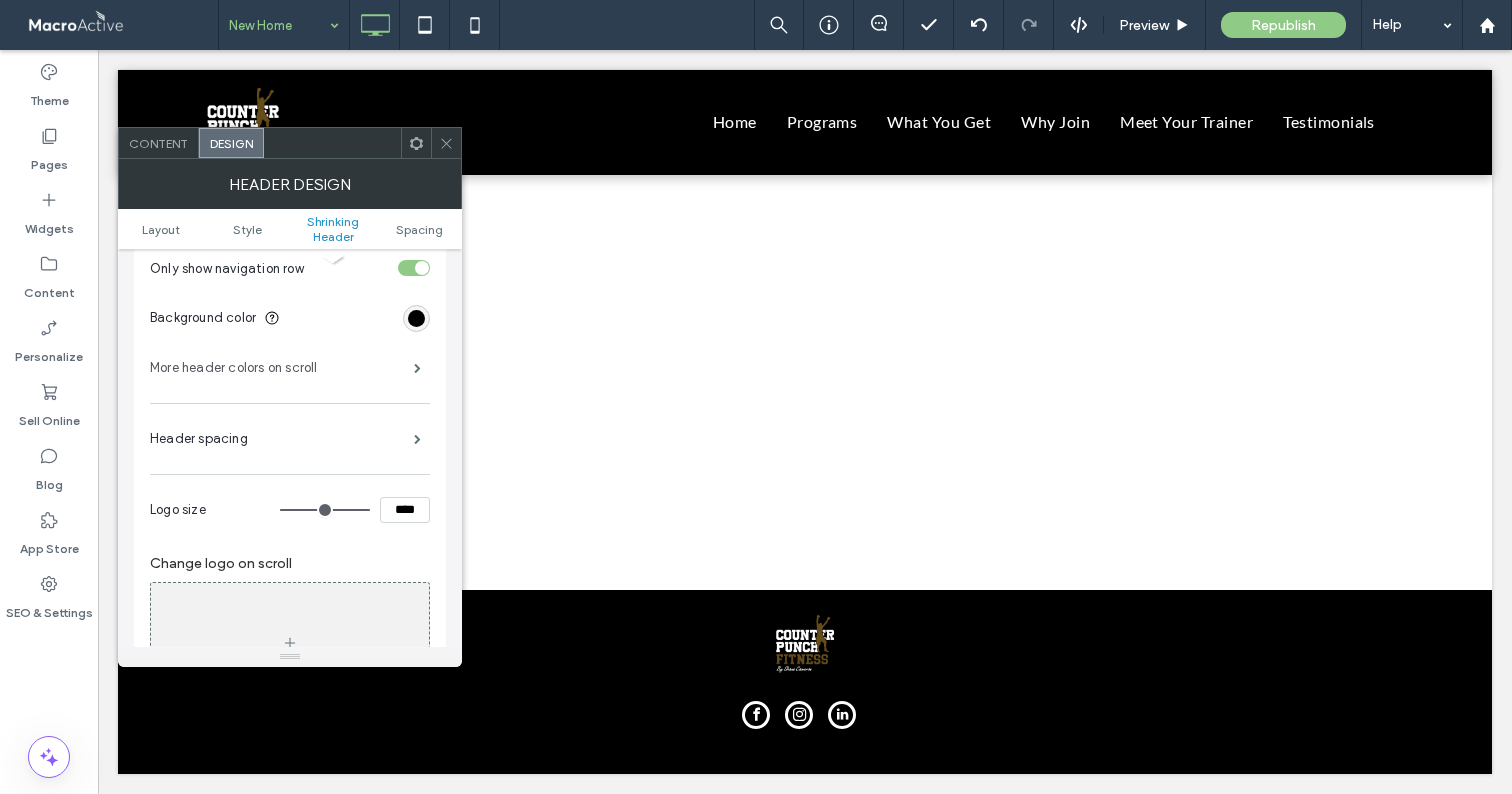 click on "More header colors on scroll" at bounding box center (282, 368) 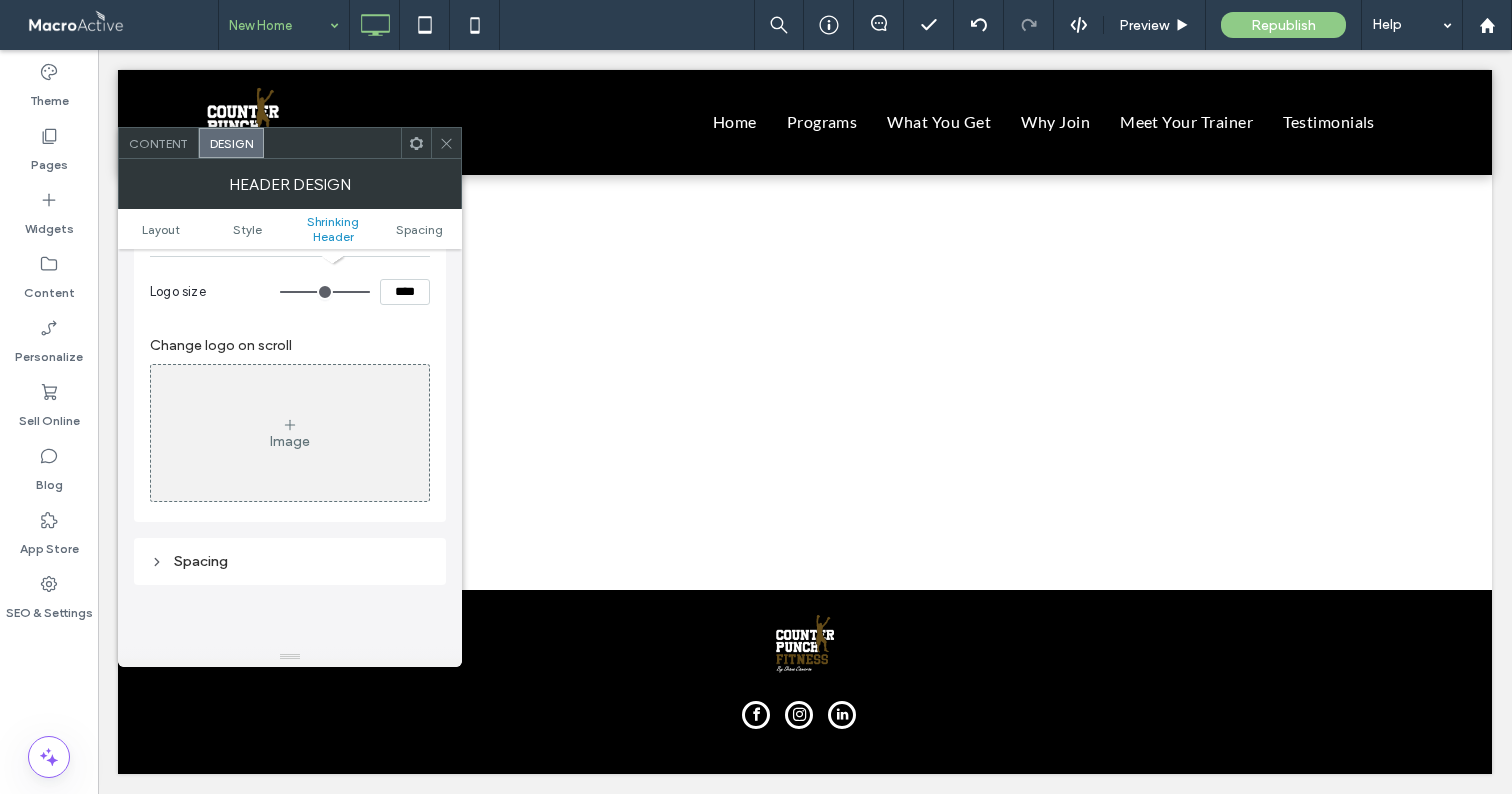 scroll, scrollTop: 983, scrollLeft: 0, axis: vertical 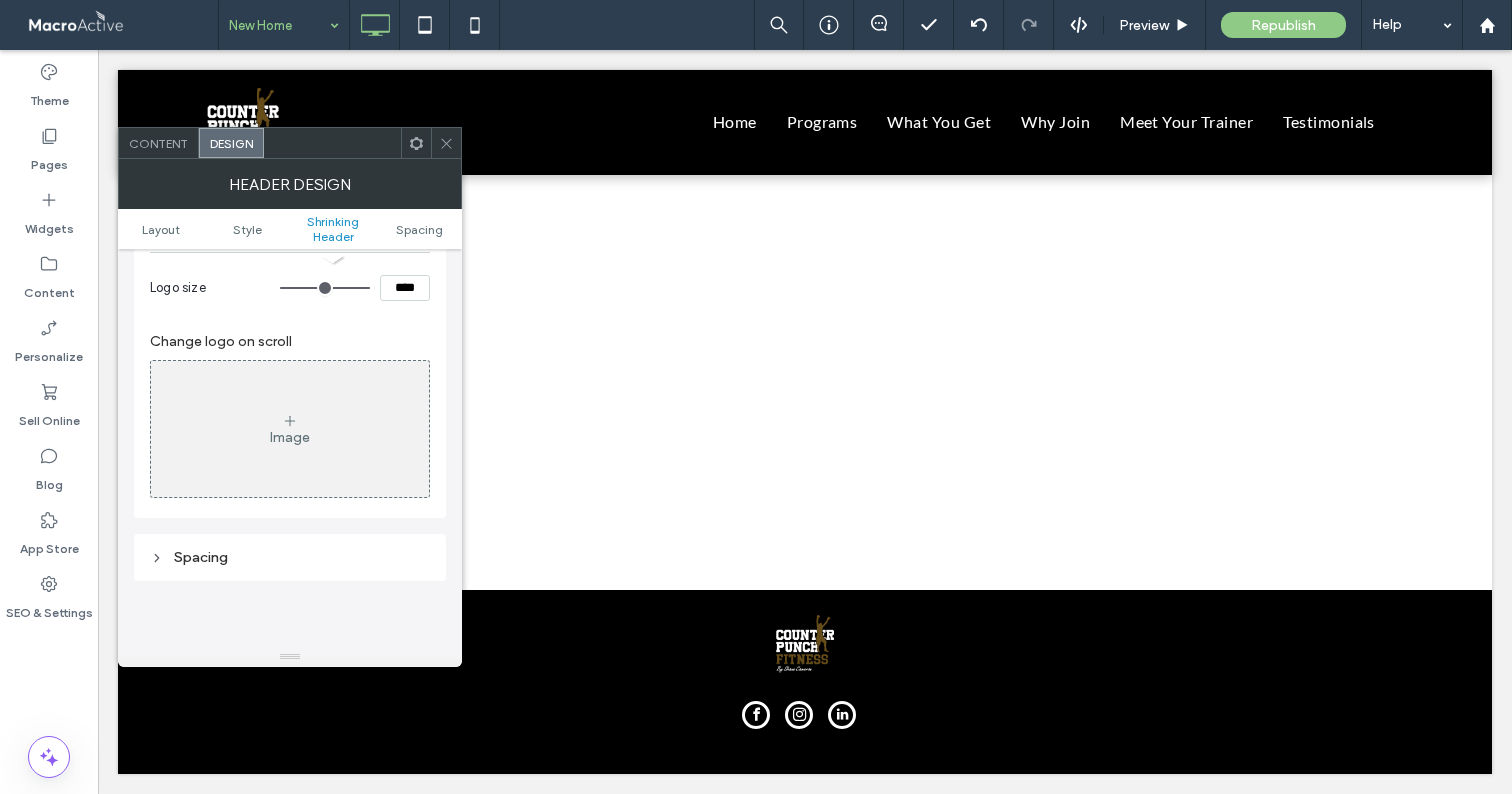 click on "Spacing" at bounding box center [290, 557] 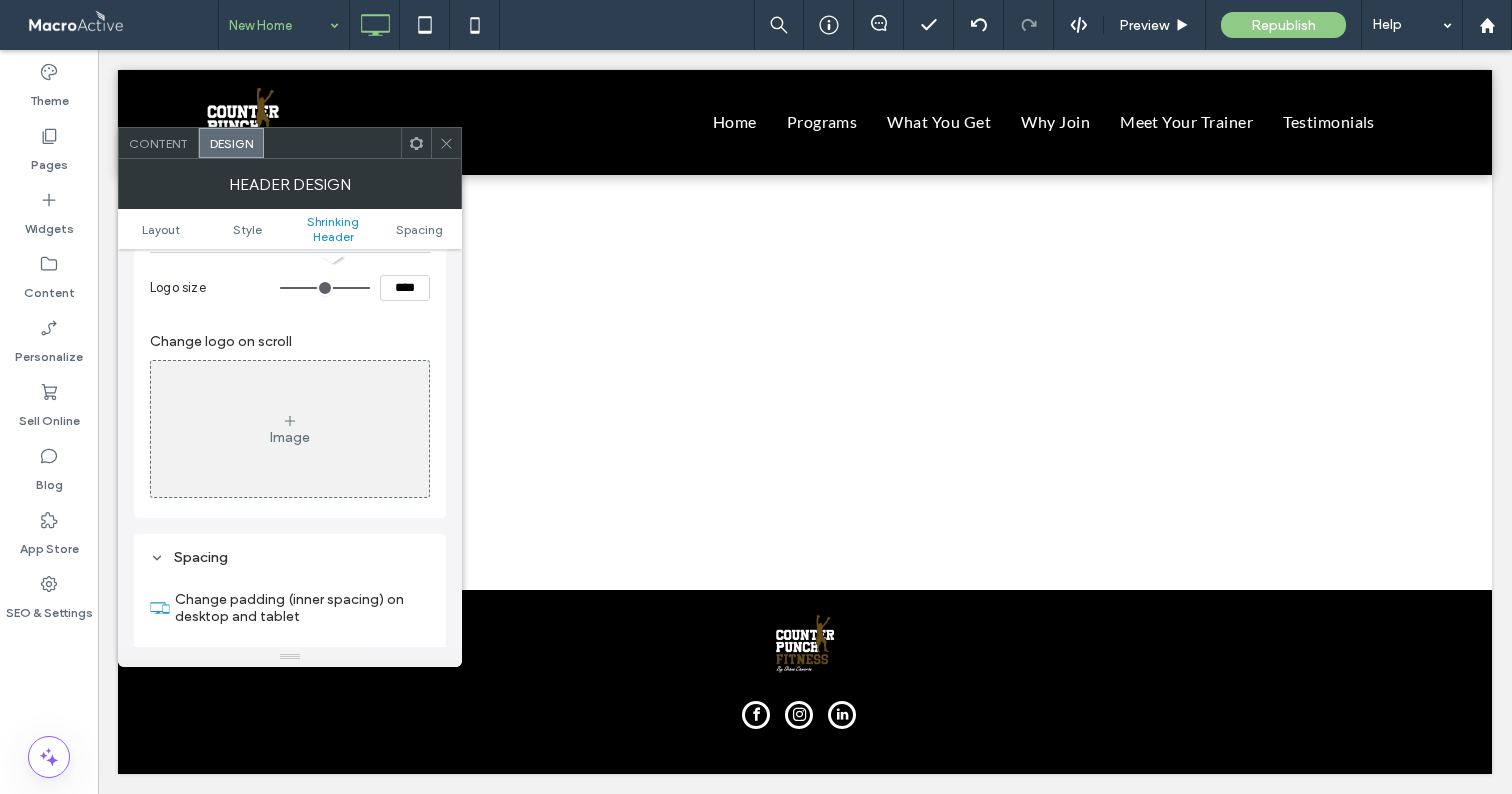 scroll, scrollTop: 1334, scrollLeft: 0, axis: vertical 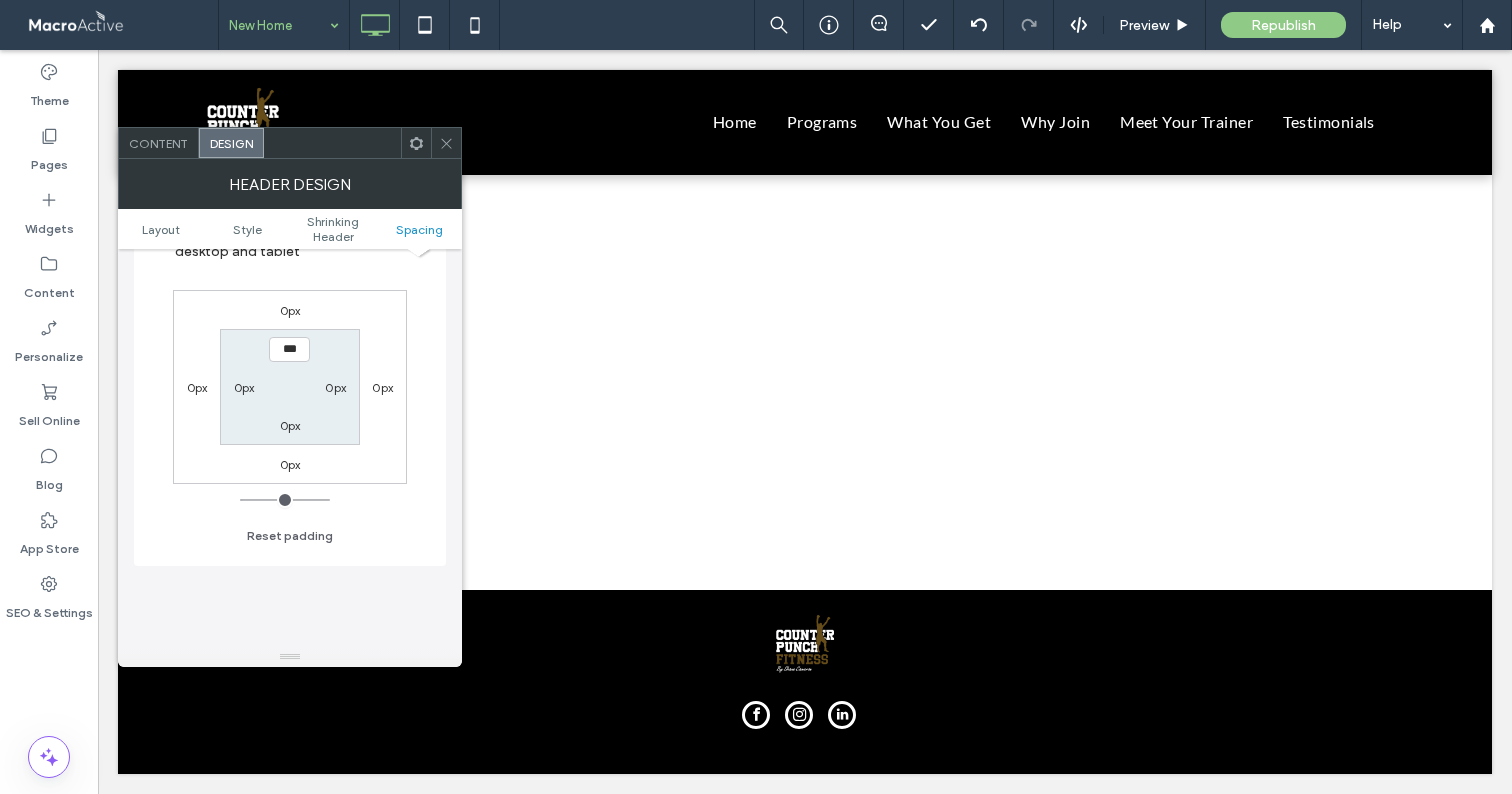 click 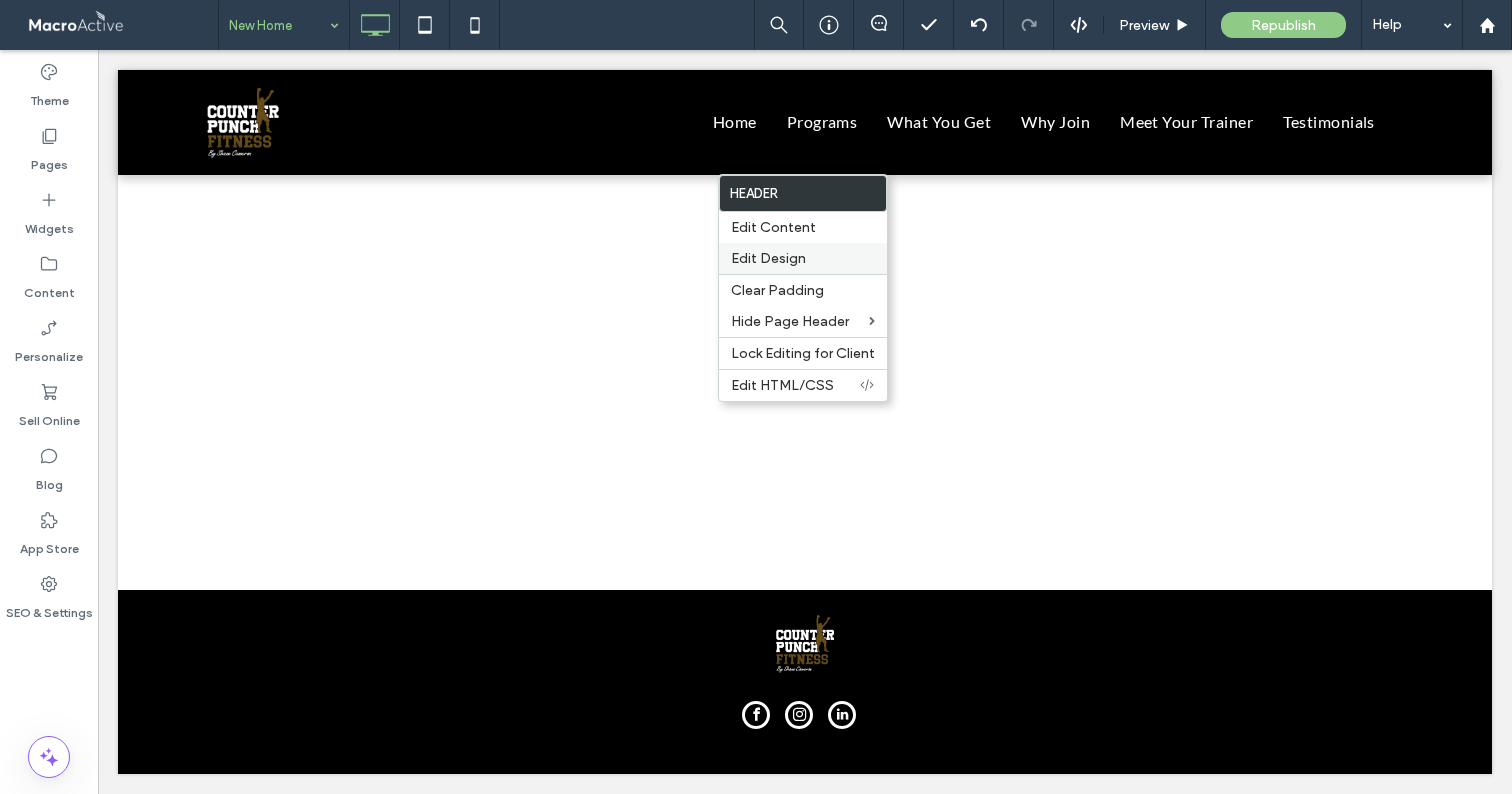 click on "Edit Design" at bounding box center (768, 258) 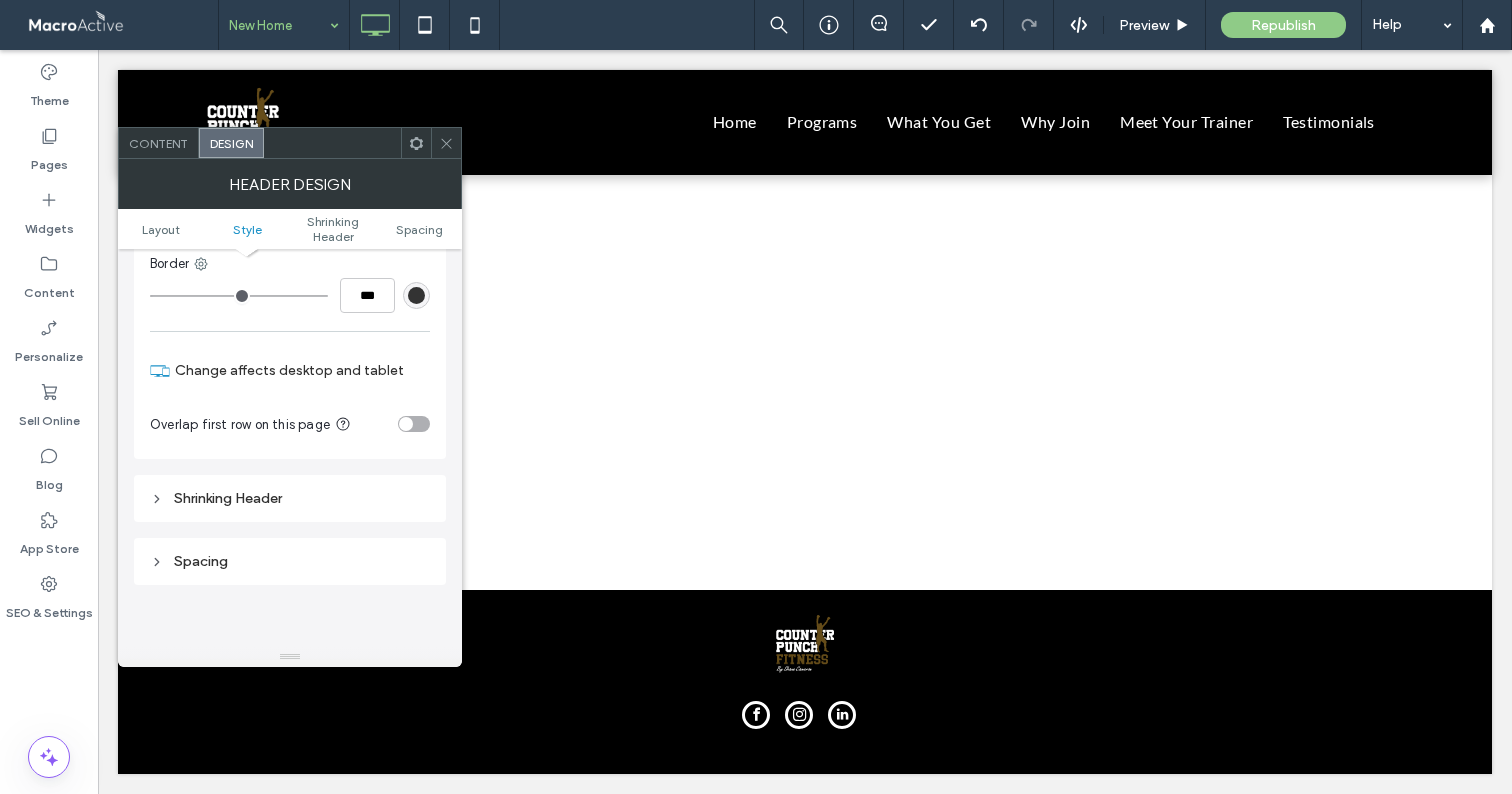 scroll, scrollTop: 446, scrollLeft: 0, axis: vertical 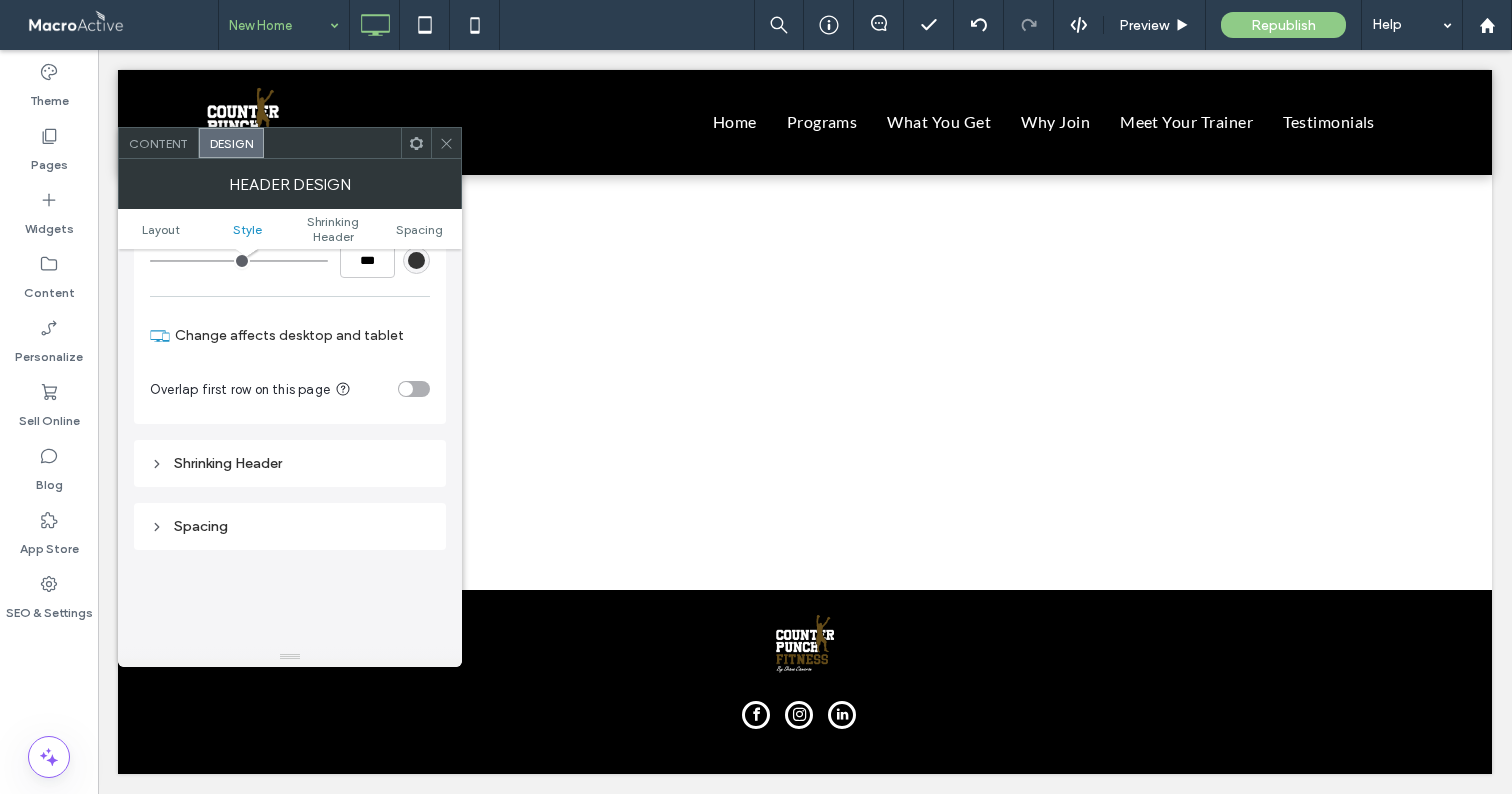 click on "Shrinking Header" at bounding box center [290, 463] 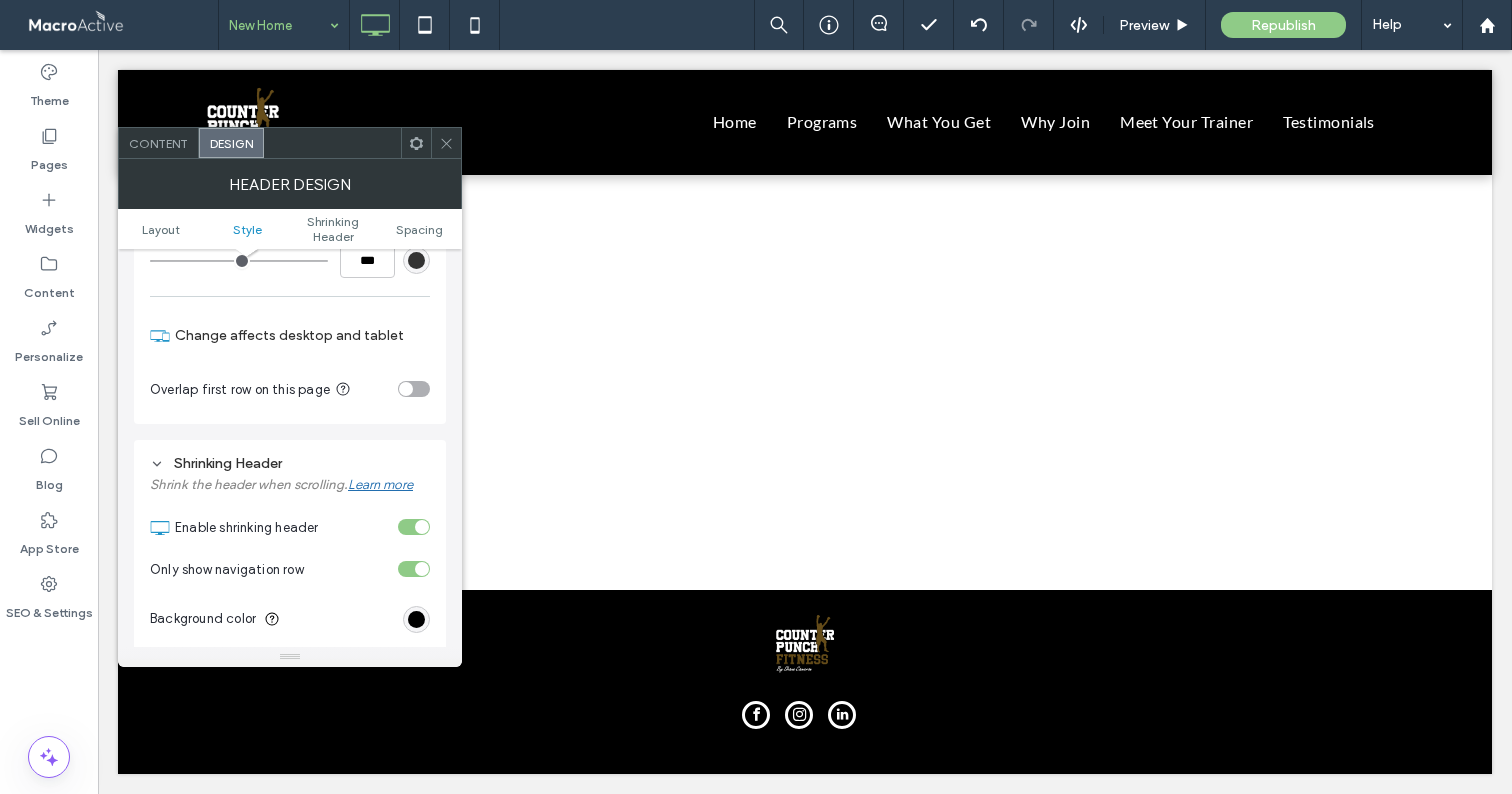 click at bounding box center [422, 527] 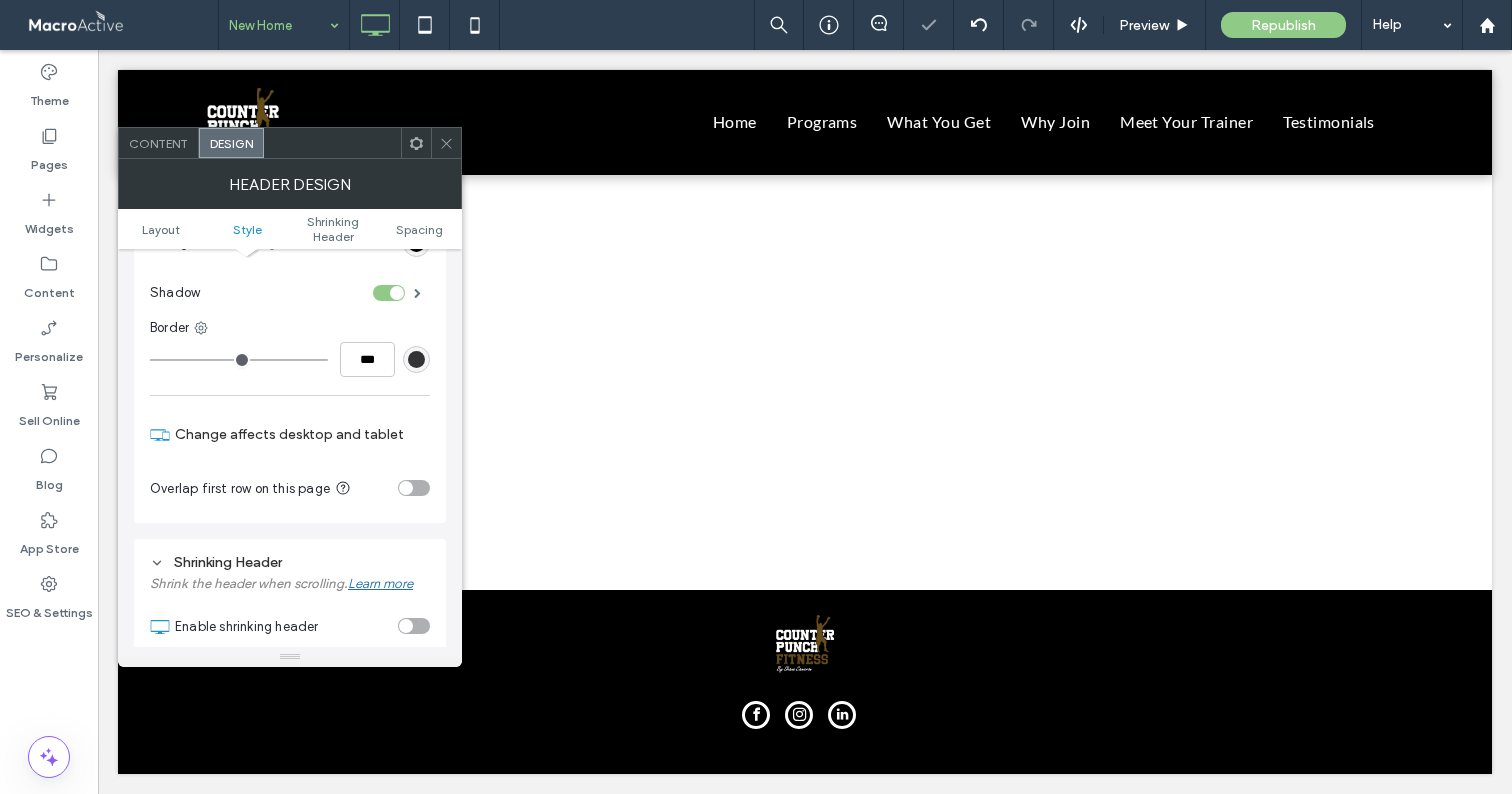 scroll, scrollTop: 339, scrollLeft: 0, axis: vertical 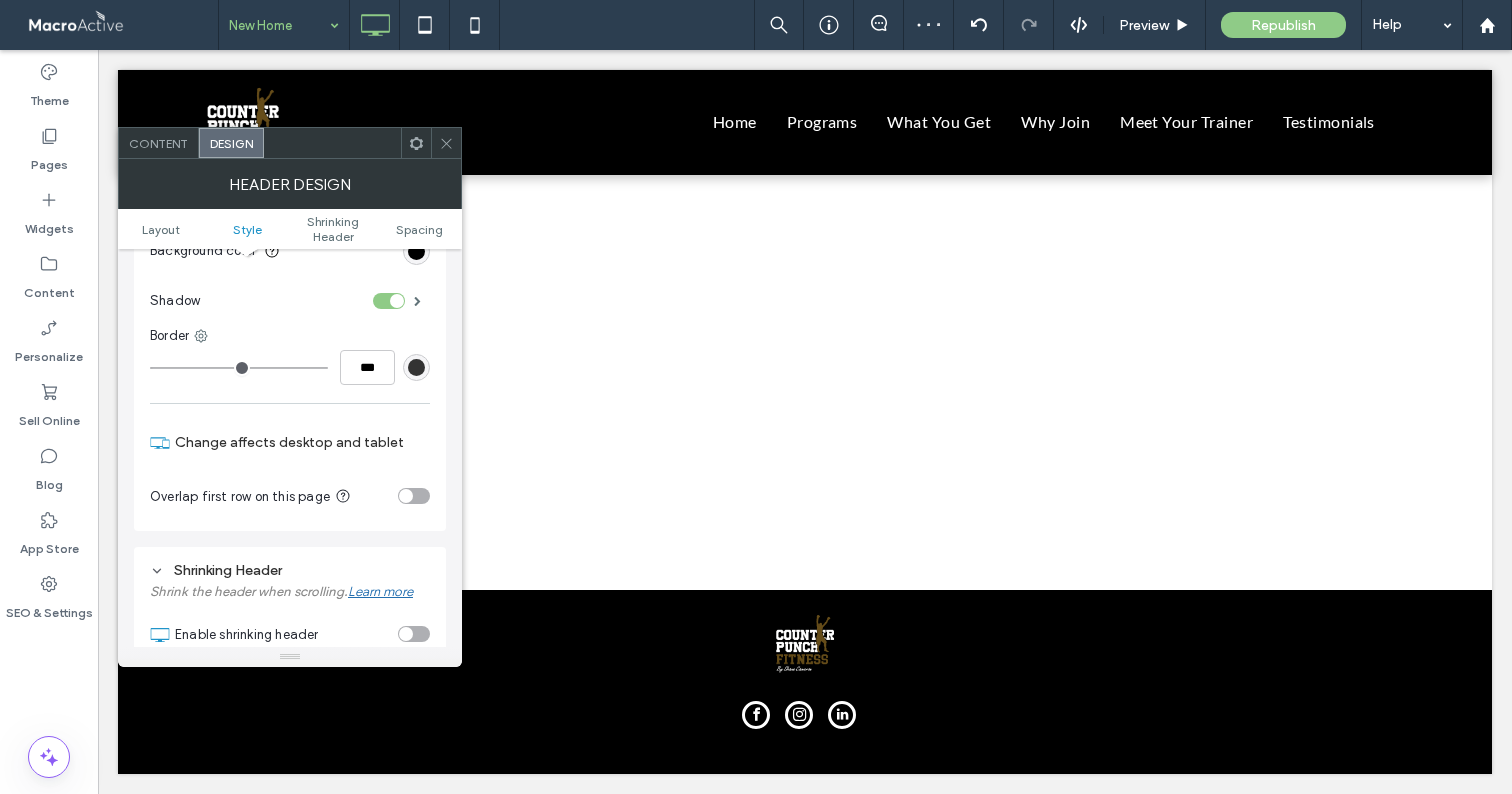click at bounding box center (414, 496) 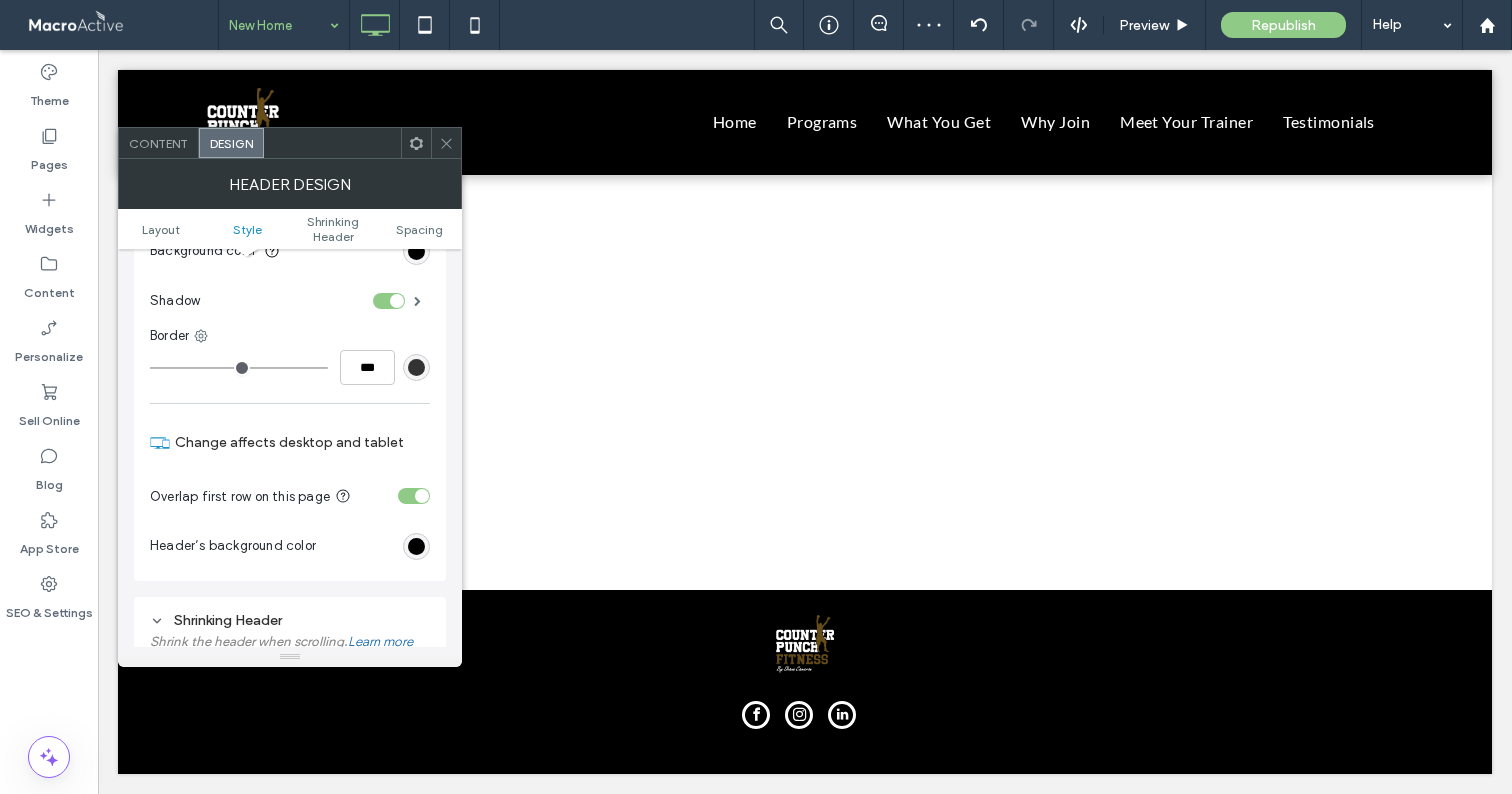 click 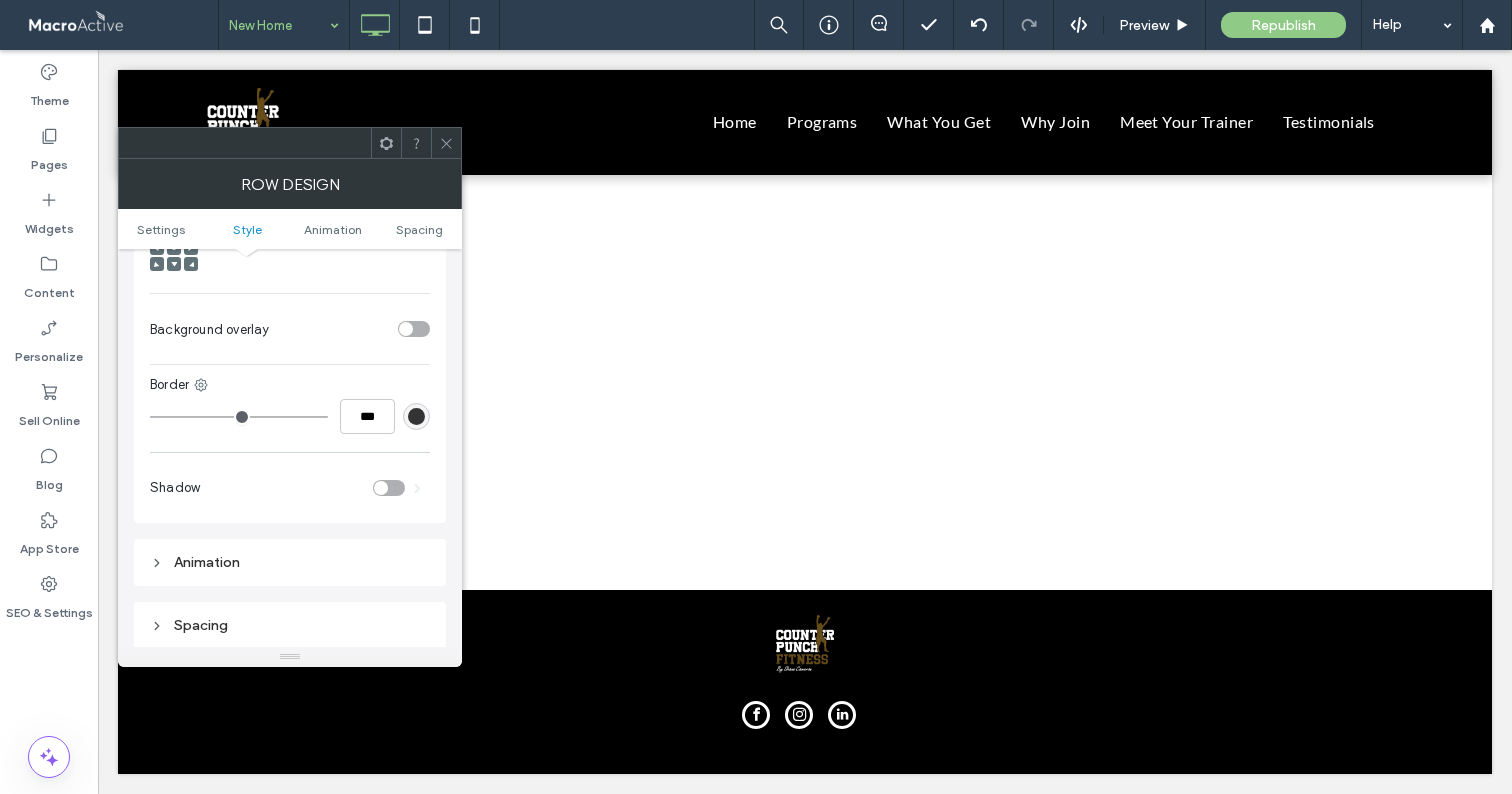 scroll, scrollTop: 759, scrollLeft: 0, axis: vertical 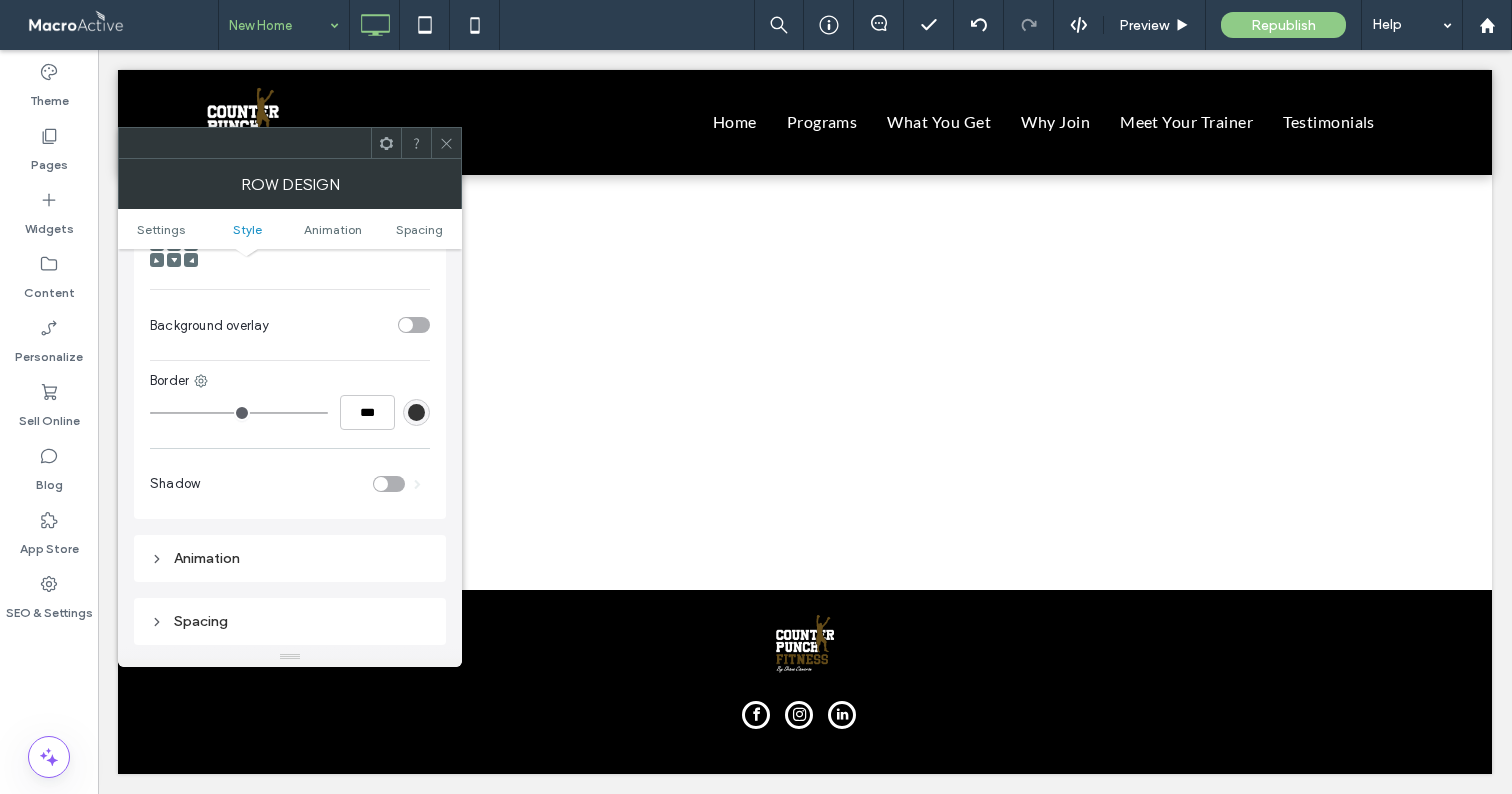 click at bounding box center (290, 143) 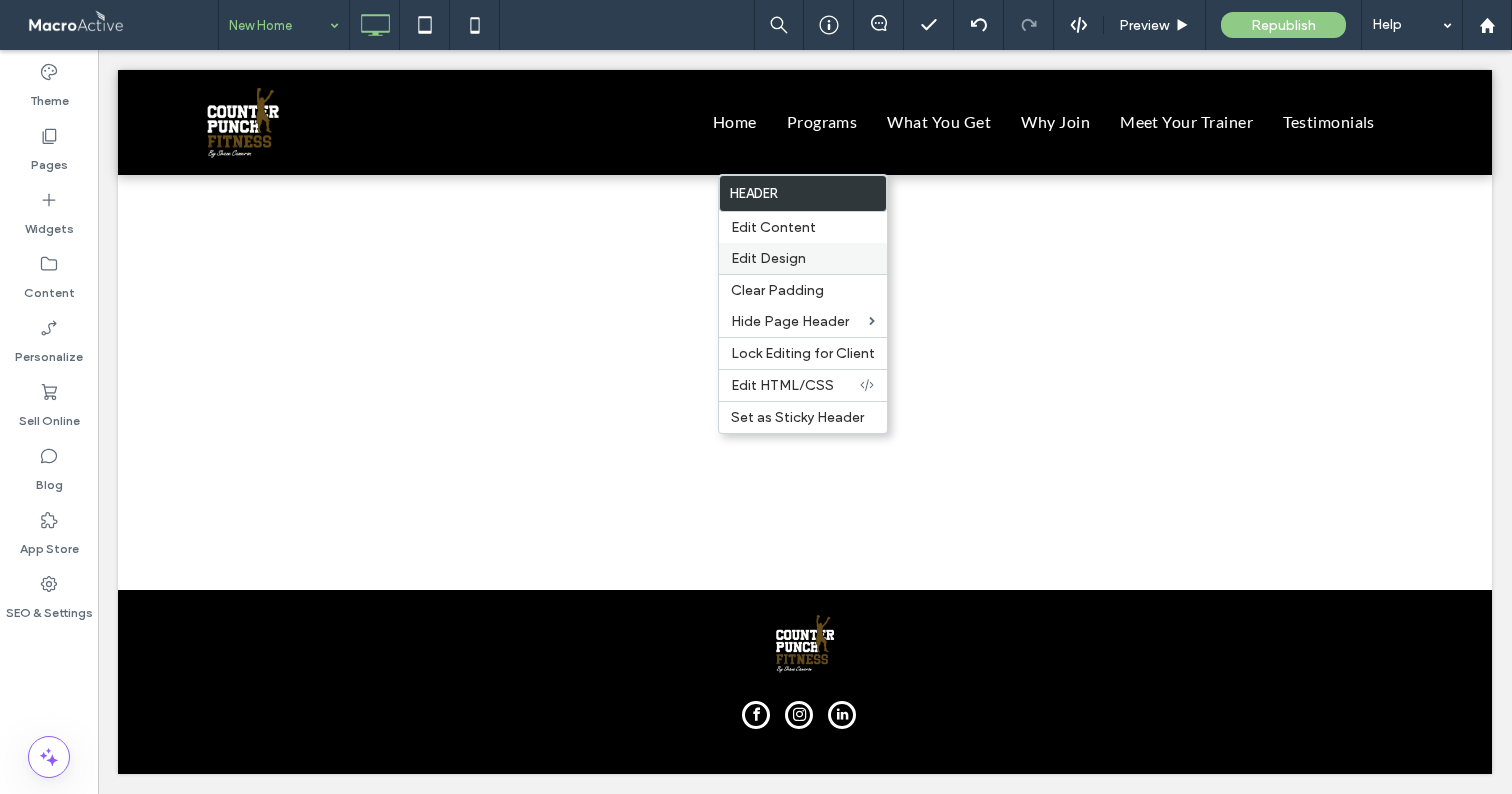 click on "Edit Design" at bounding box center (768, 258) 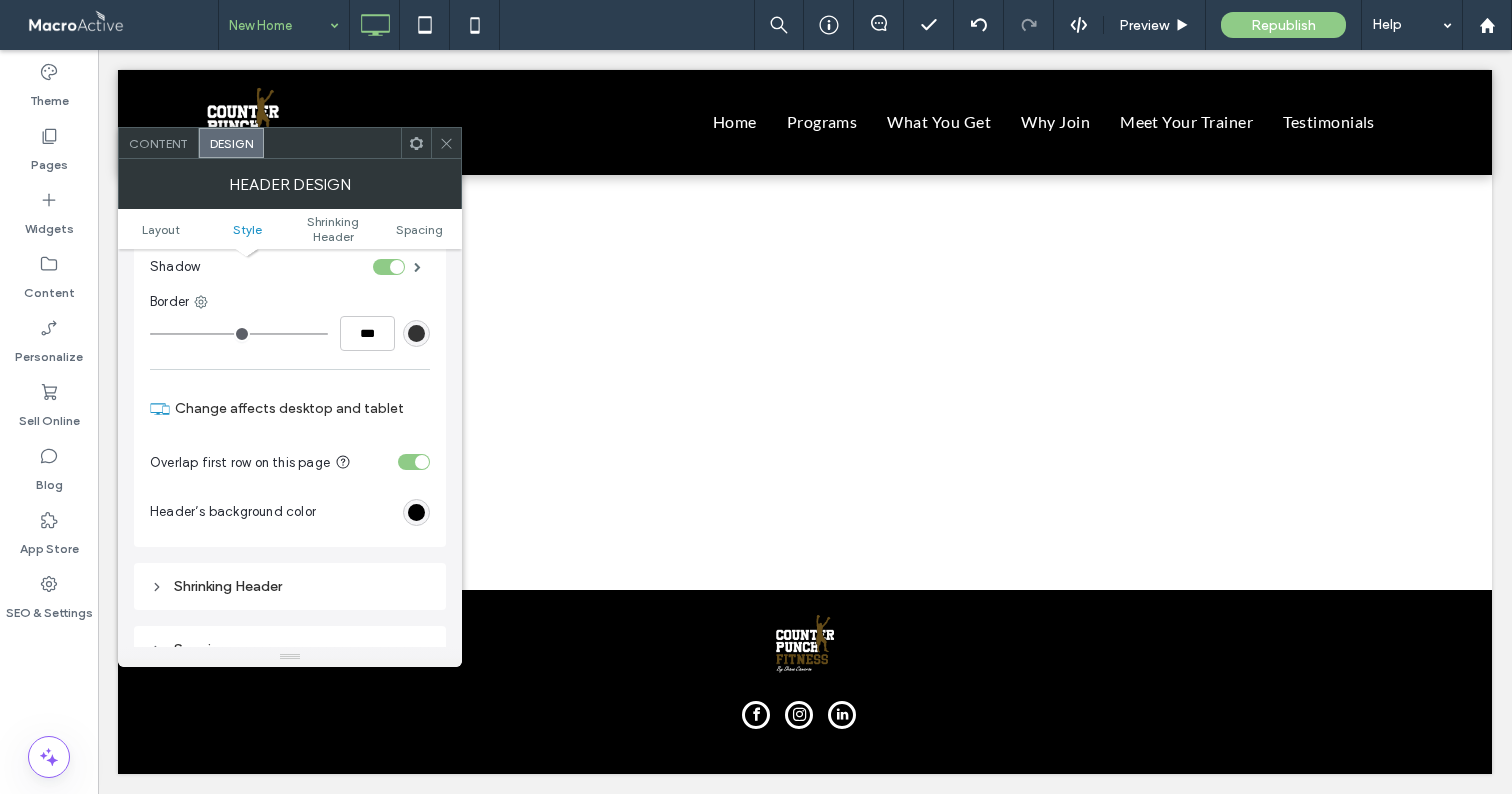 scroll, scrollTop: 378, scrollLeft: 0, axis: vertical 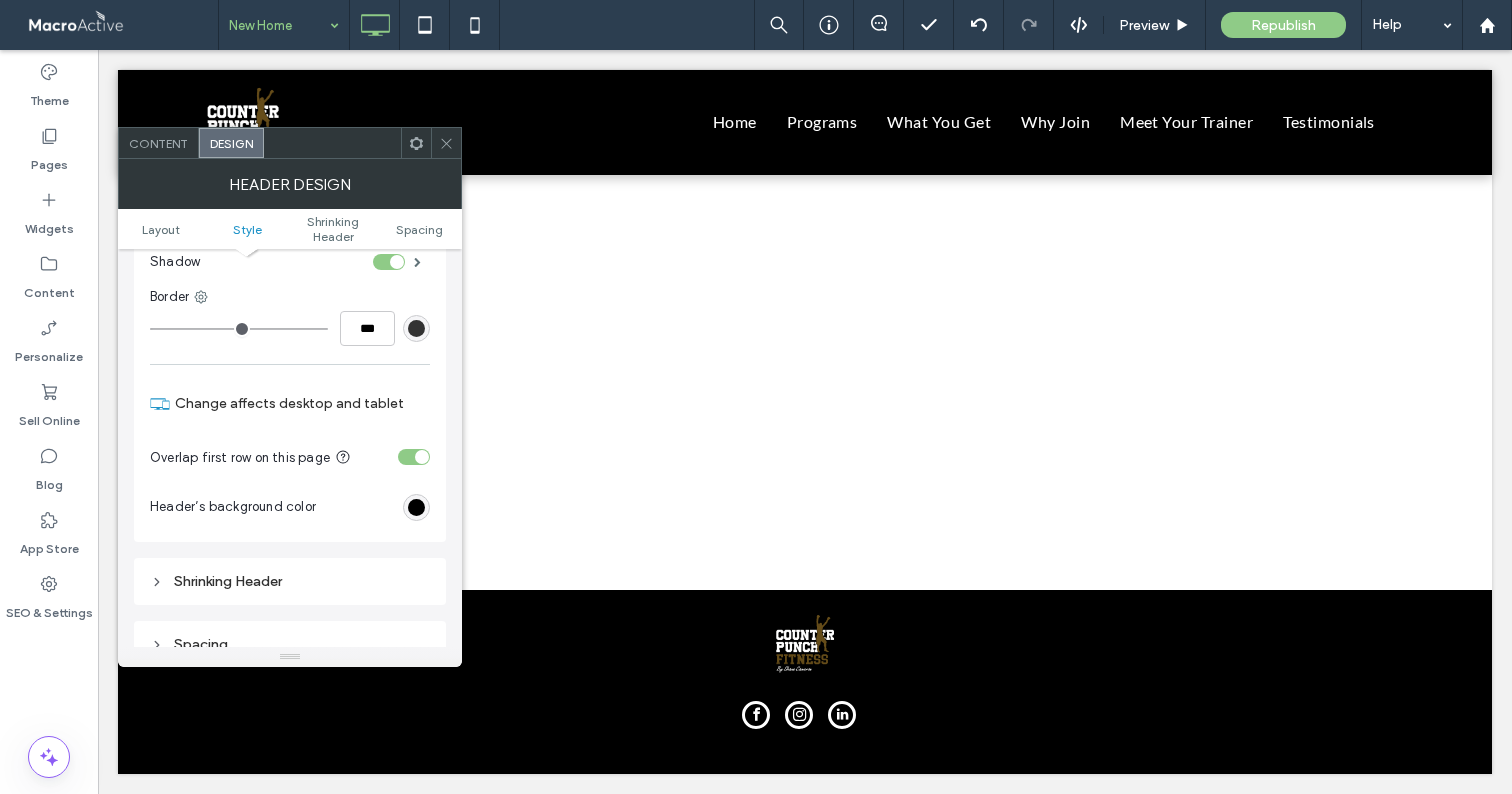 click at bounding box center [414, 457] 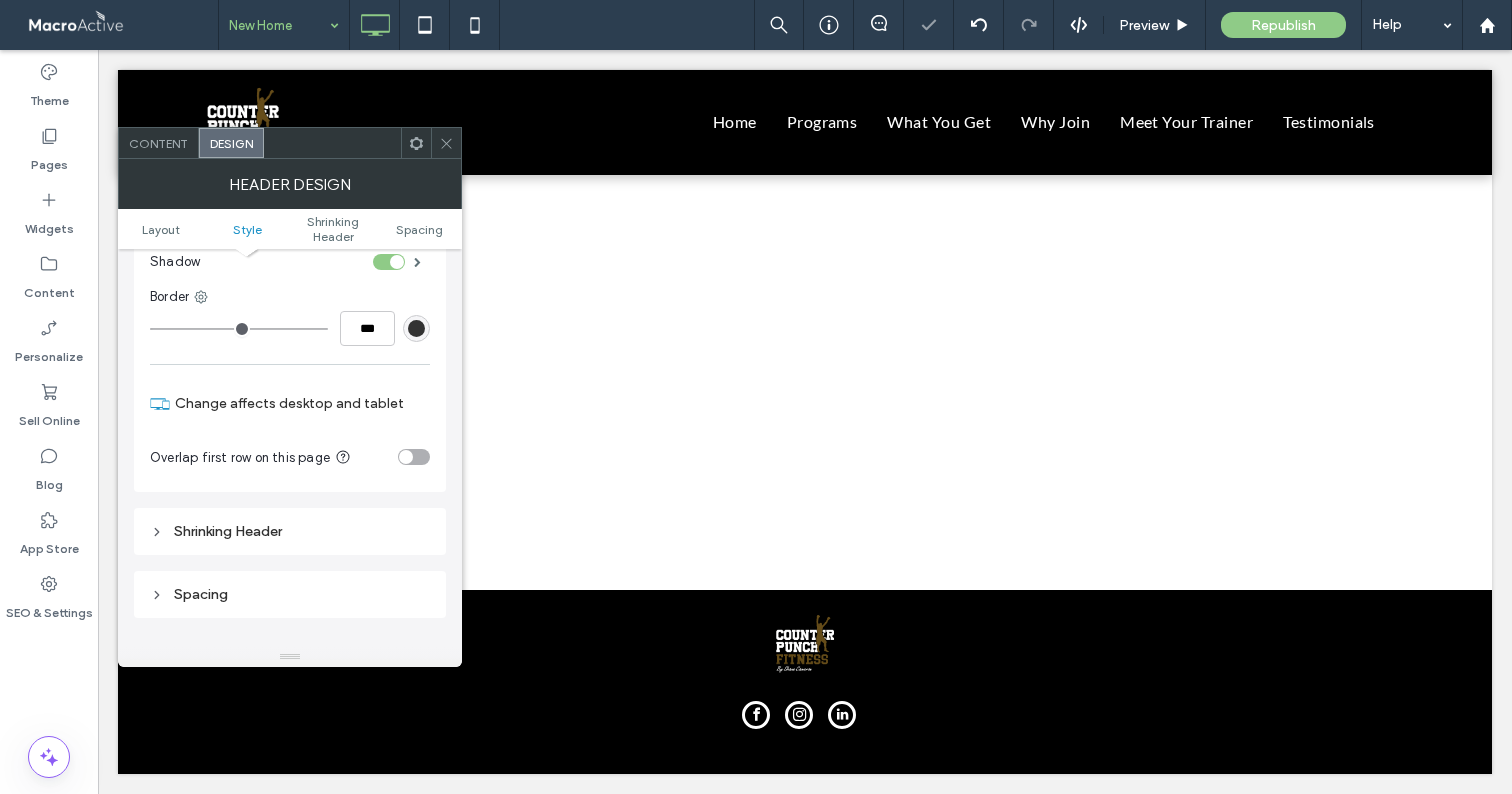click at bounding box center (446, 143) 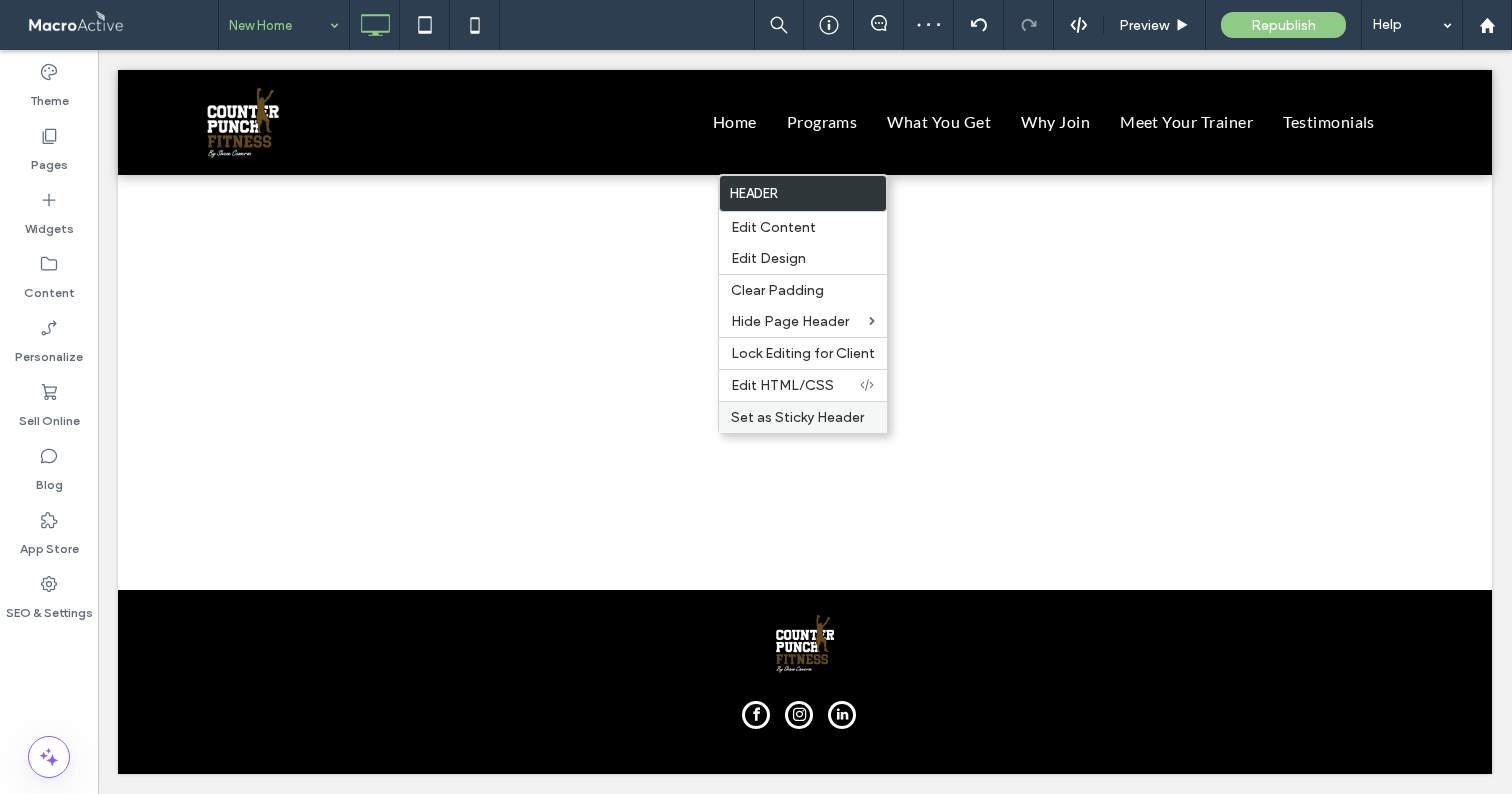 click on "Set as Sticky Header" at bounding box center (797, 417) 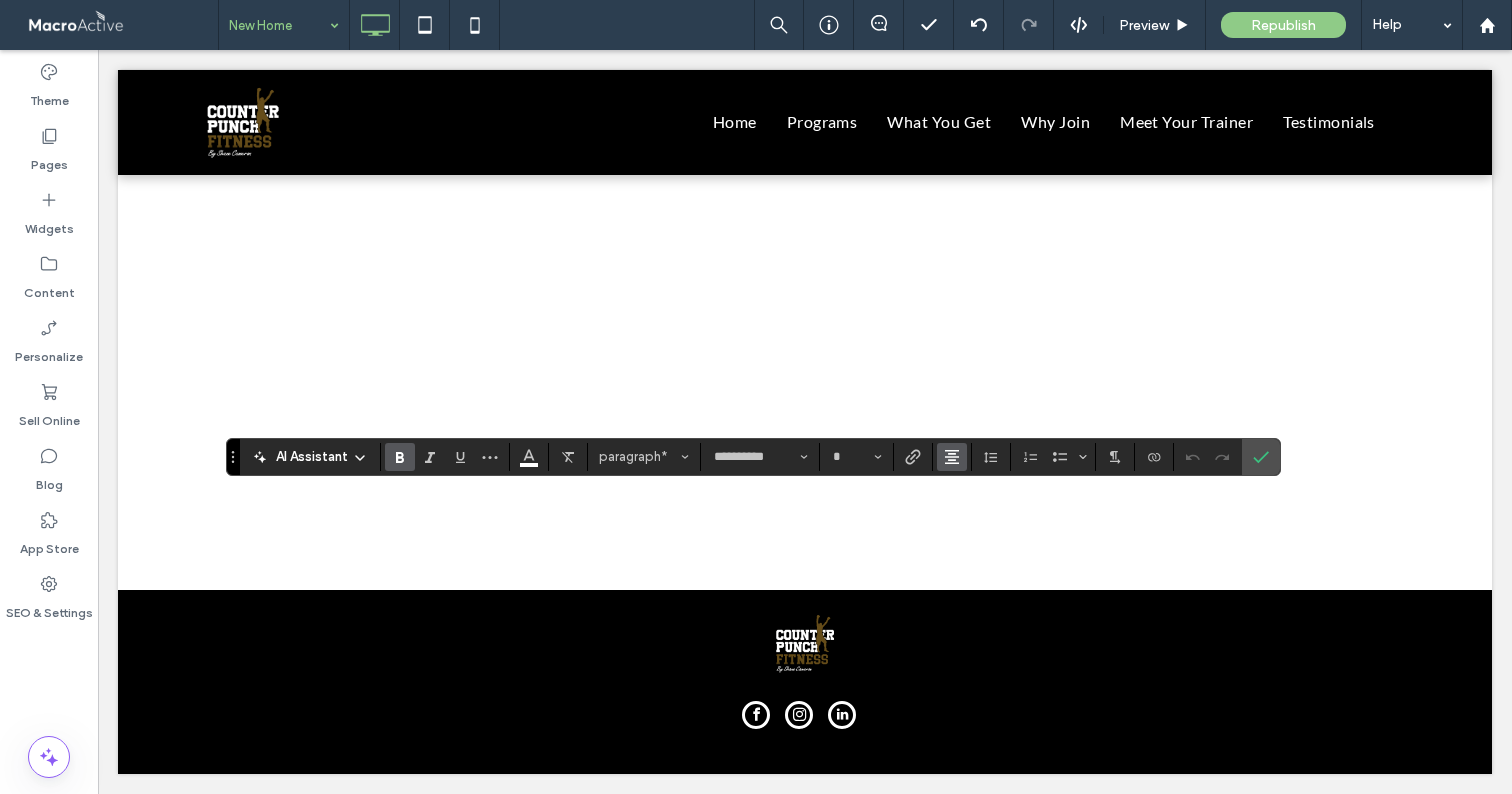 click 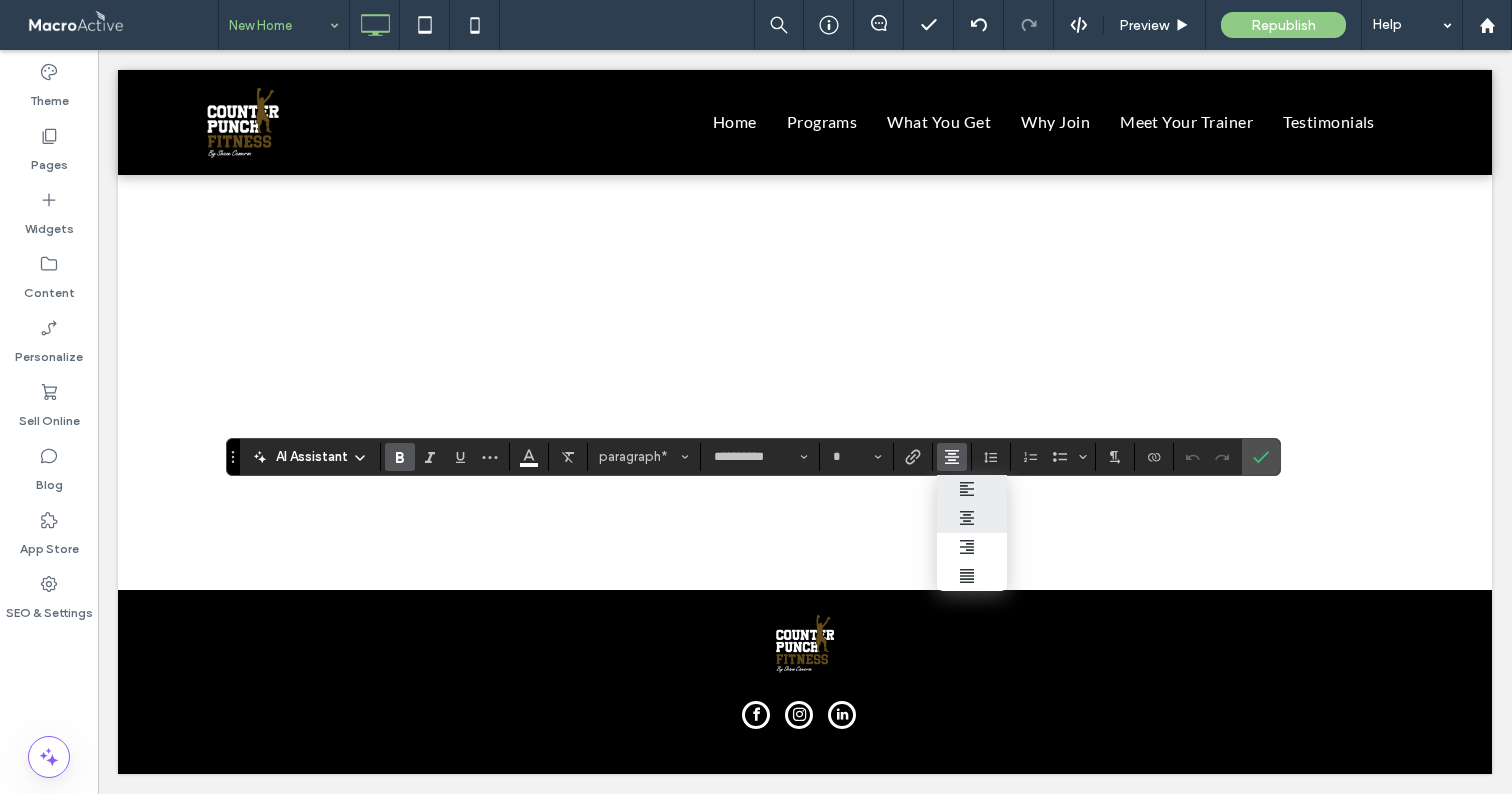 click at bounding box center [972, 489] 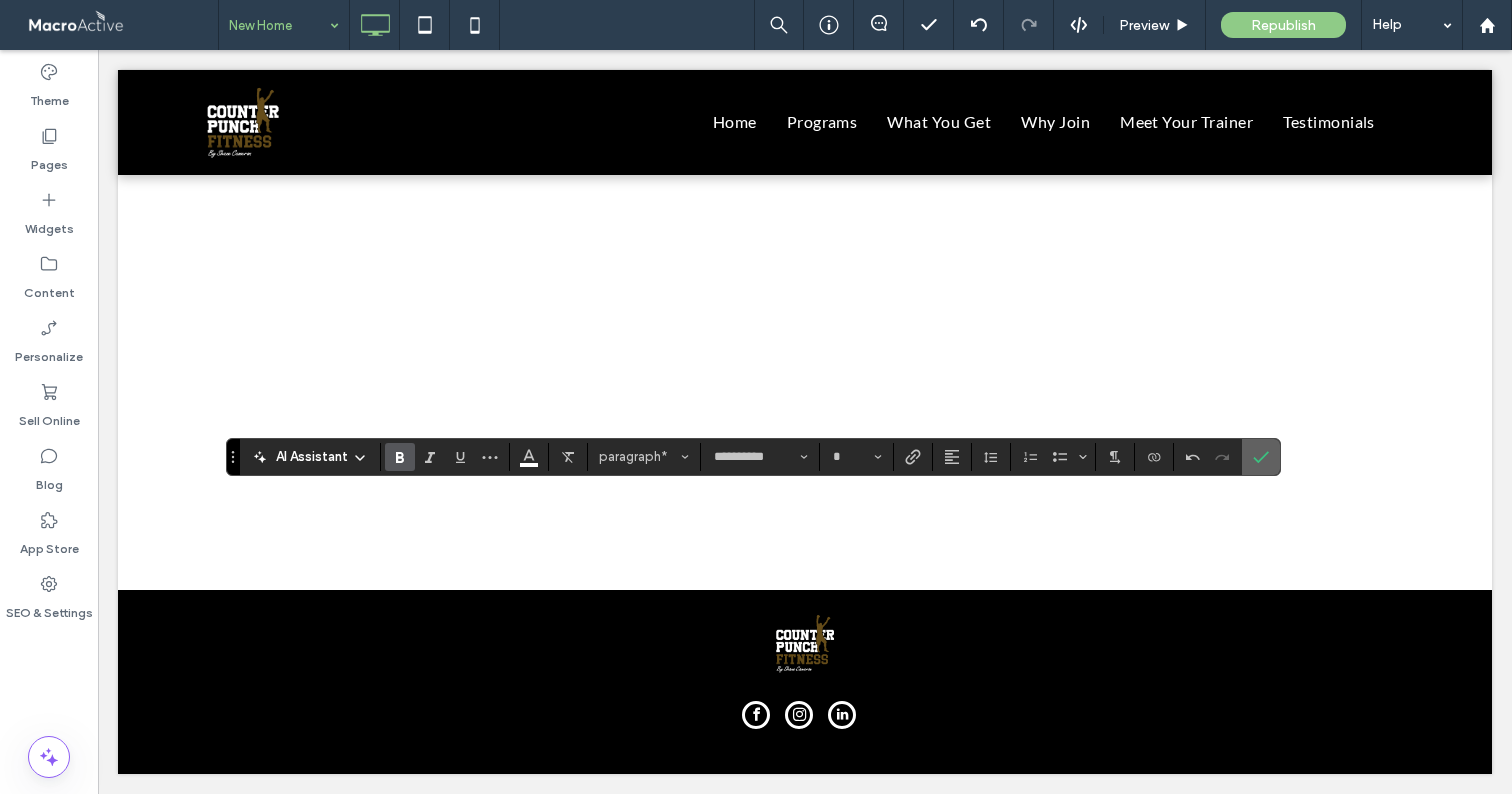 click at bounding box center (1261, 457) 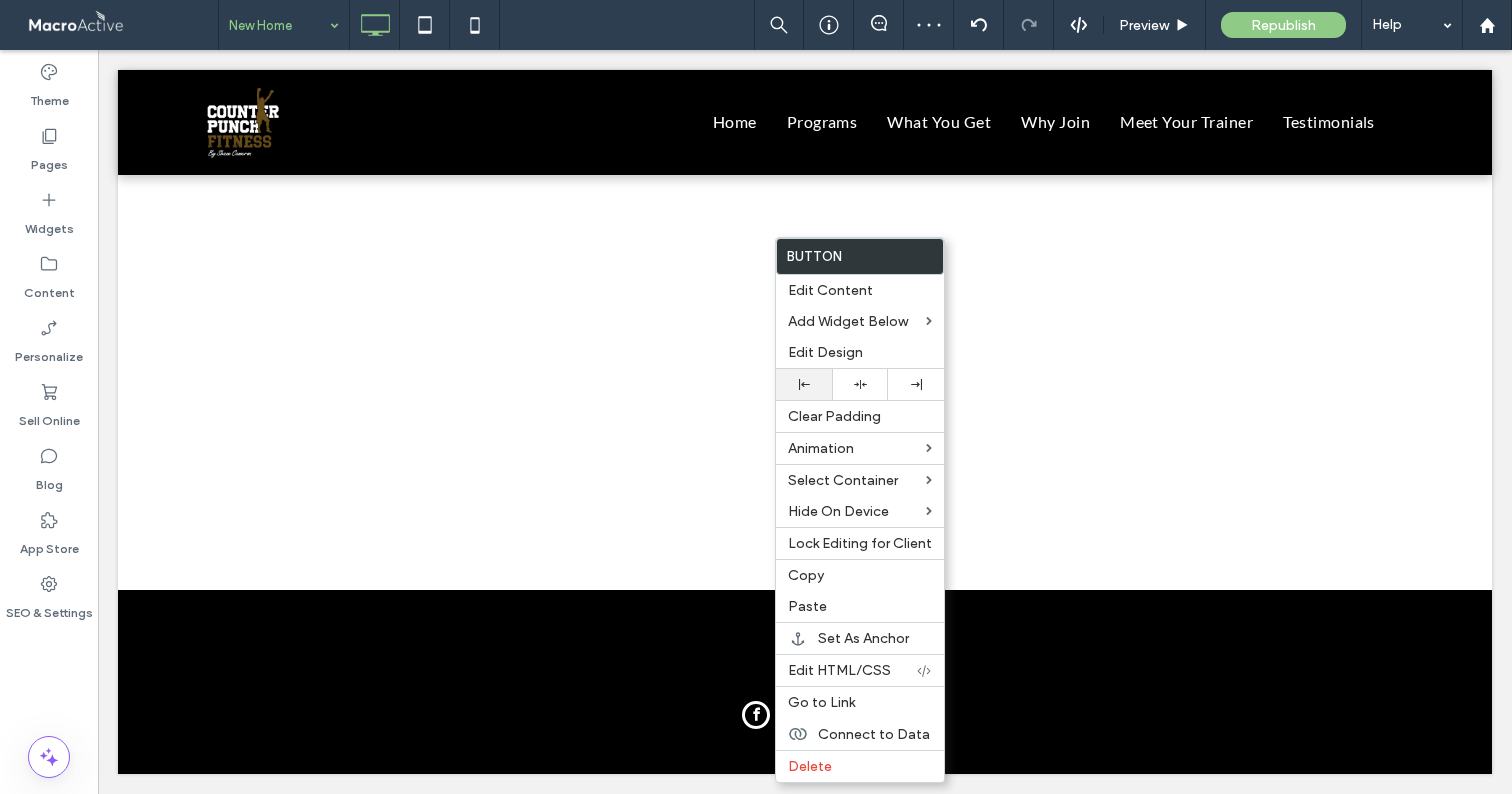 click 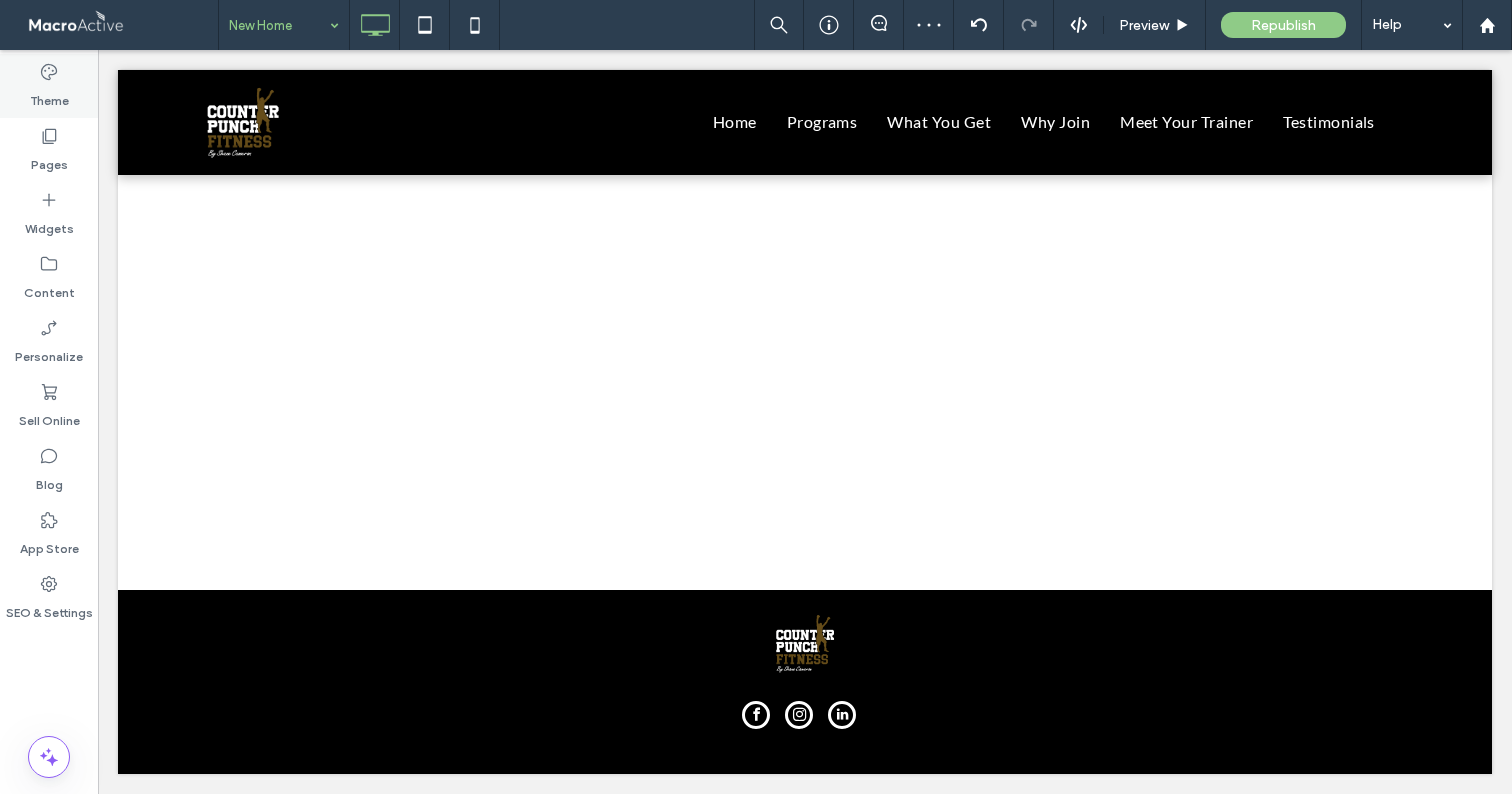 click on "Theme" at bounding box center [49, 96] 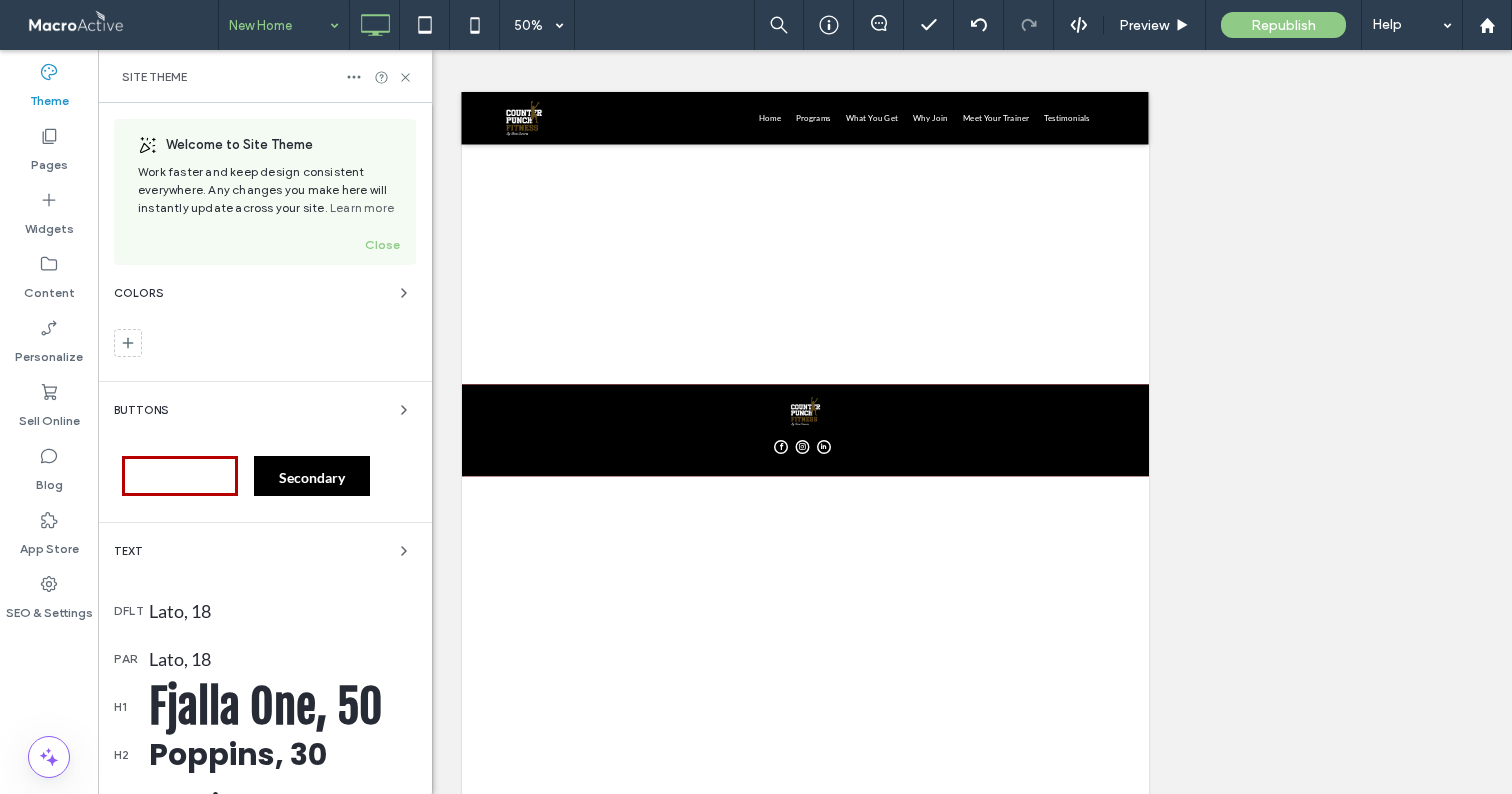 click on "Primary" at bounding box center [180, 477] 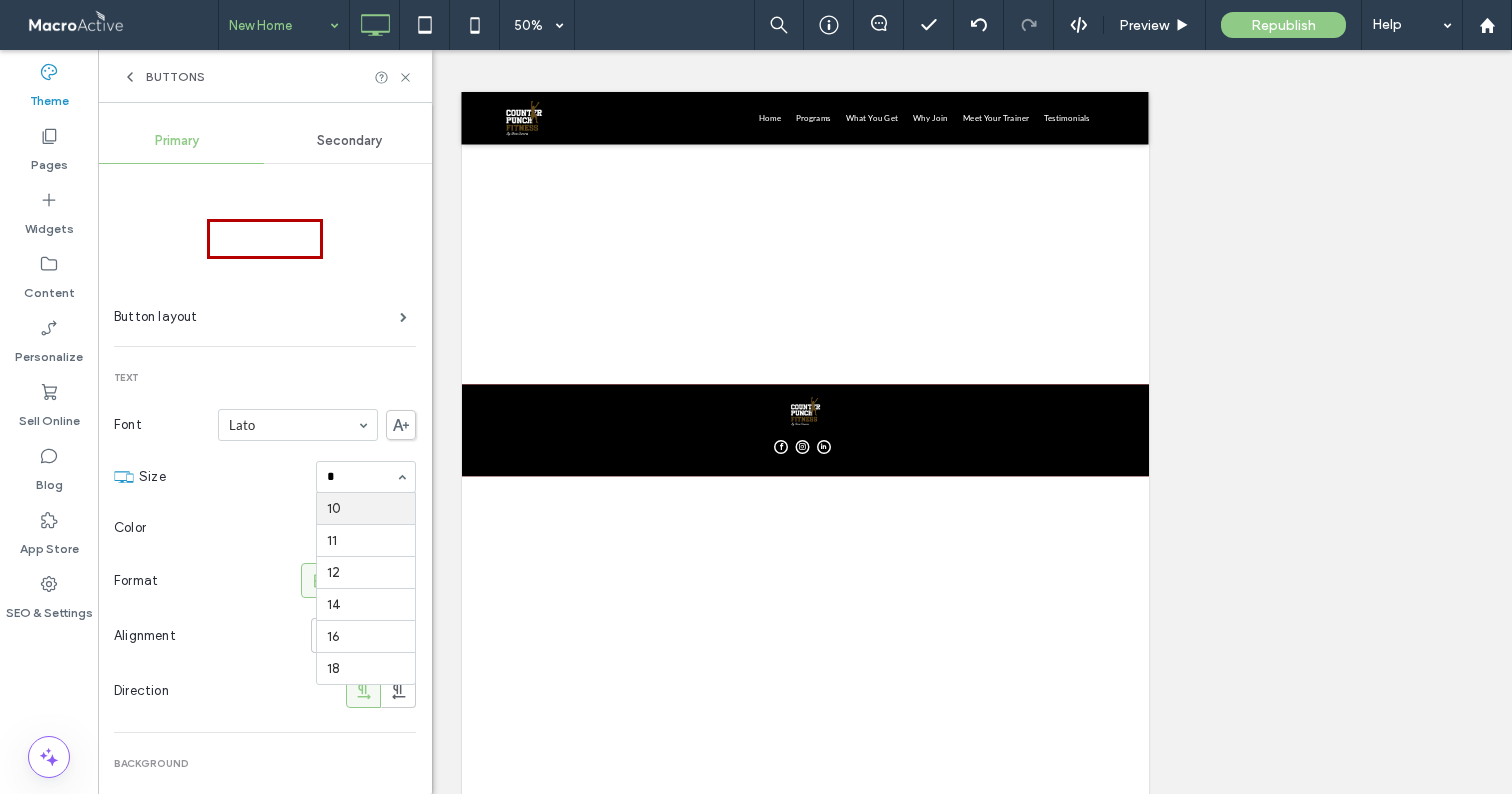 scroll, scrollTop: 0, scrollLeft: 0, axis: both 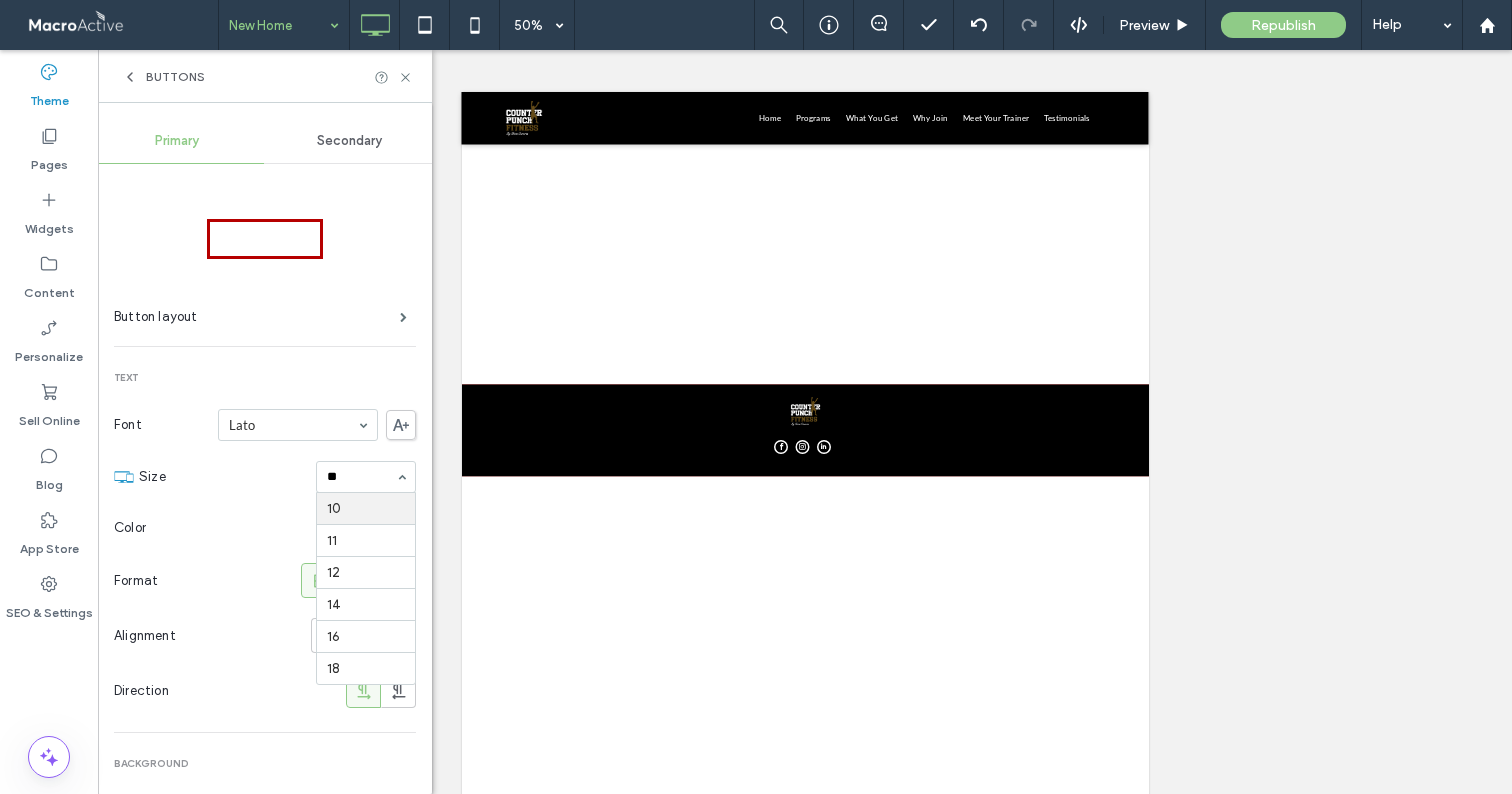 type 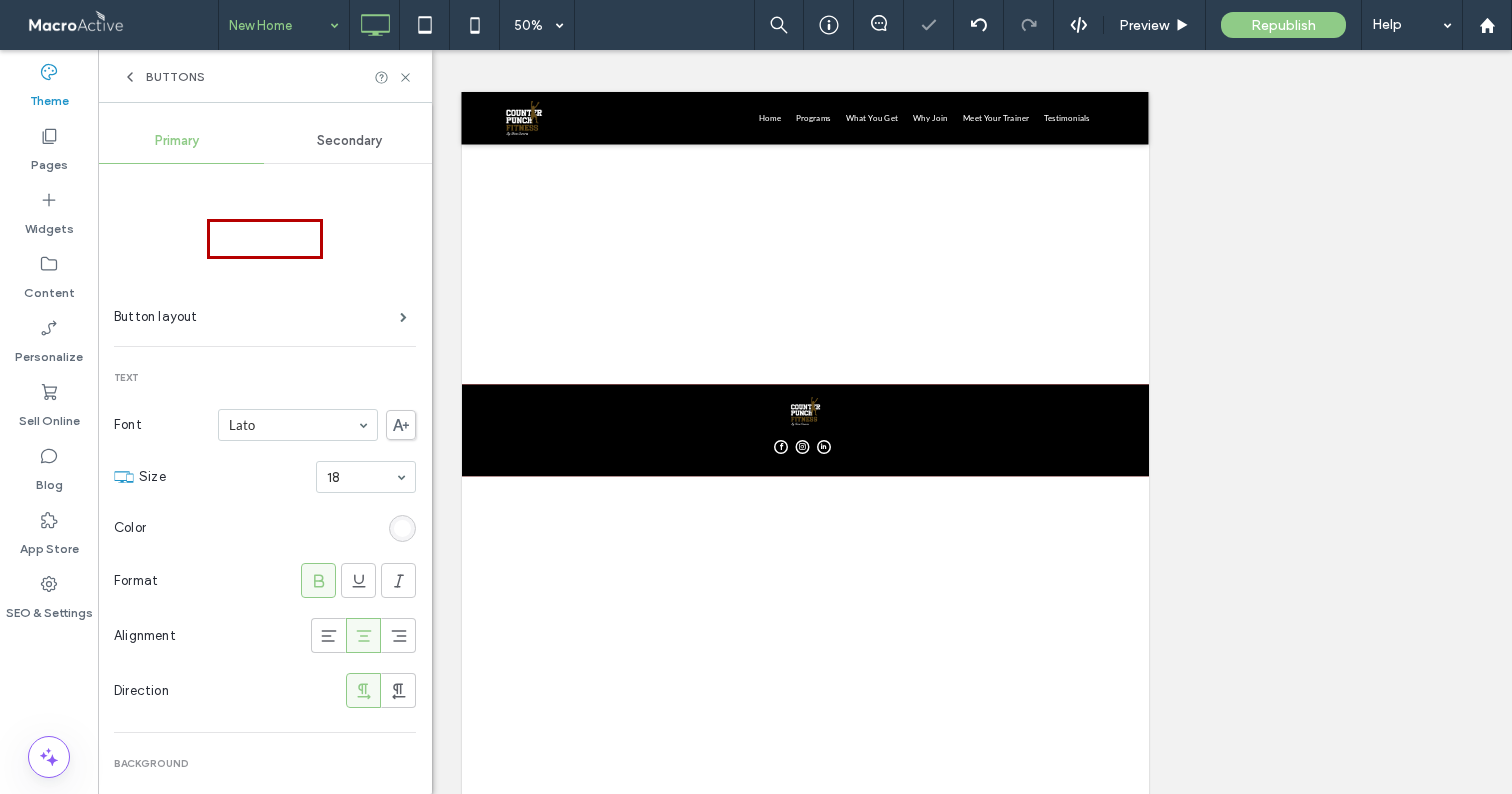 click on "Secondary" at bounding box center (350, 141) 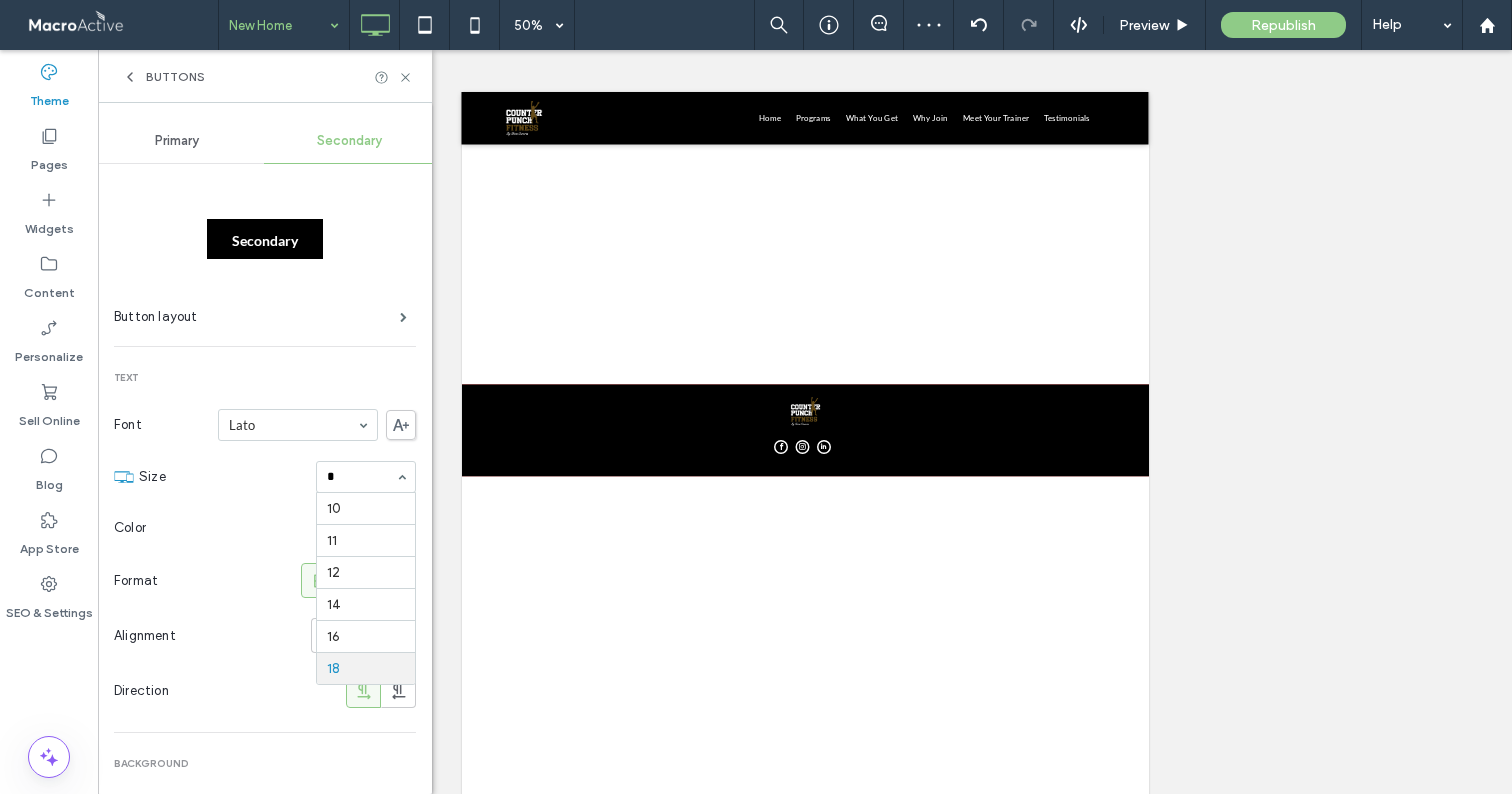 scroll, scrollTop: 0, scrollLeft: 0, axis: both 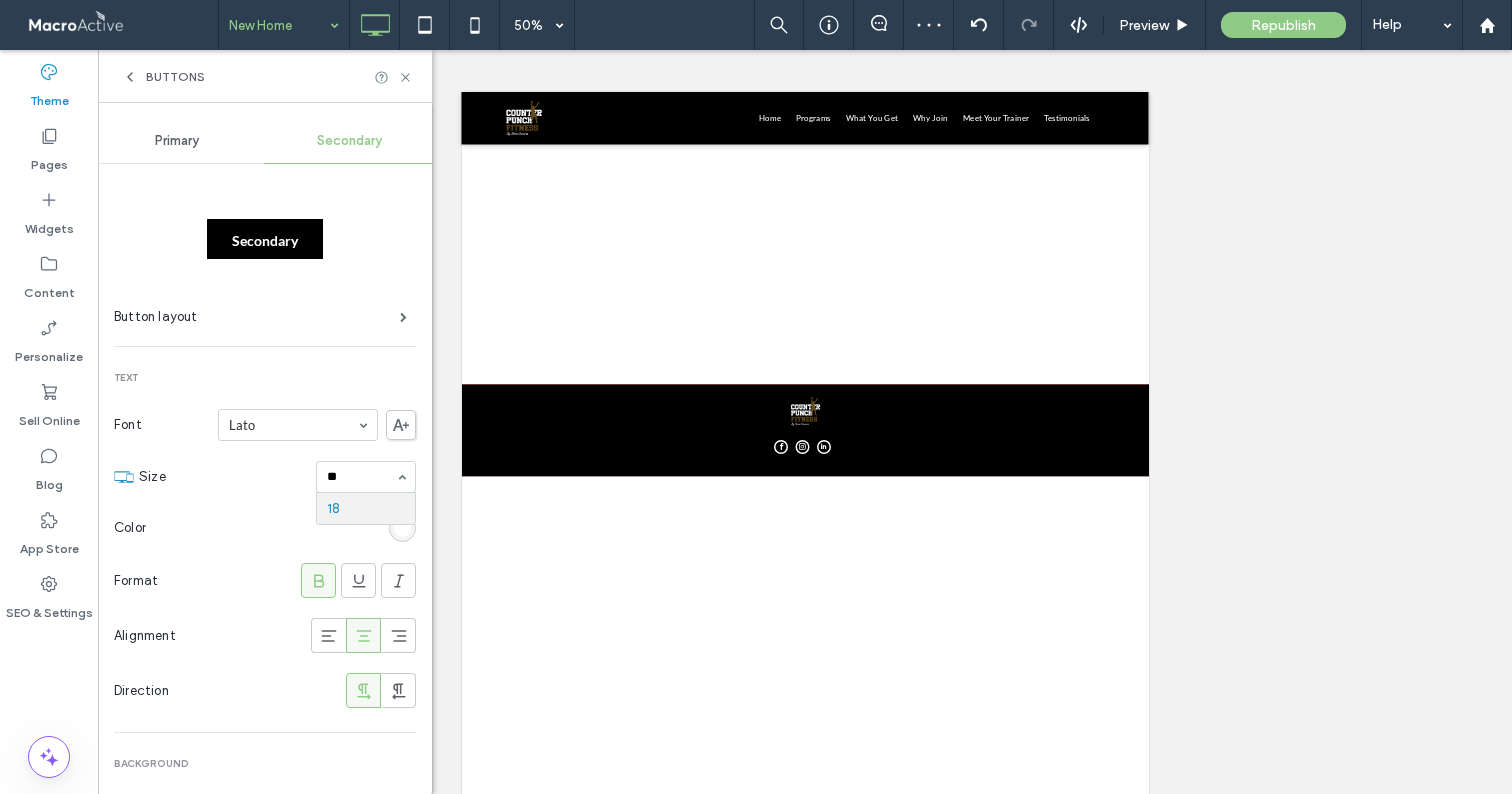 type on "***" 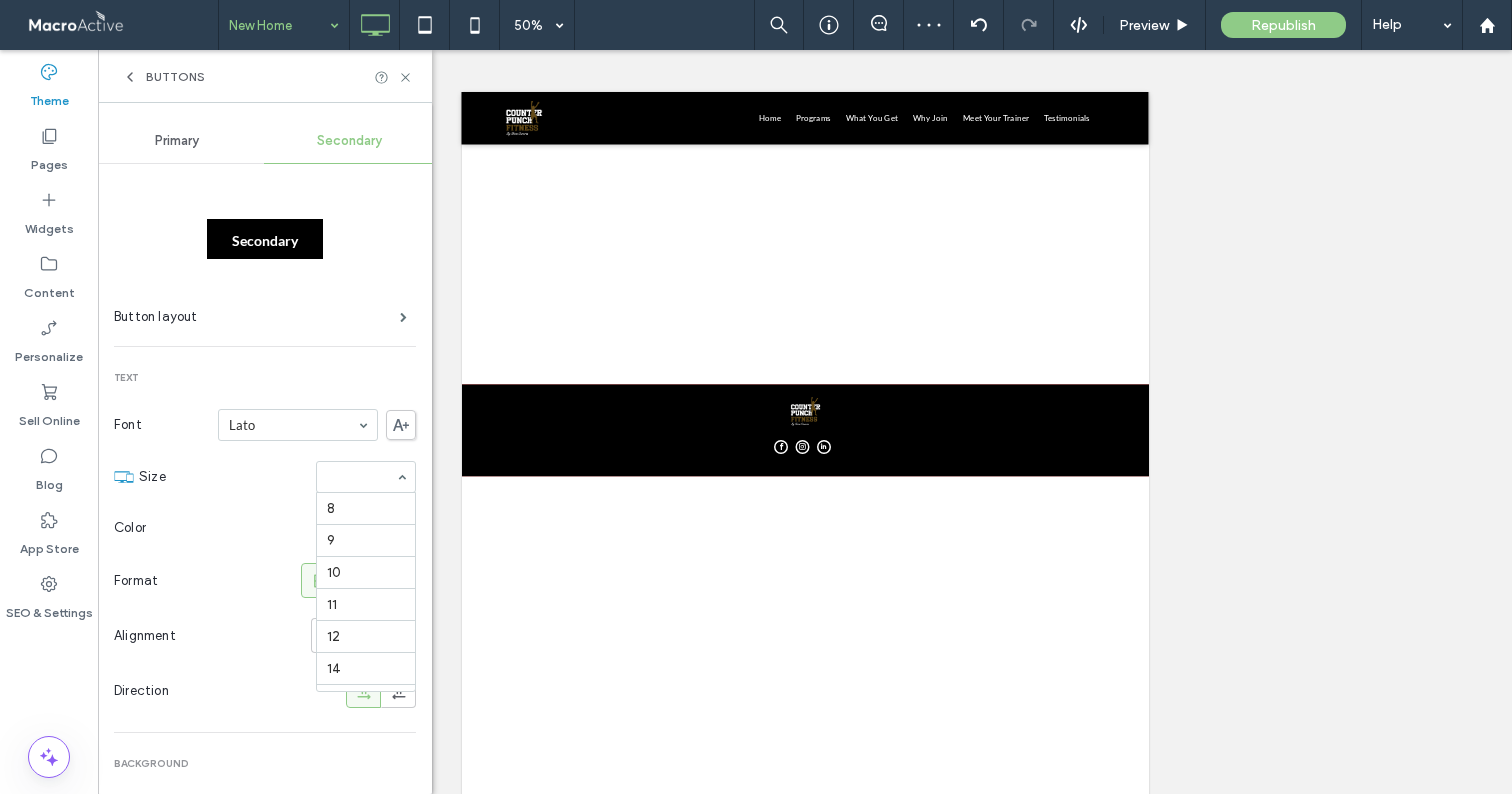 click at bounding box center (361, 477) 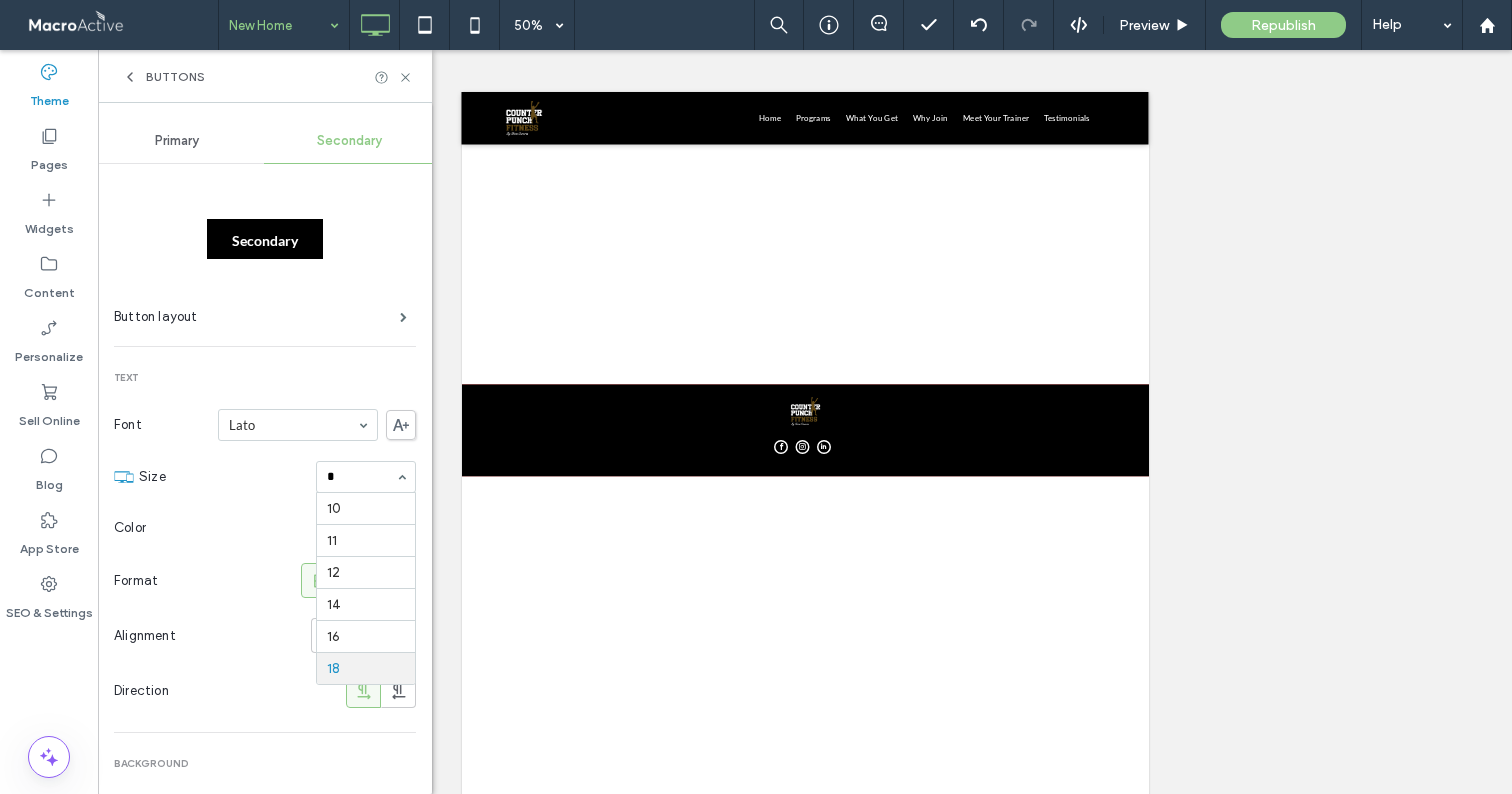 type on "**" 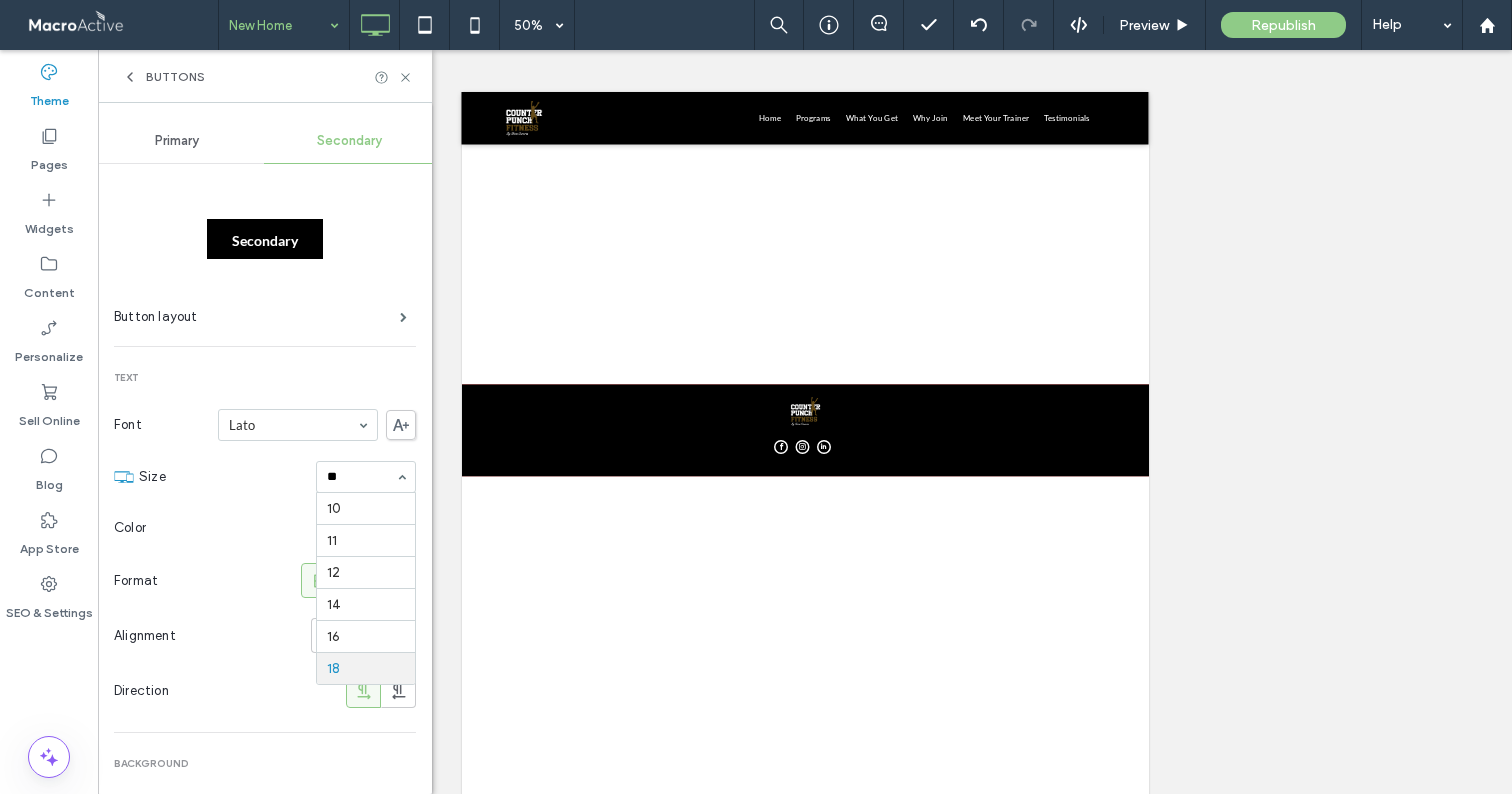 type 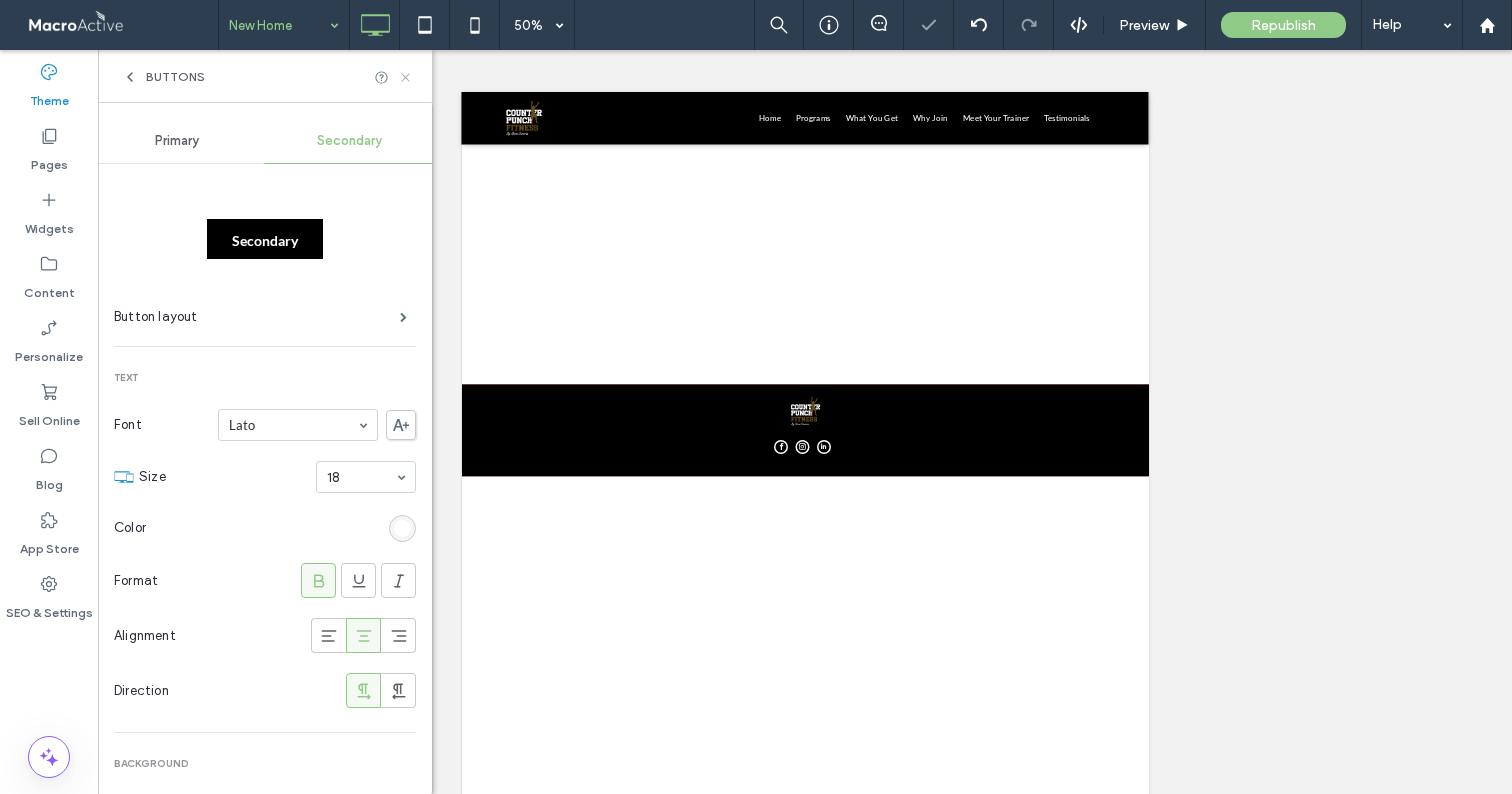 click 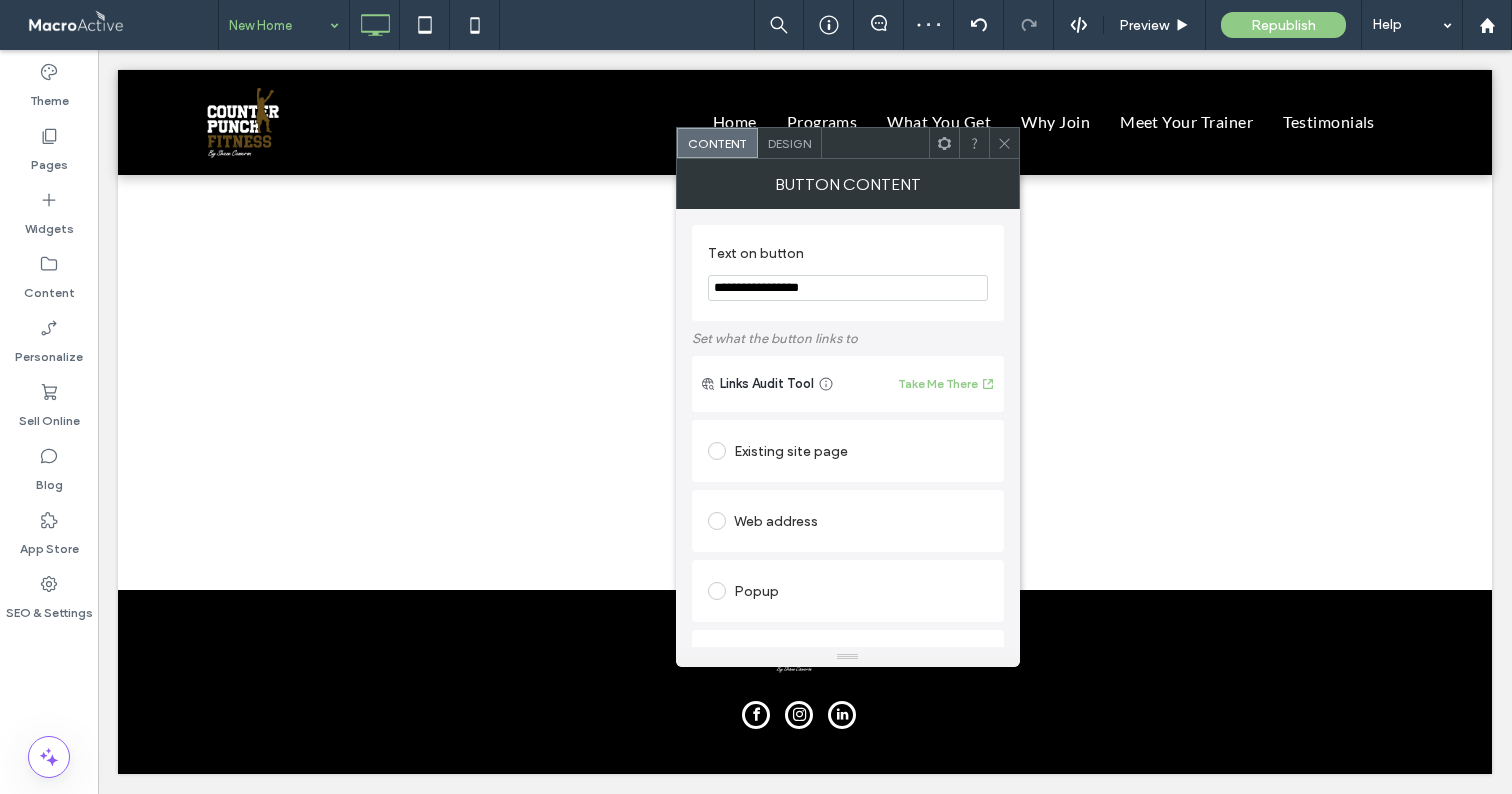 click on "Design" at bounding box center (789, 143) 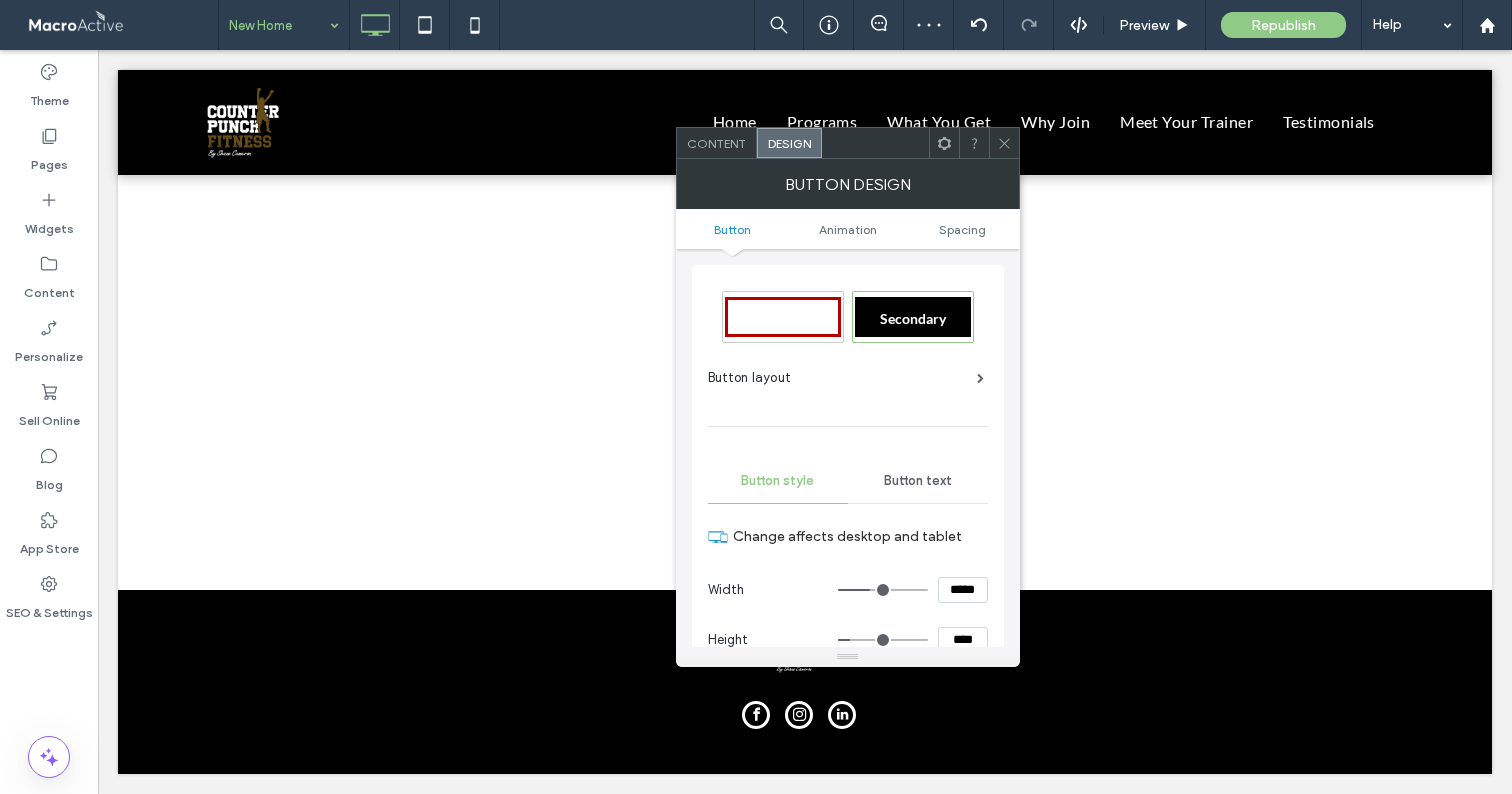click on "Primary" at bounding box center (782, 318) 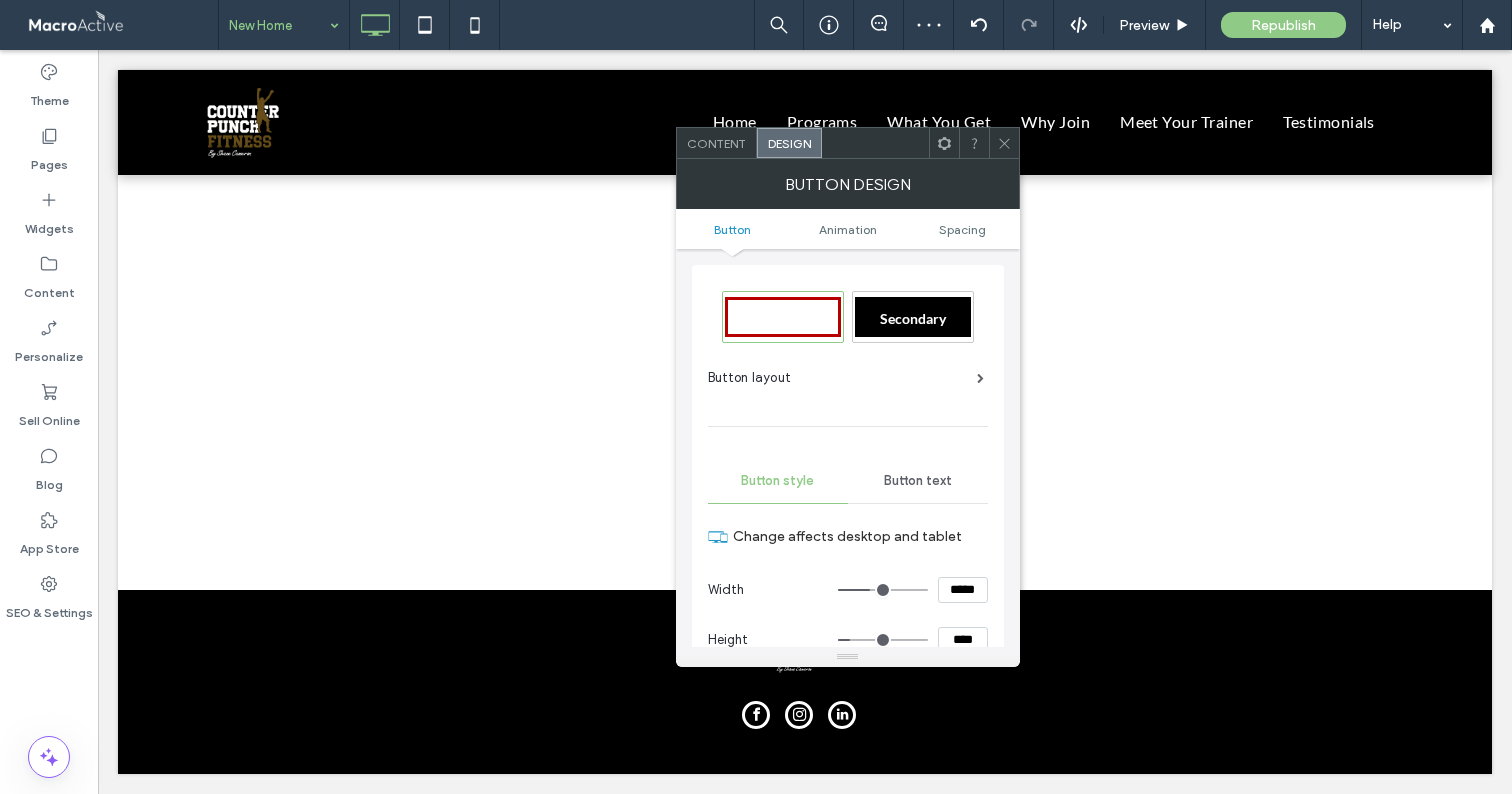 type on "*" 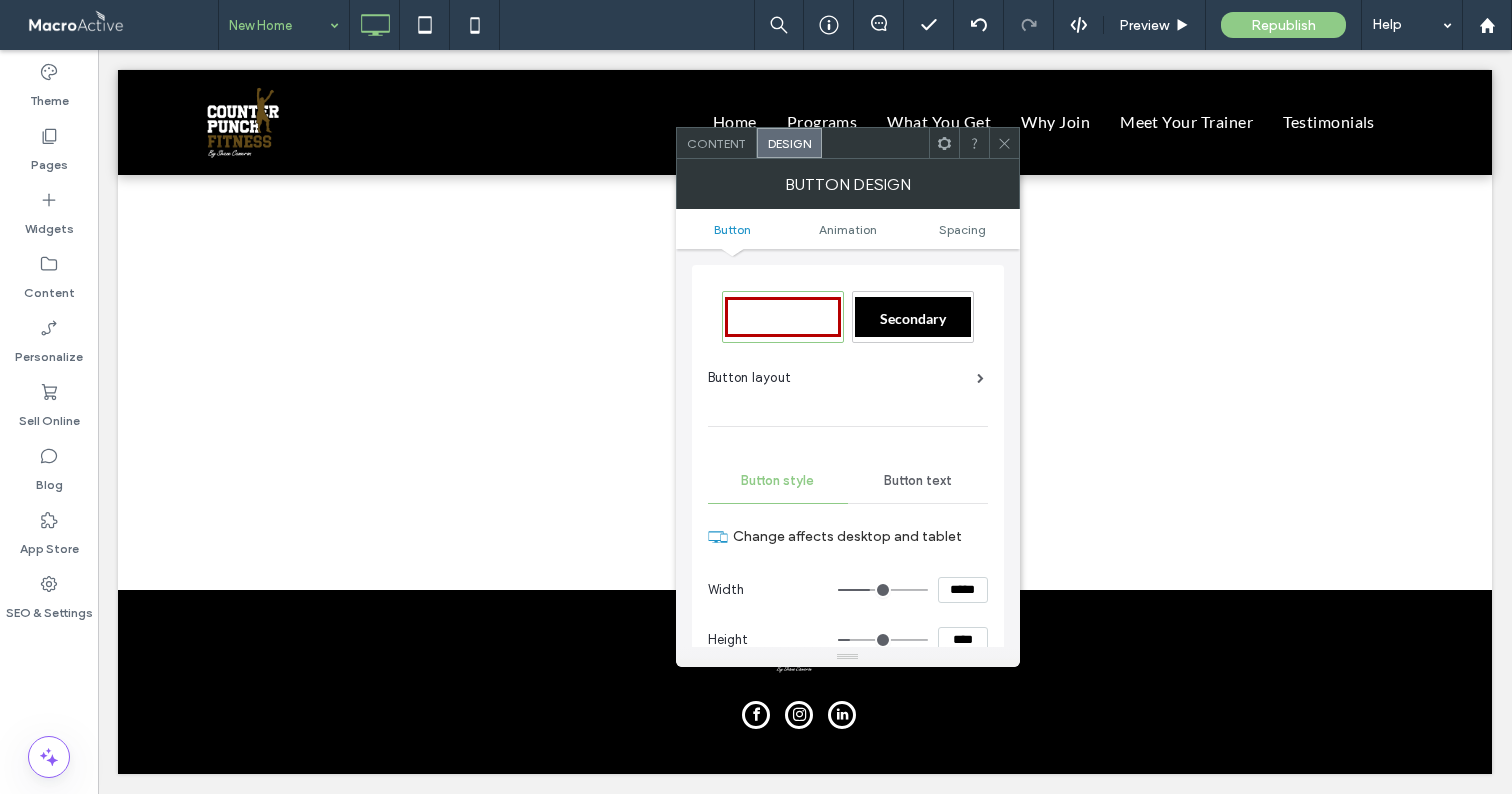 click 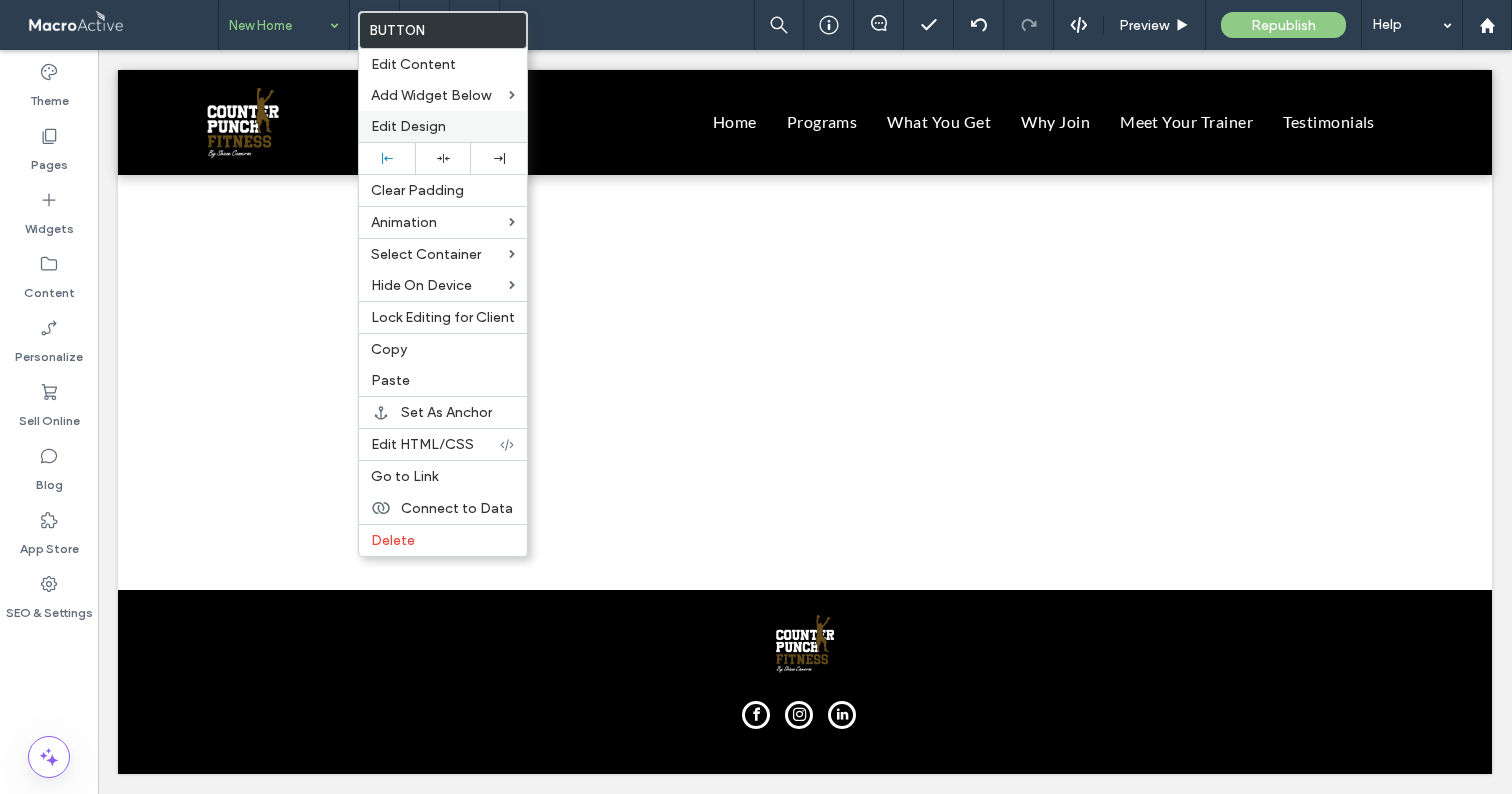 click on "Edit Design" at bounding box center [408, 126] 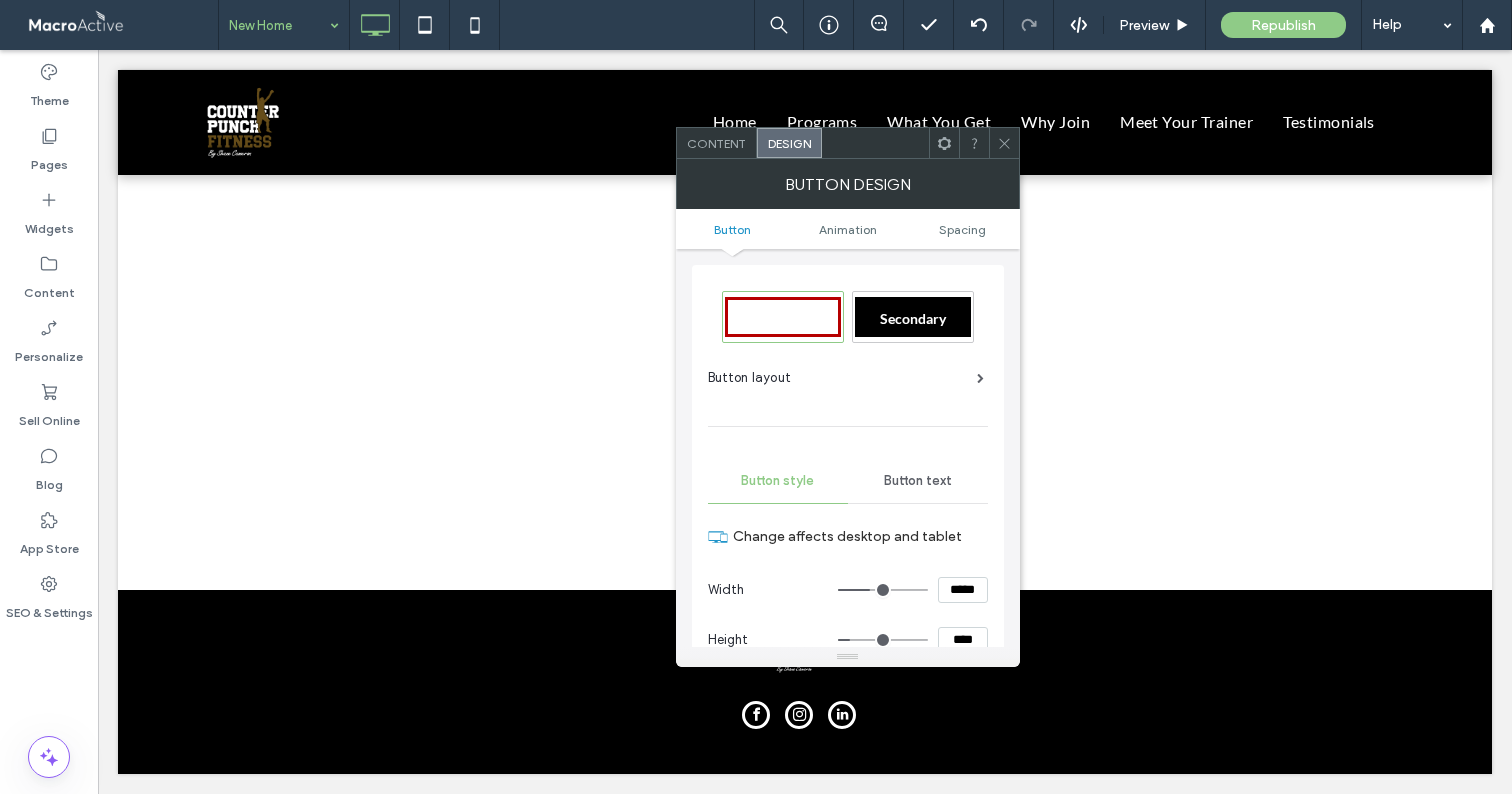 click on "*****" at bounding box center (963, 590) 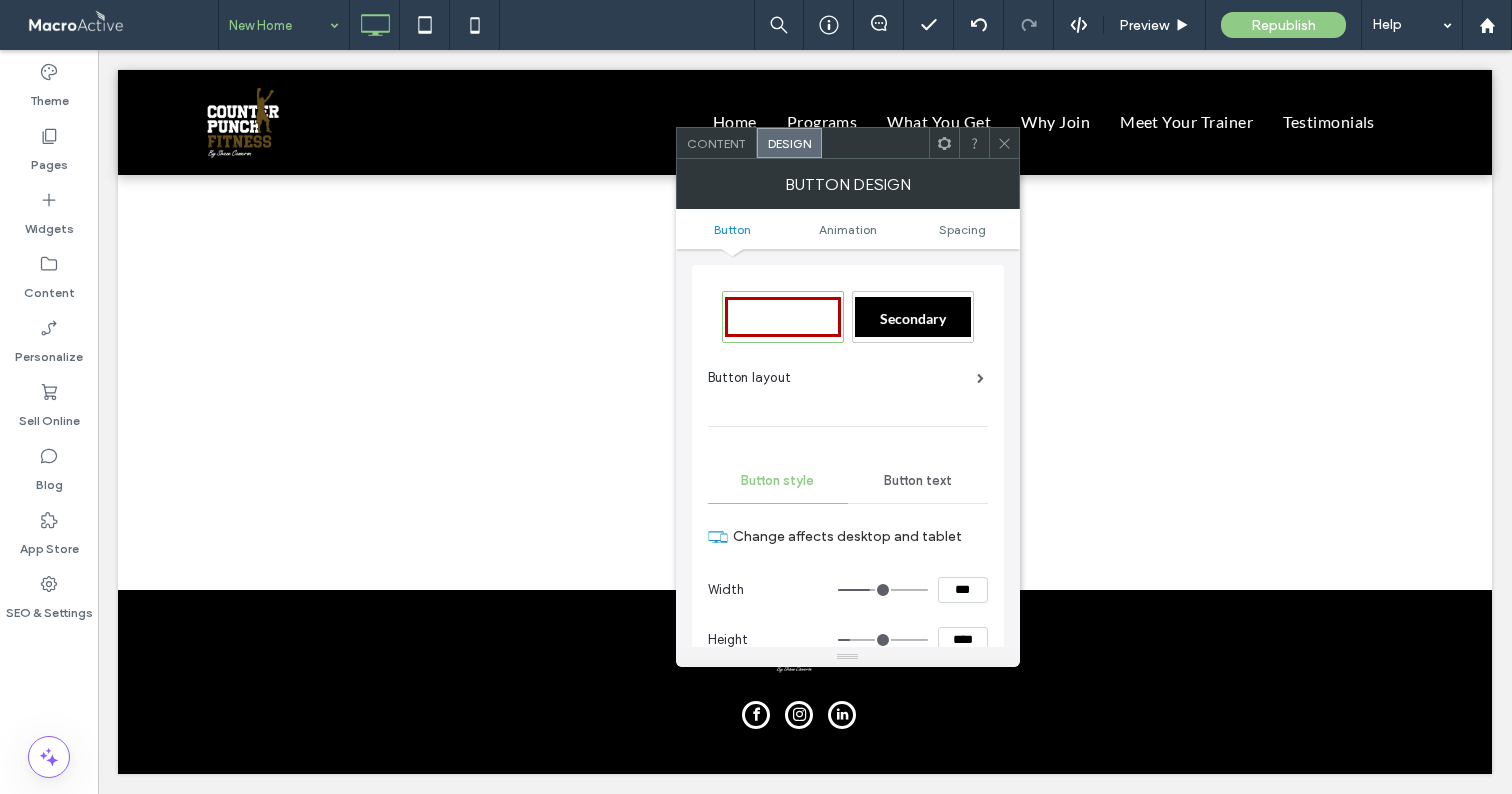 type on "*****" 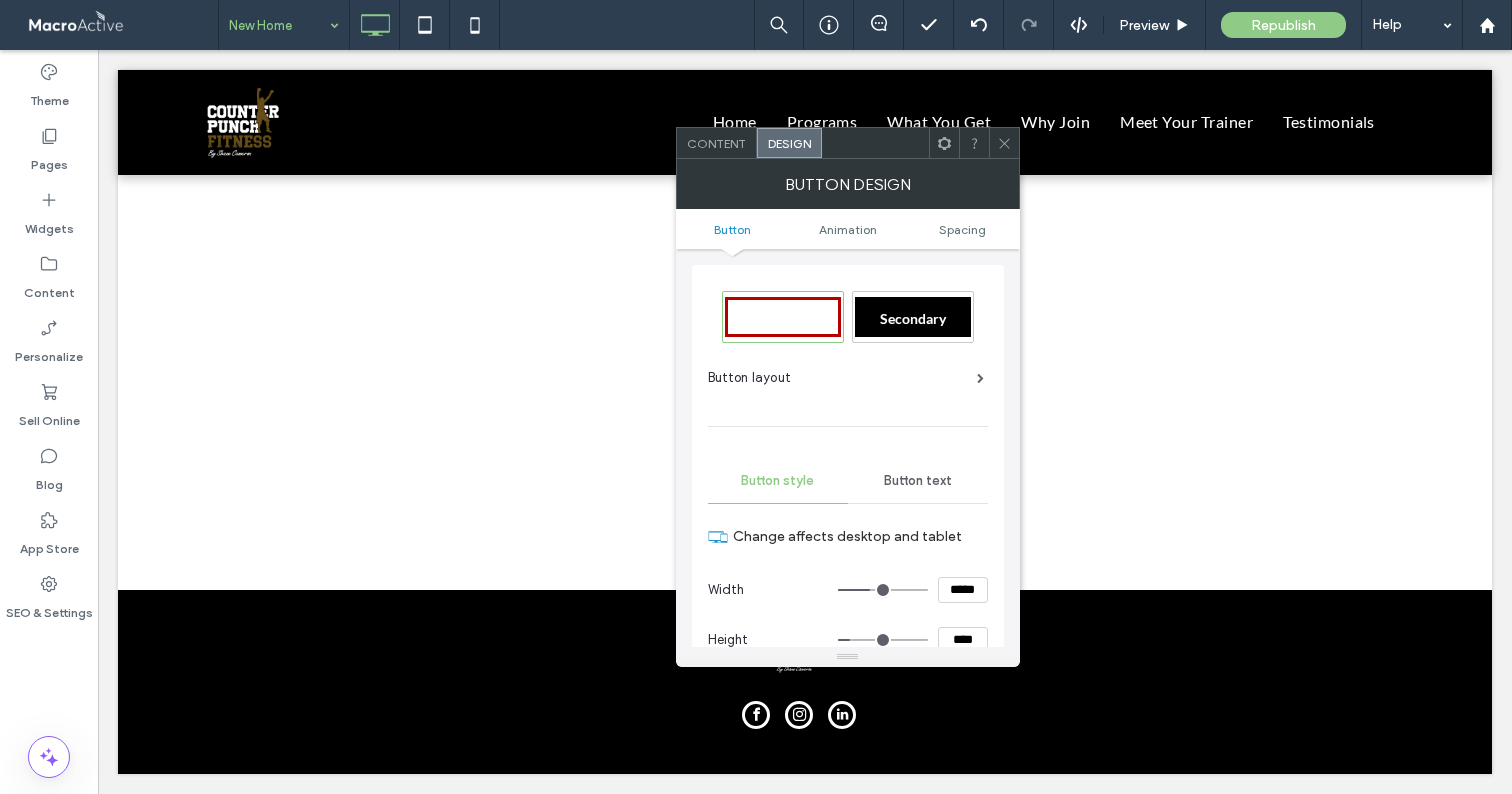 type on "***" 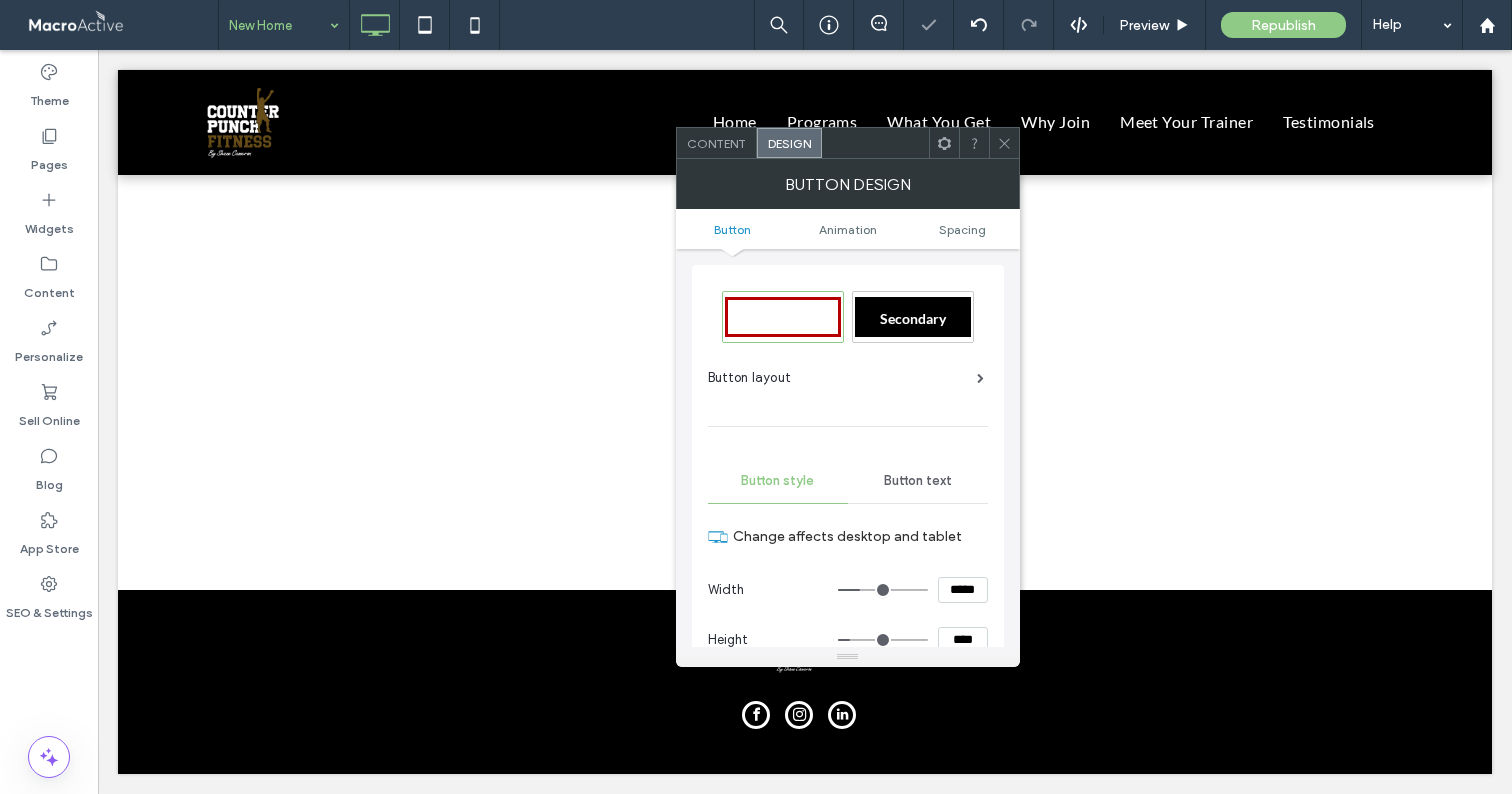 click 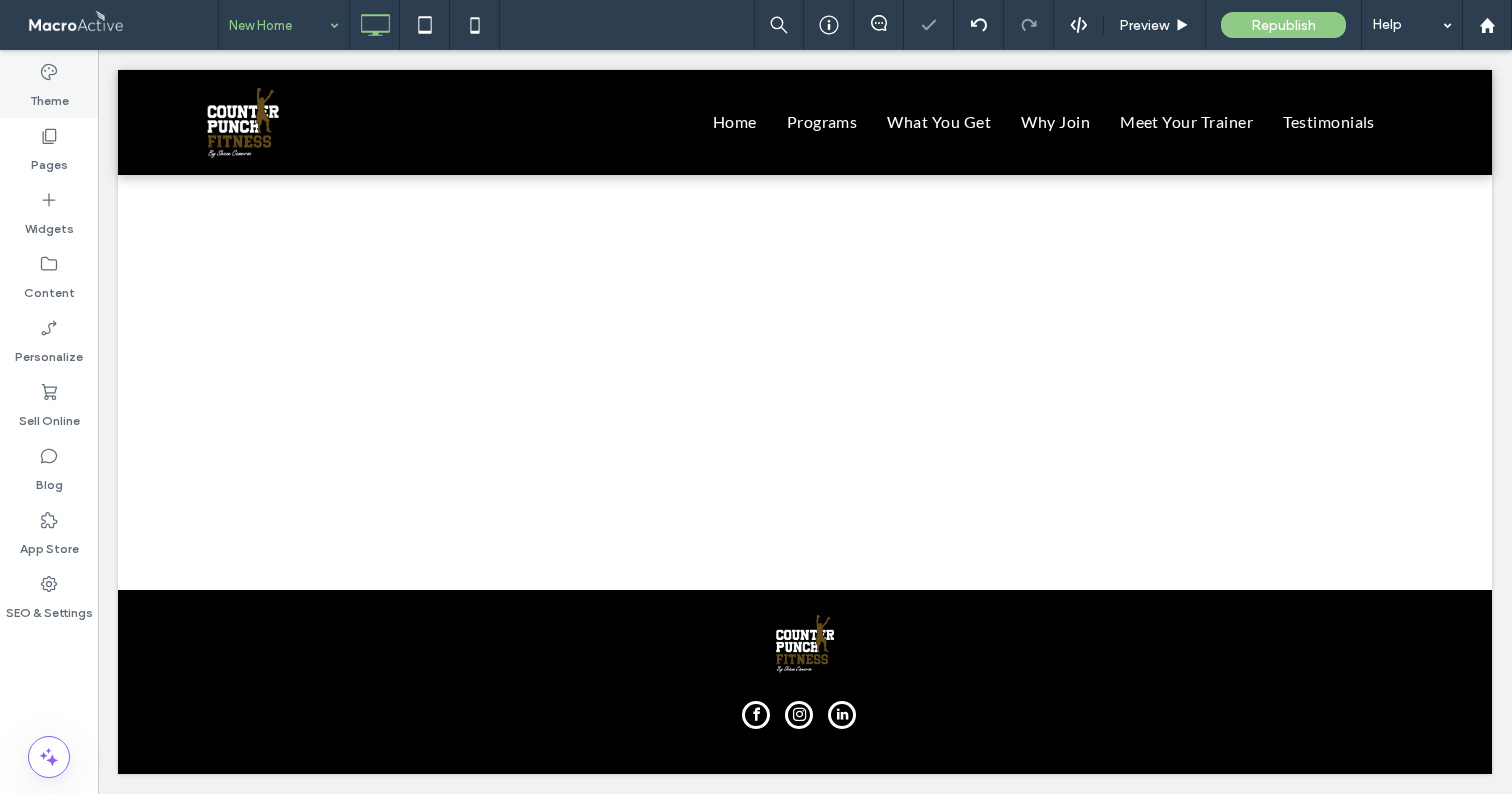 click on "Theme" at bounding box center (49, 96) 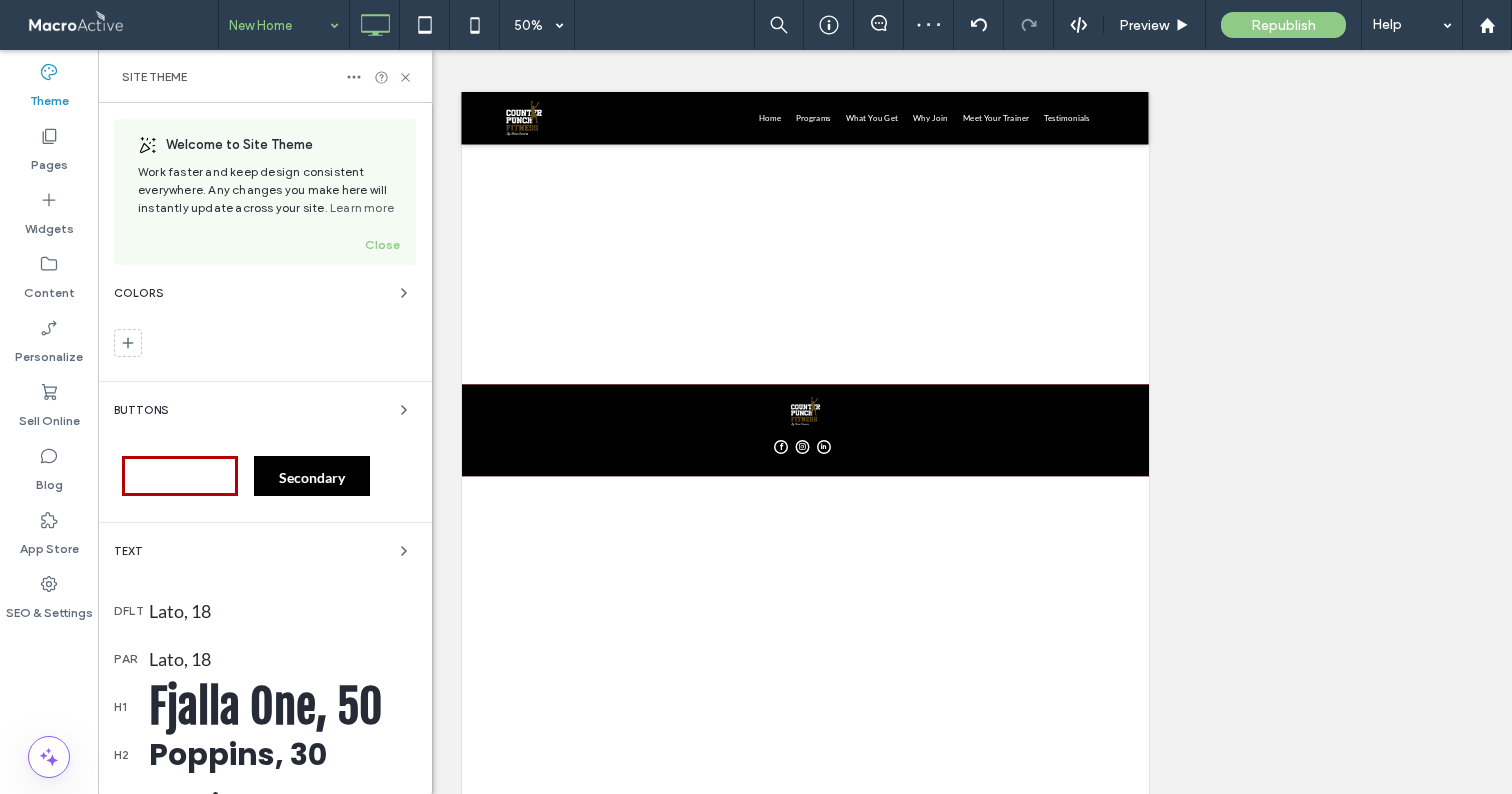 click on "Primary" at bounding box center [180, 477] 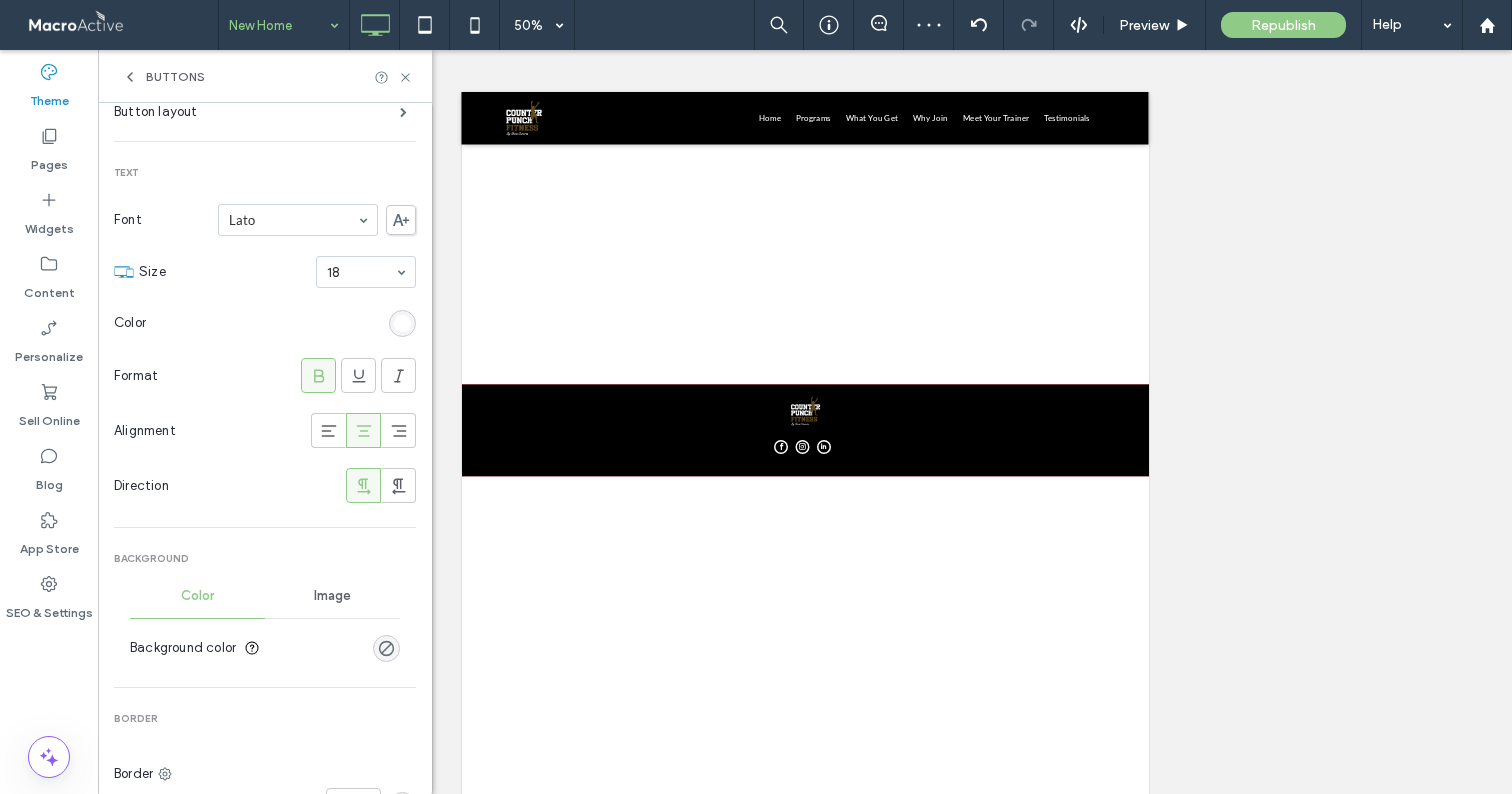 scroll, scrollTop: 213, scrollLeft: 0, axis: vertical 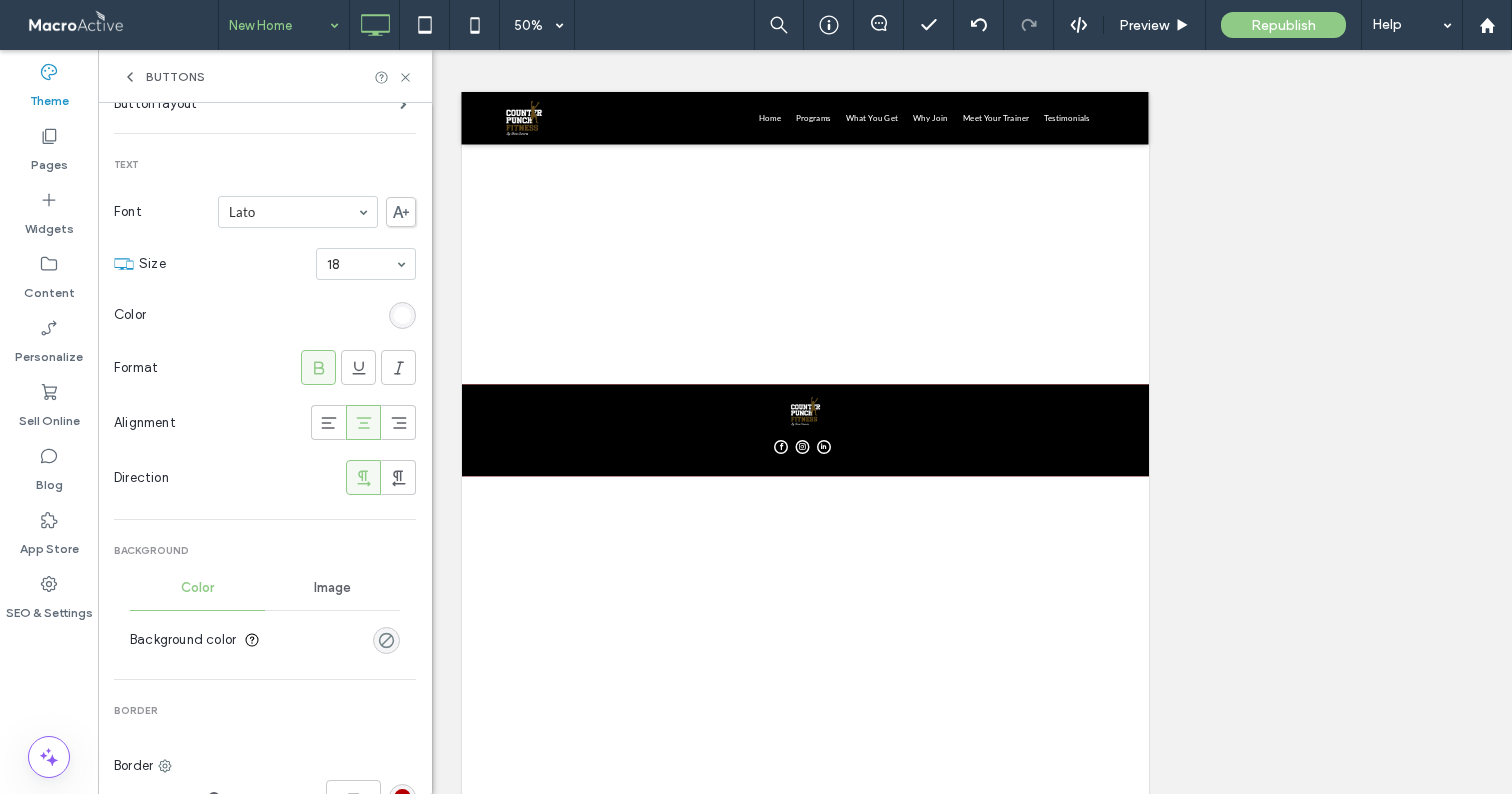 click 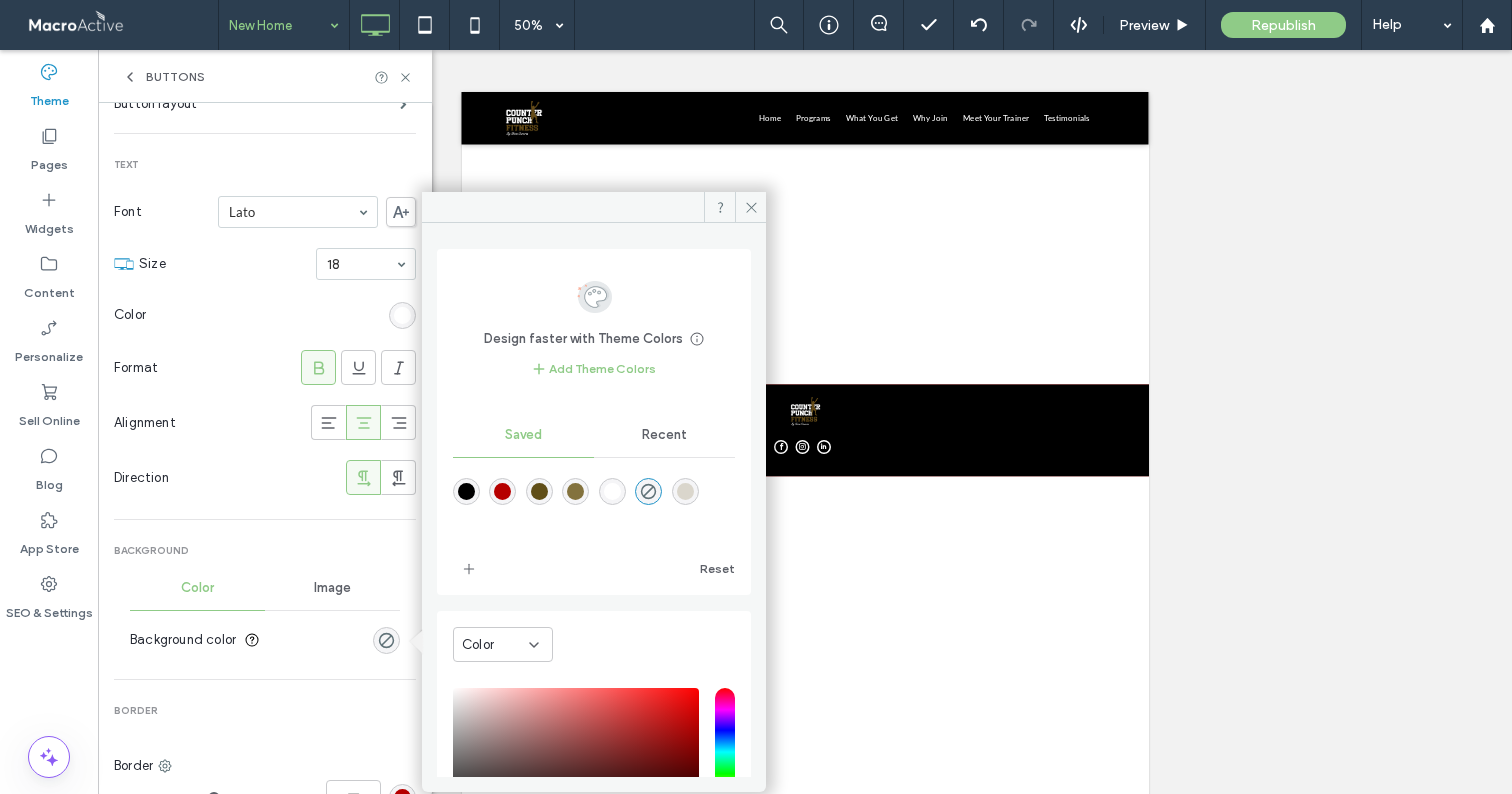 click at bounding box center [502, 491] 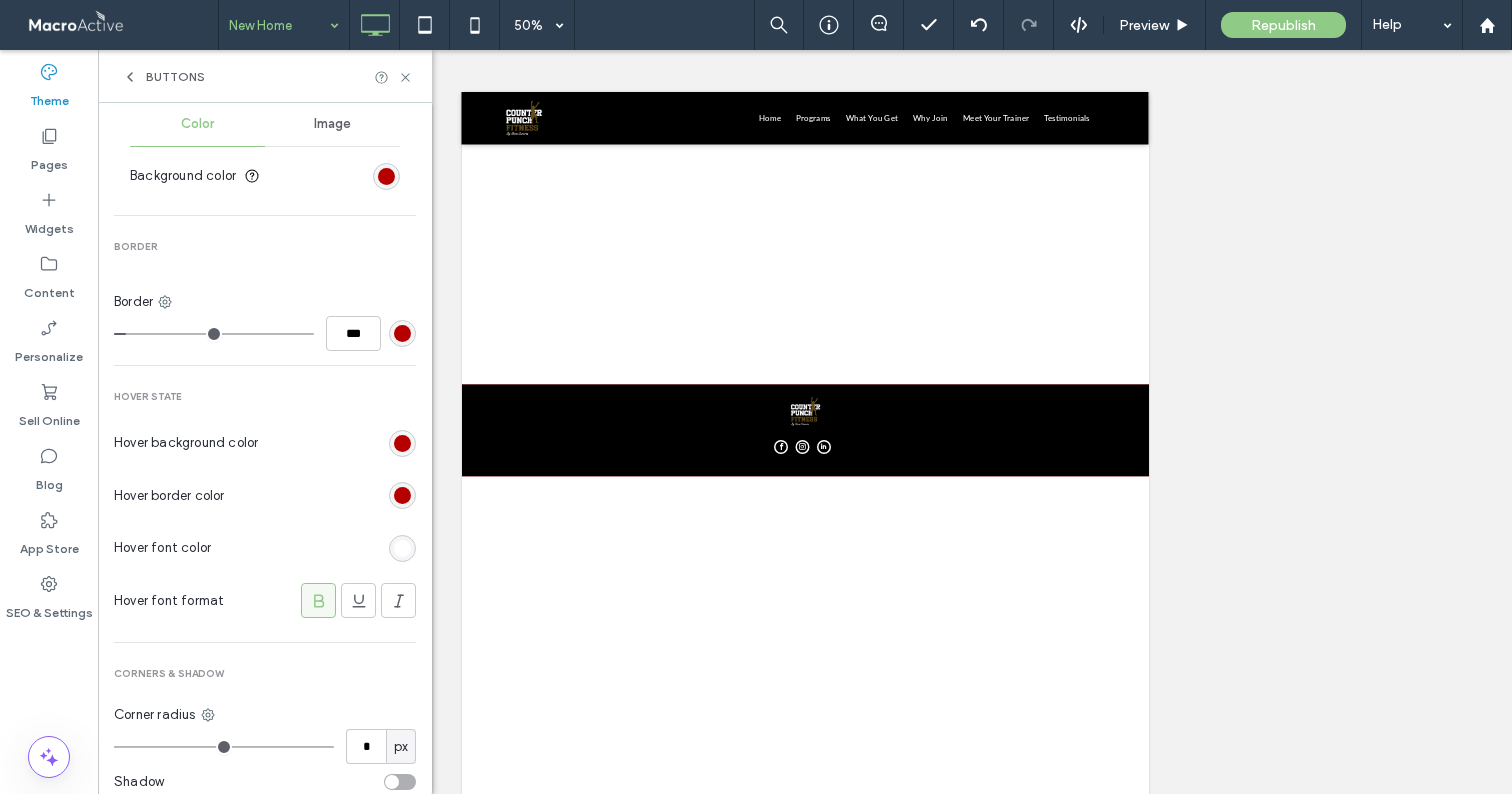 scroll, scrollTop: 732, scrollLeft: 0, axis: vertical 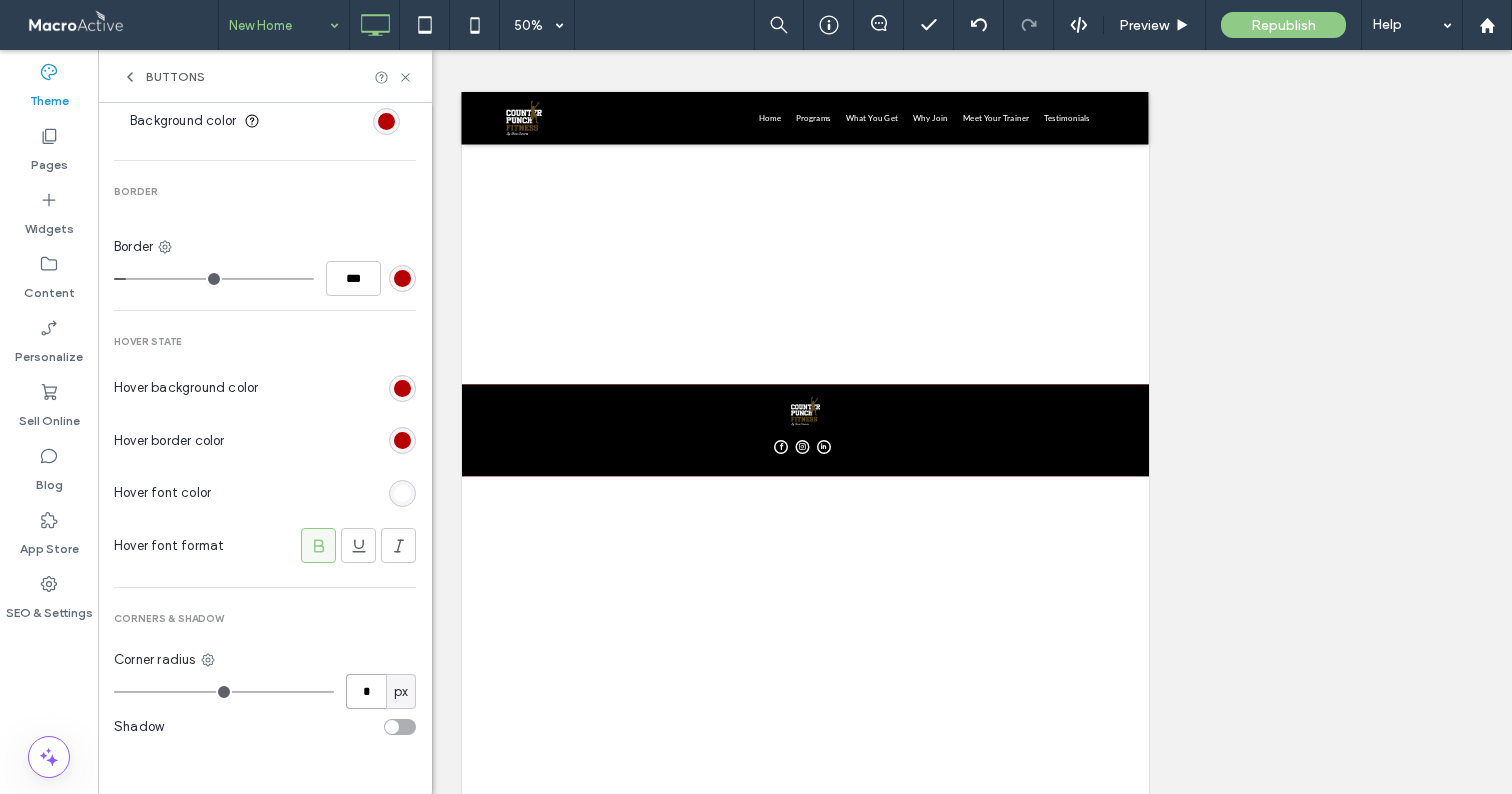click on "*" at bounding box center (366, 691) 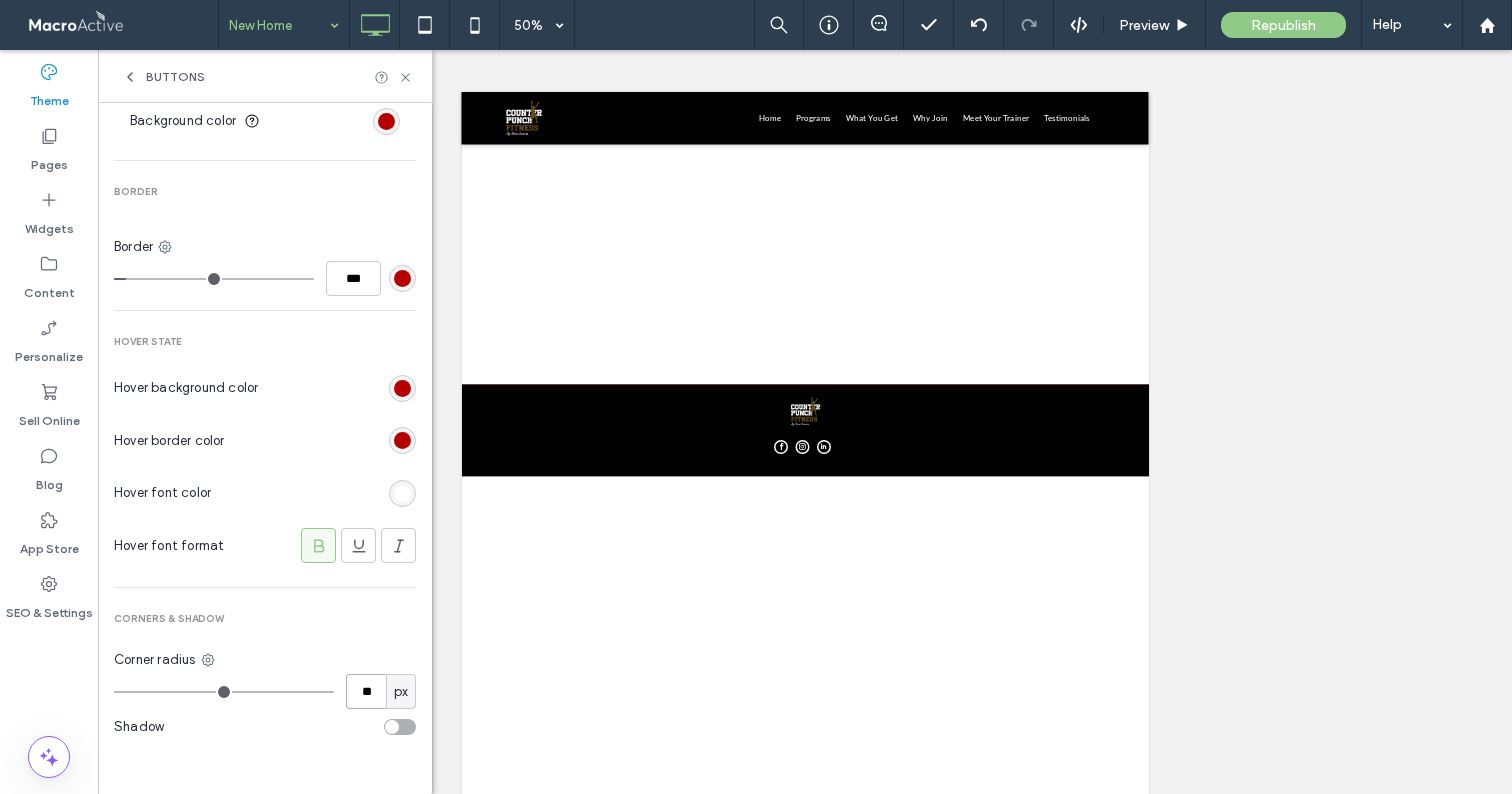 type on "**" 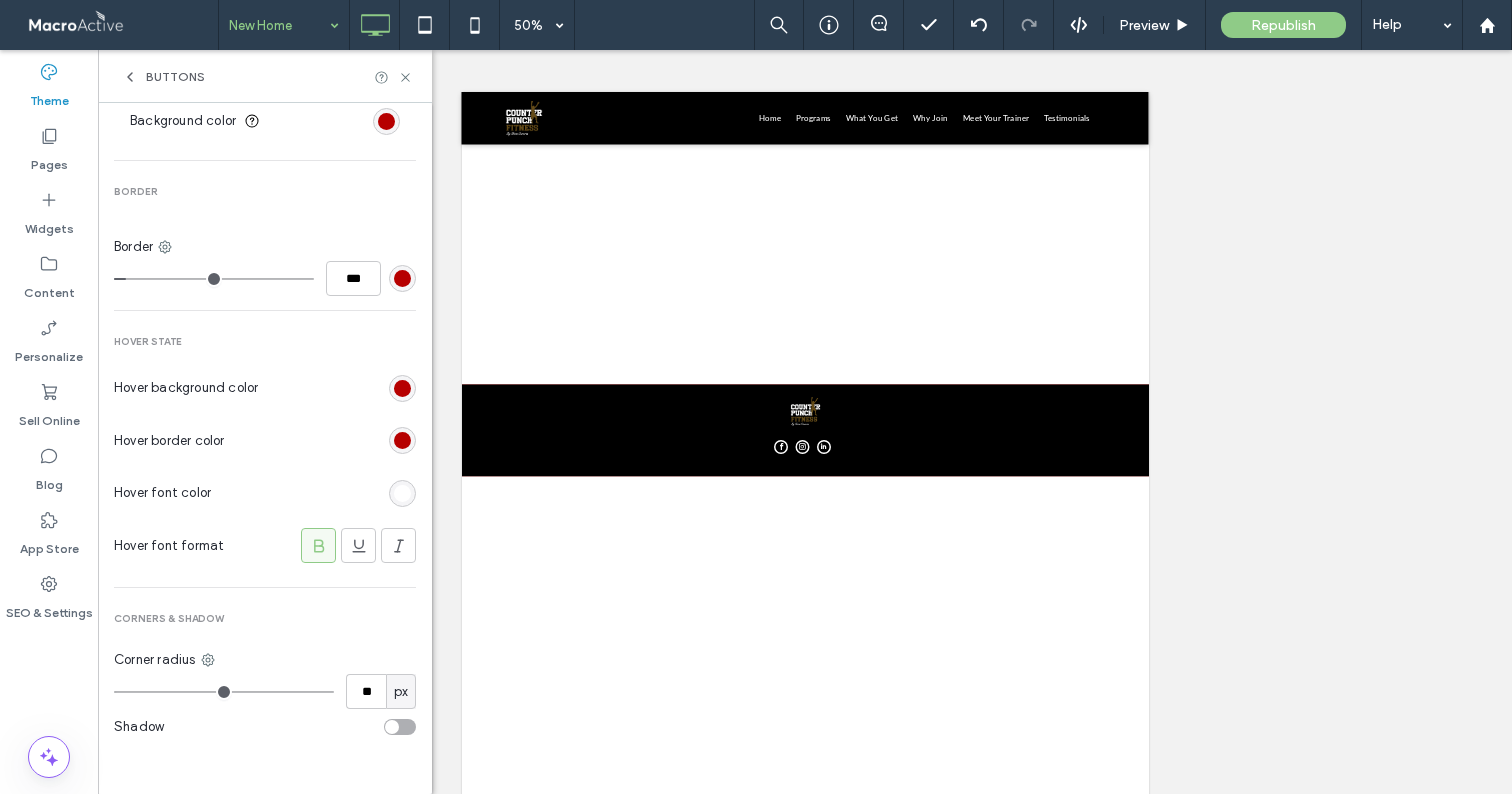 type on "**" 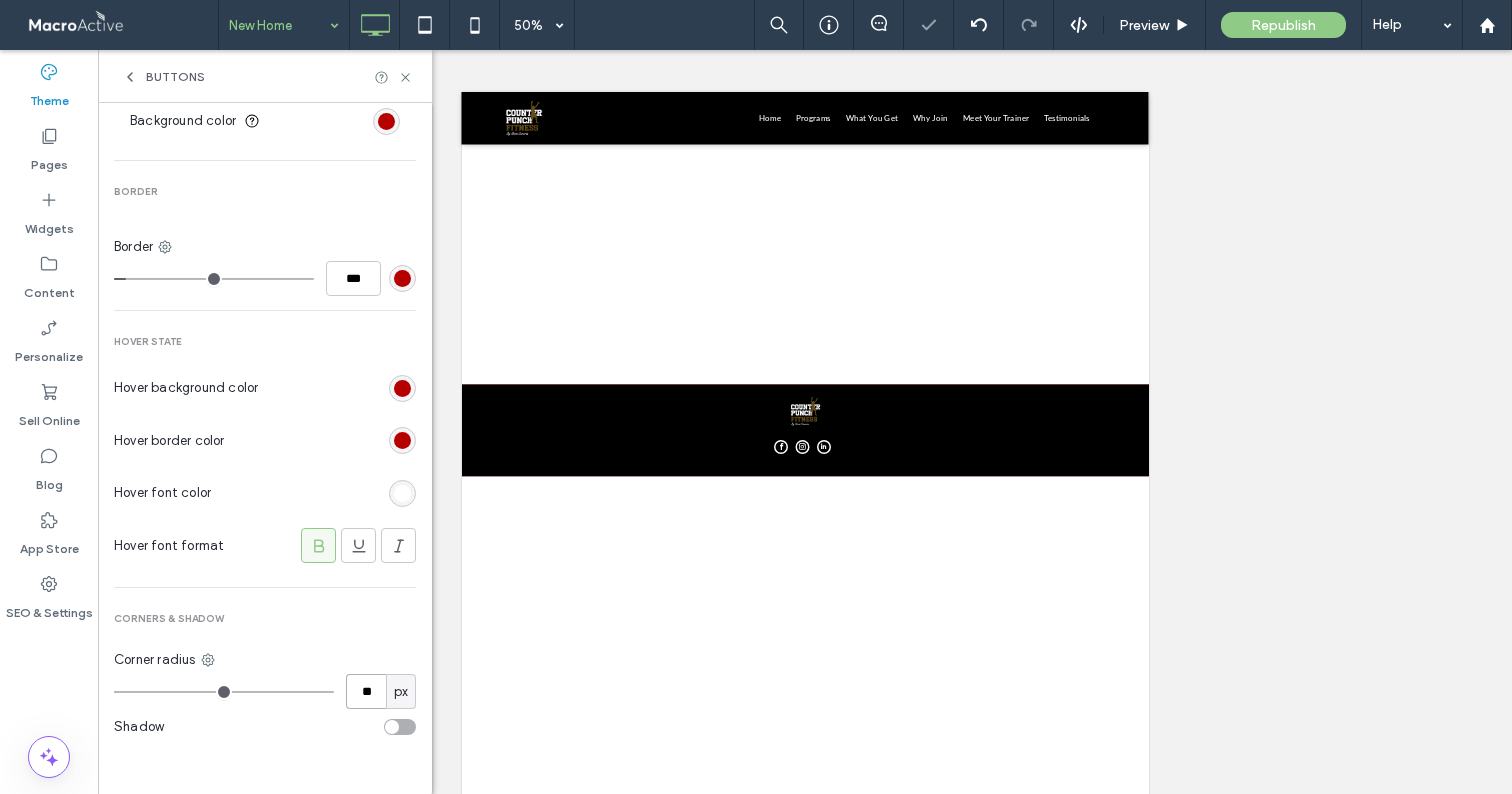 click on "**" at bounding box center [366, 691] 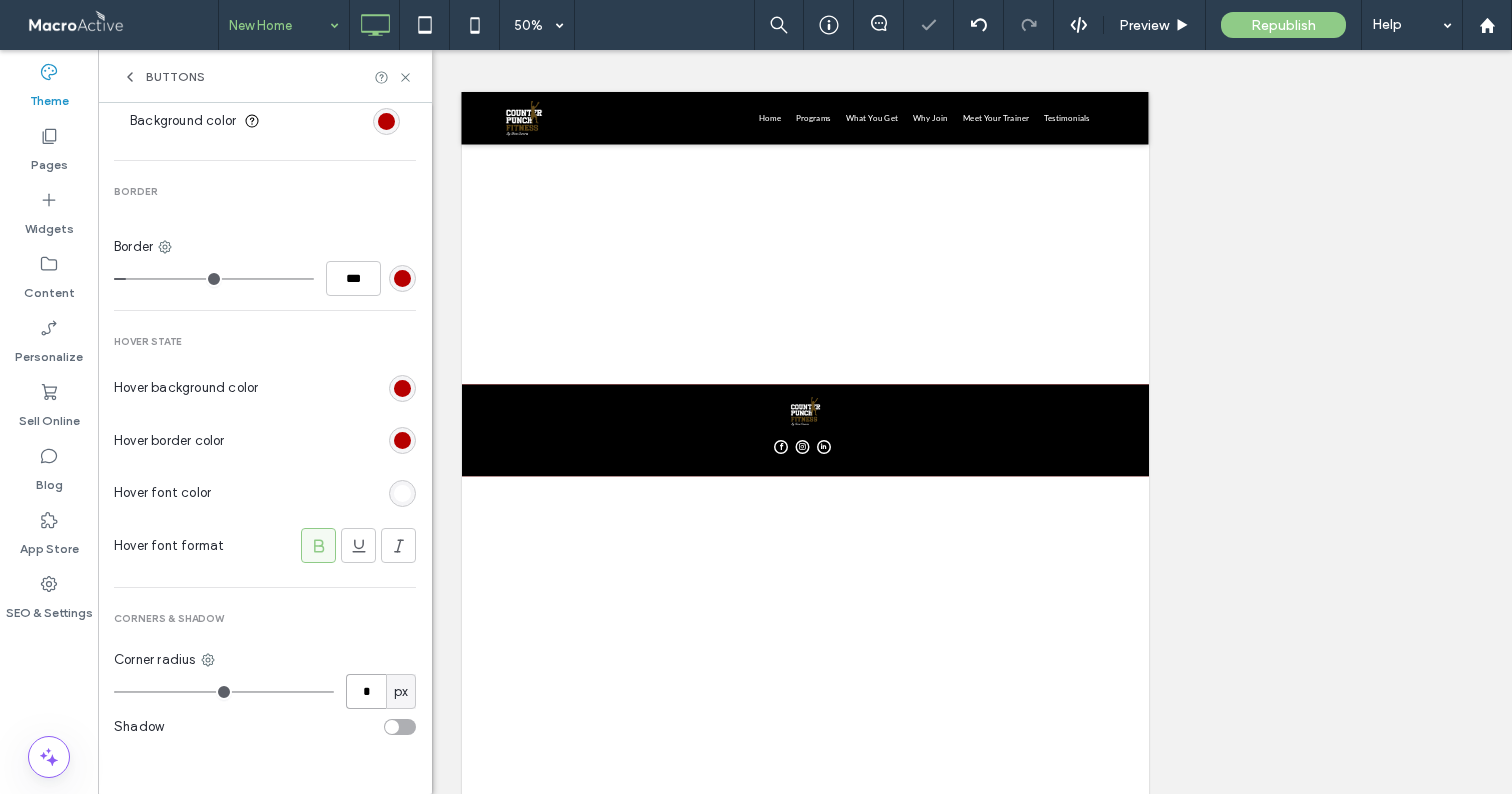 type on "*" 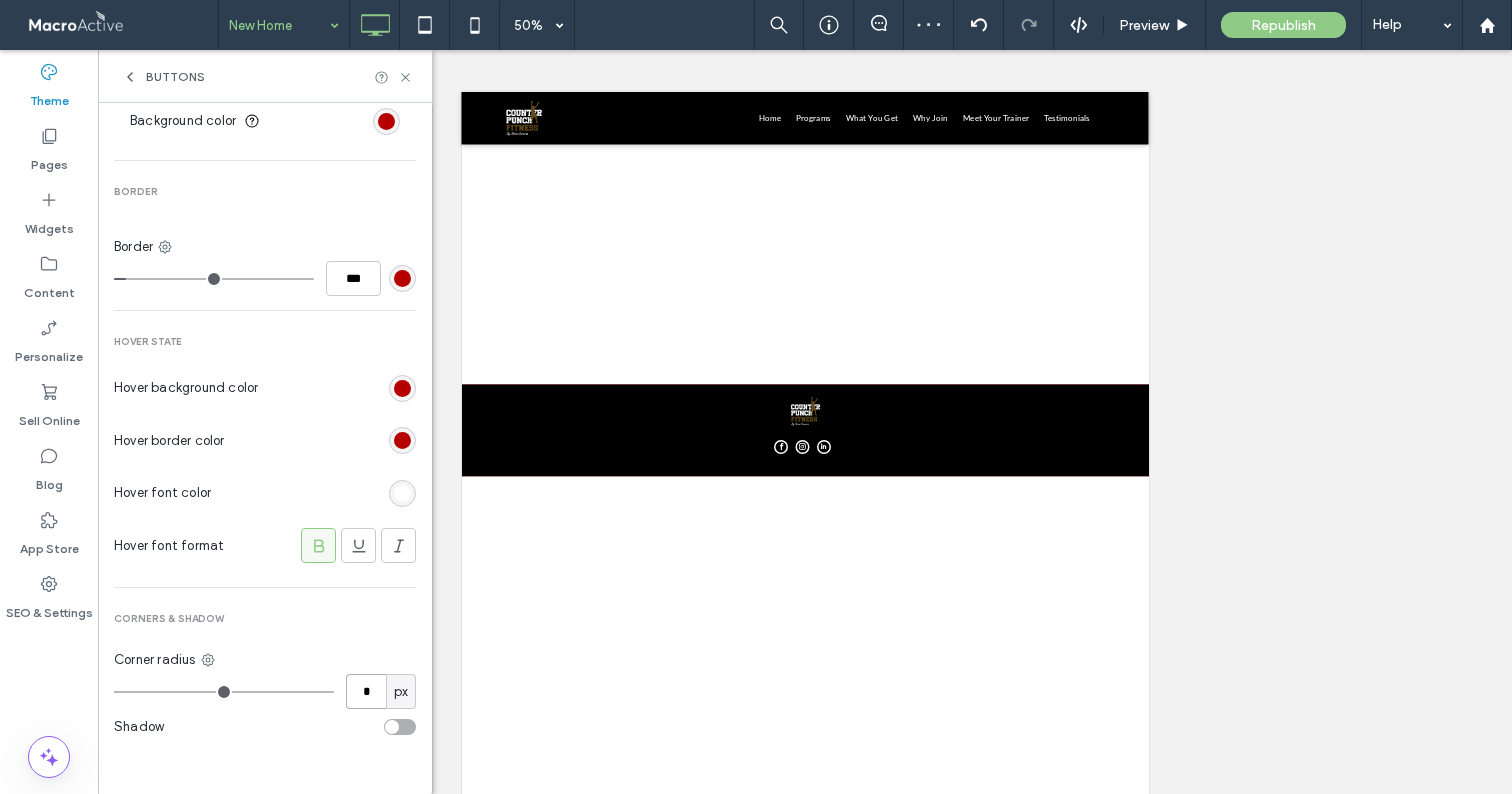 drag, startPoint x: 363, startPoint y: 696, endPoint x: 335, endPoint y: 698, distance: 28.071337 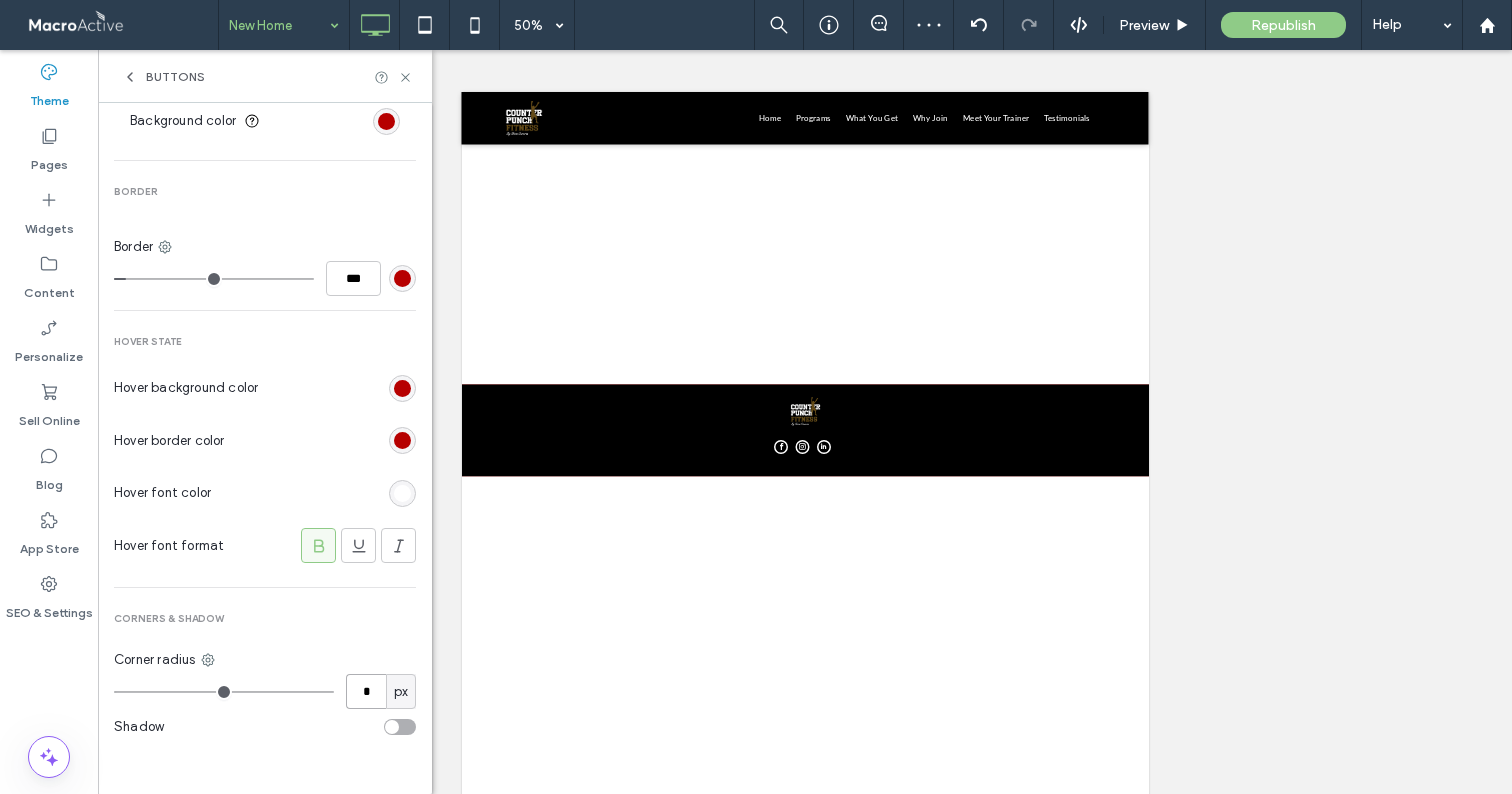 click on "*" at bounding box center (366, 691) 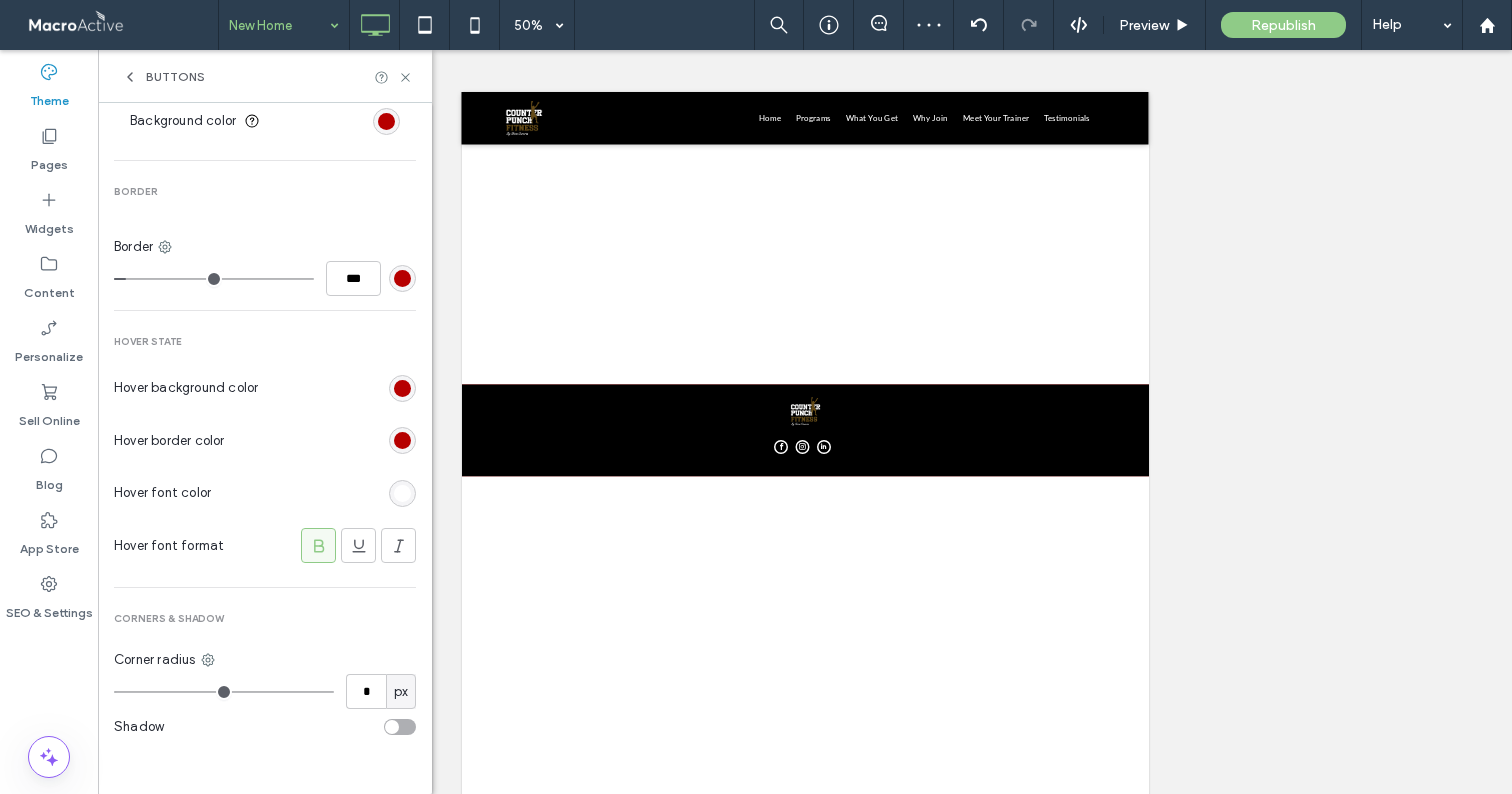 type on "*" 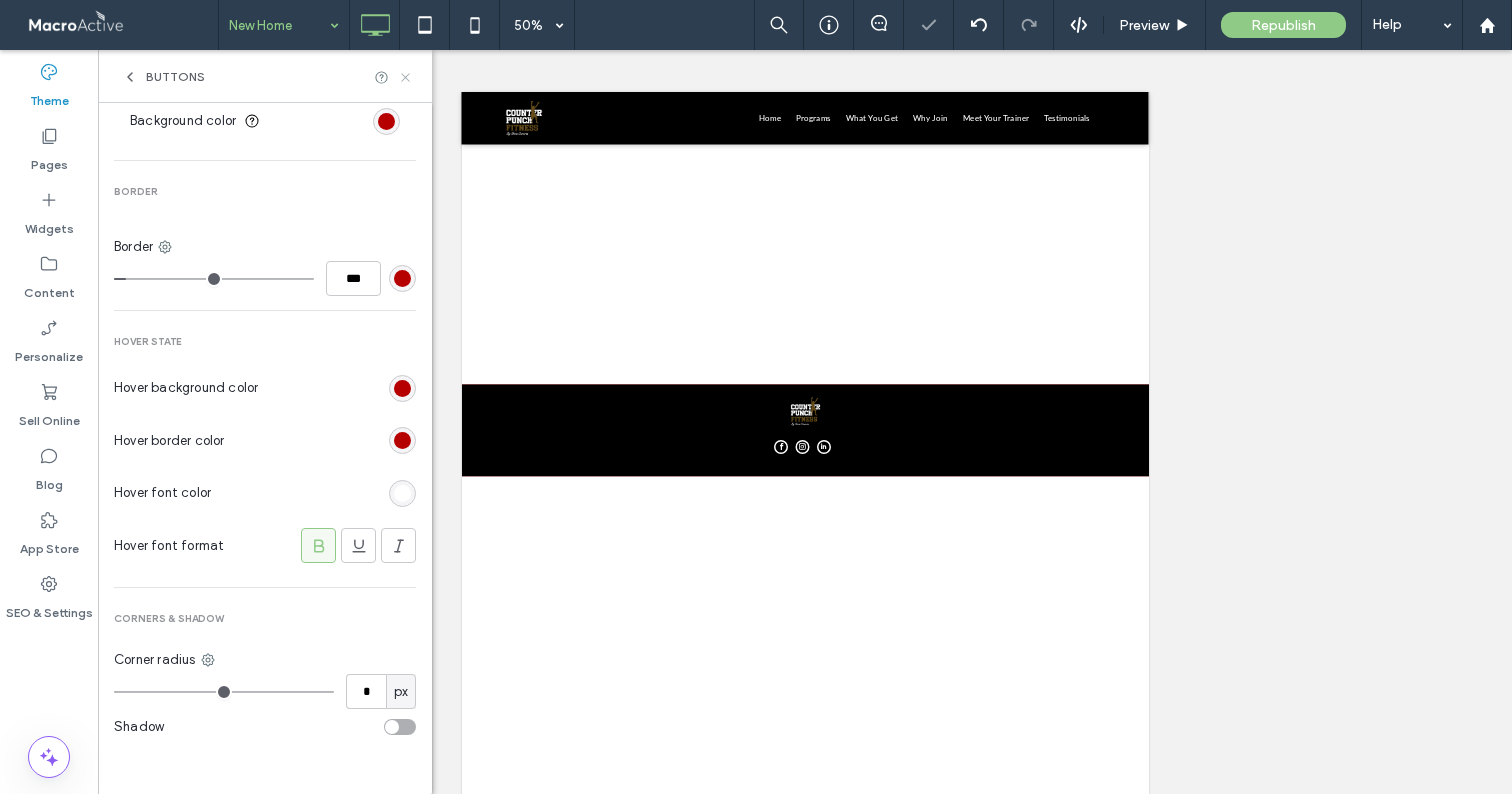 click 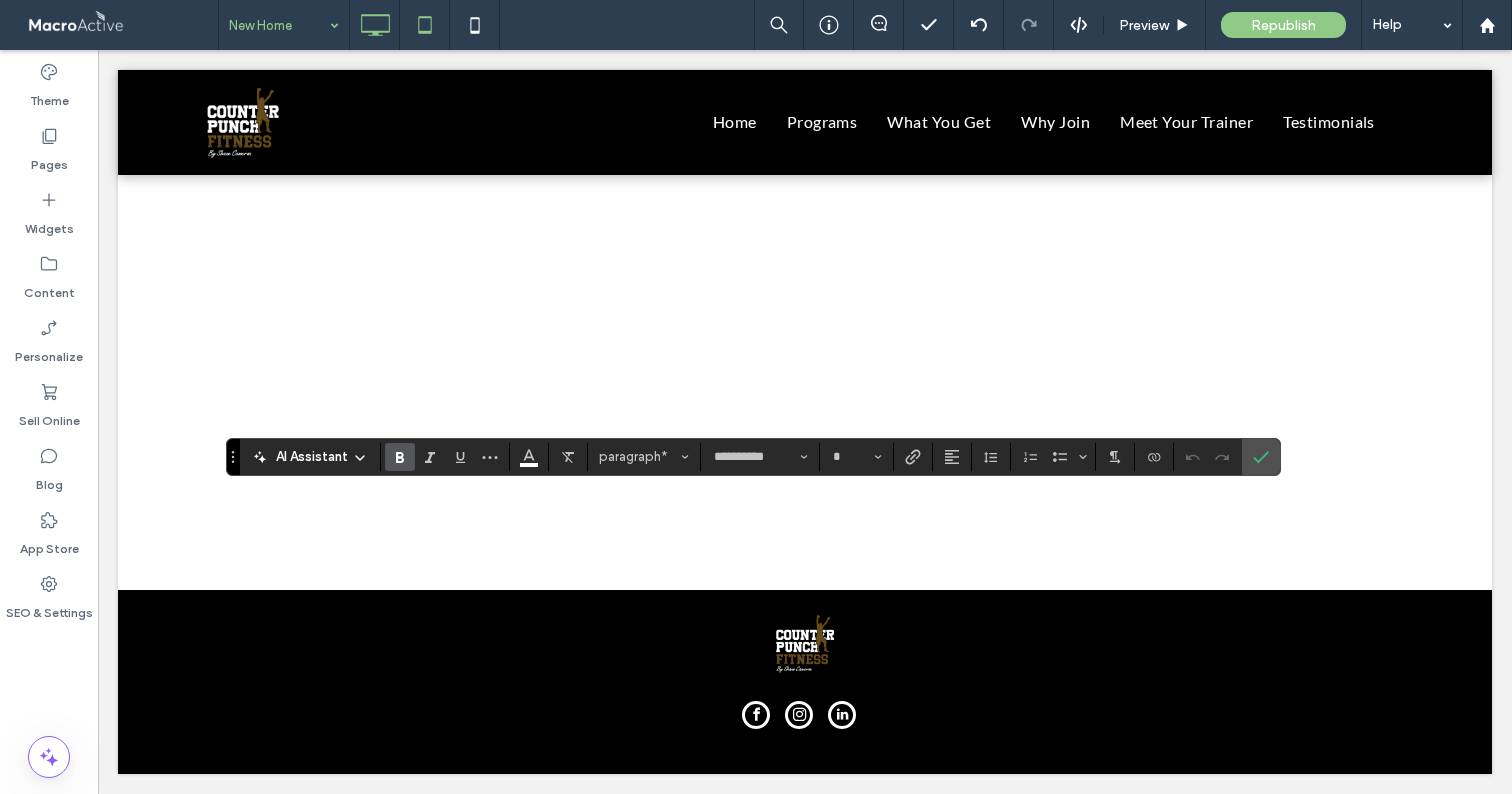 type on "**" 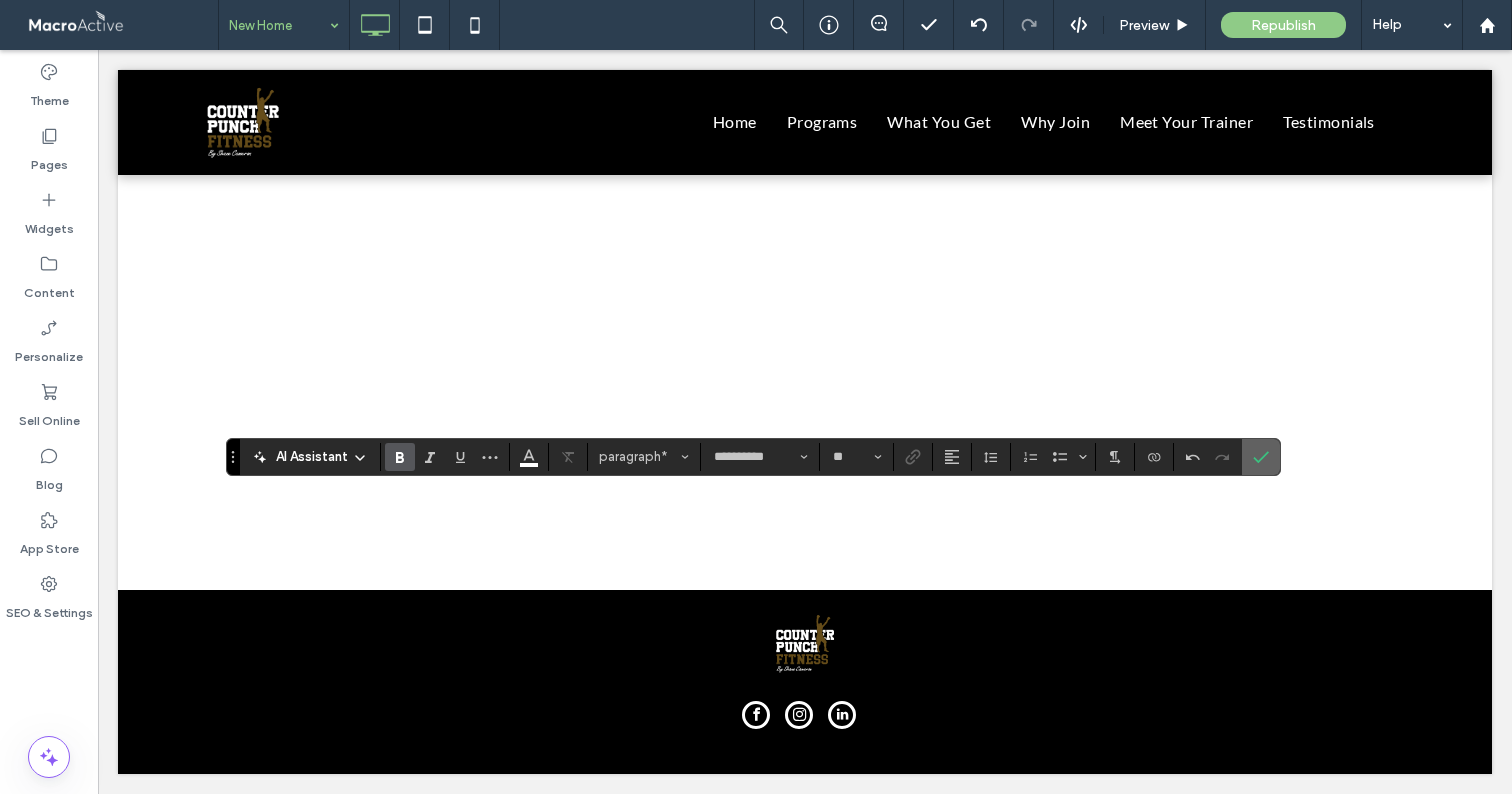 click 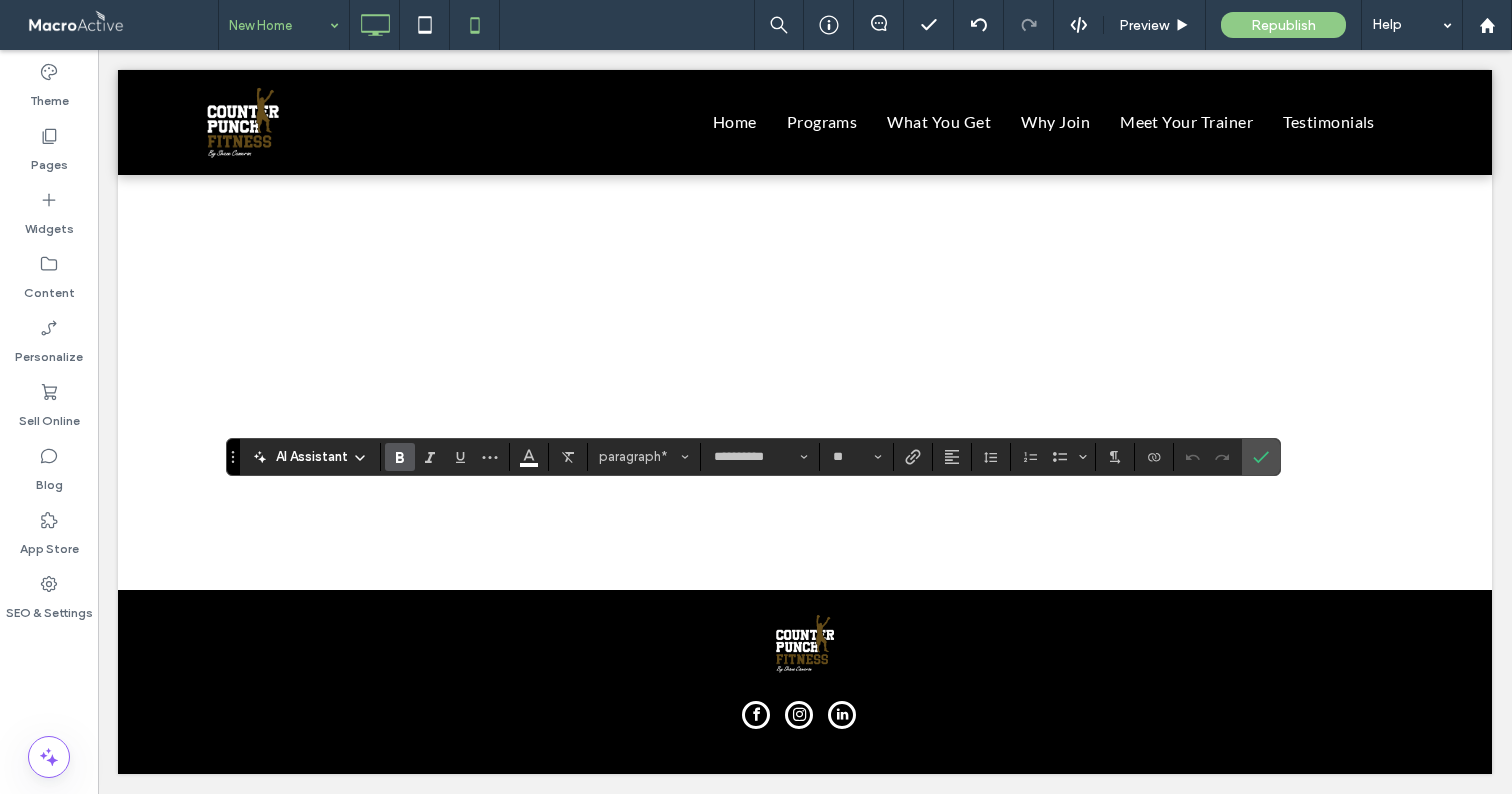 type on "****" 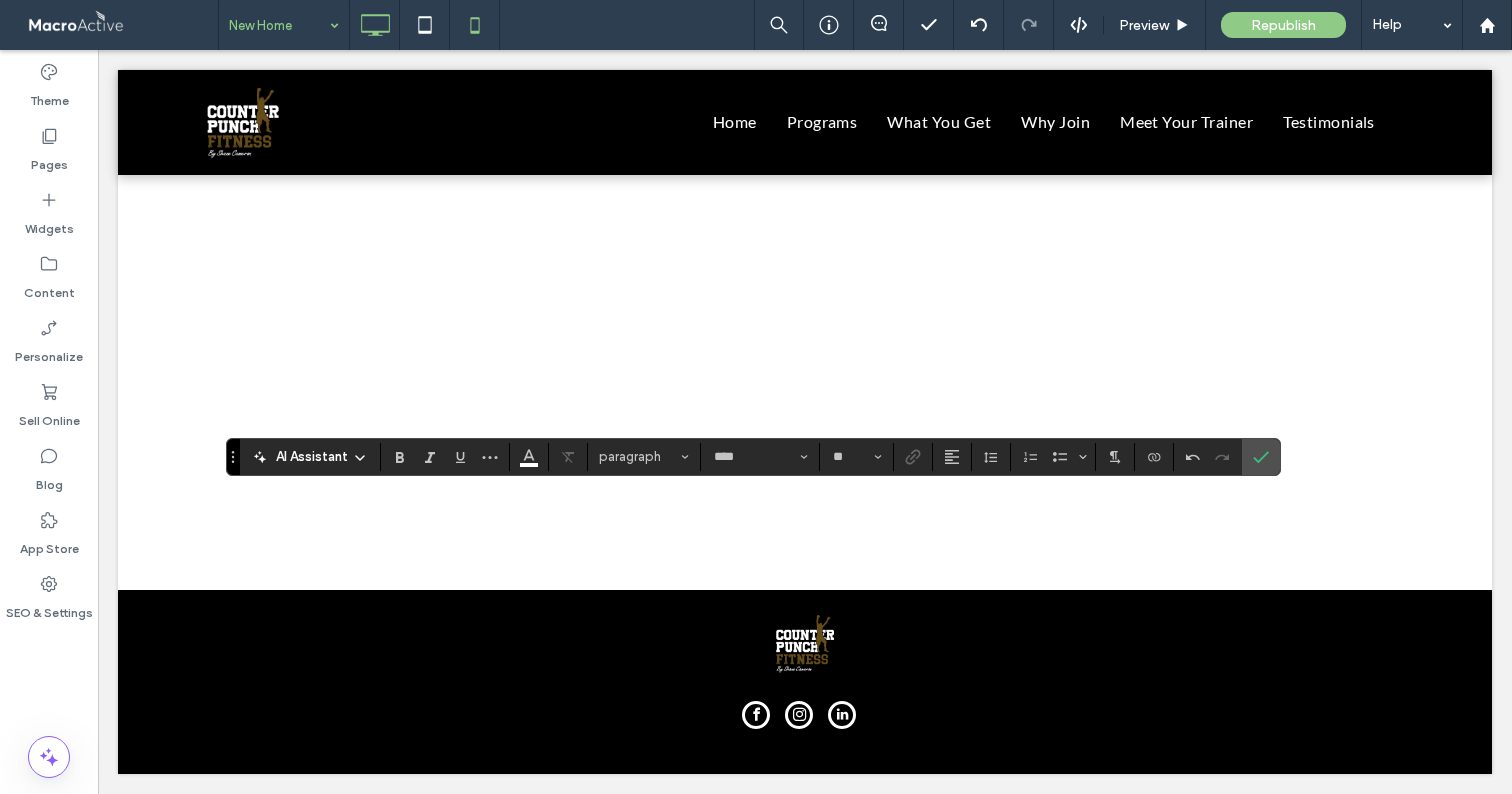 type on "**********" 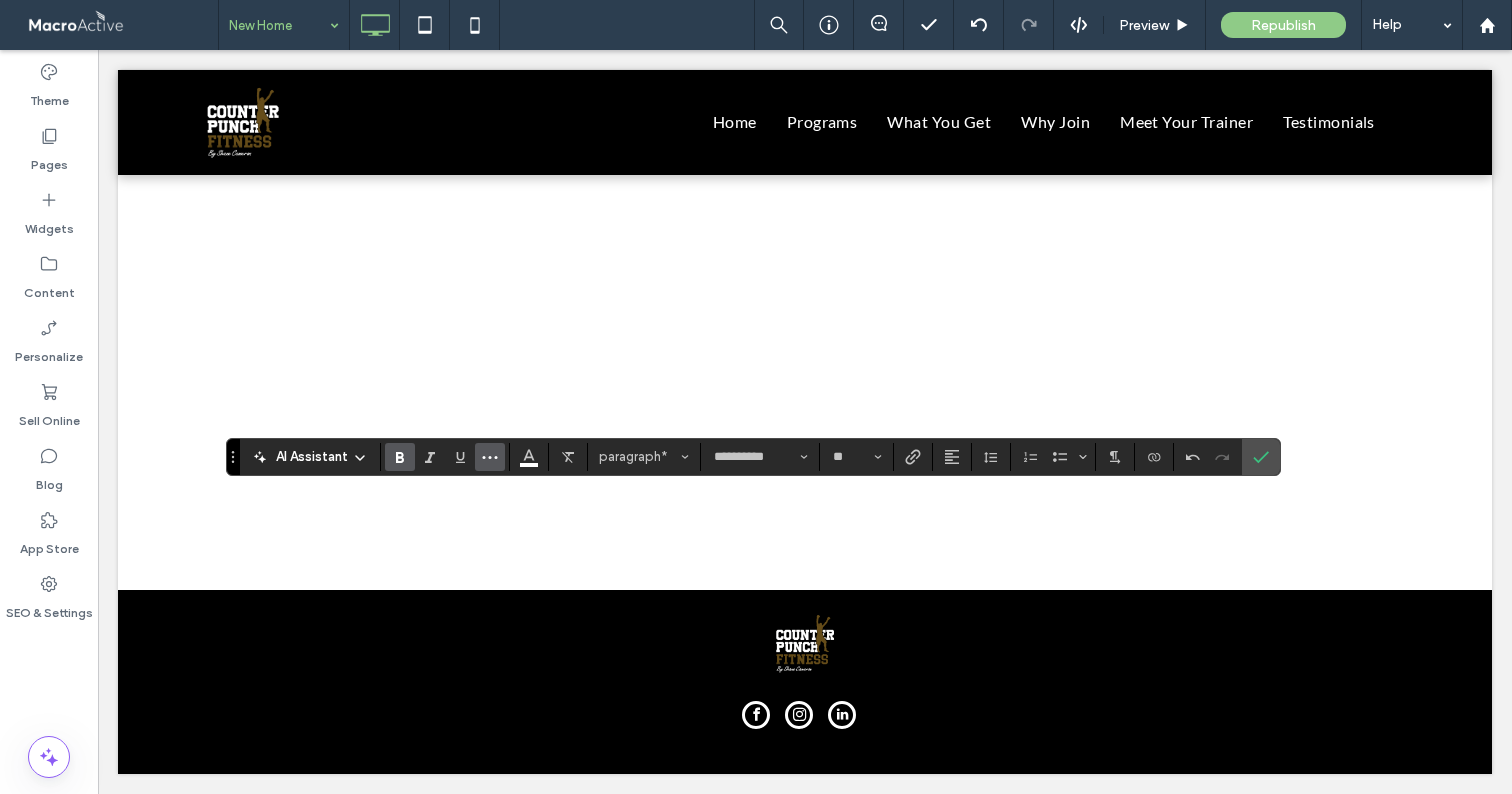 click 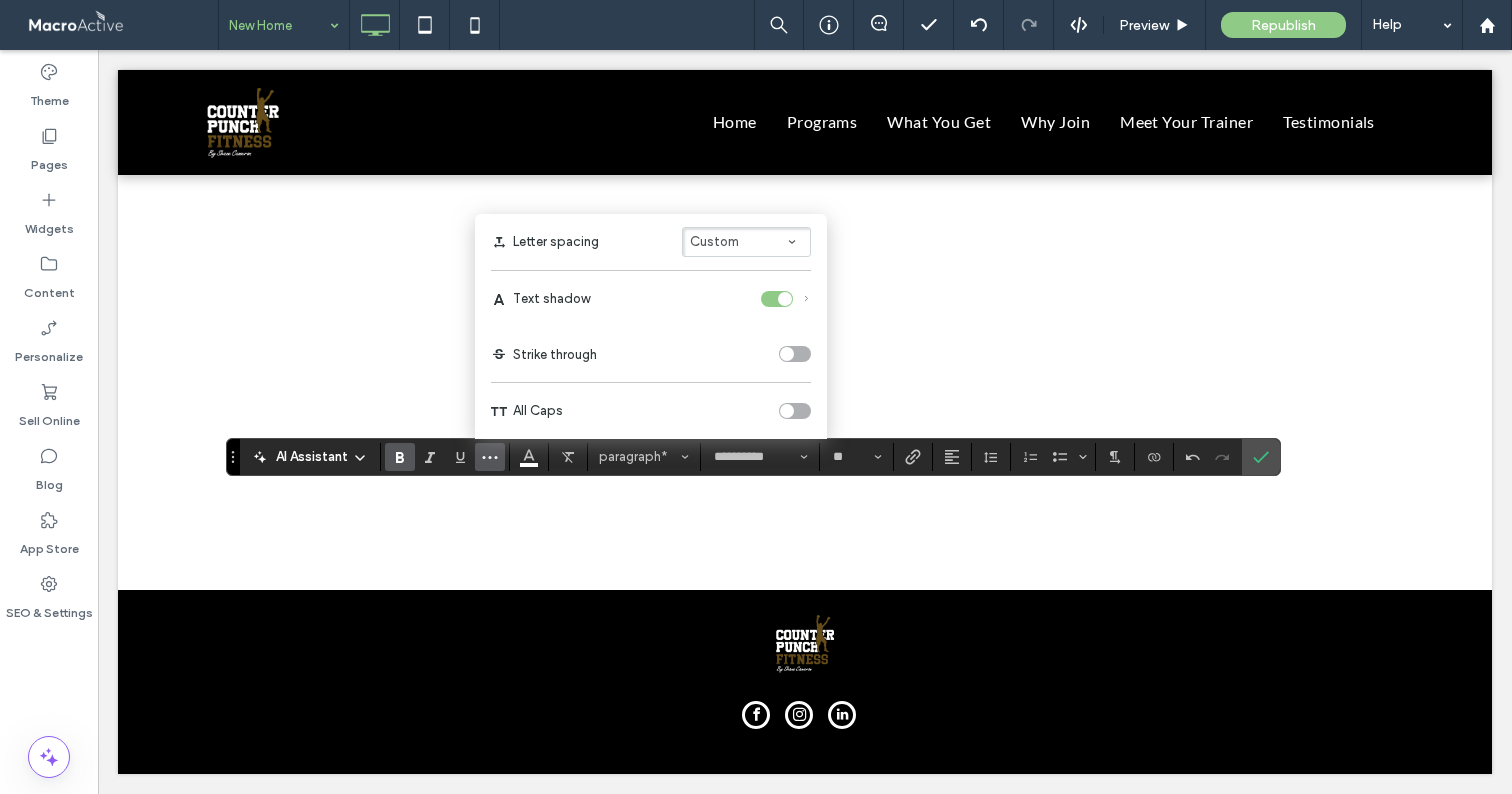 click at bounding box center [787, 411] 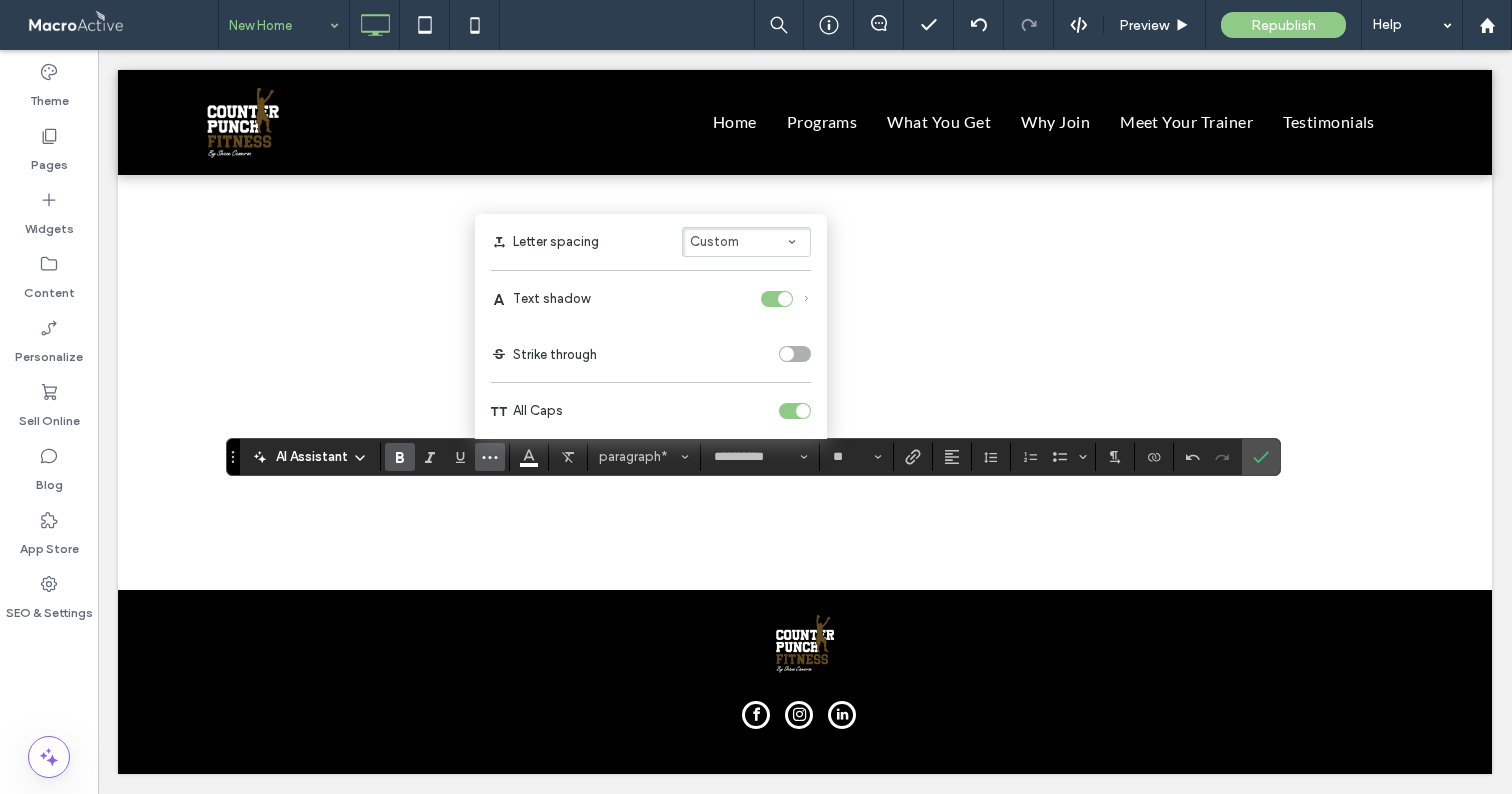 type on "**" 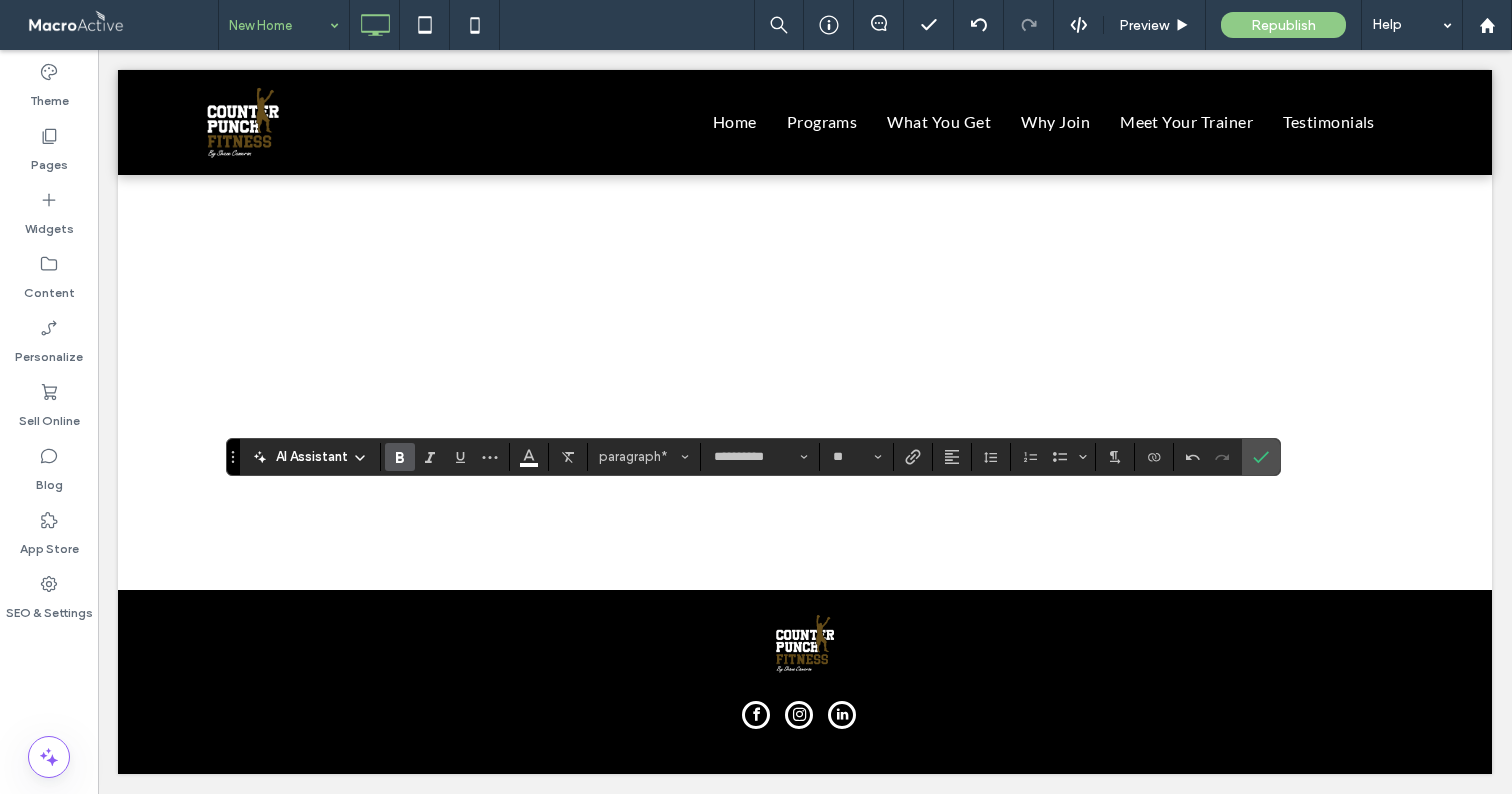 type on "****" 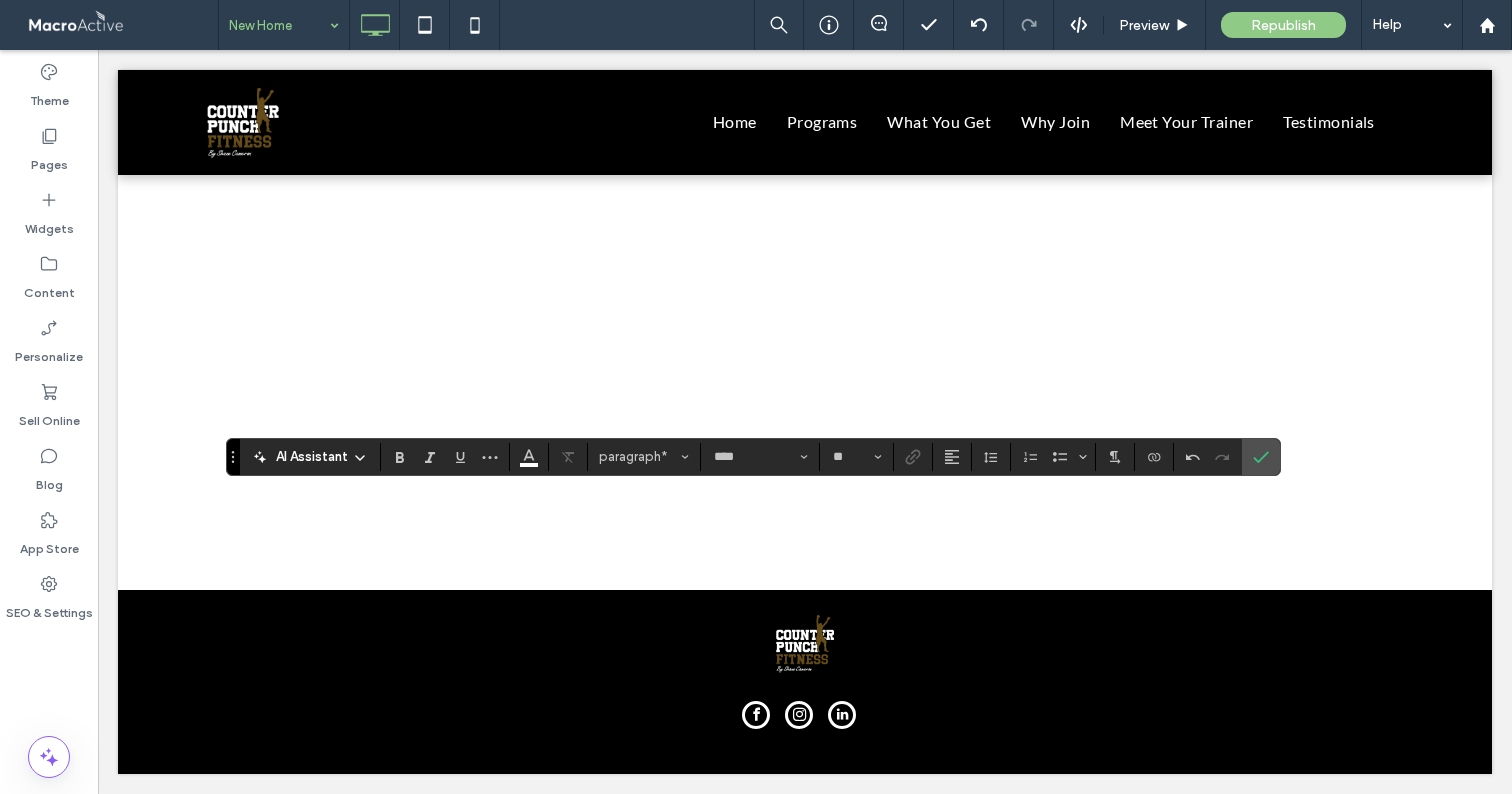 type on "**" 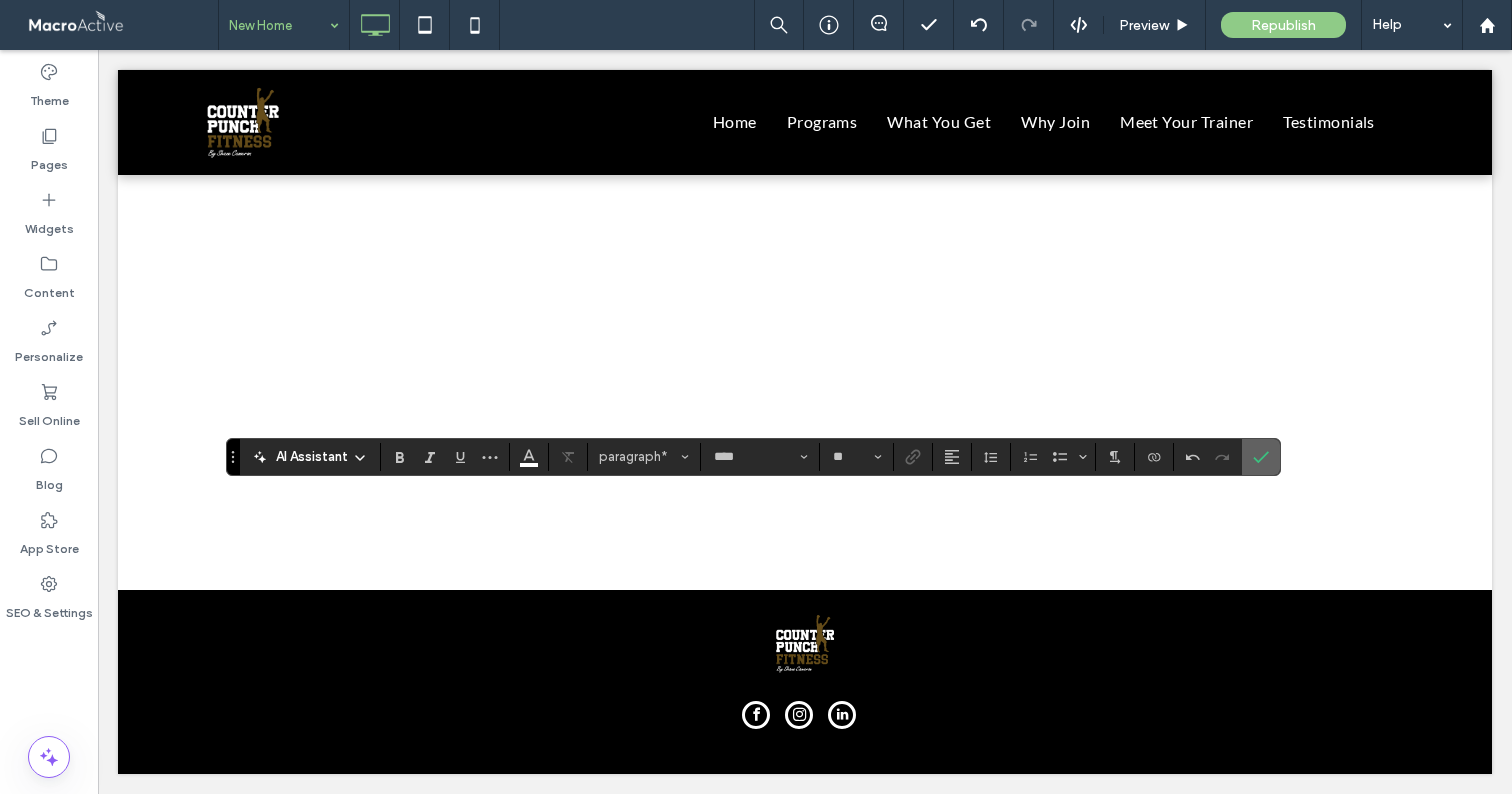 click 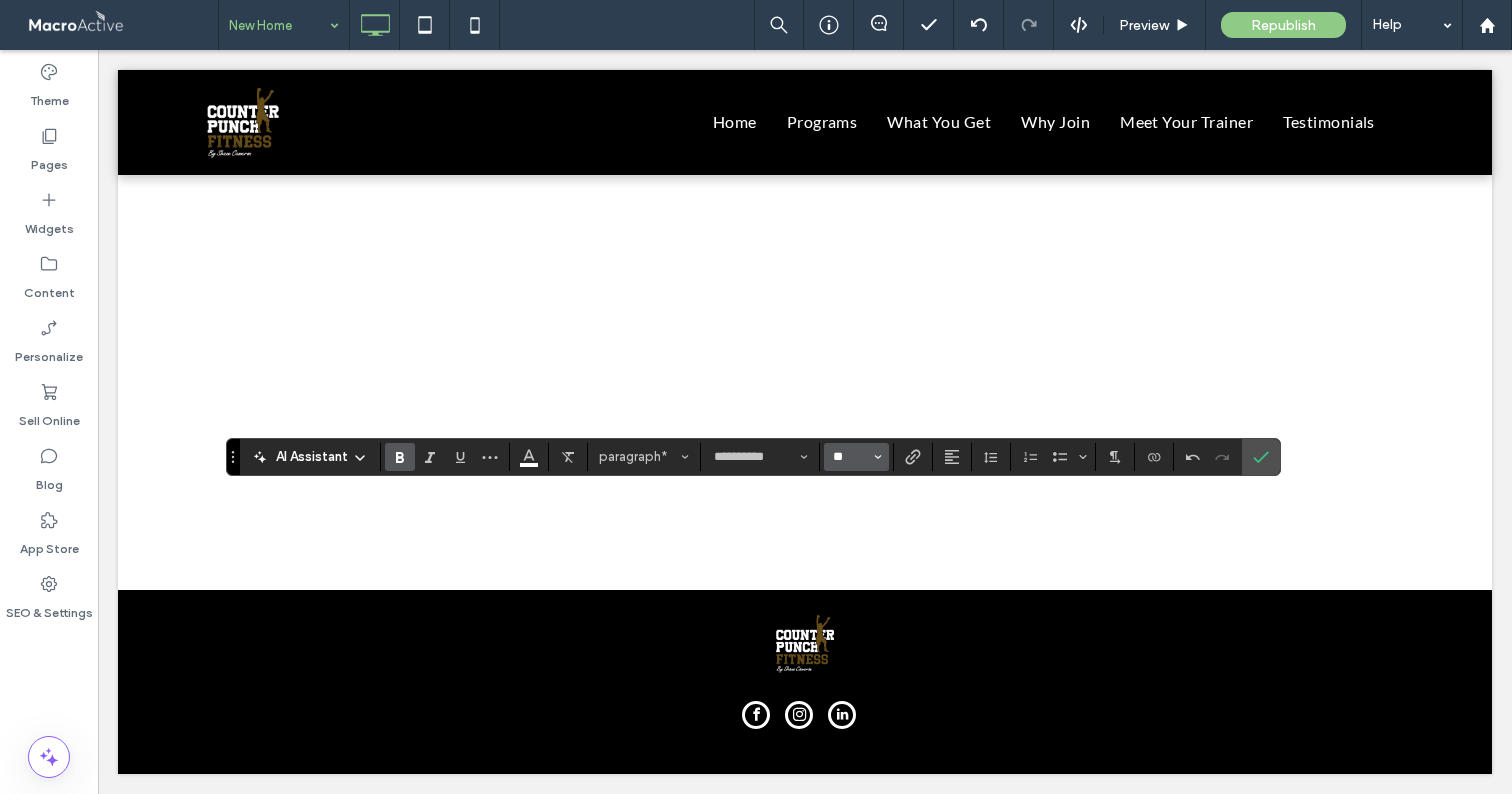 click on "**" at bounding box center (850, 457) 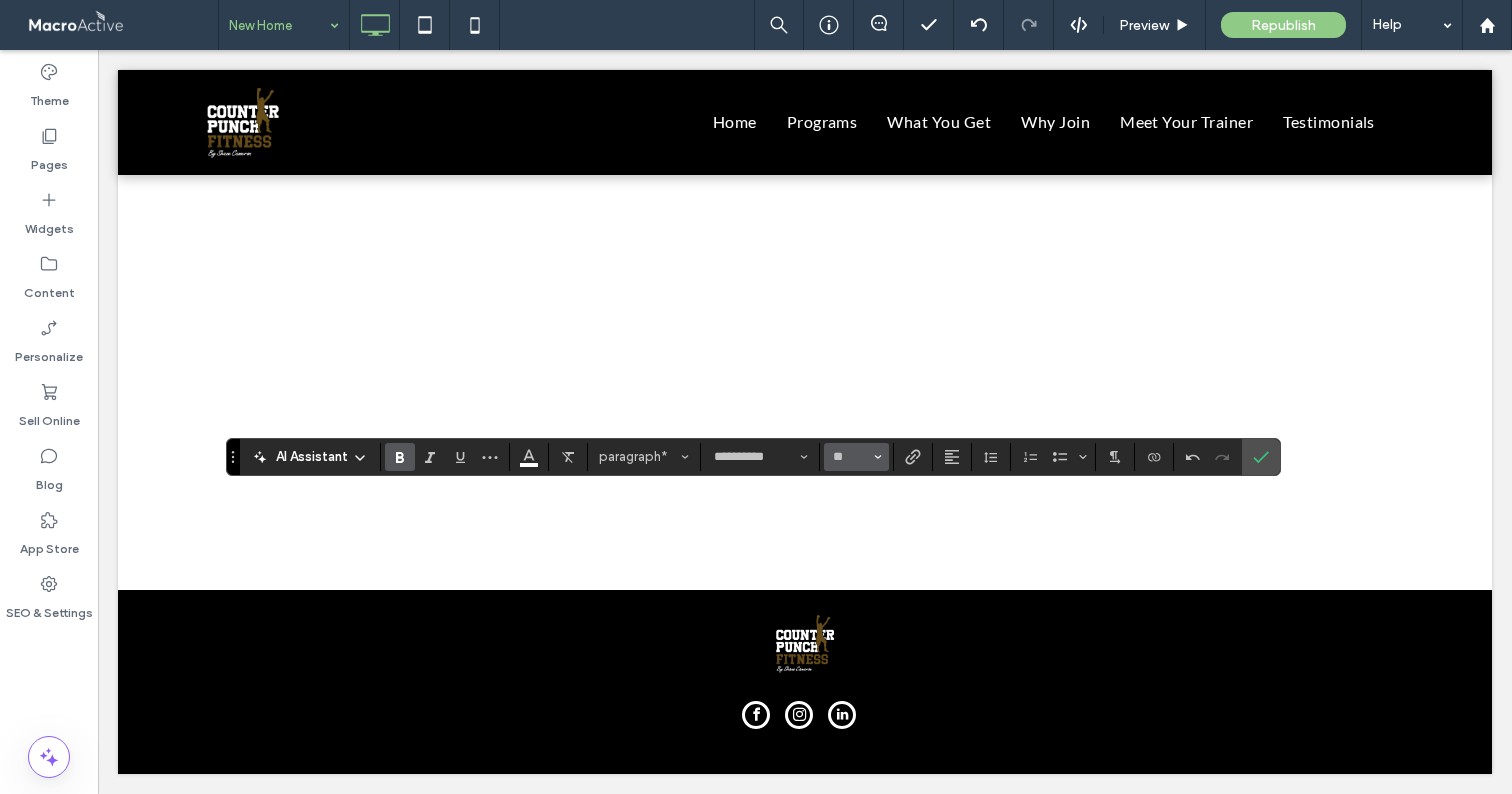 type on "**" 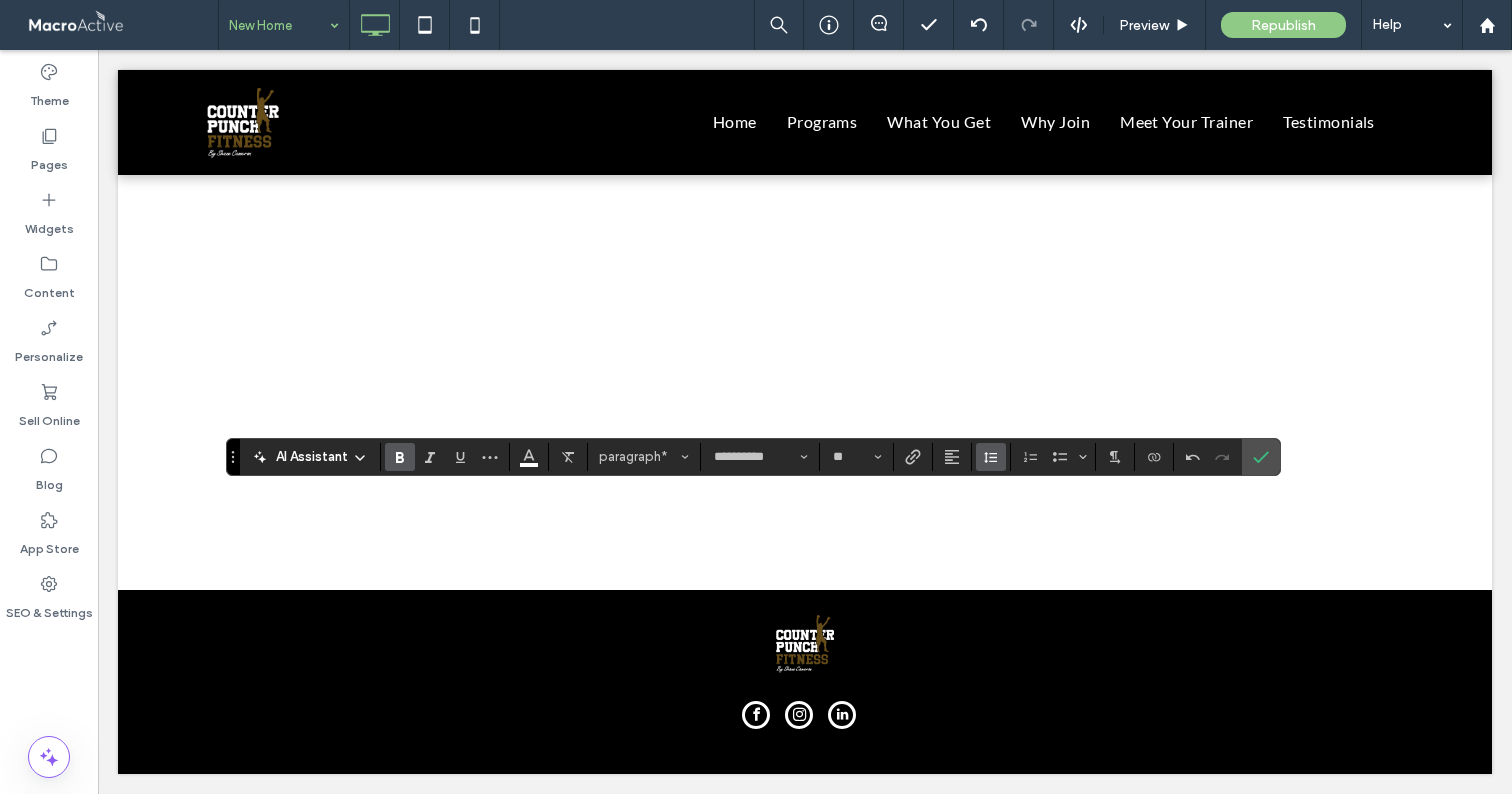 click at bounding box center [991, 457] 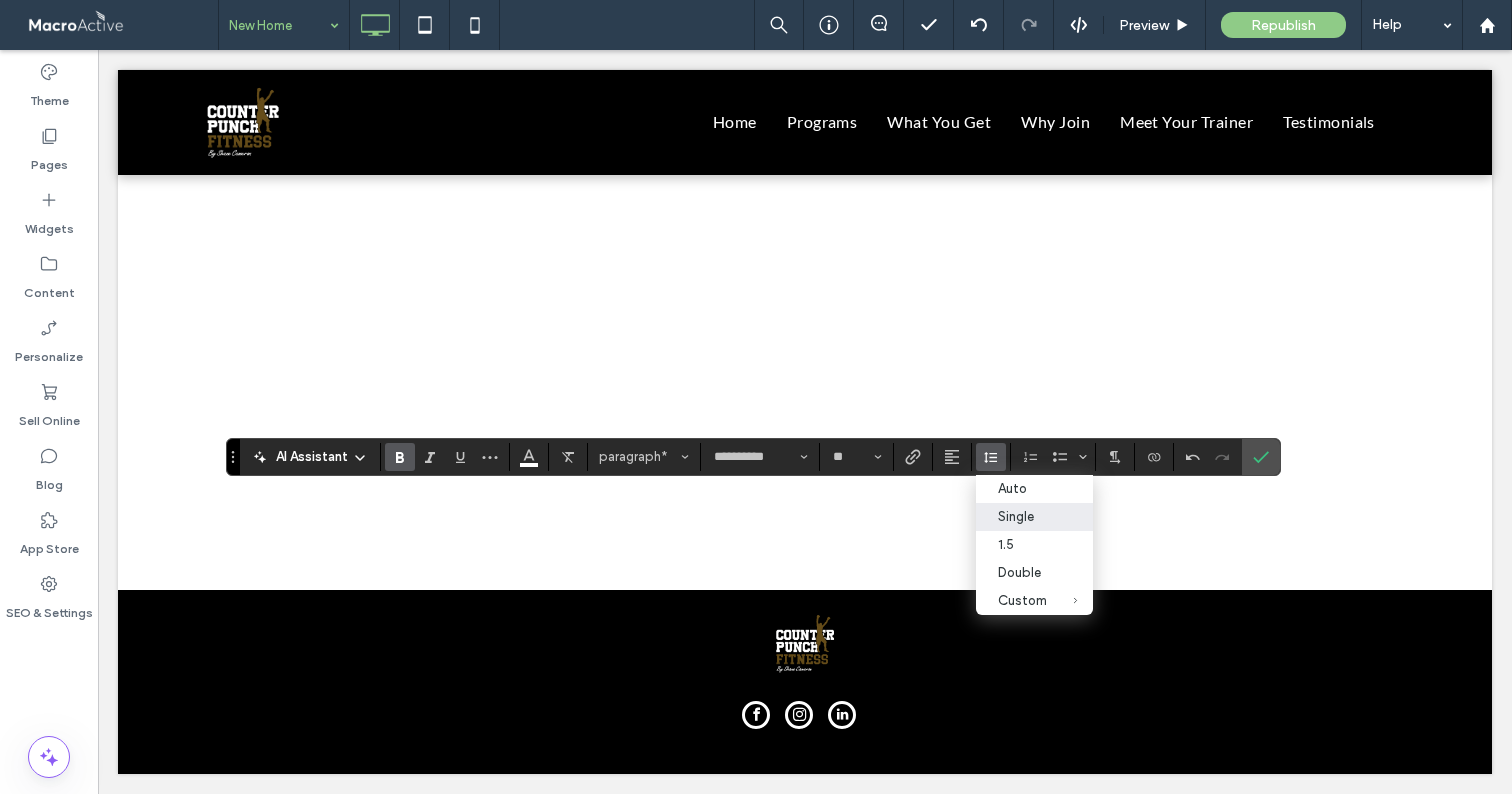 click on "Single" at bounding box center (1034, 517) 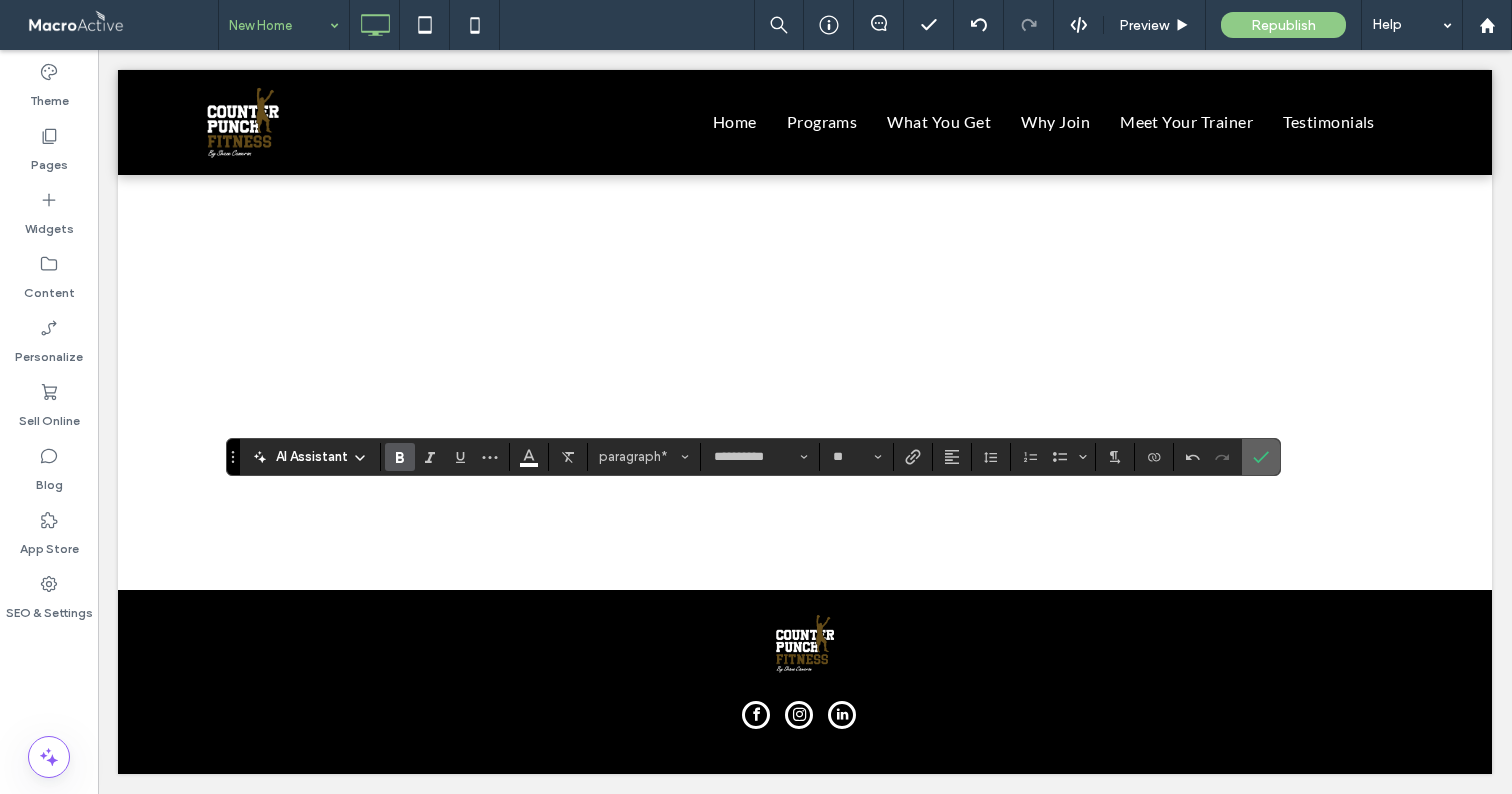 click 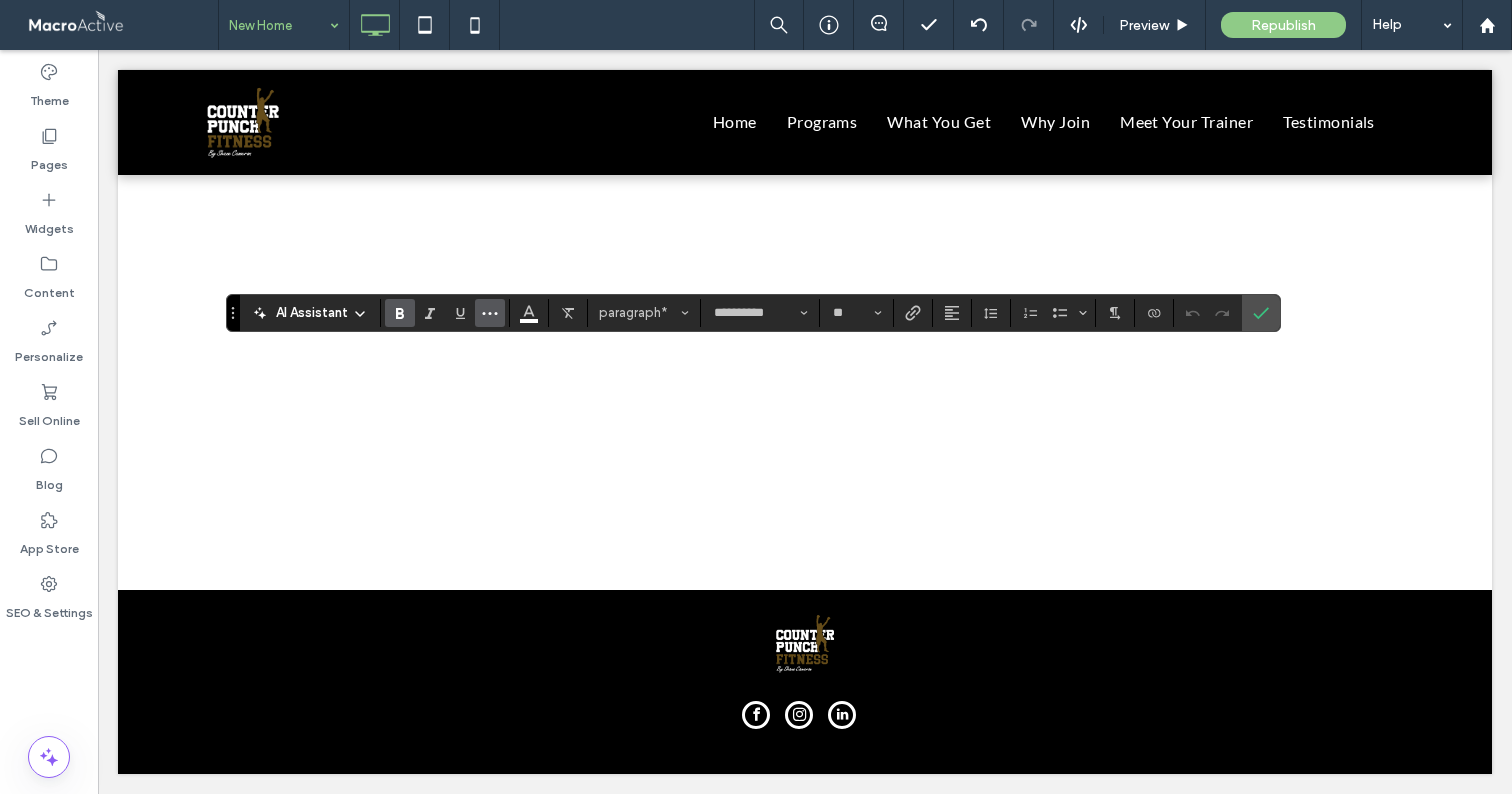 click 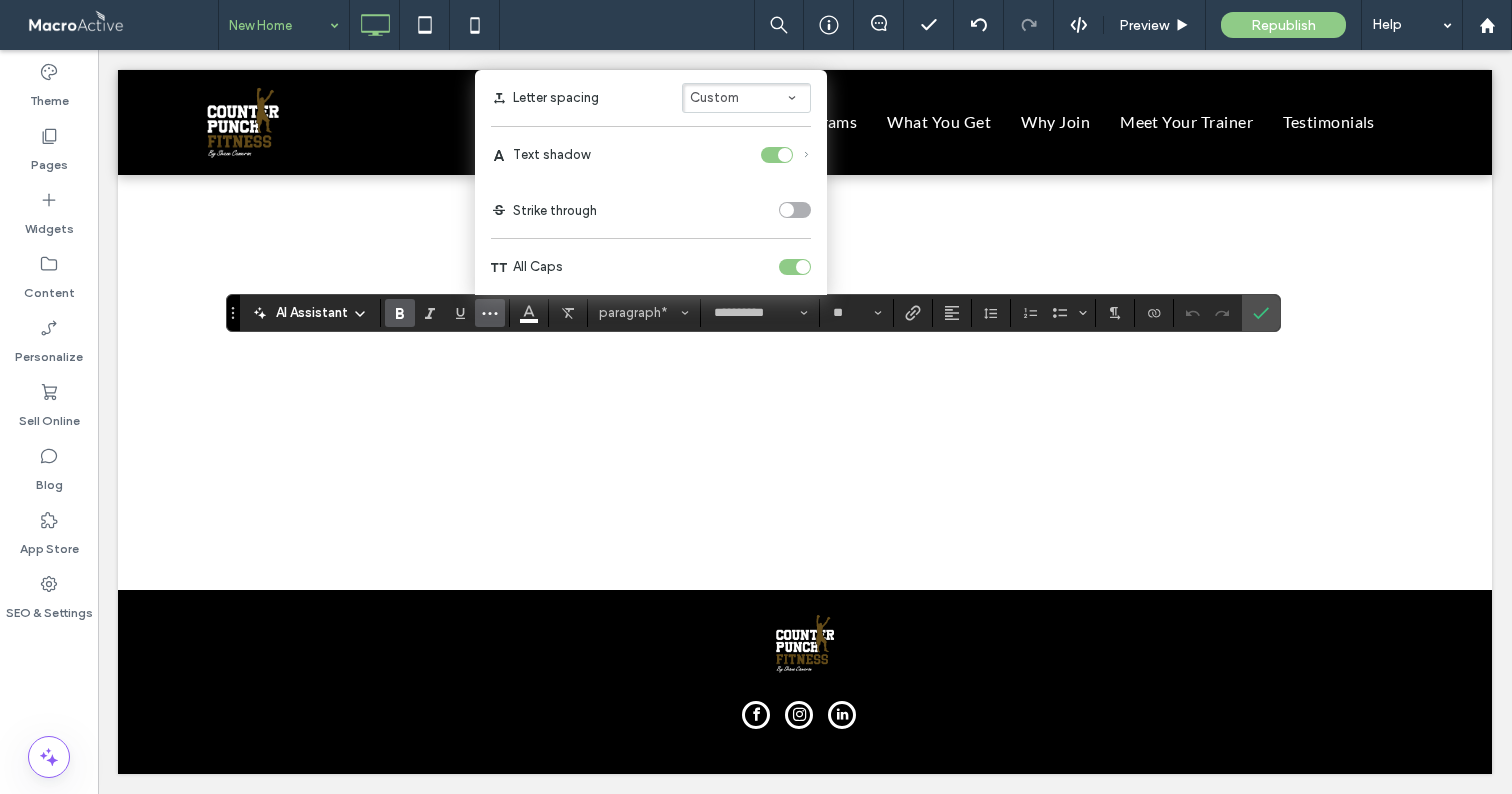 click on "Text shadow" at bounding box center [651, 155] 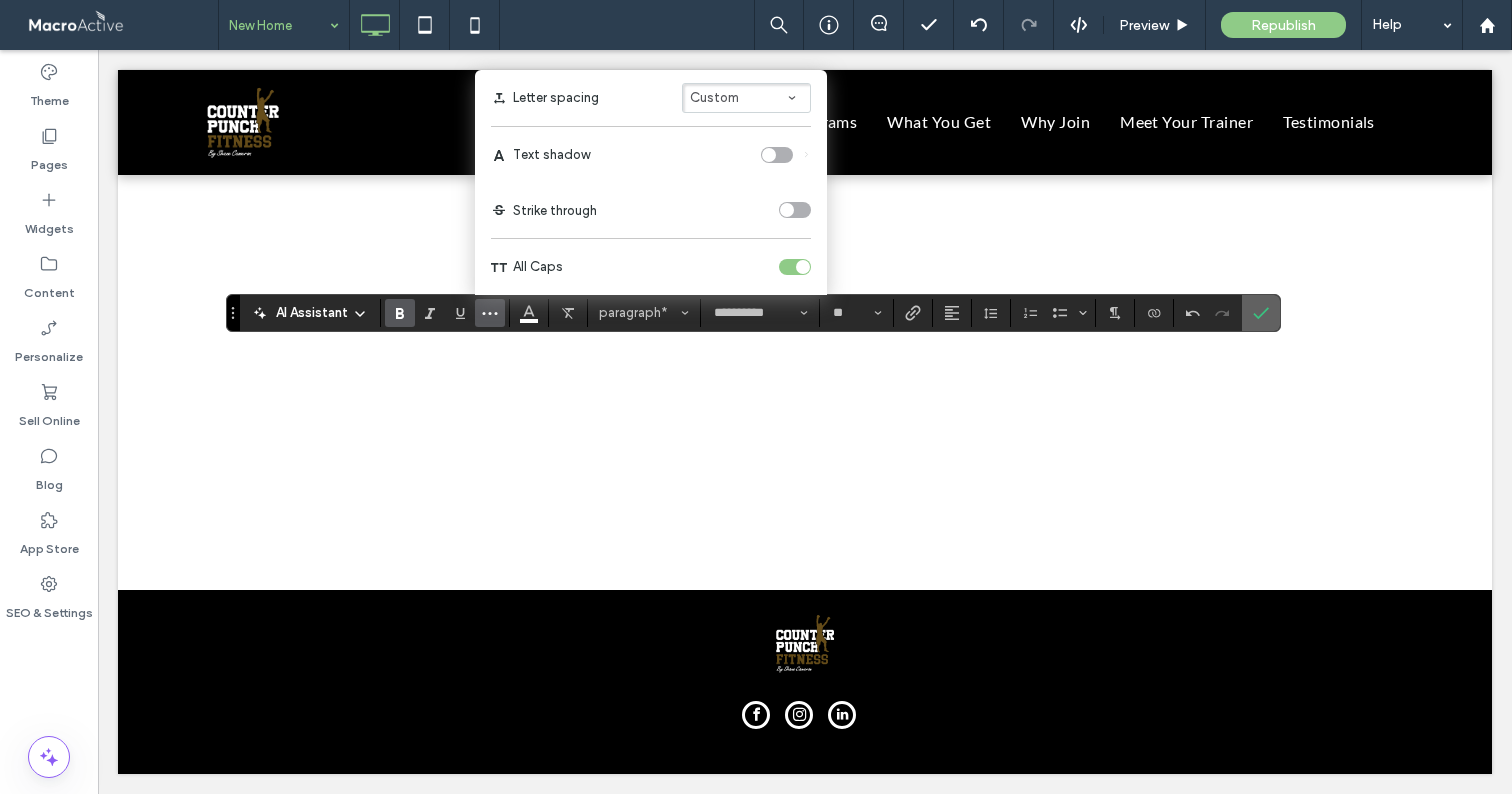 click 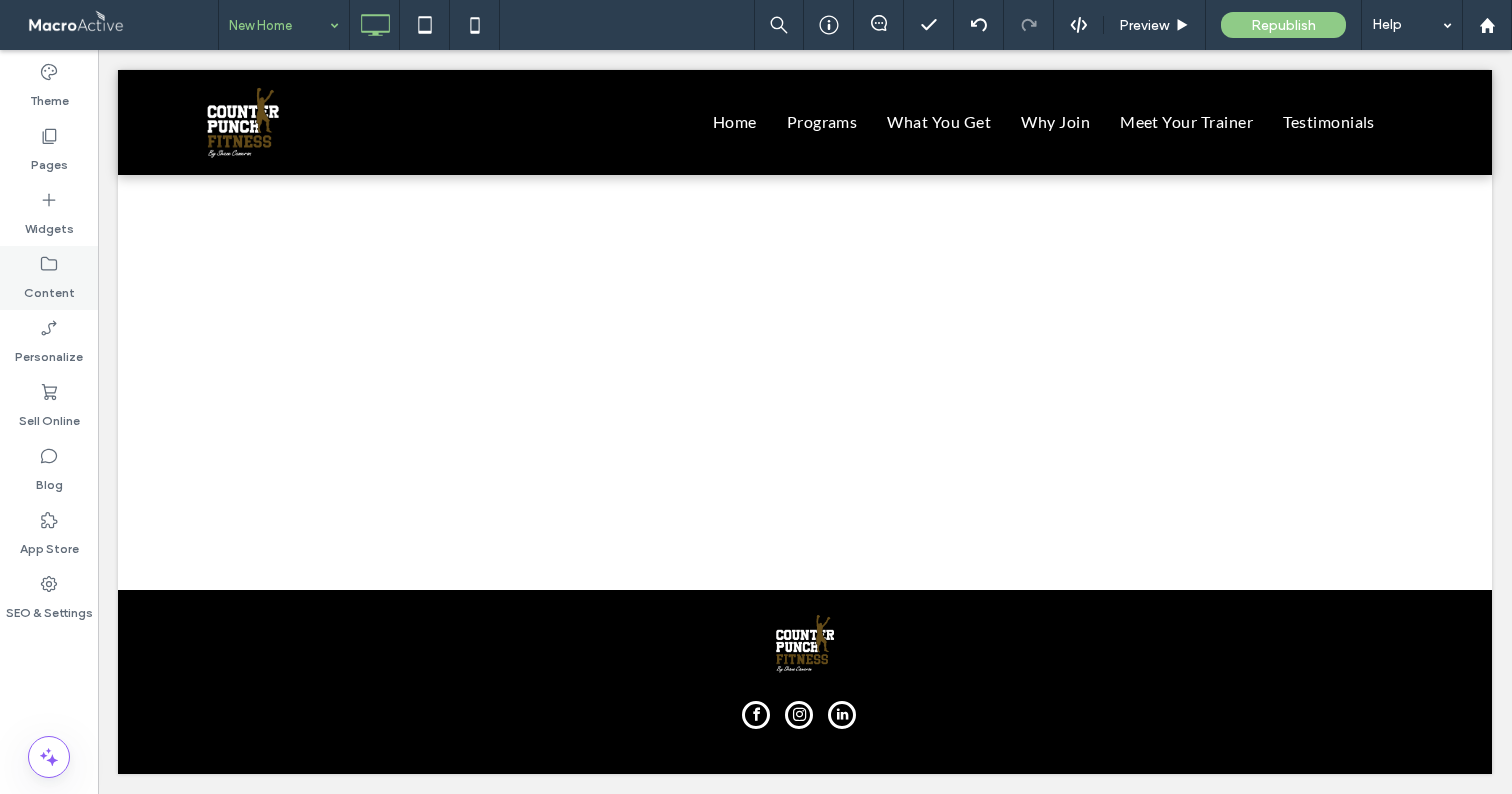 click on "Content" at bounding box center [49, 288] 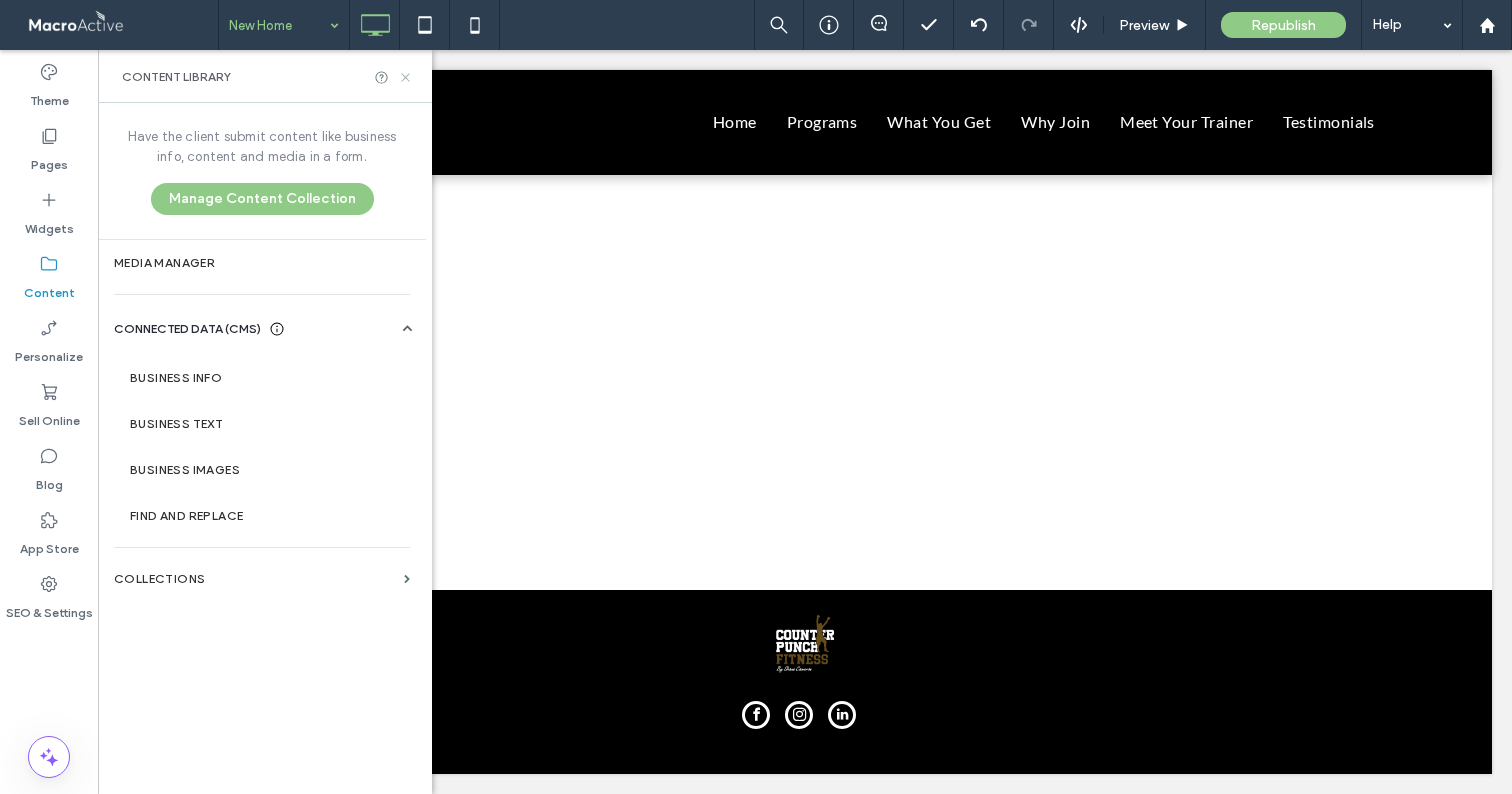 click 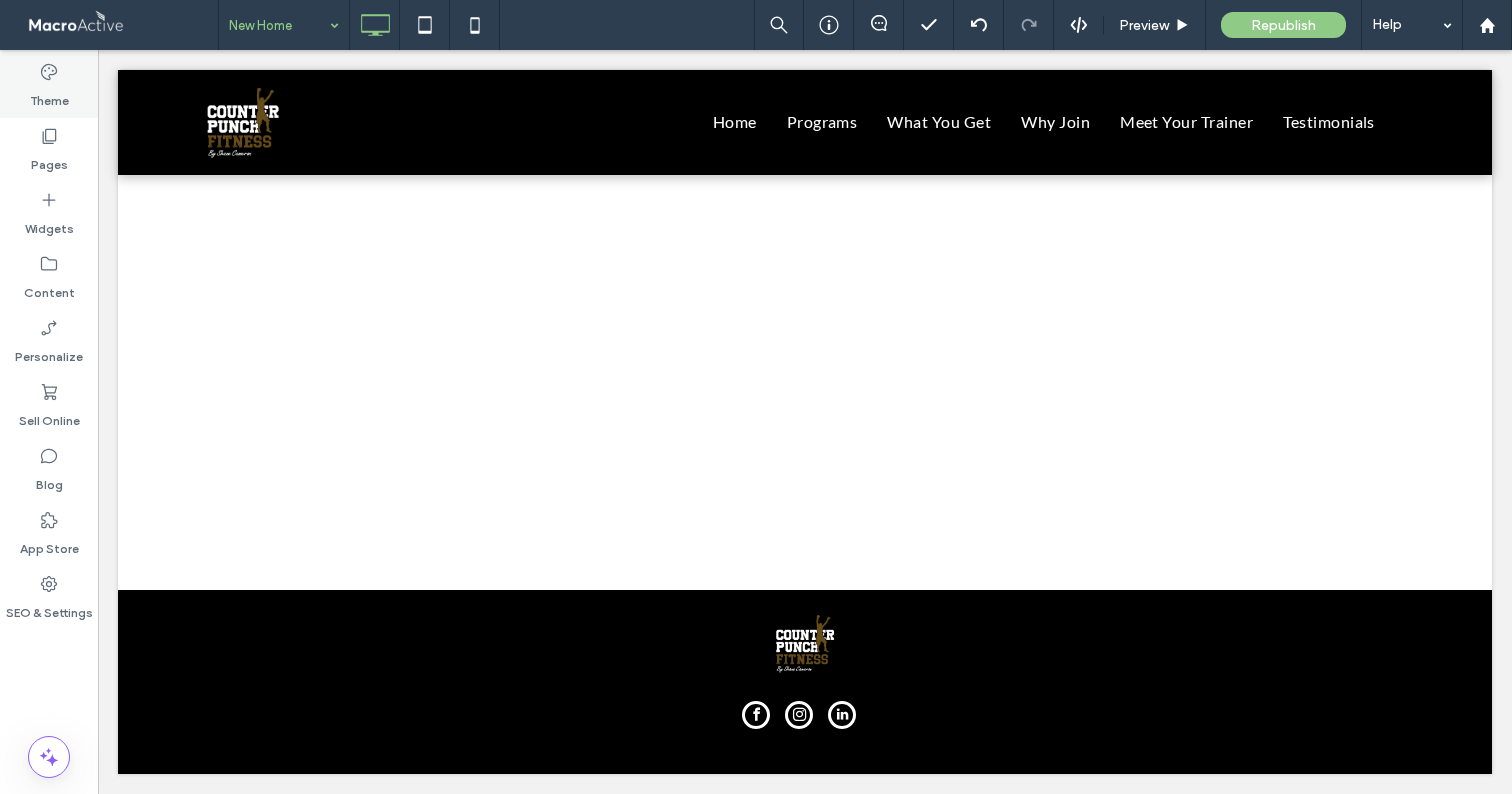 click on "Theme" at bounding box center [49, 96] 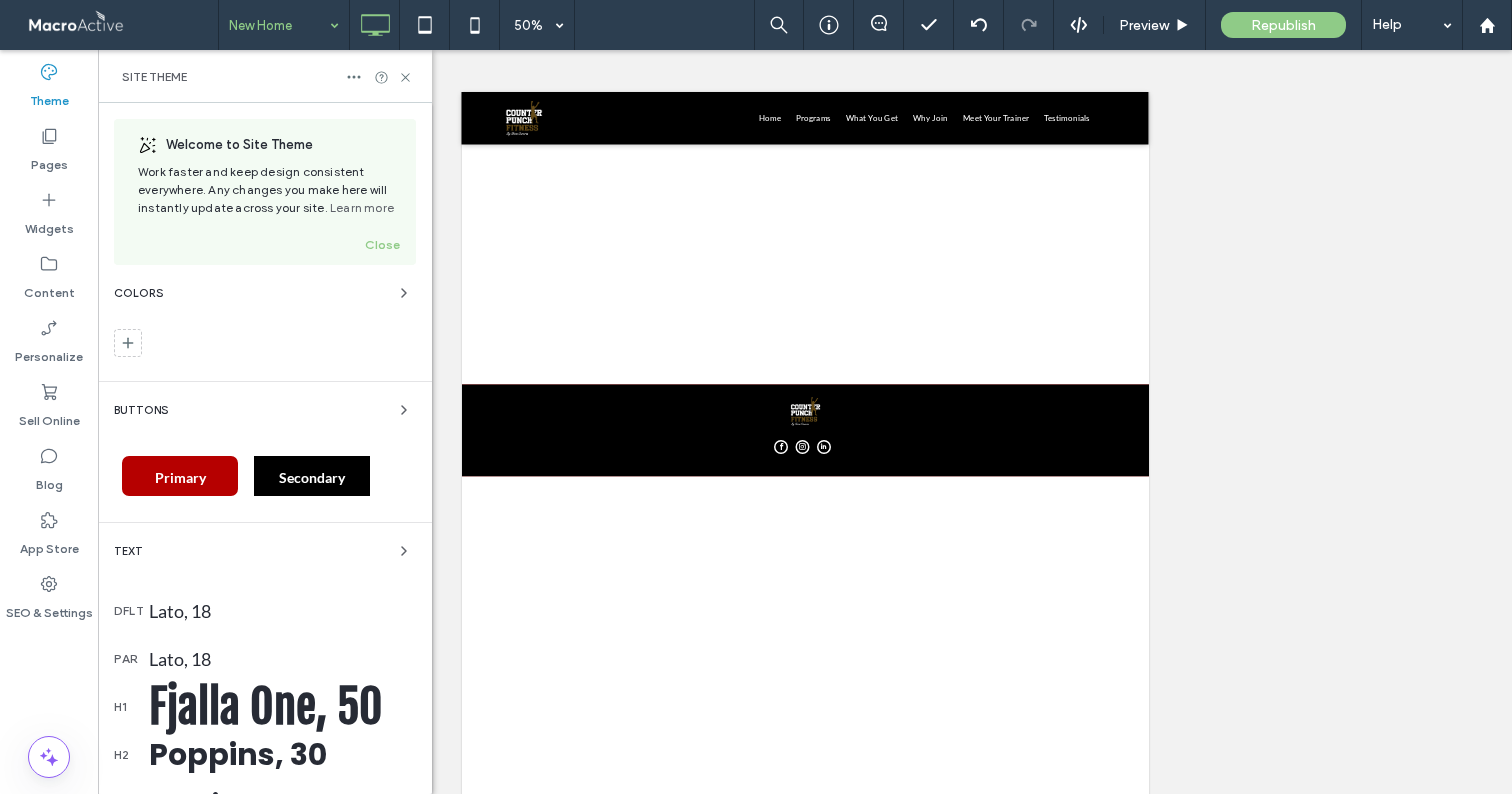 click on "Primary" at bounding box center (180, 477) 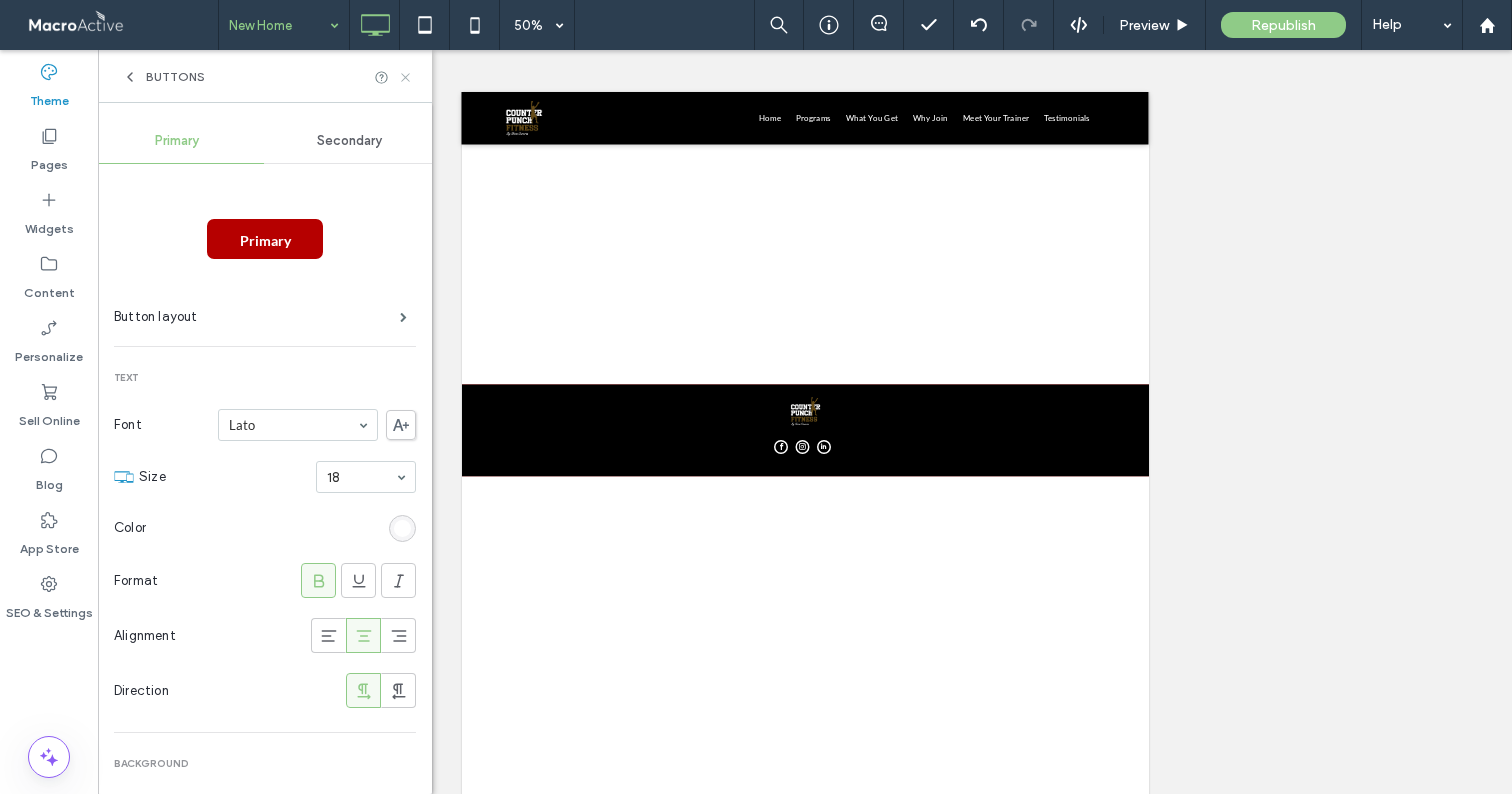 click 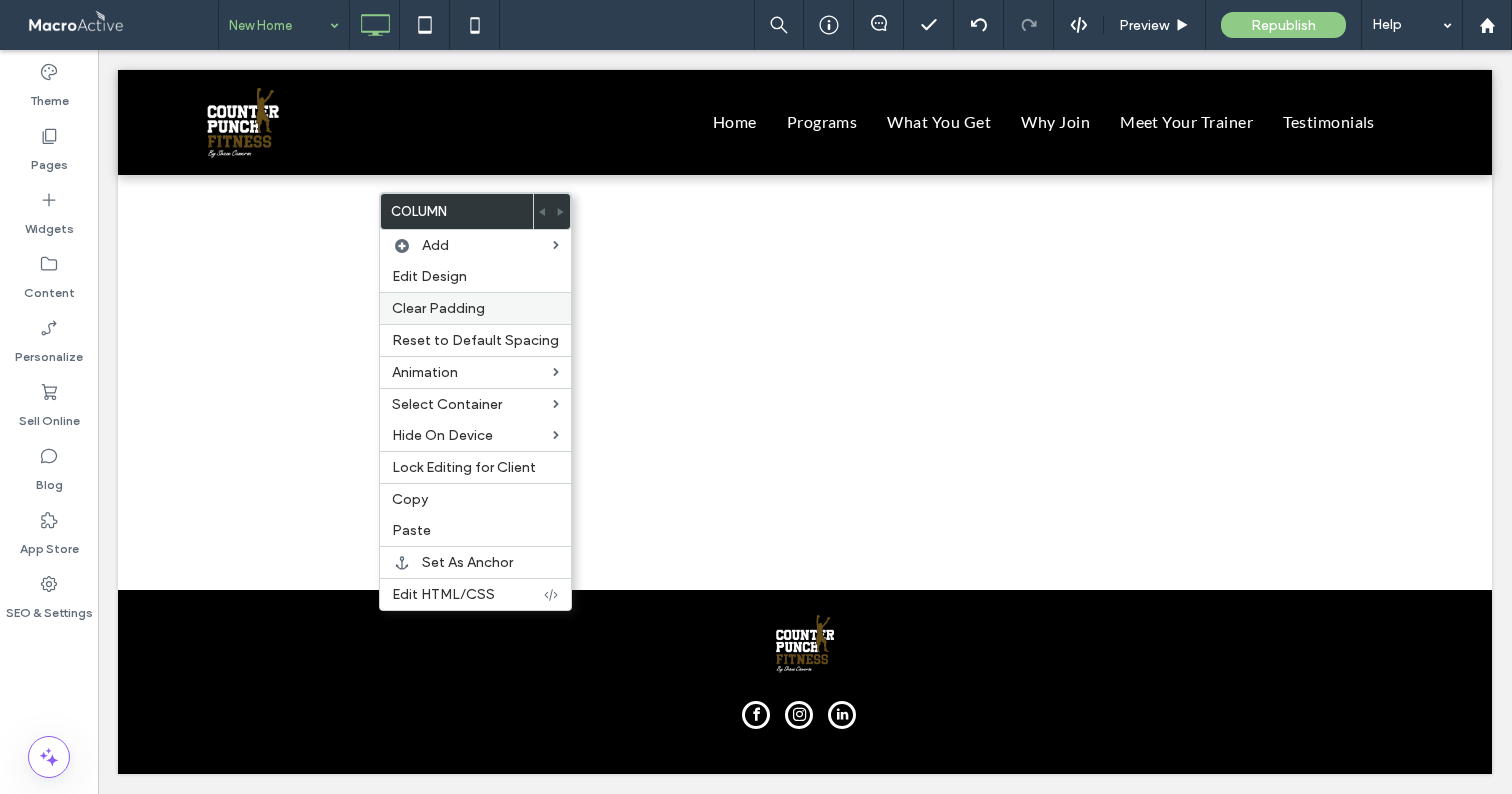 click on "Clear Padding" at bounding box center [438, 308] 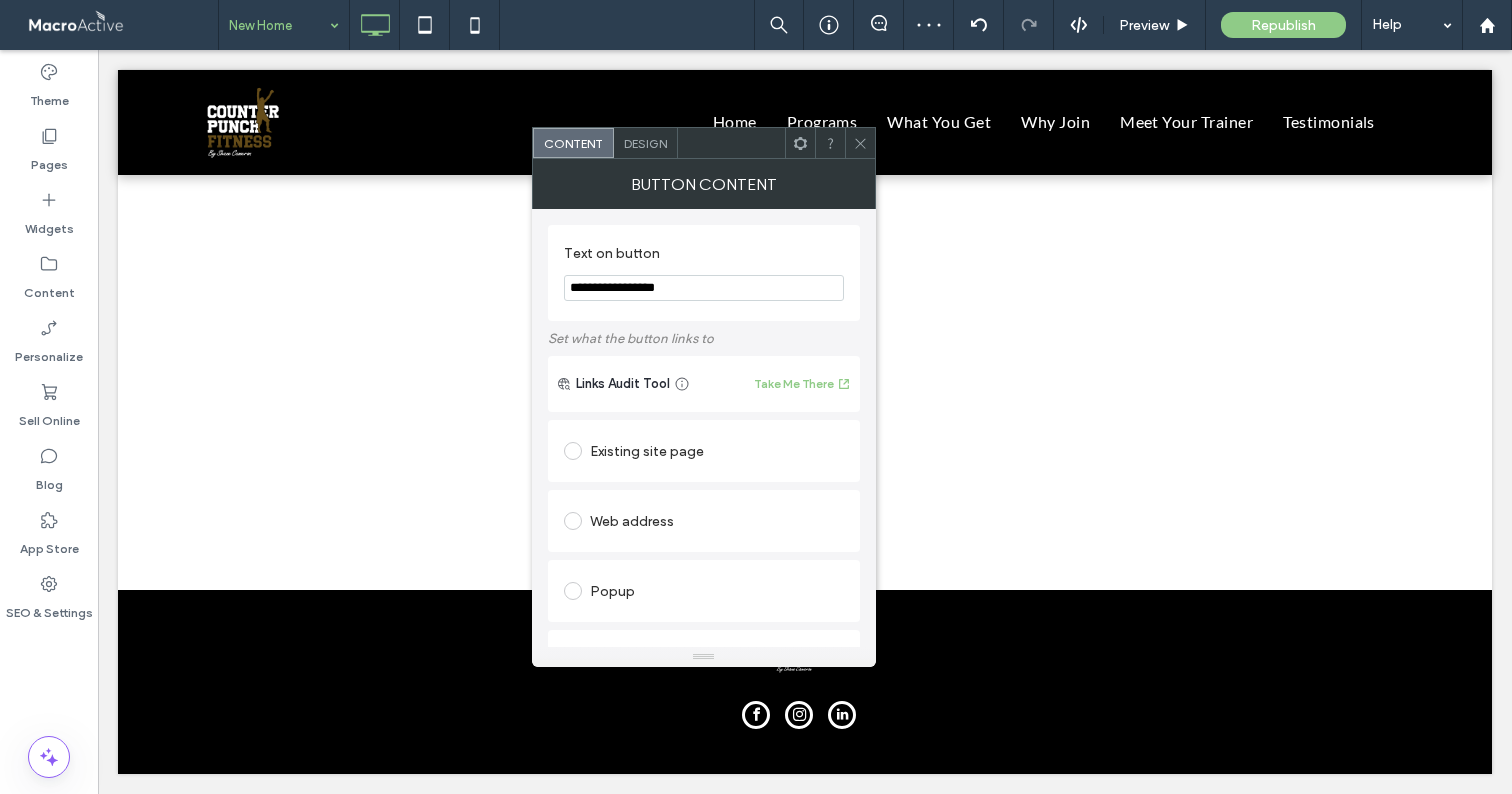 click on "Design" at bounding box center [646, 143] 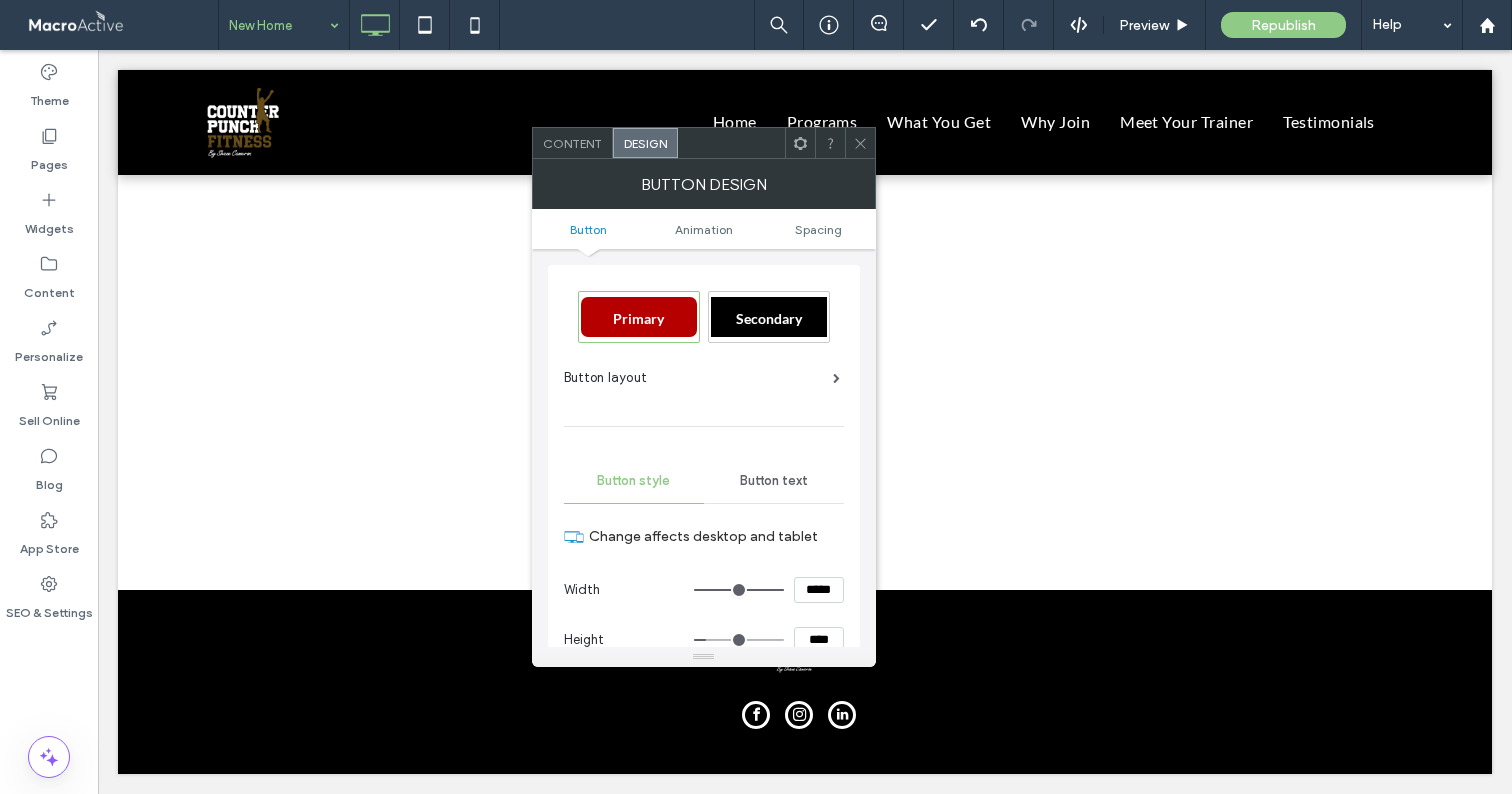 click on "*****" at bounding box center [819, 590] 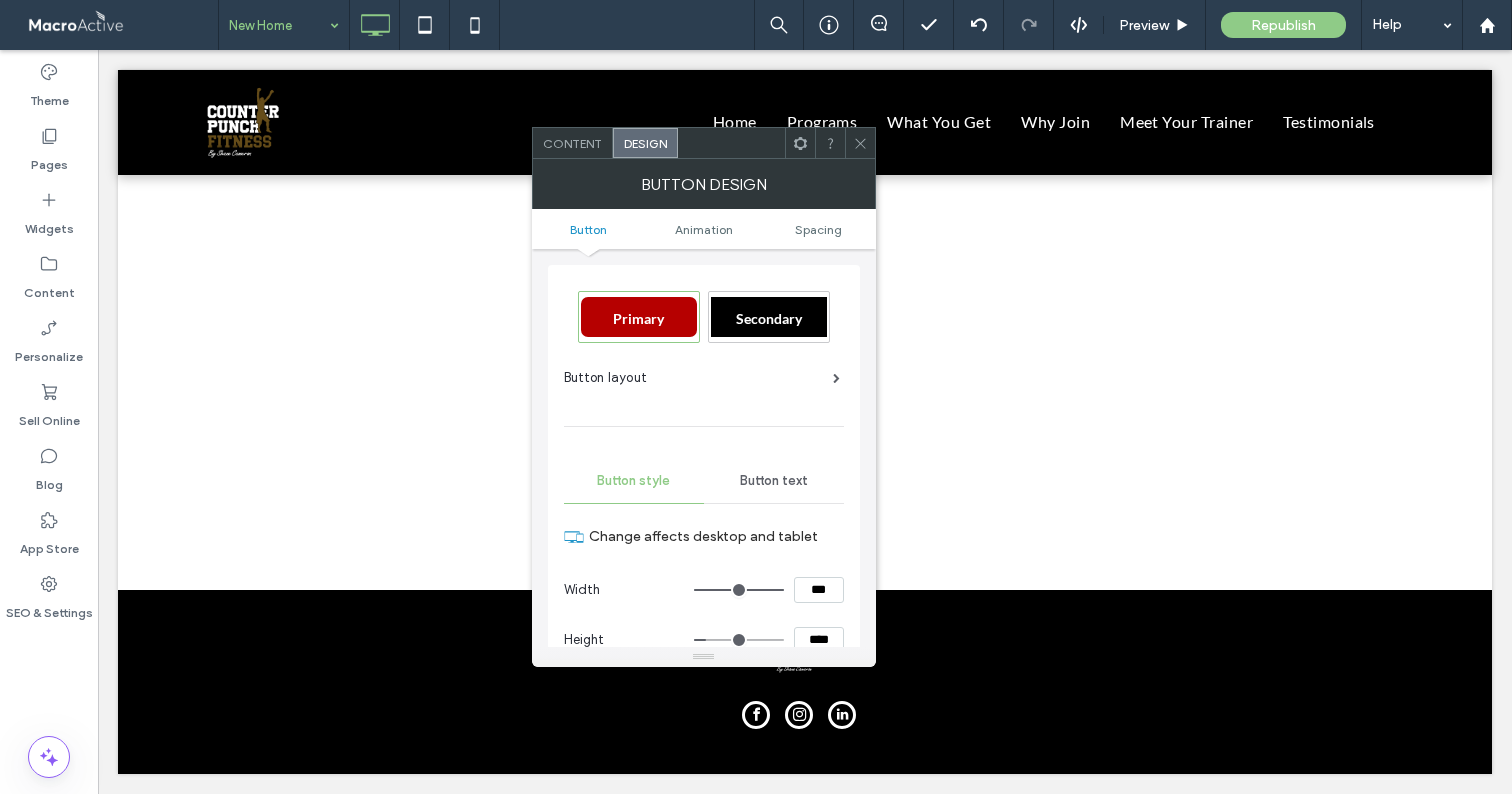 type on "*****" 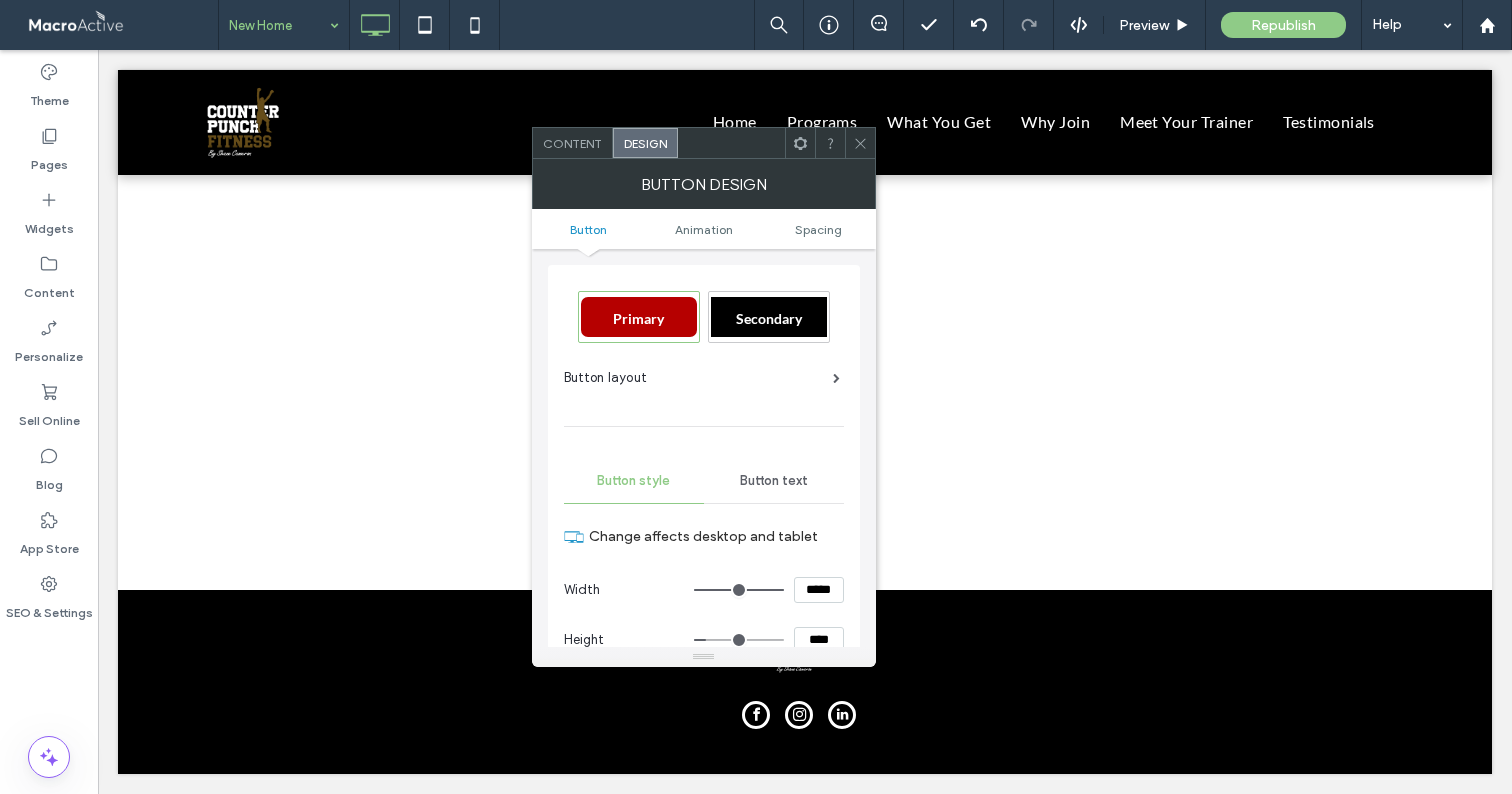 type on "***" 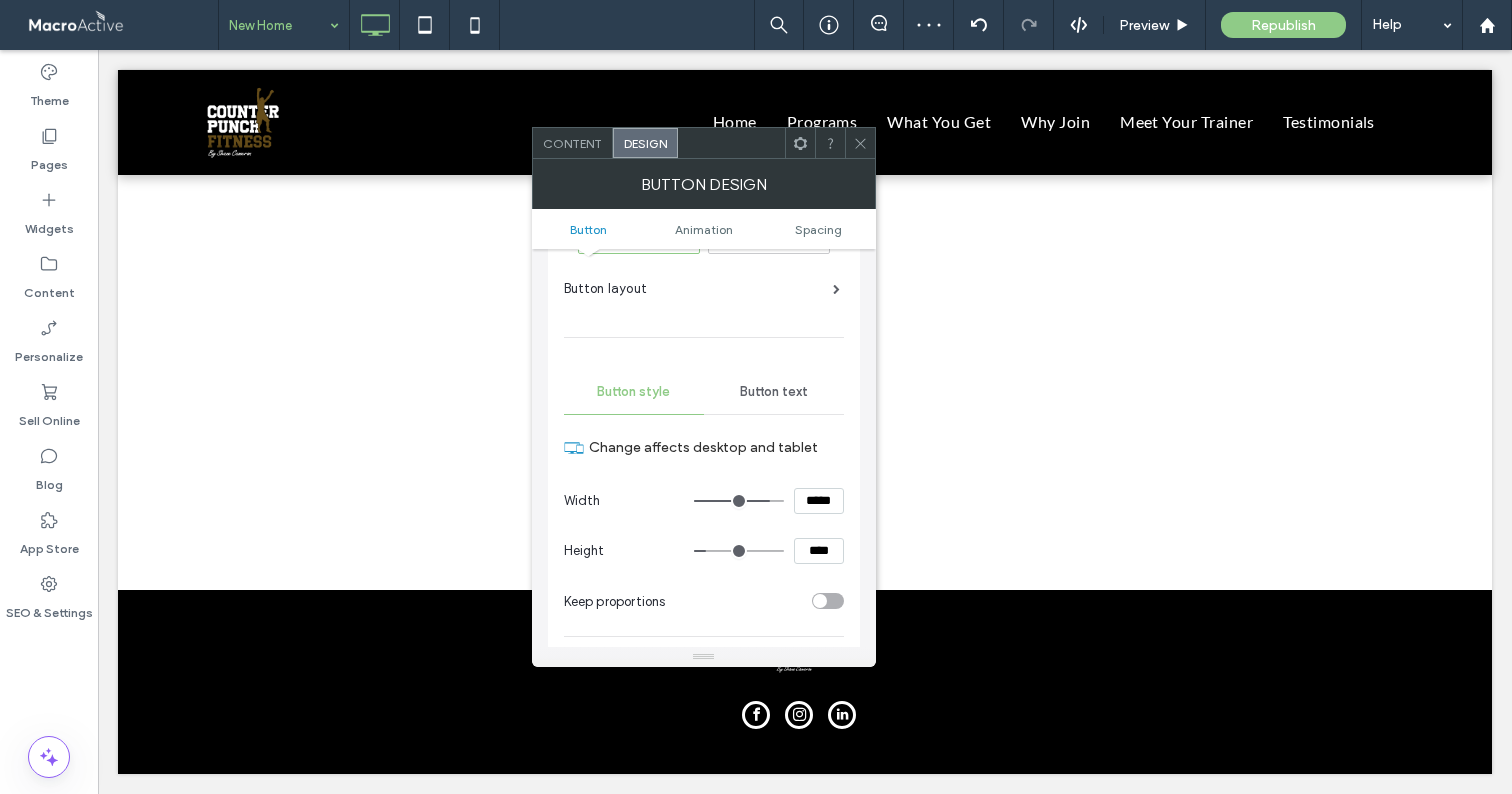 drag, startPoint x: 819, startPoint y: 639, endPoint x: 774, endPoint y: 641, distance: 45.044422 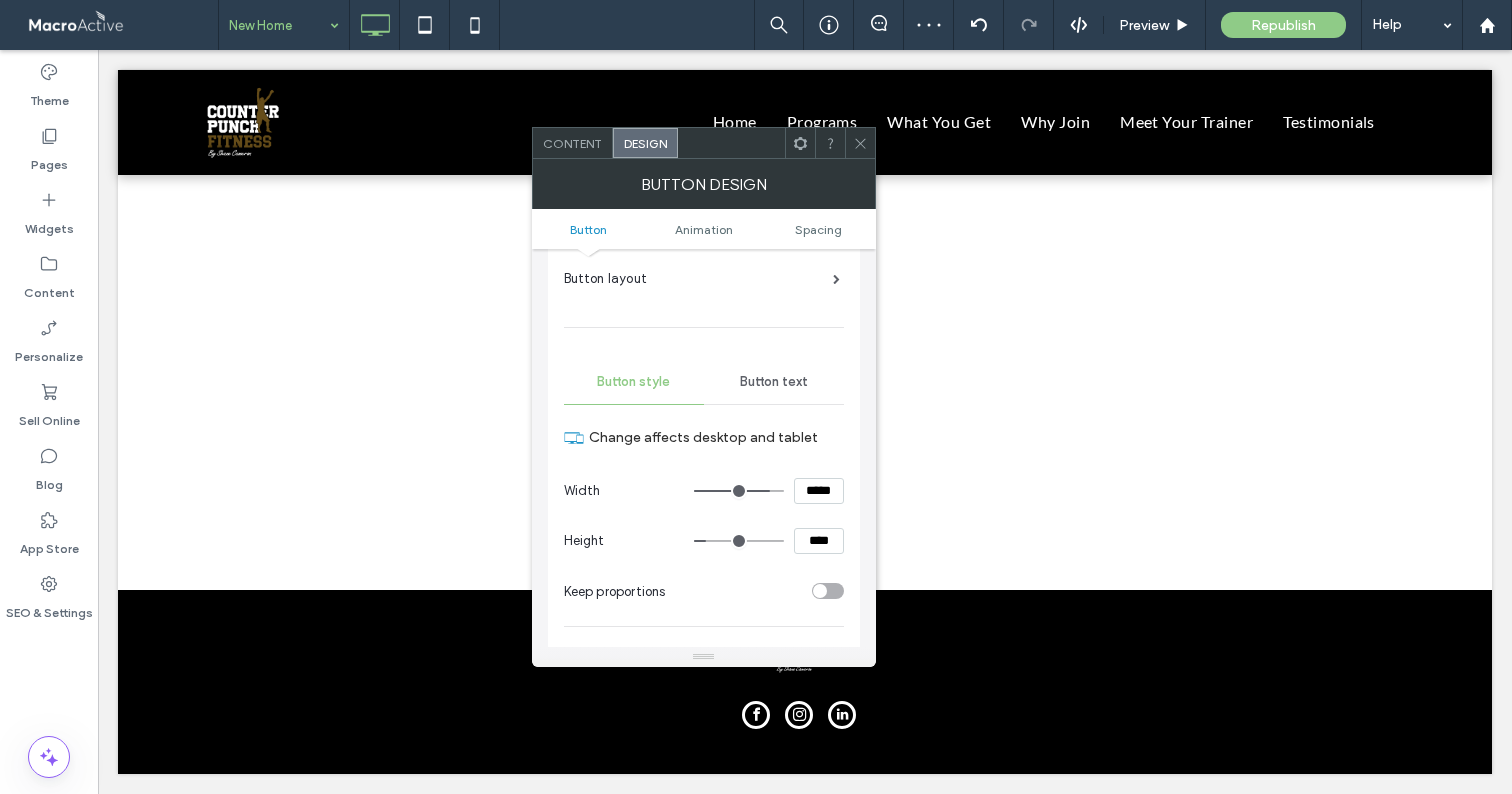 type on "*****" 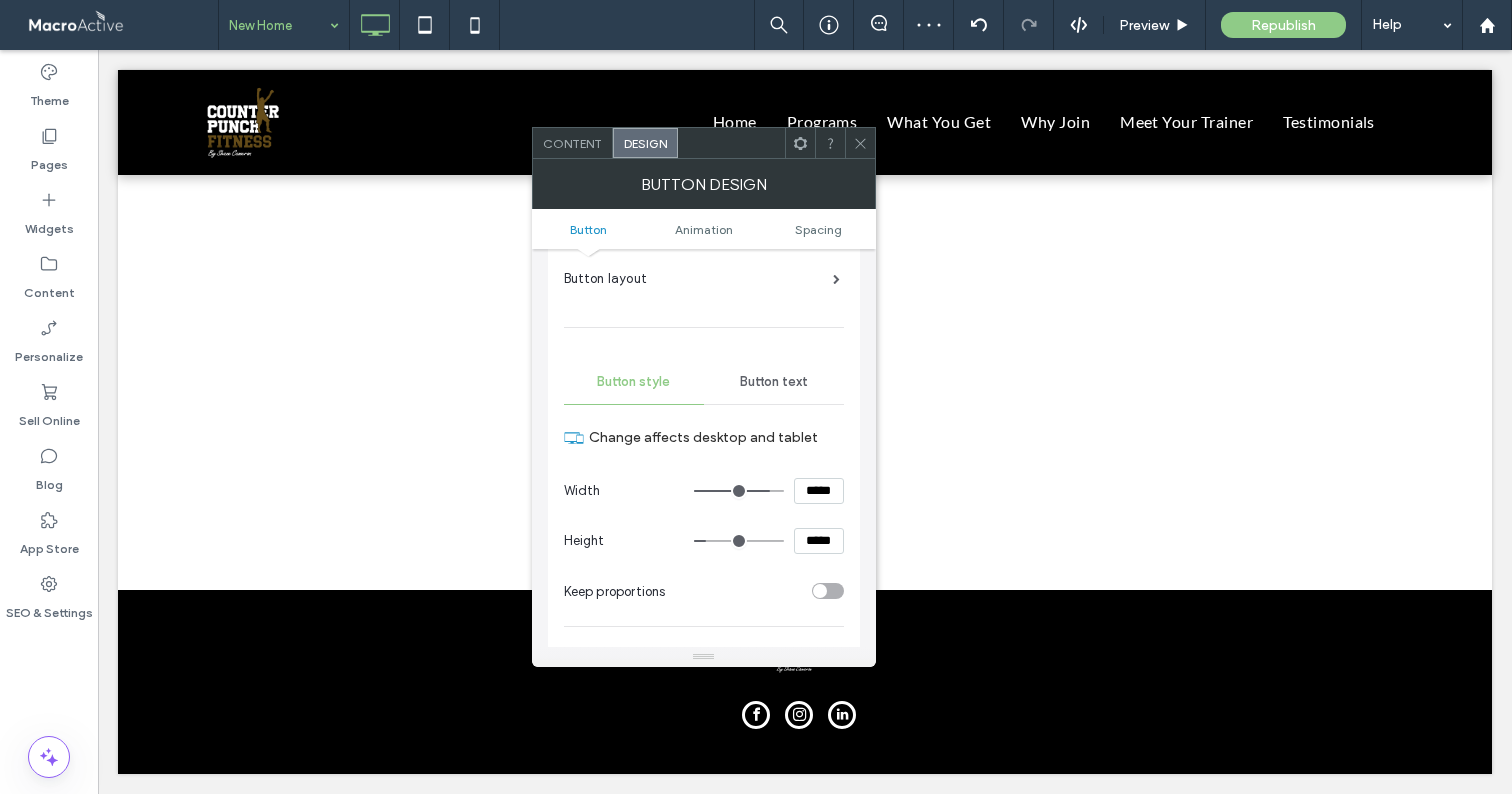 type on "***" 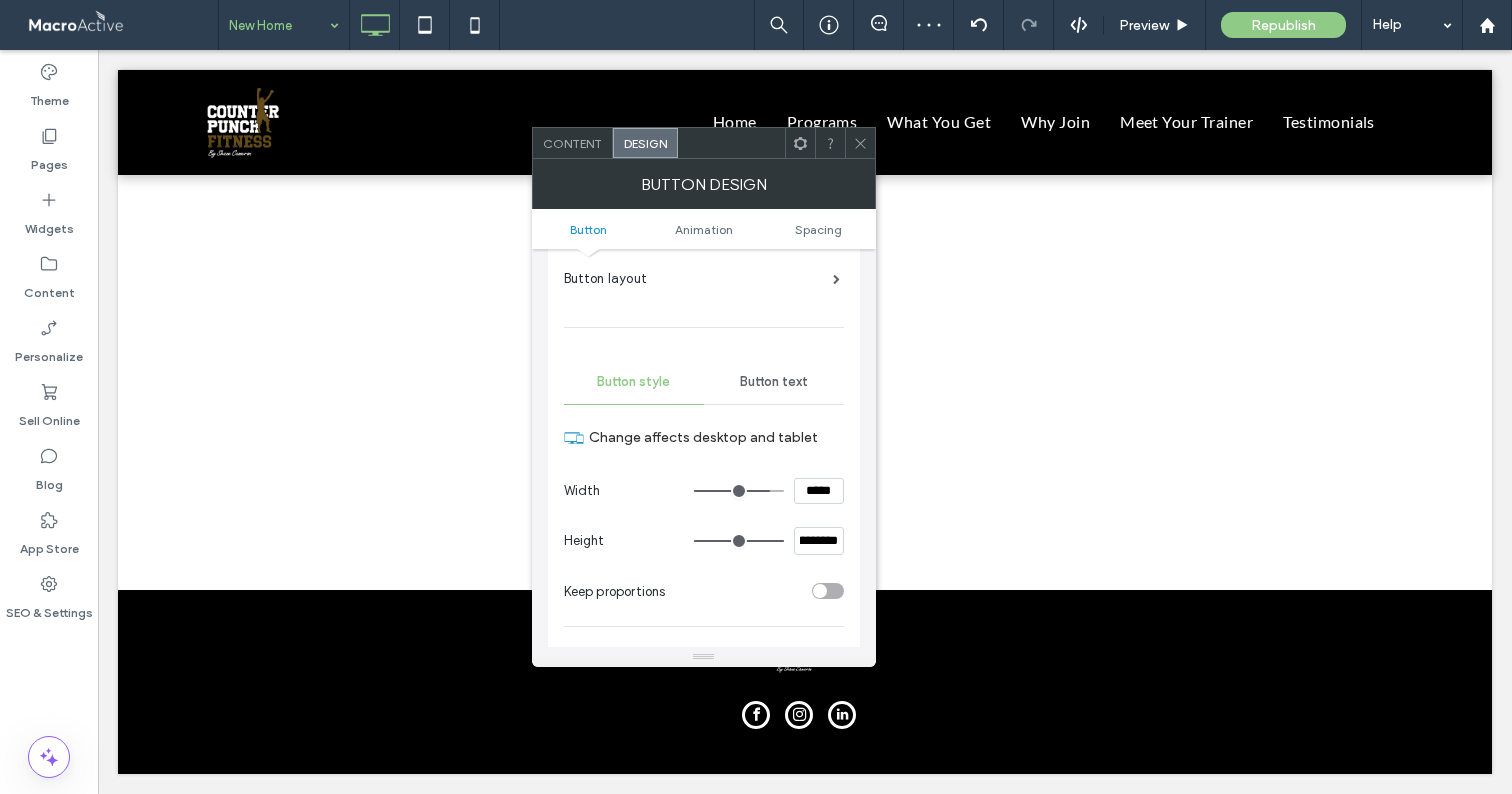 type on "*********" 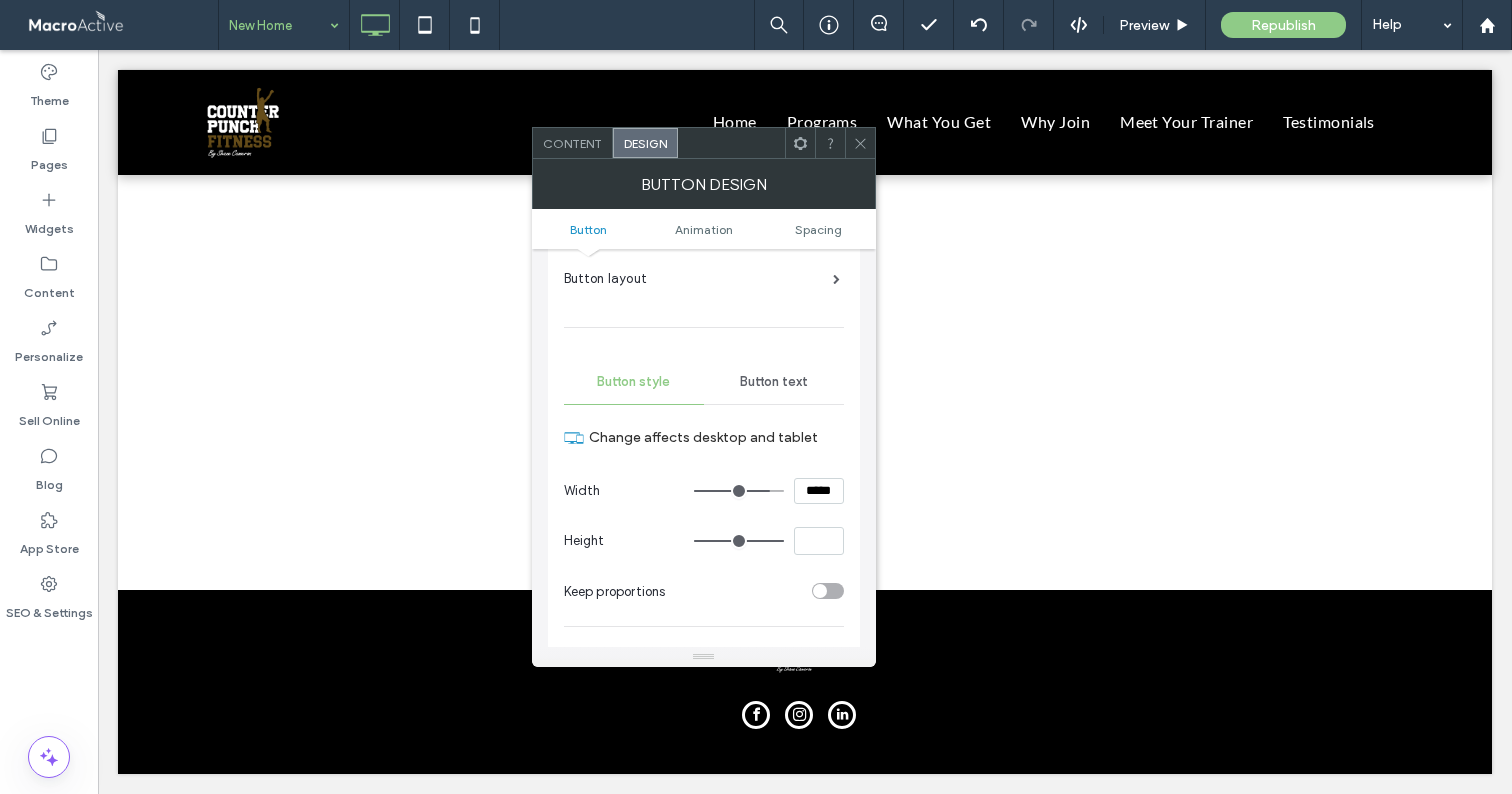 scroll, scrollTop: 0, scrollLeft: 0, axis: both 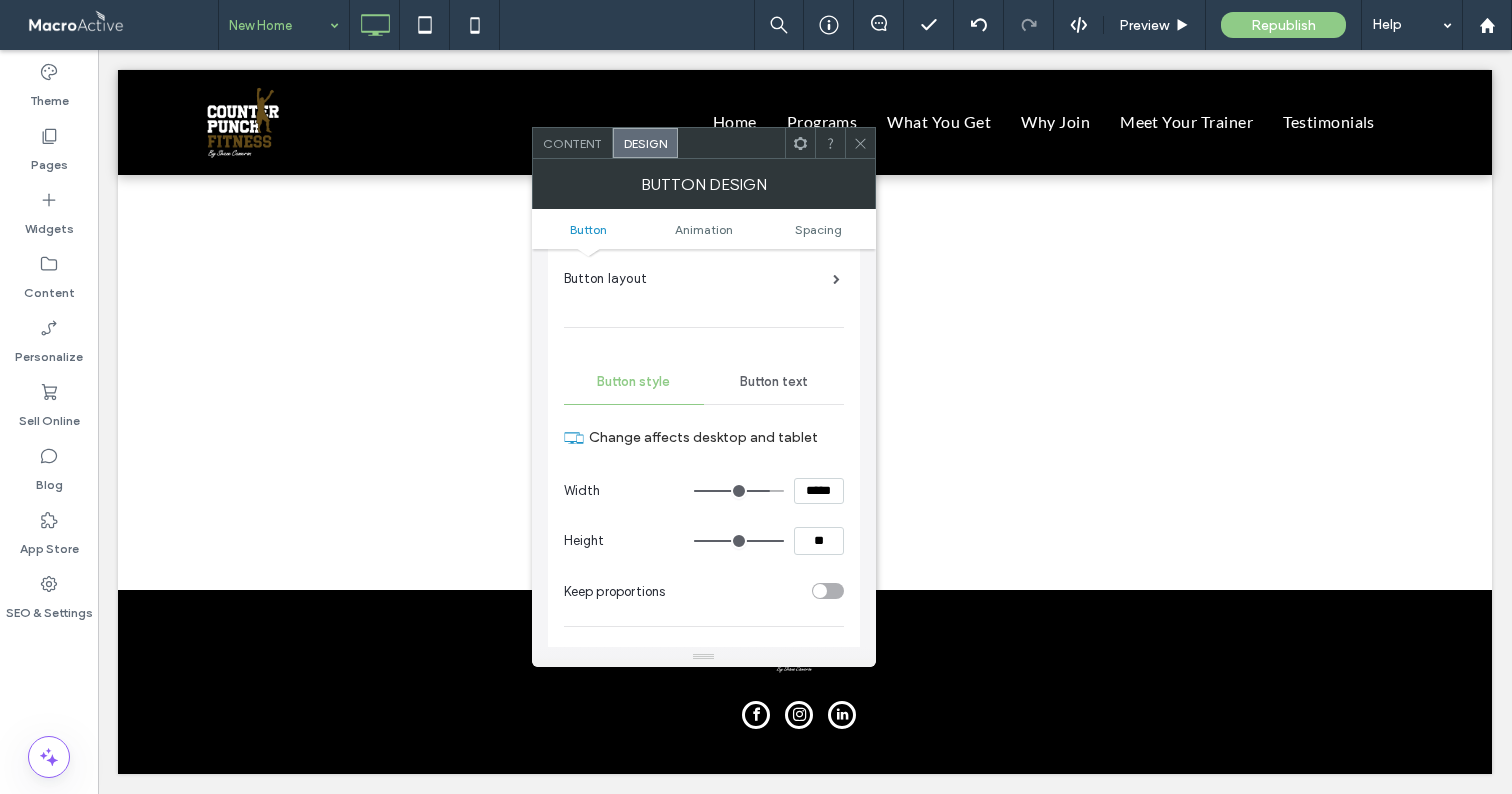 type on "****" 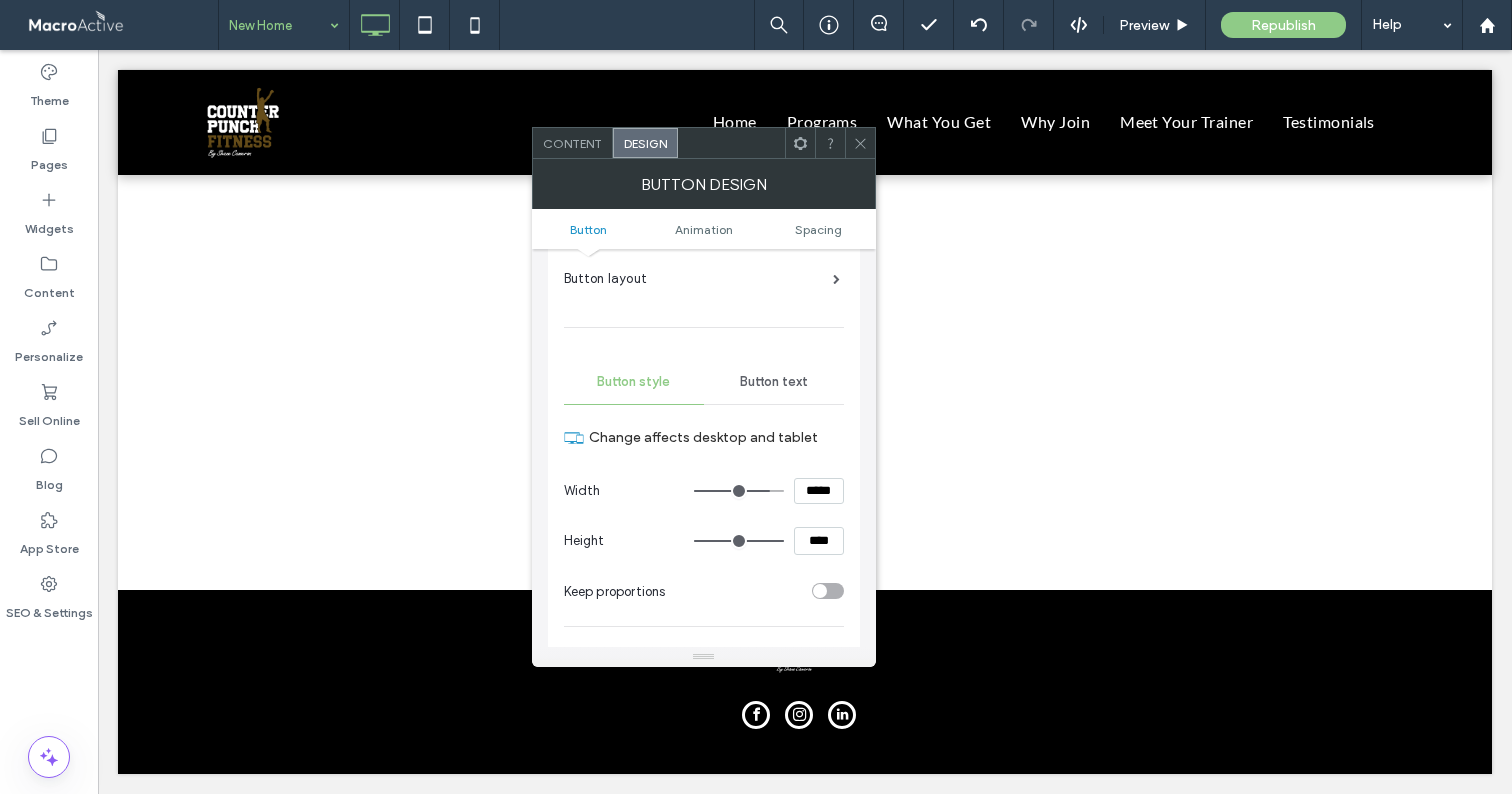 type on "**" 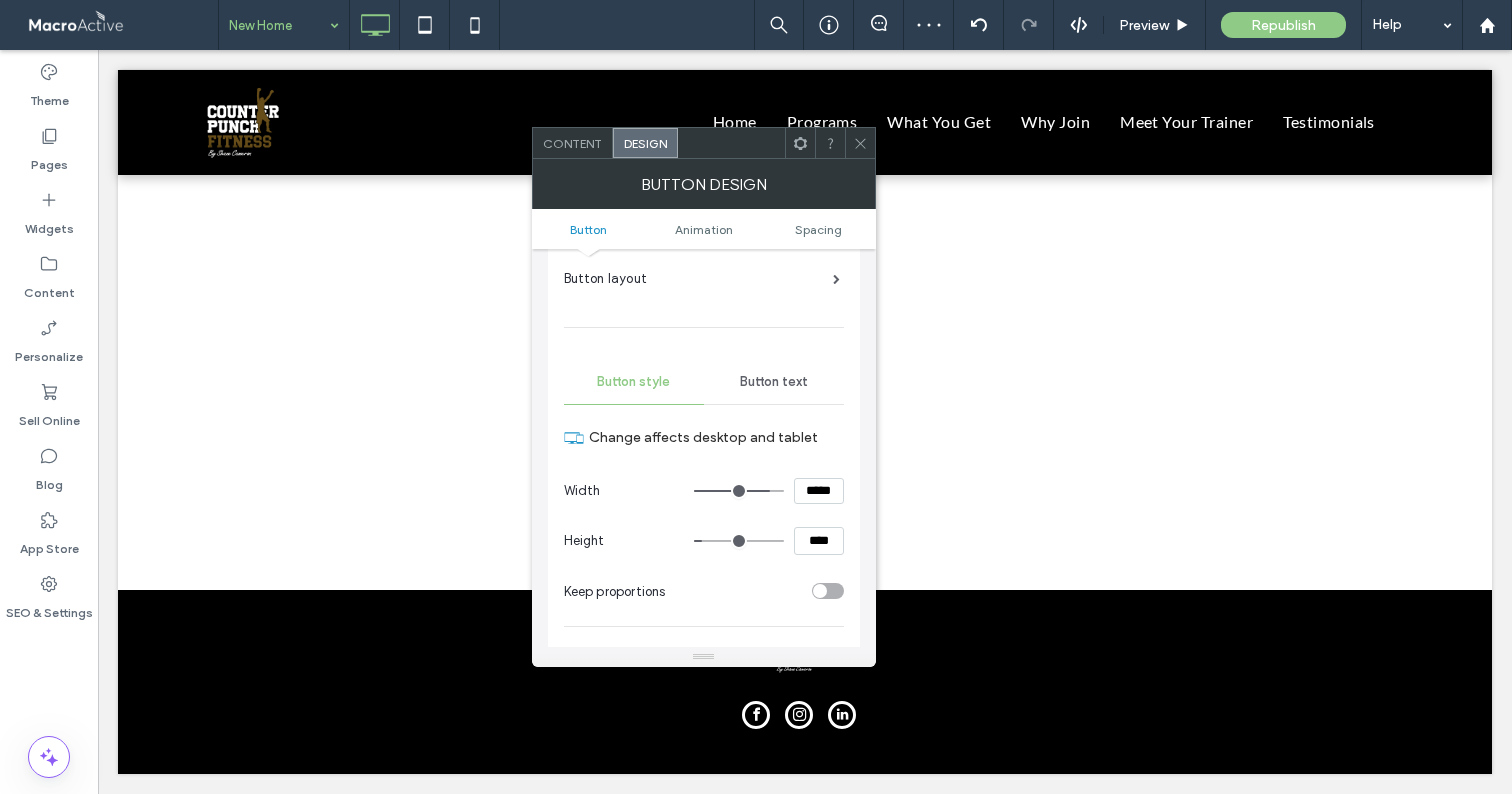 drag, startPoint x: 818, startPoint y: 541, endPoint x: 755, endPoint y: 537, distance: 63.126858 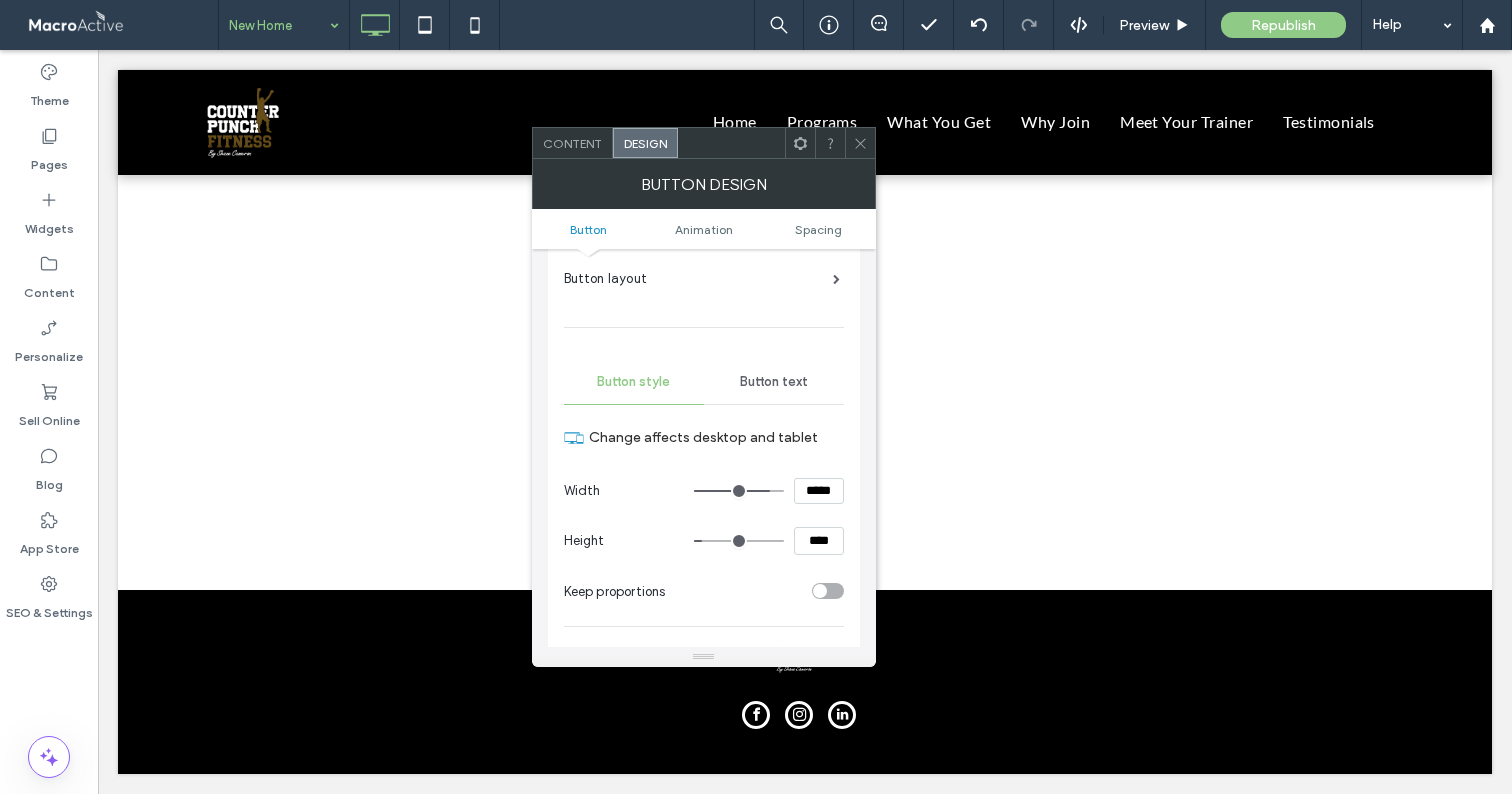 type on "****" 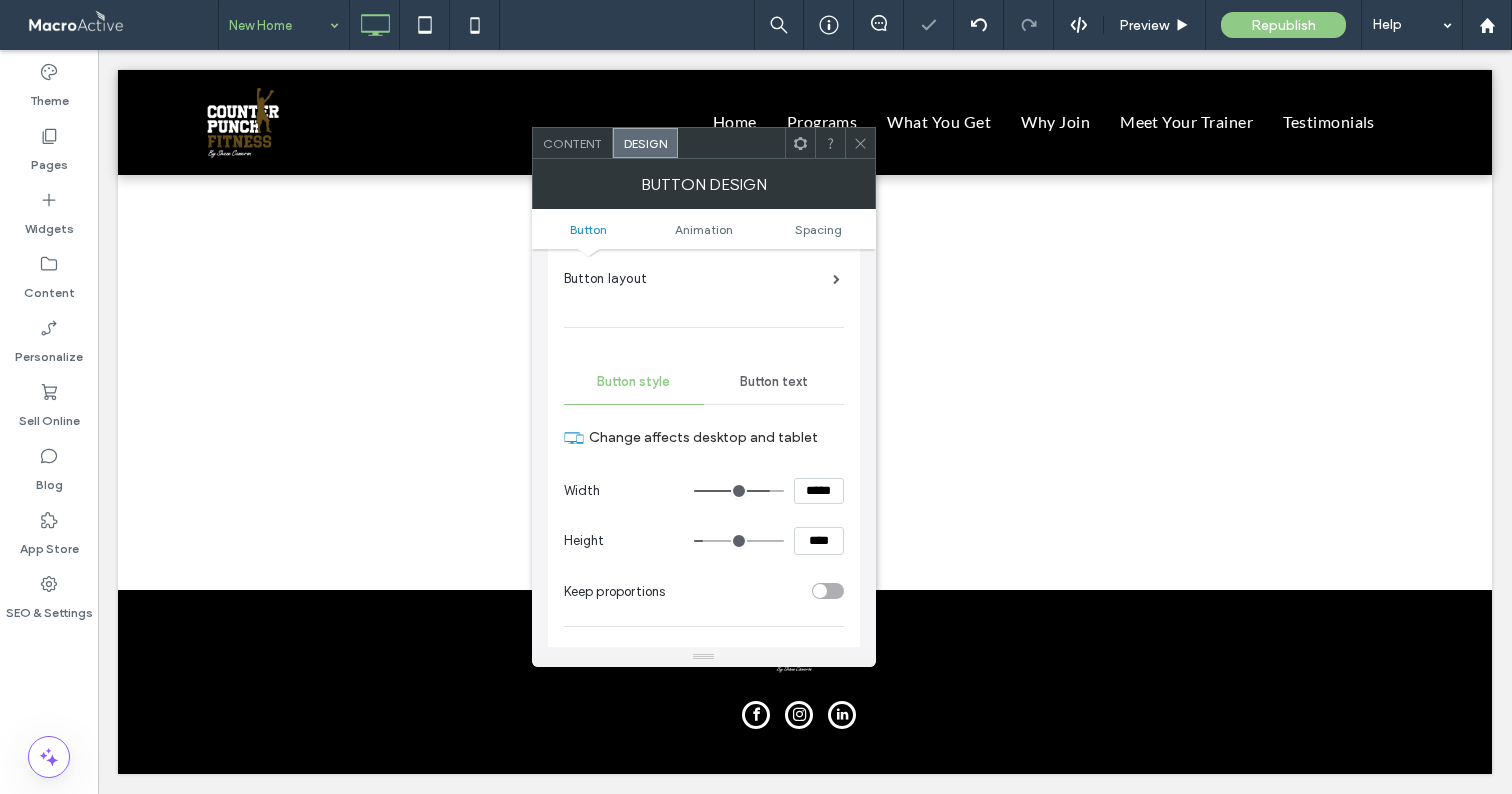 click 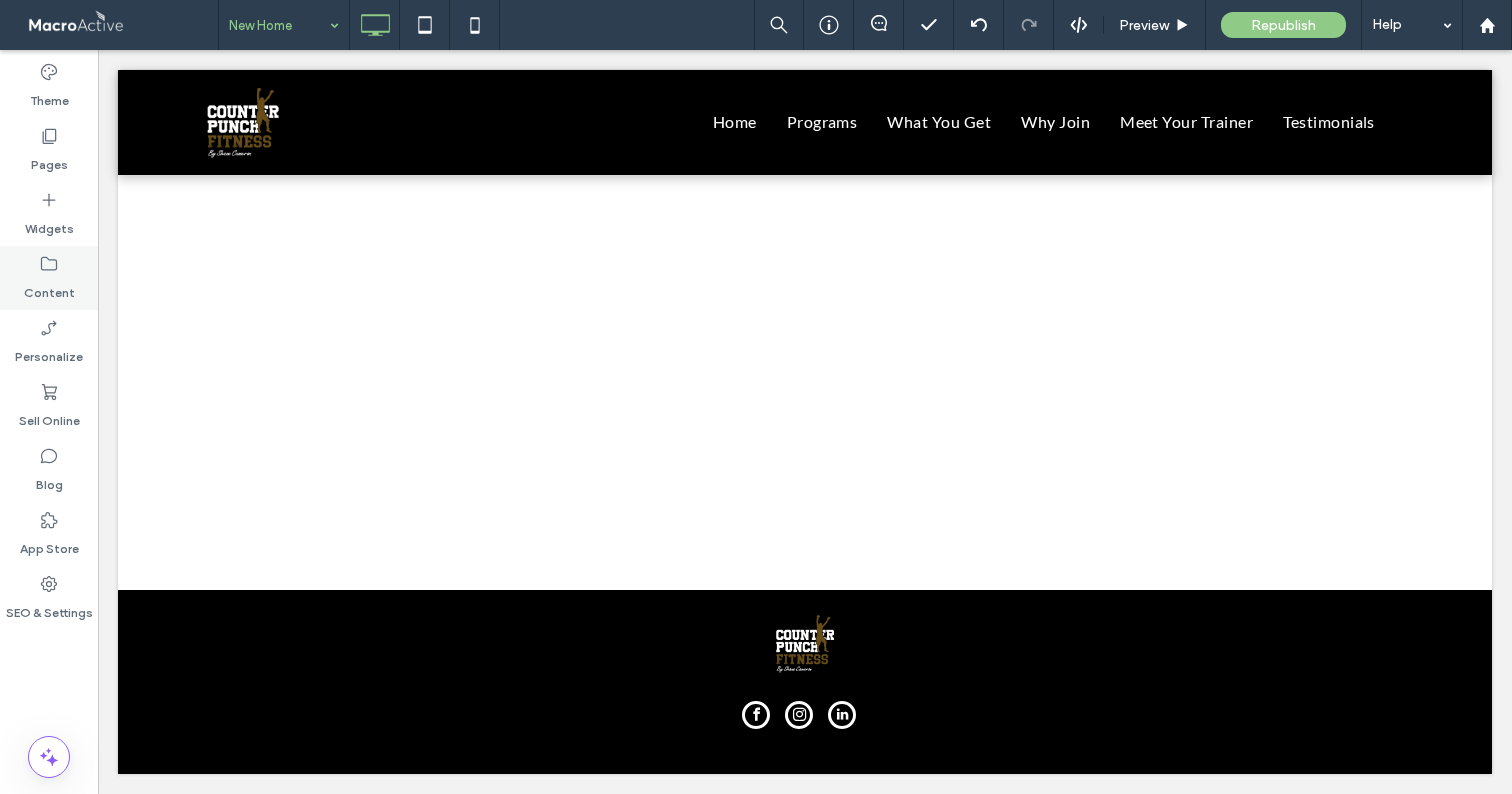 click on "Content" at bounding box center [49, 288] 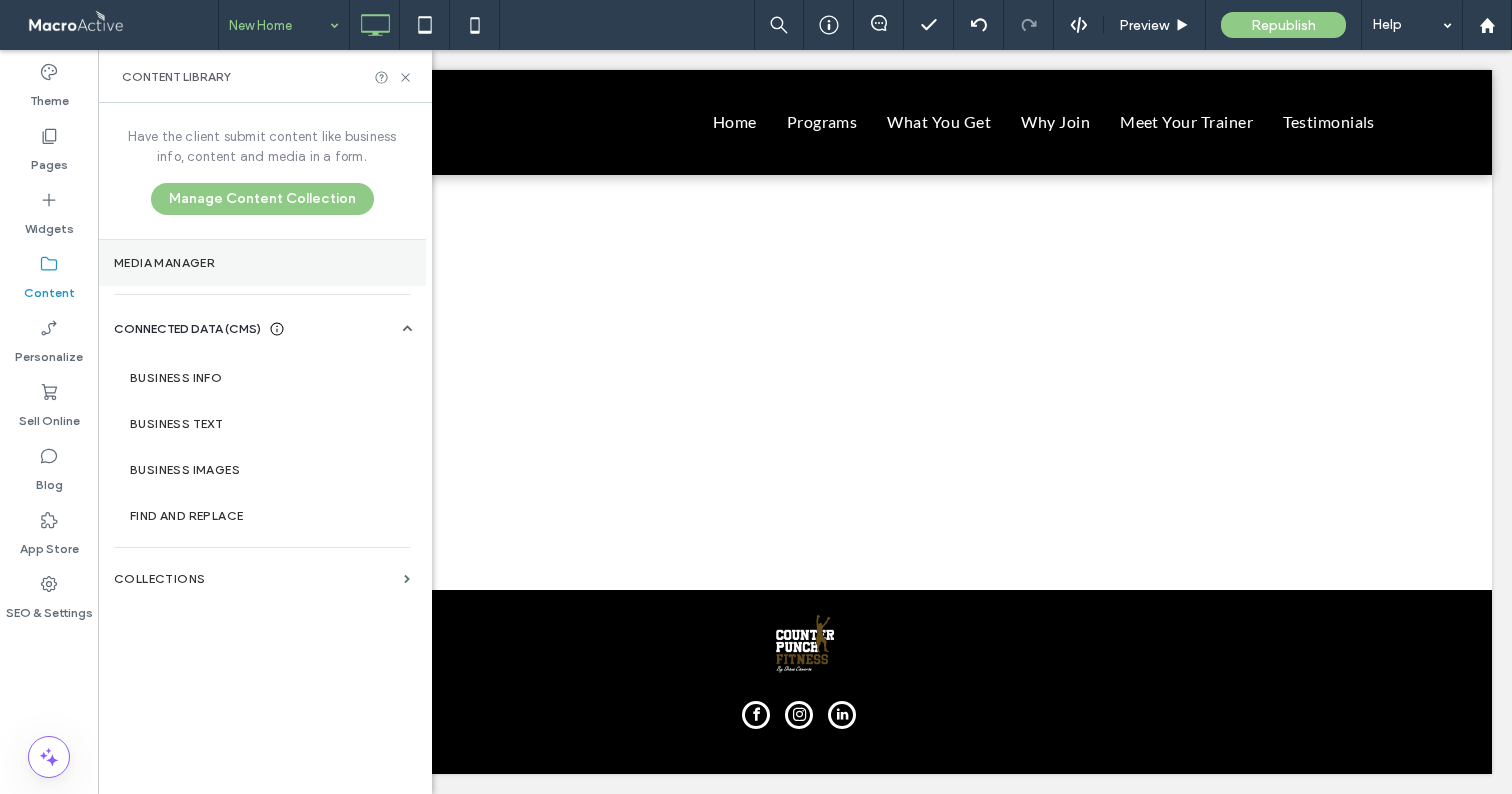click on "Media Manager" at bounding box center [262, 263] 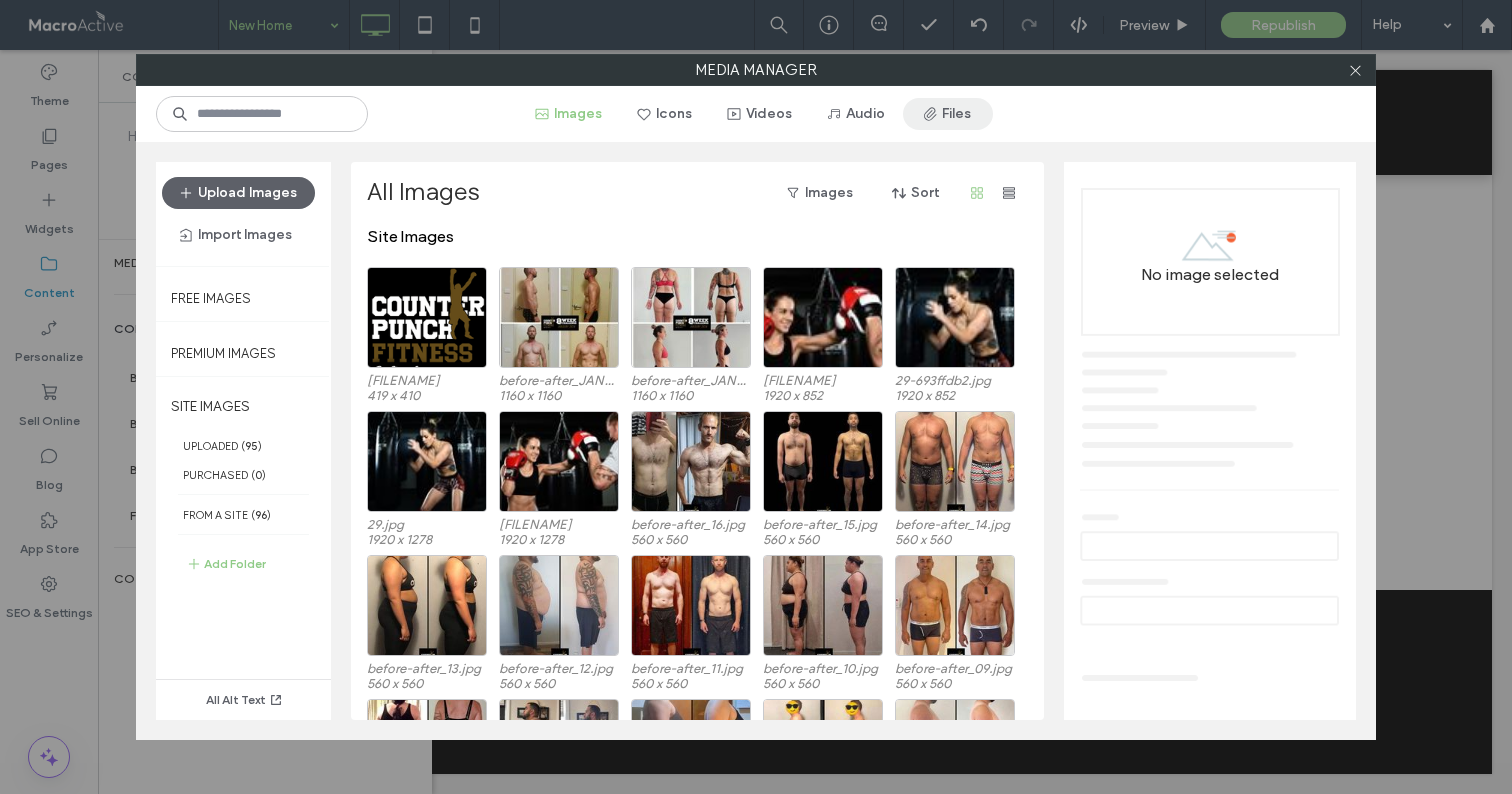 click 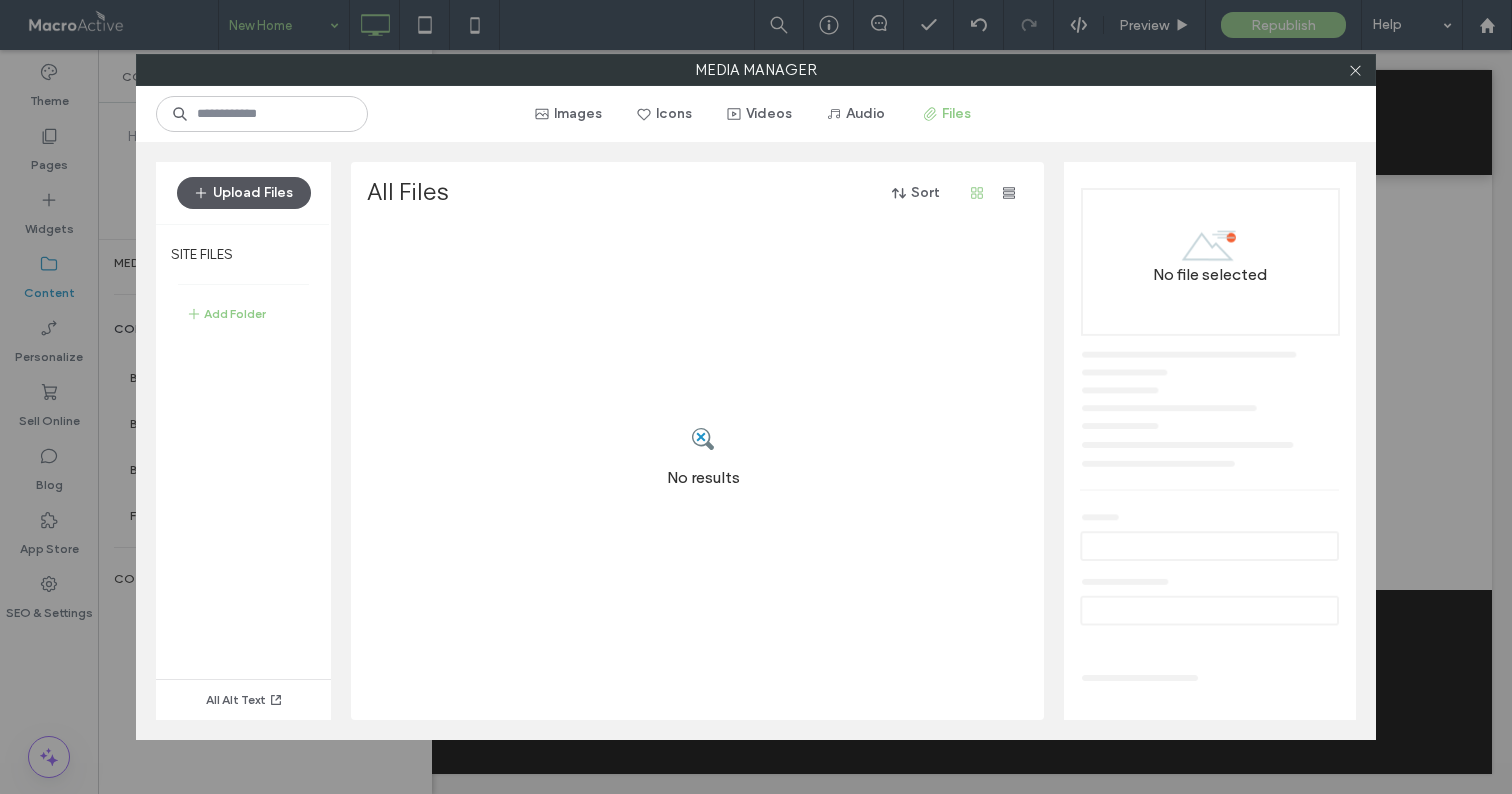 click on "Upload Files" at bounding box center (244, 193) 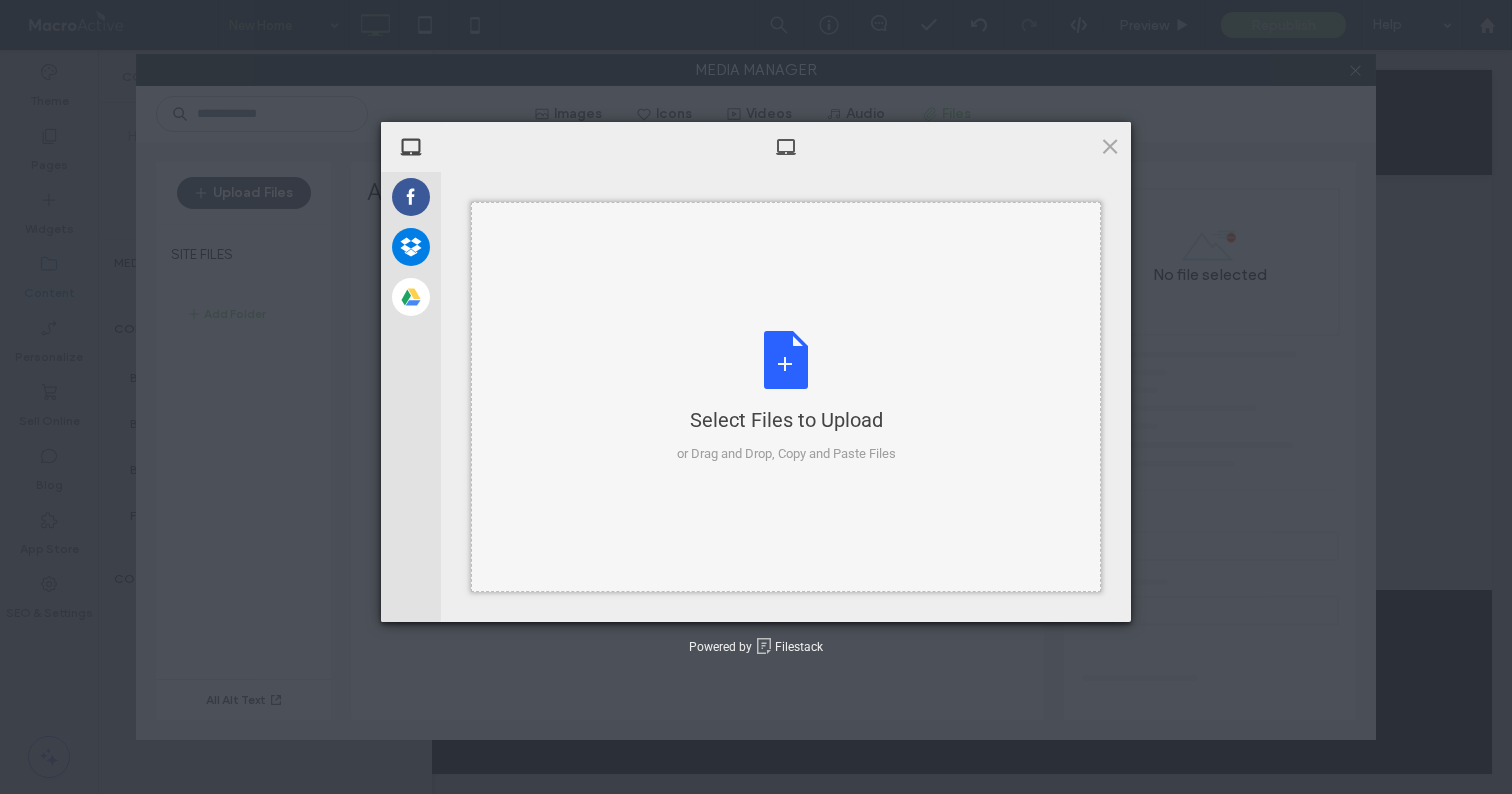 click on "Select Files to Upload
or Drag and Drop, Copy and Paste Files" at bounding box center [786, 397] 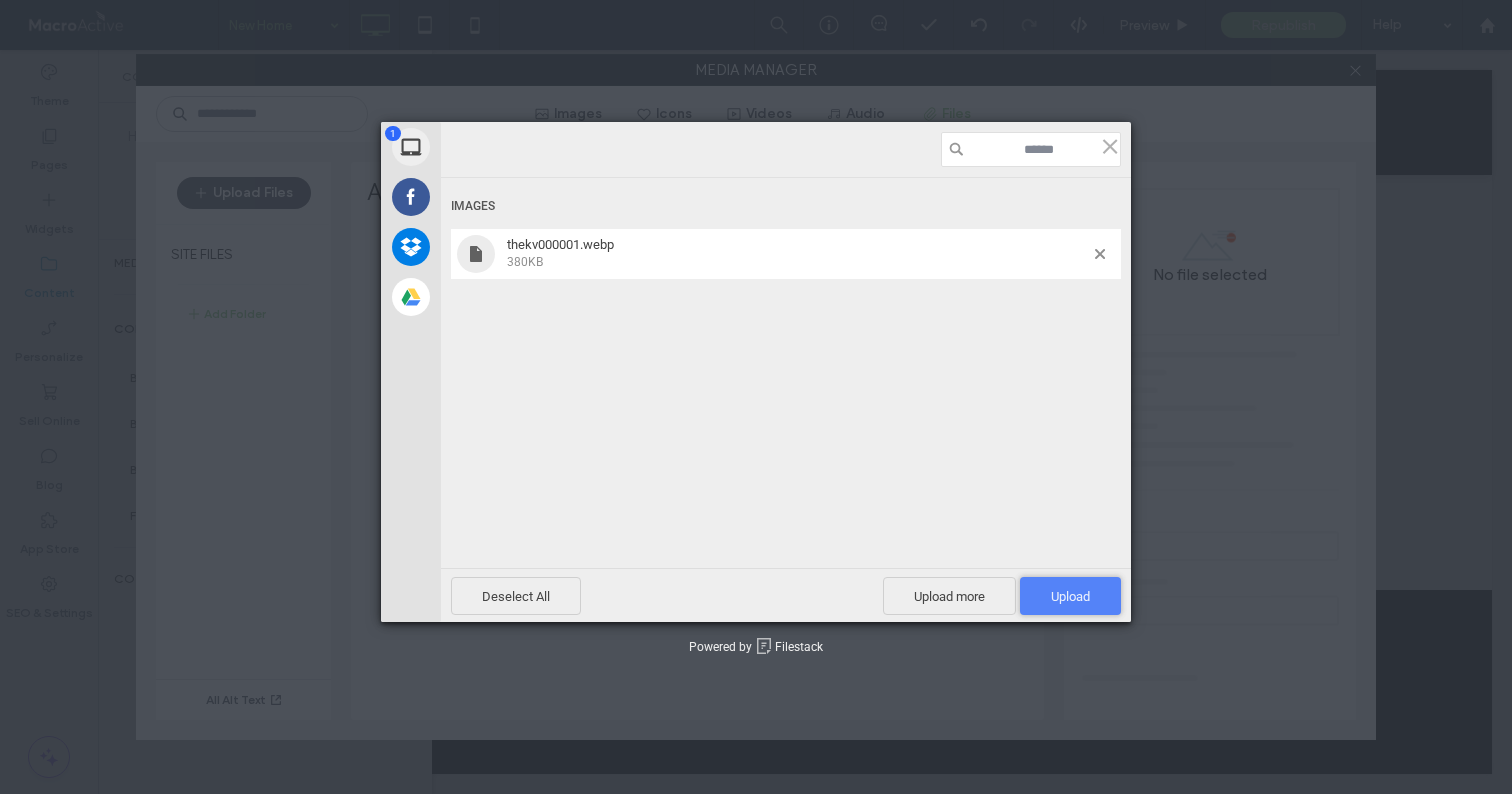 click on "Upload
1" at bounding box center [1070, 596] 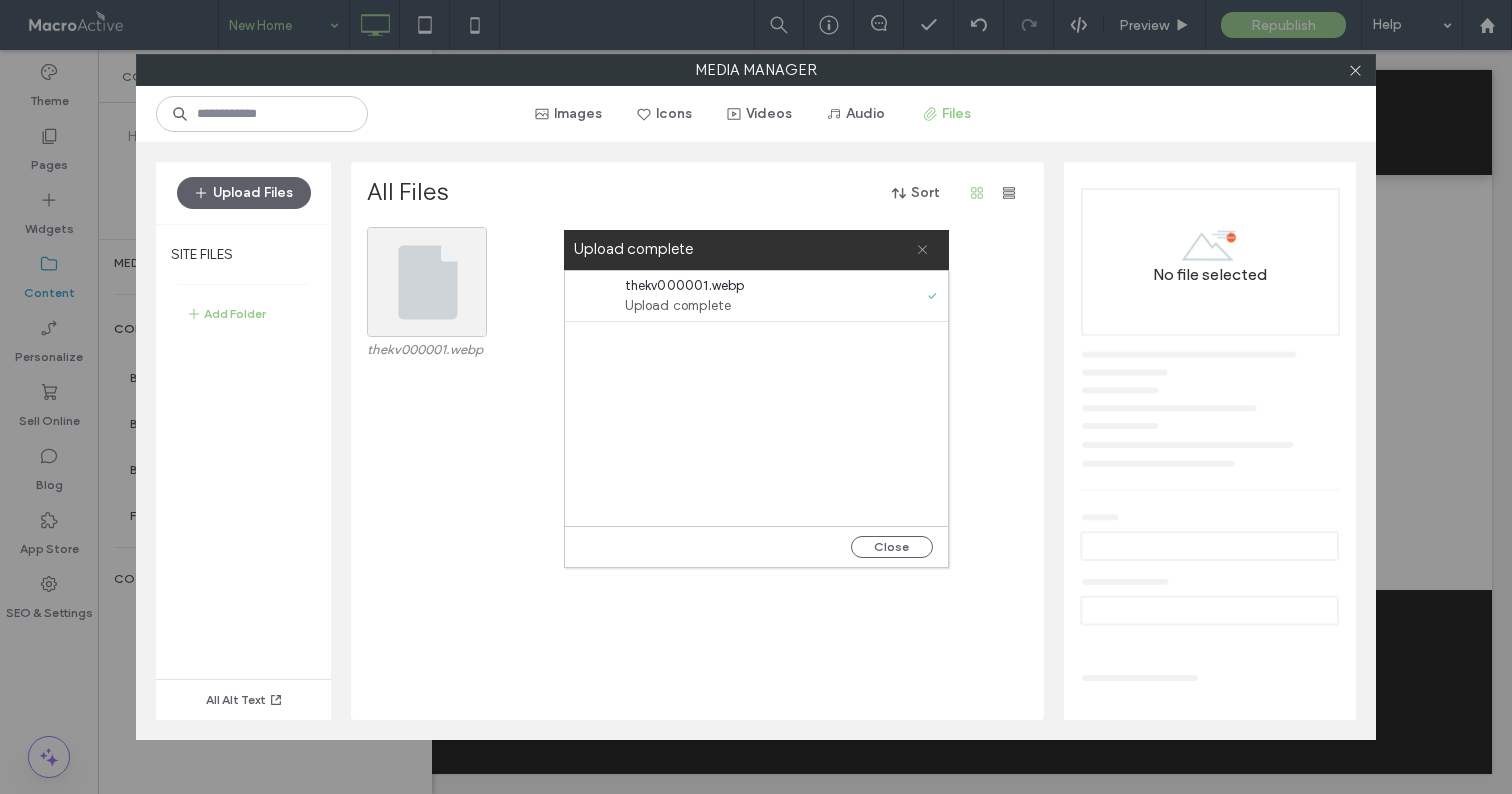click 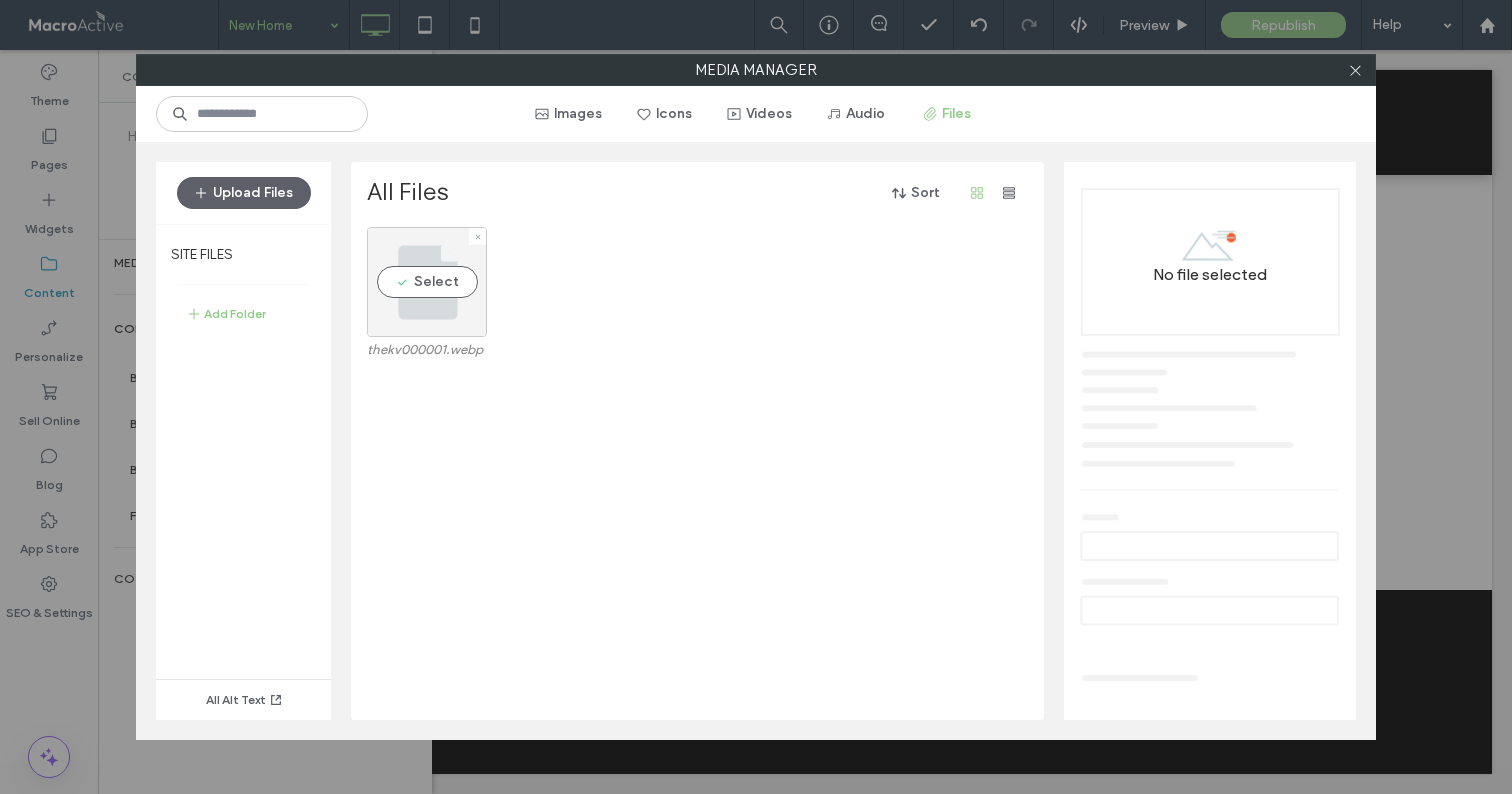 click on "Select" at bounding box center (427, 282) 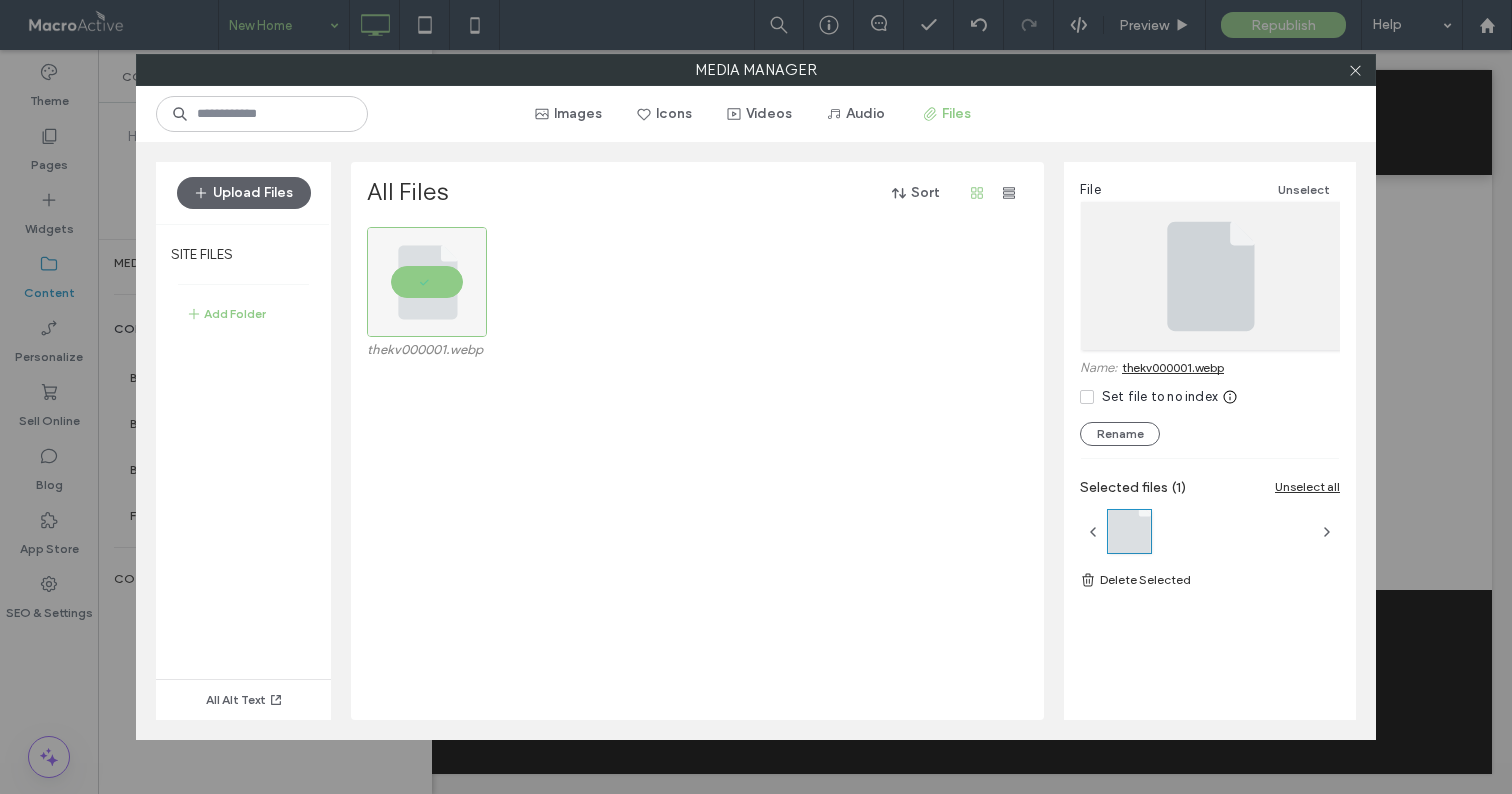 click on "thekv000001.webp" at bounding box center [1173, 367] 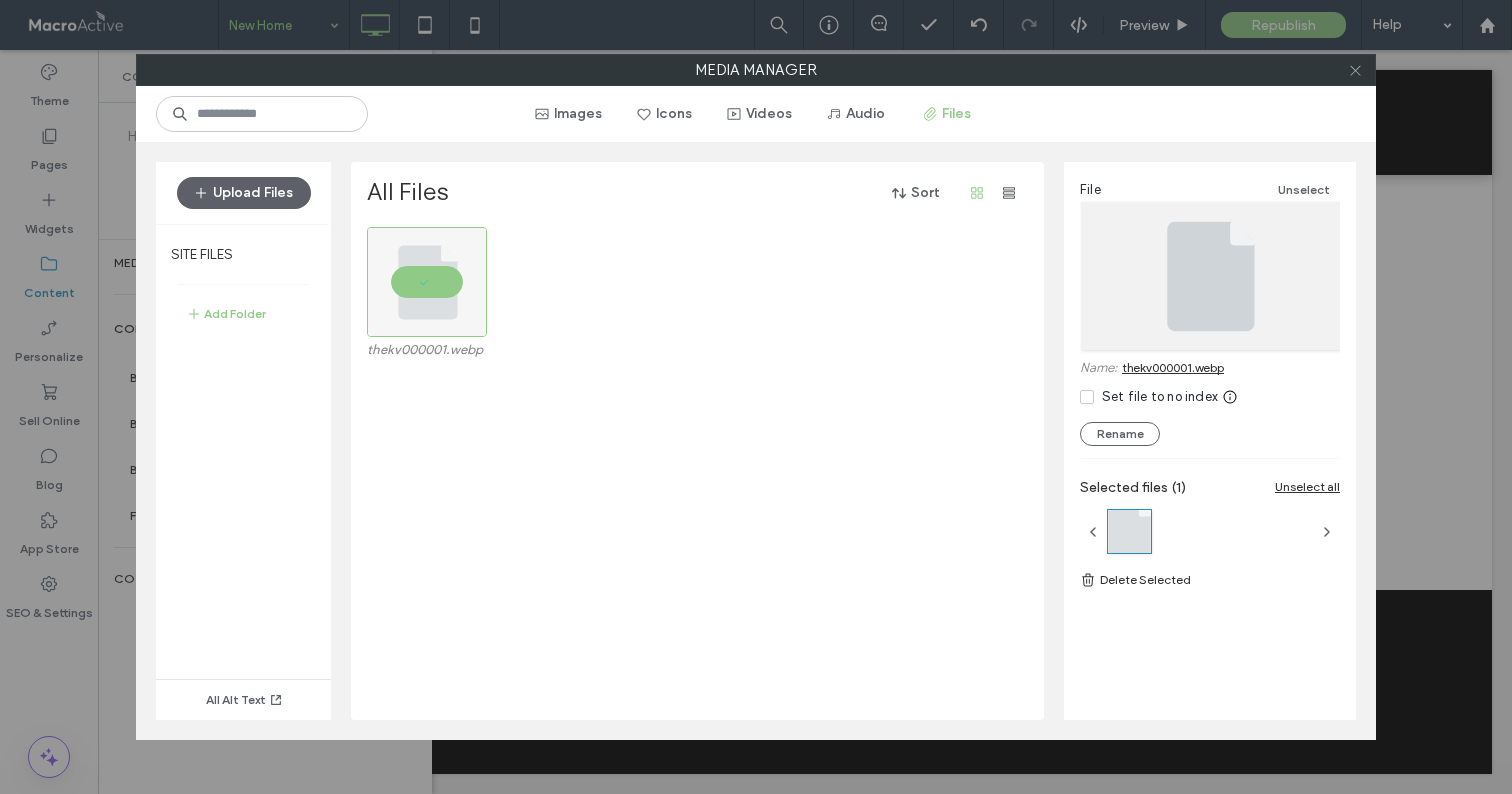 click 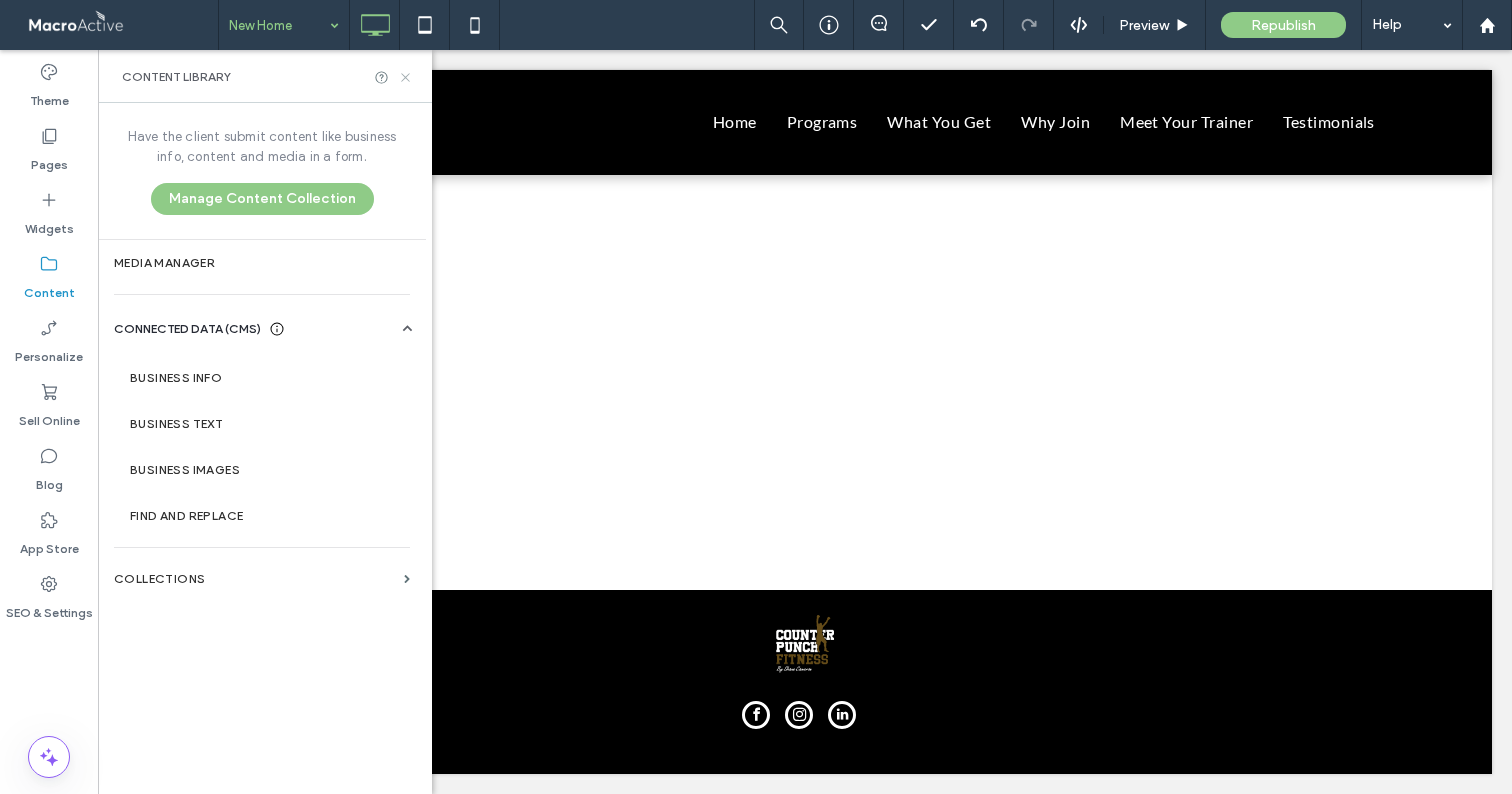 click 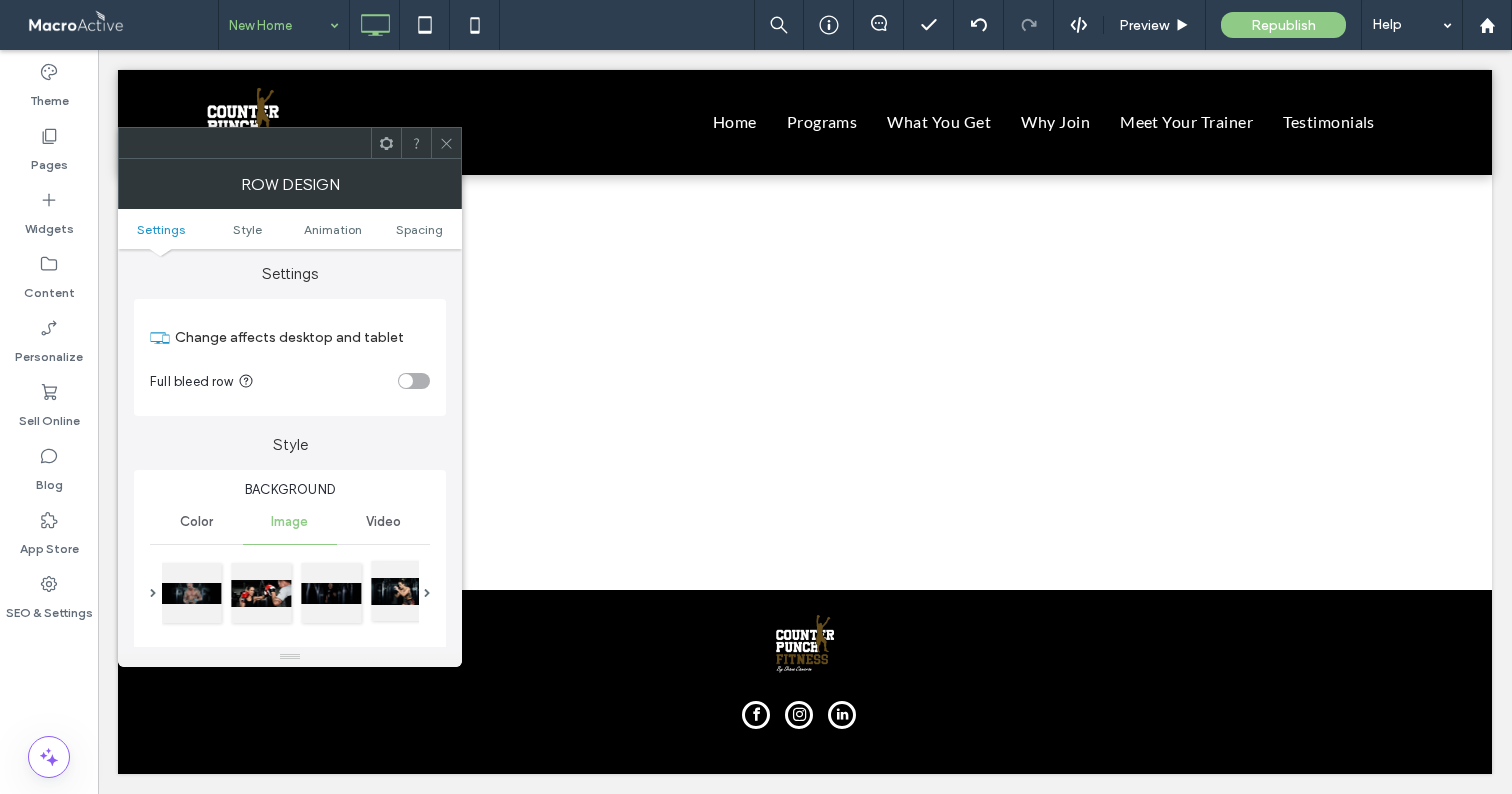 scroll, scrollTop: 33, scrollLeft: 0, axis: vertical 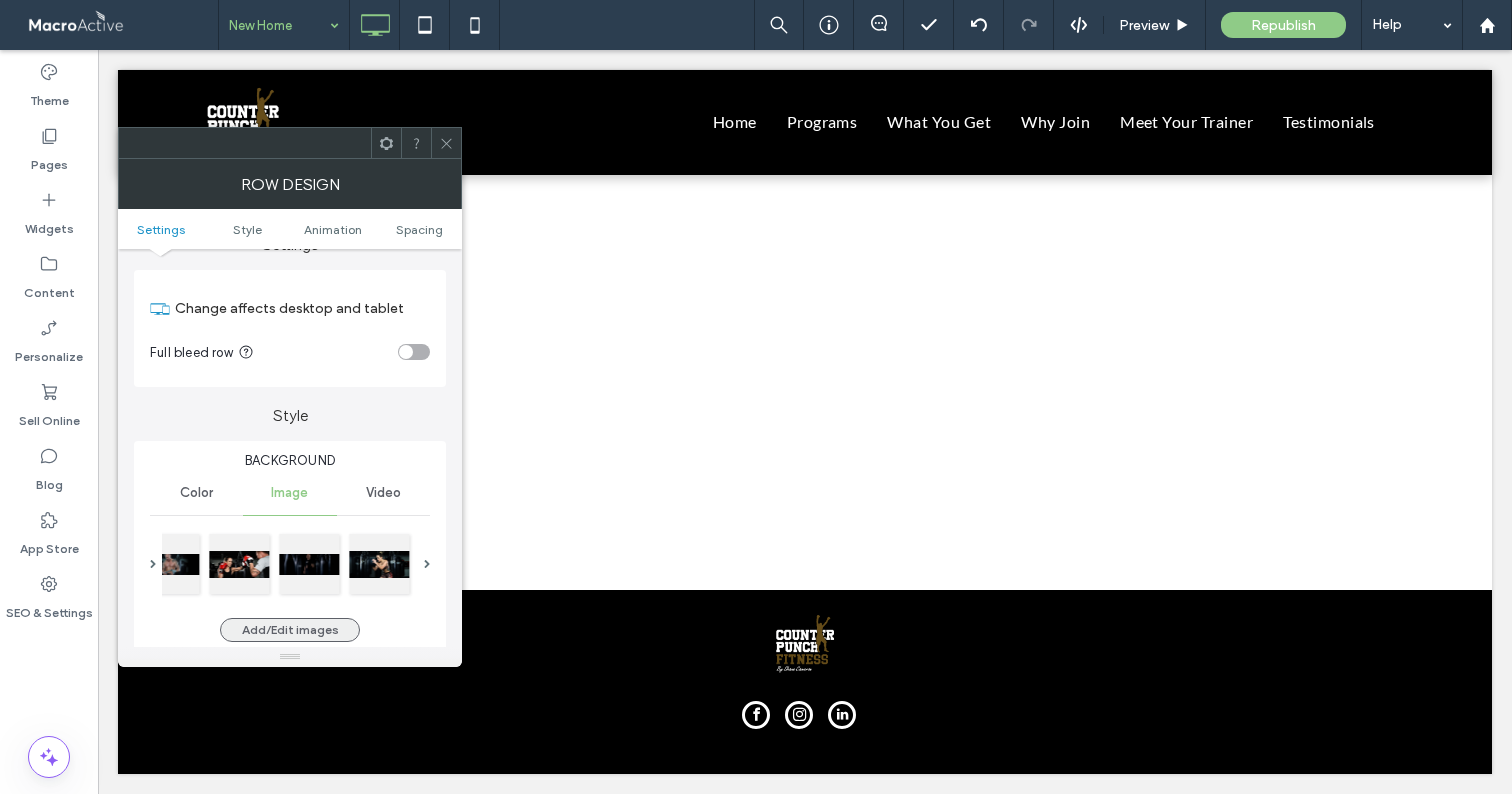 click on "Add/Edit images" at bounding box center [290, 630] 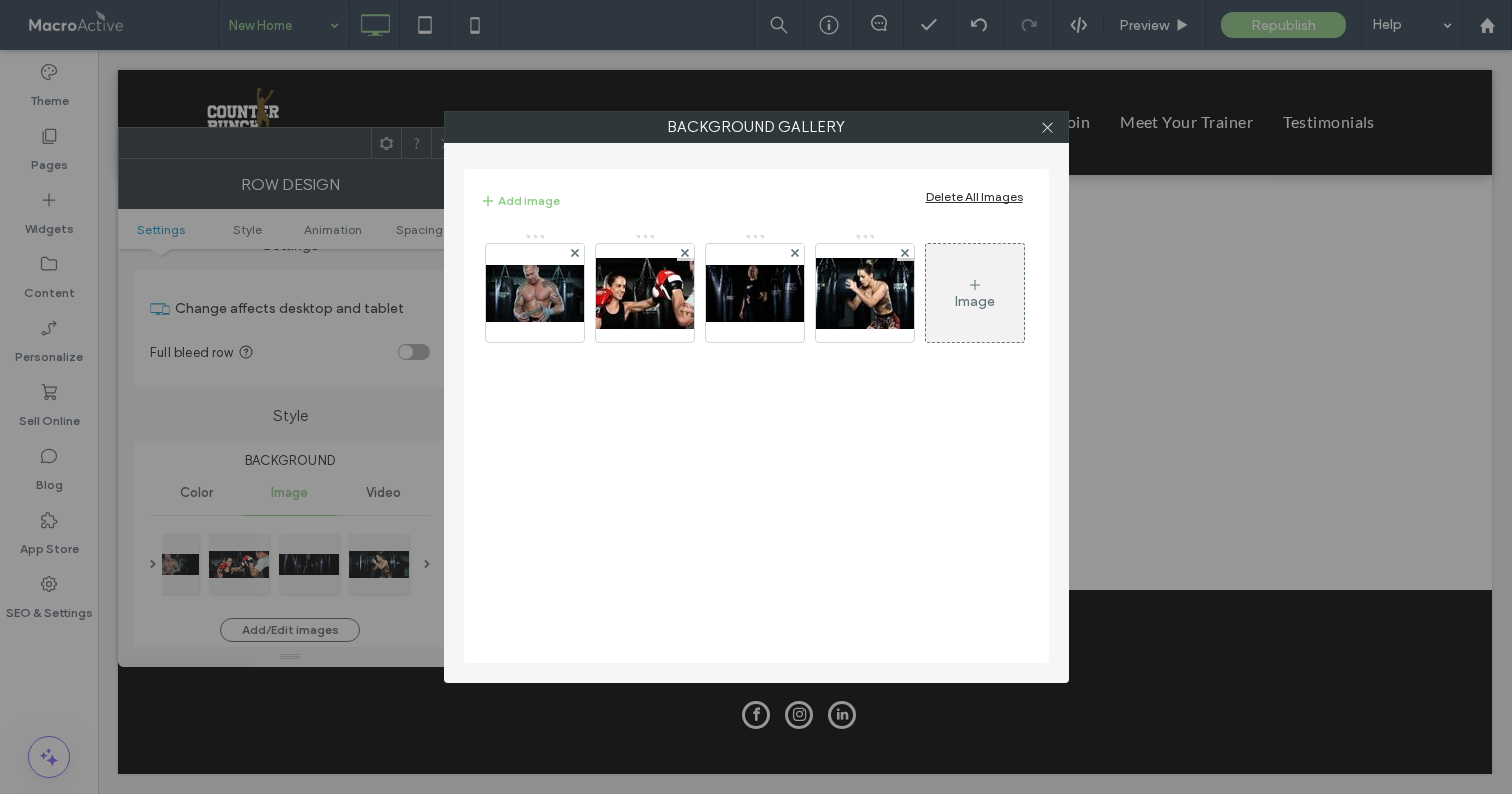 click on "Delete All Images" at bounding box center (974, 196) 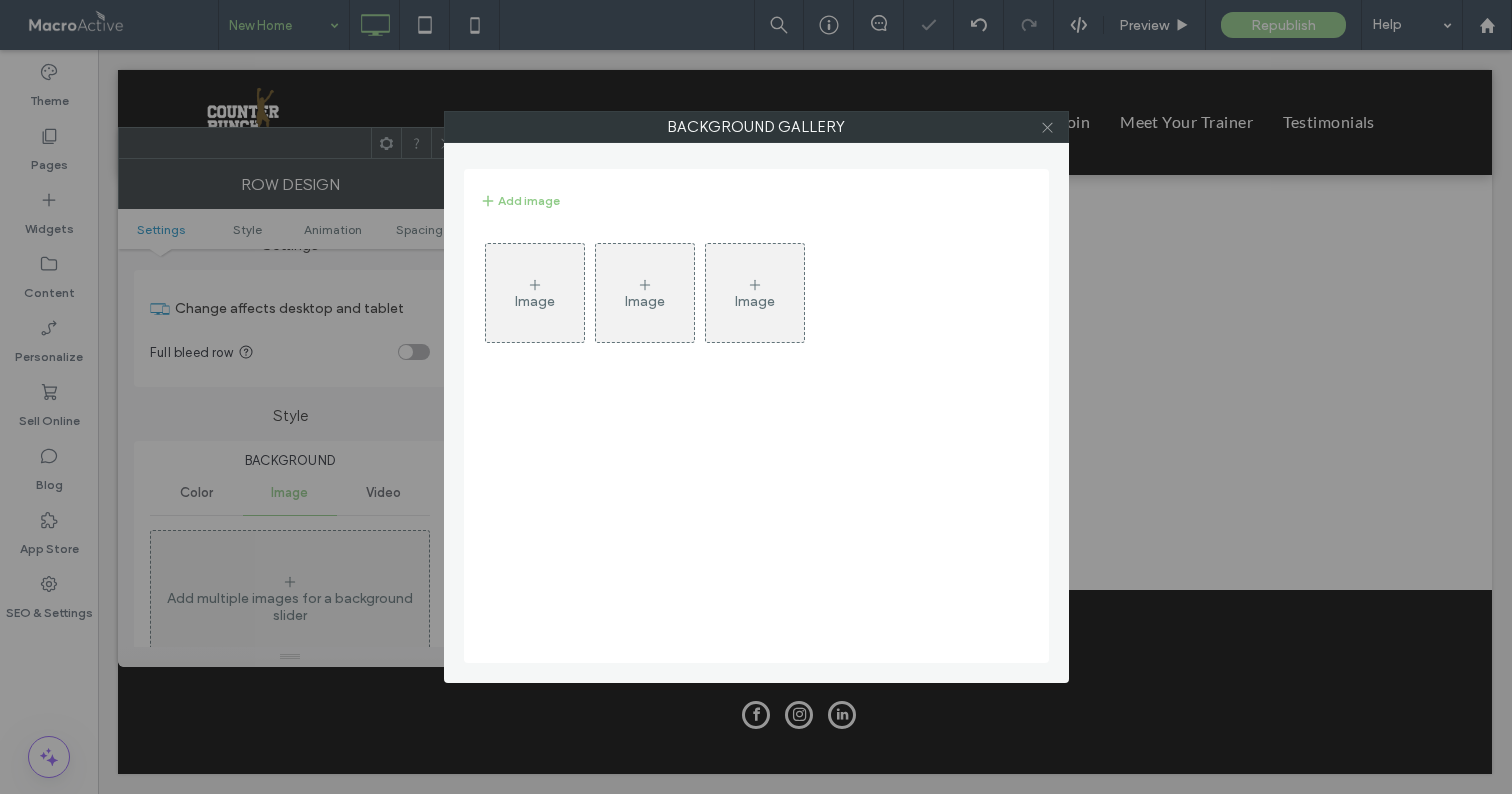 click 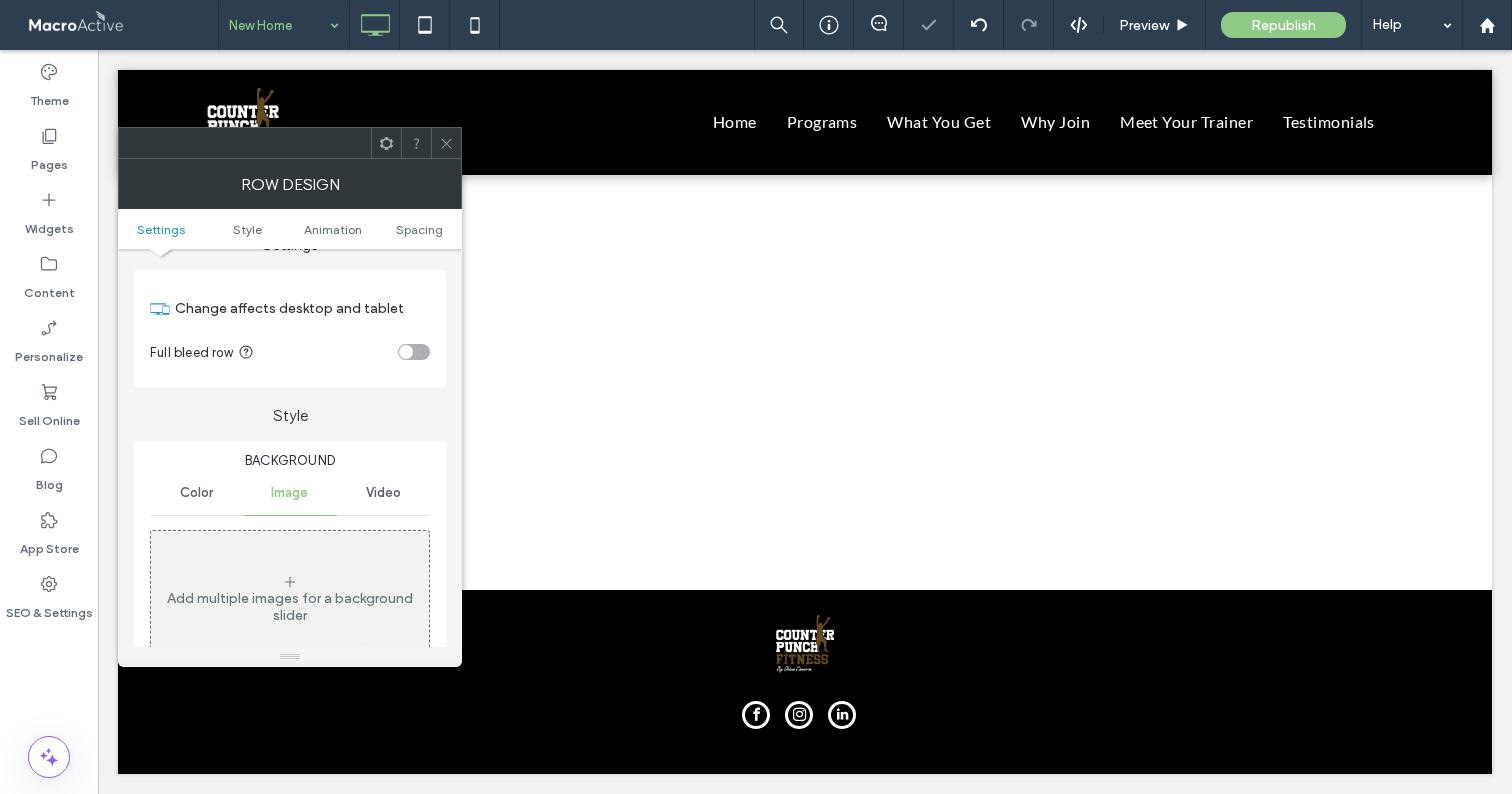 click on "Add multiple images for a background slider" at bounding box center [290, 599] 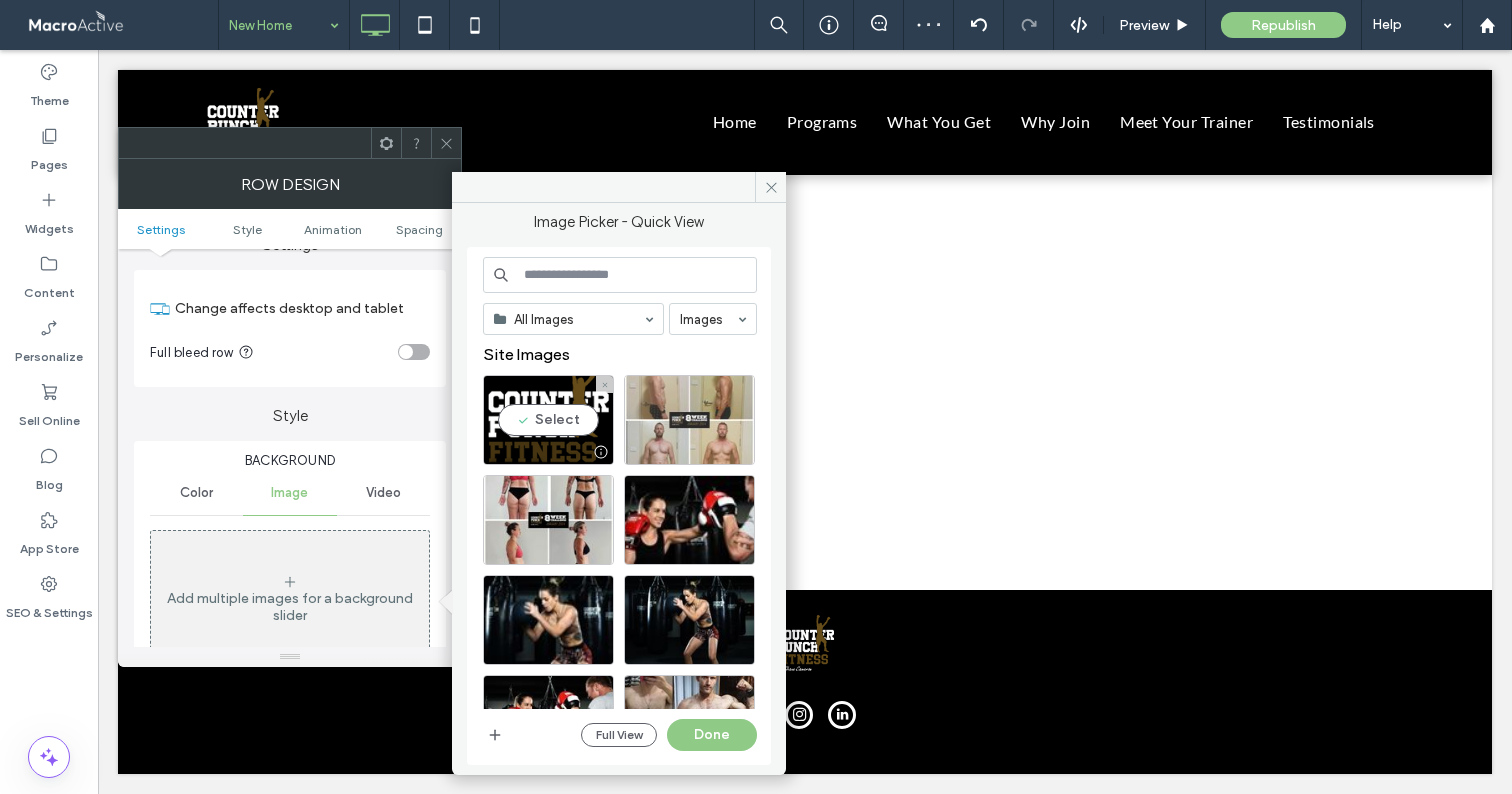 click at bounding box center [689, 420] 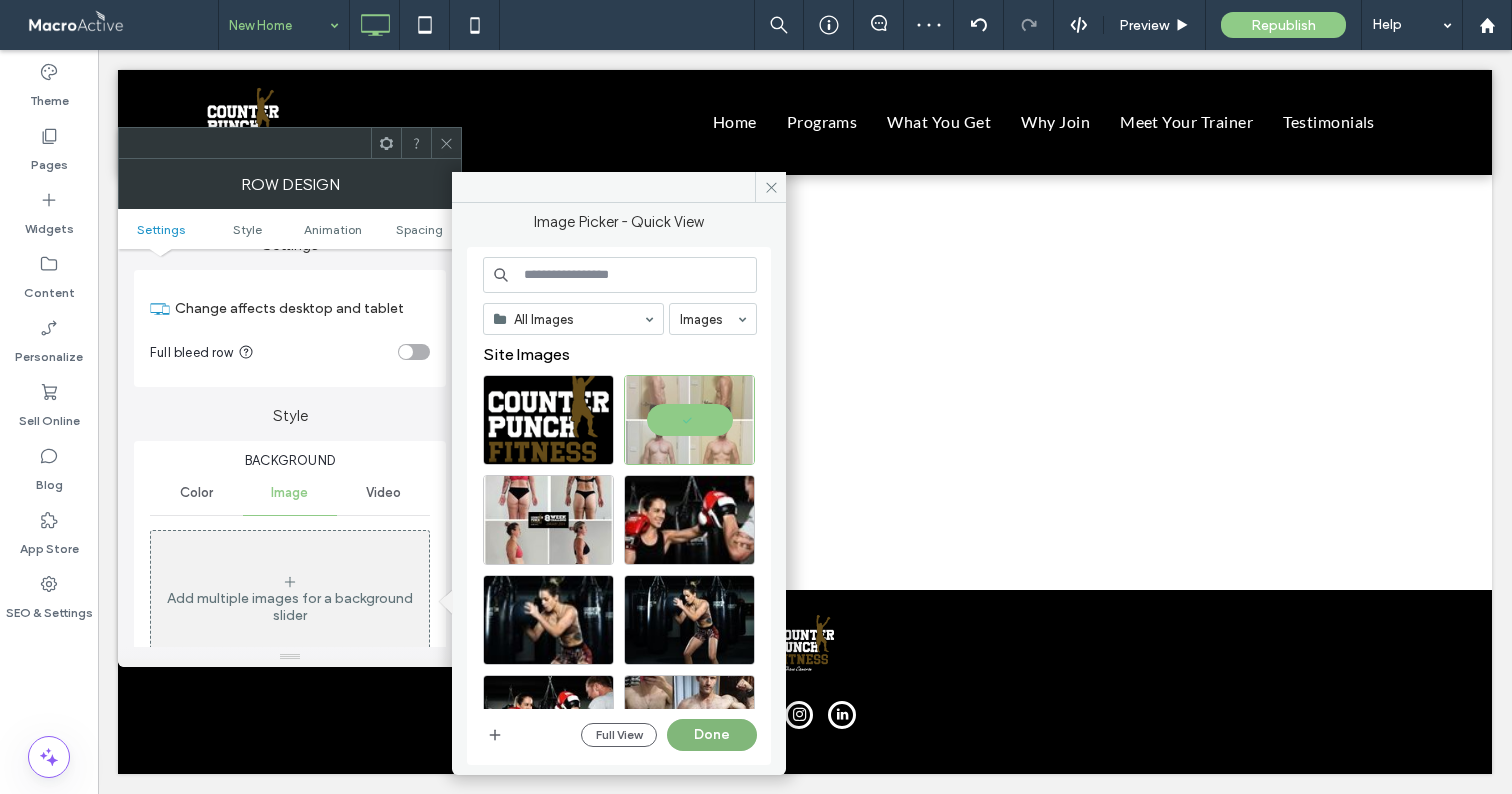 click on "Done" at bounding box center (712, 735) 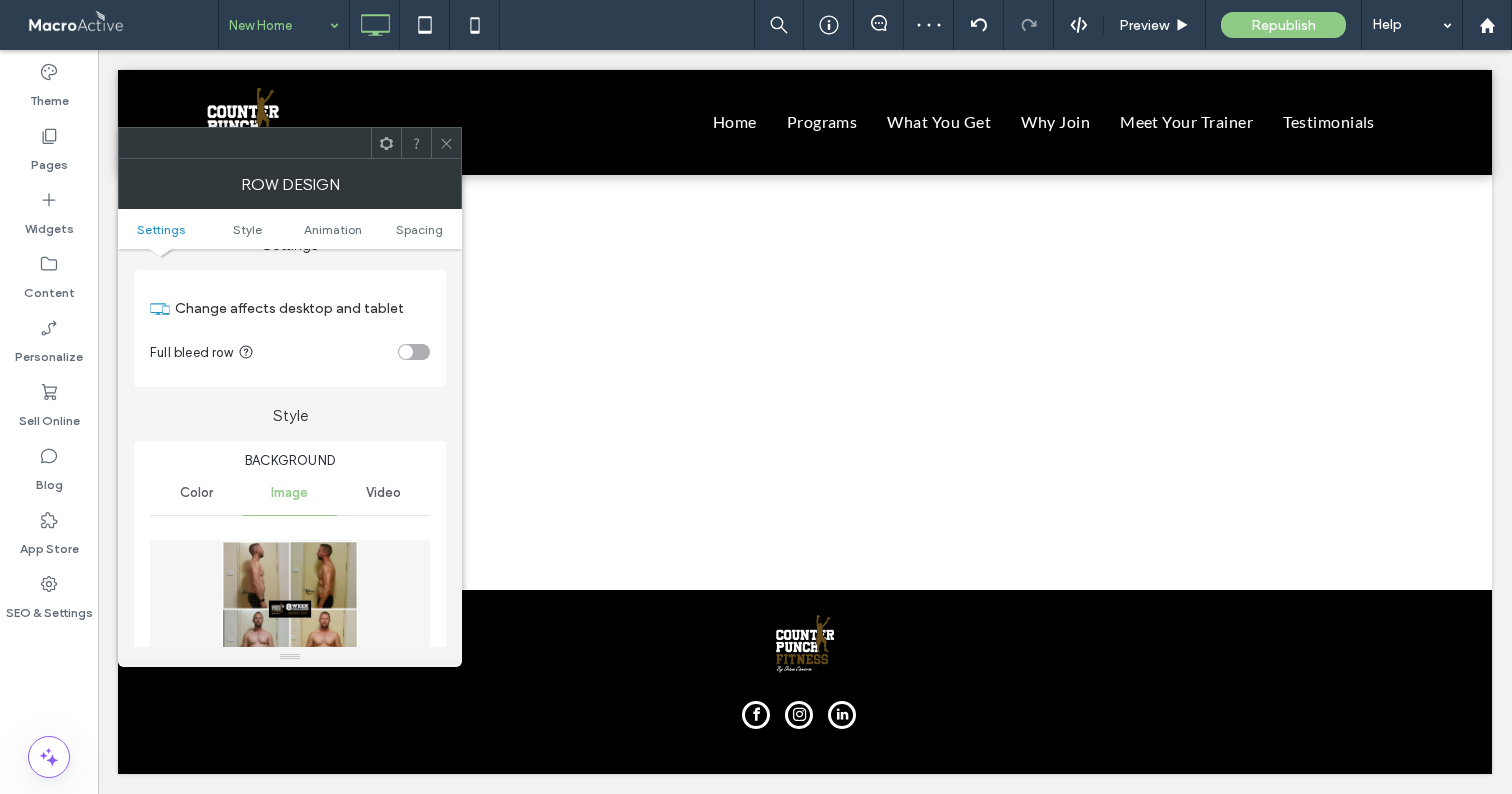 click 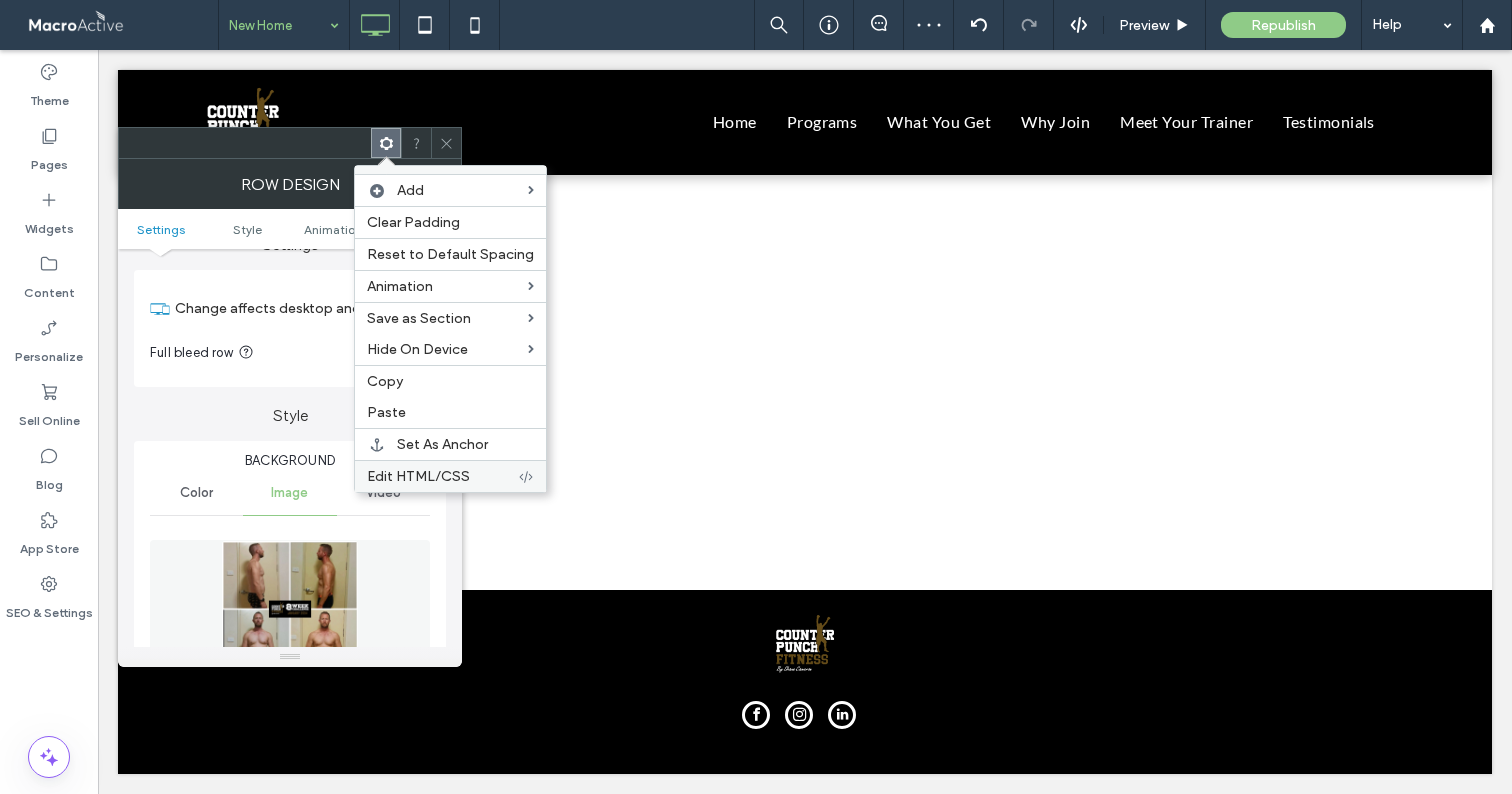 click on "Edit HTML/CSS" at bounding box center (418, 476) 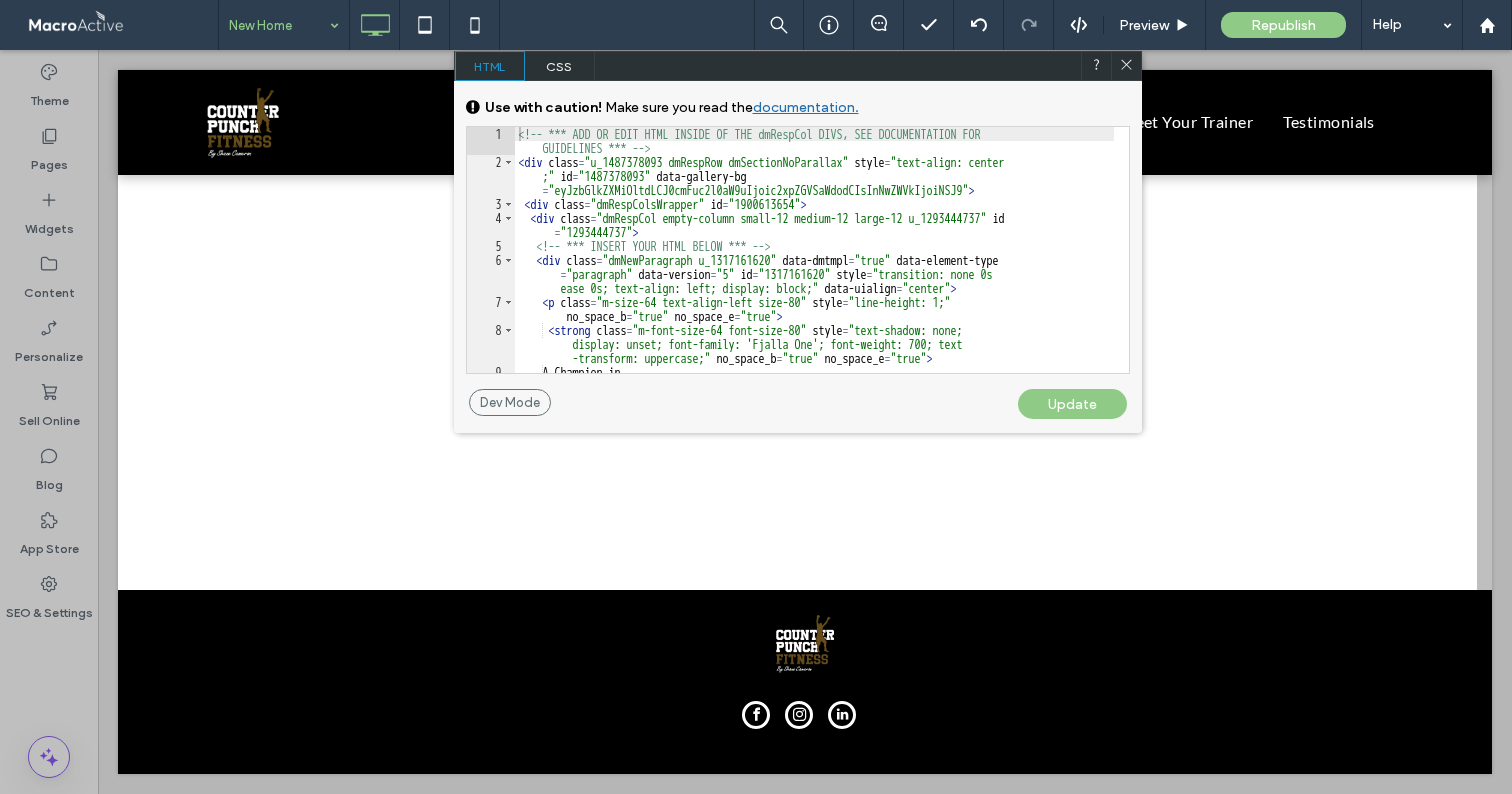 click on "CSS" at bounding box center (560, 66) 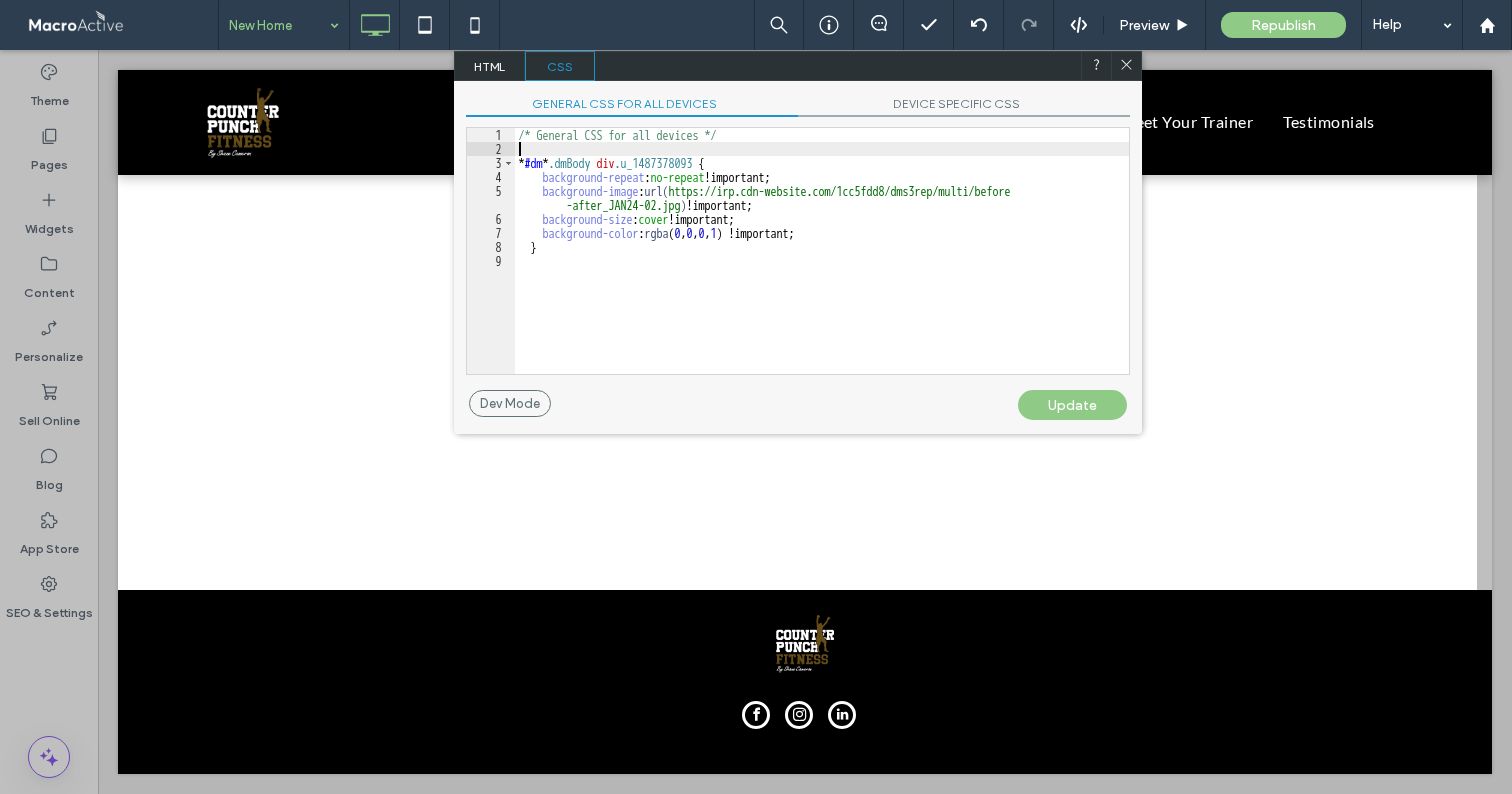 scroll, scrollTop: 2, scrollLeft: 0, axis: vertical 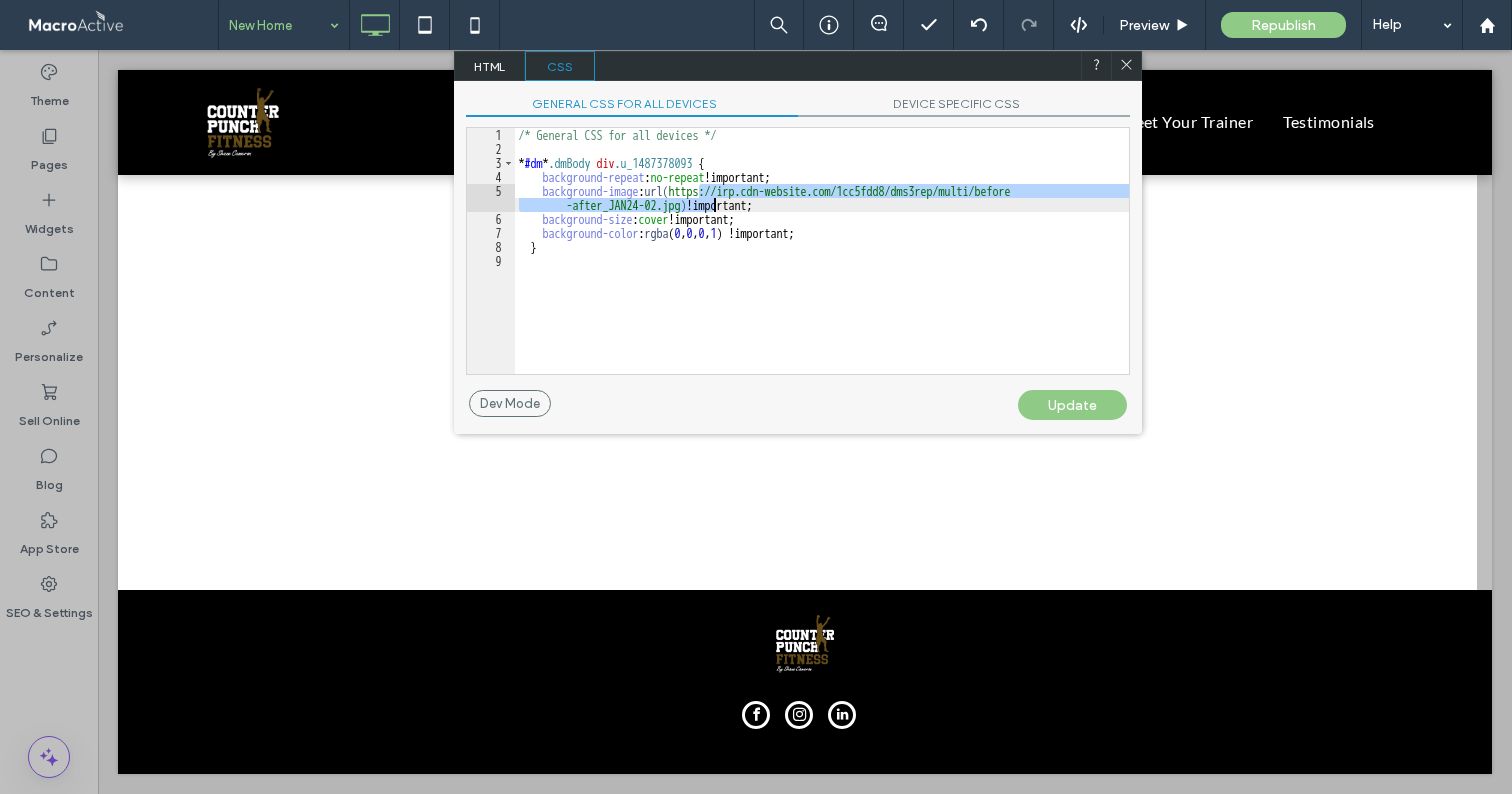 drag, startPoint x: 699, startPoint y: 191, endPoint x: 771, endPoint y: 233, distance: 83.35467 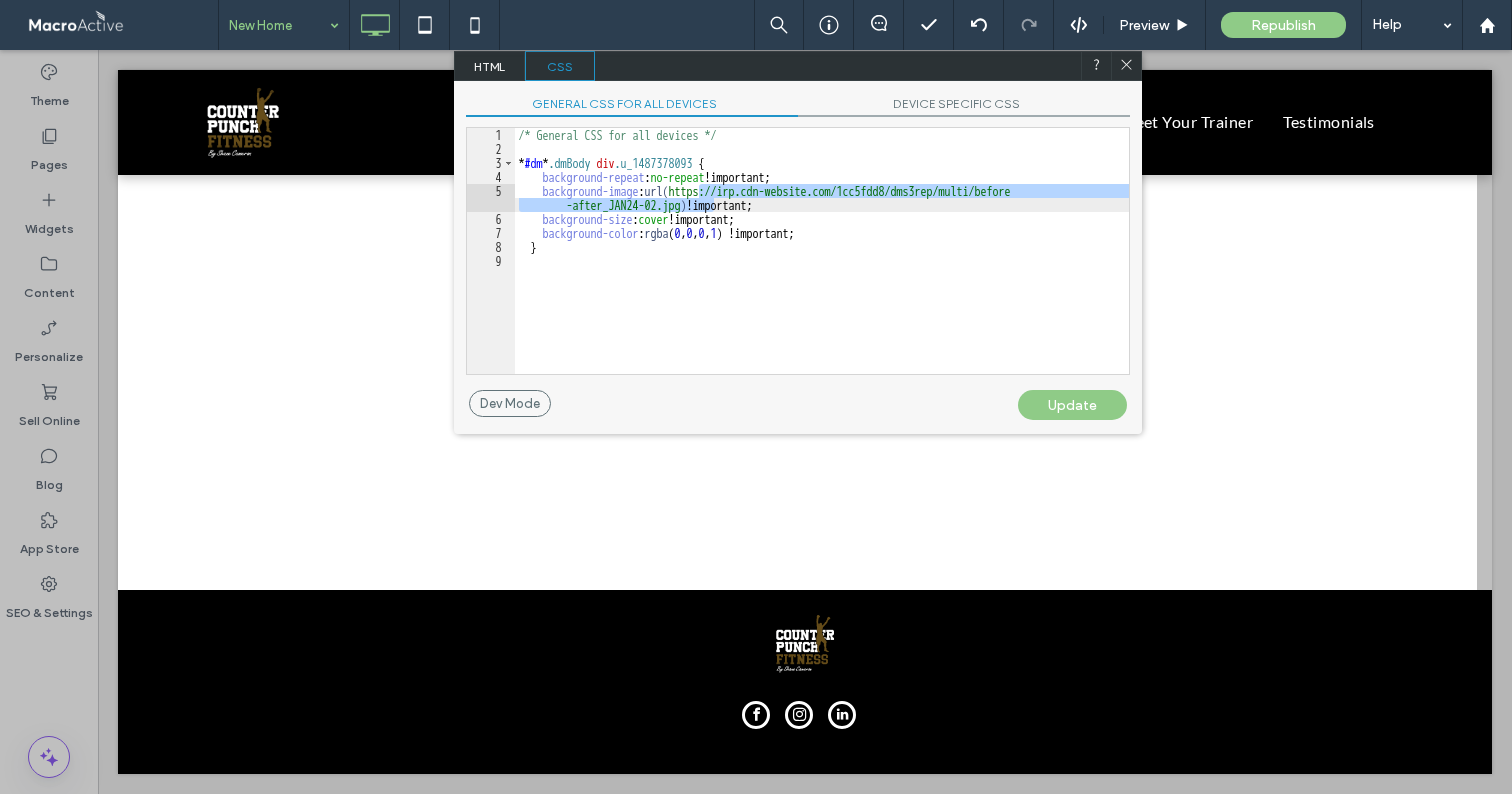 click on "/* General CSS for all devices */ * #dm  * .dmBody   div .u_1487378093   {      background-repeat : no-repeat  !important;      background-image : url( https://irp.cdn-website.com/1cc5fdd8/dms3rep/multi/before          -after_JAN24-02.jpg )  !important;      background-size : cover  !important;      background-color : rgba ( 0 , 0 , 0 , 1 ) !important;    }" at bounding box center (822, 265) 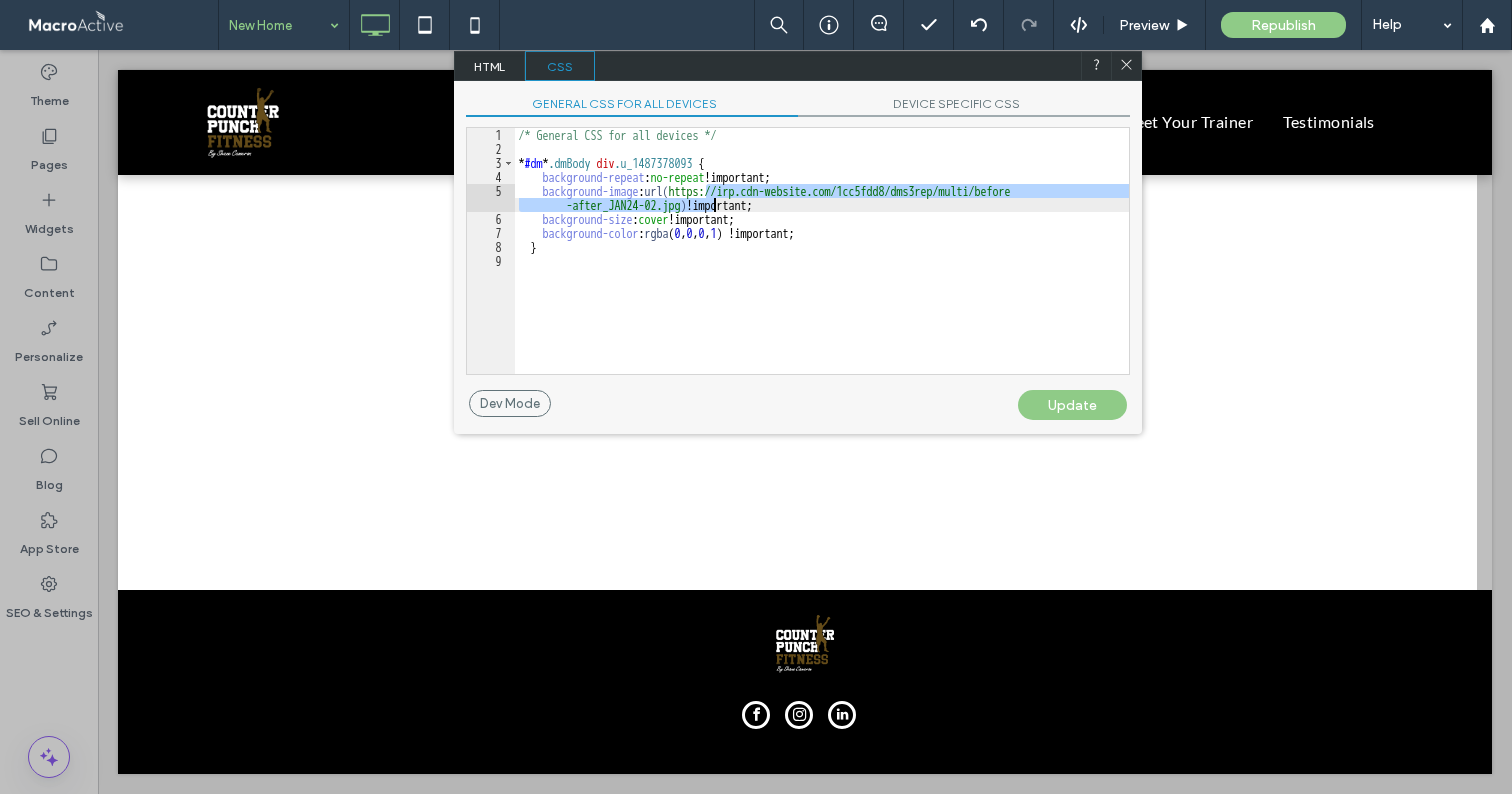 drag, startPoint x: 703, startPoint y: 190, endPoint x: 714, endPoint y: 202, distance: 16.27882 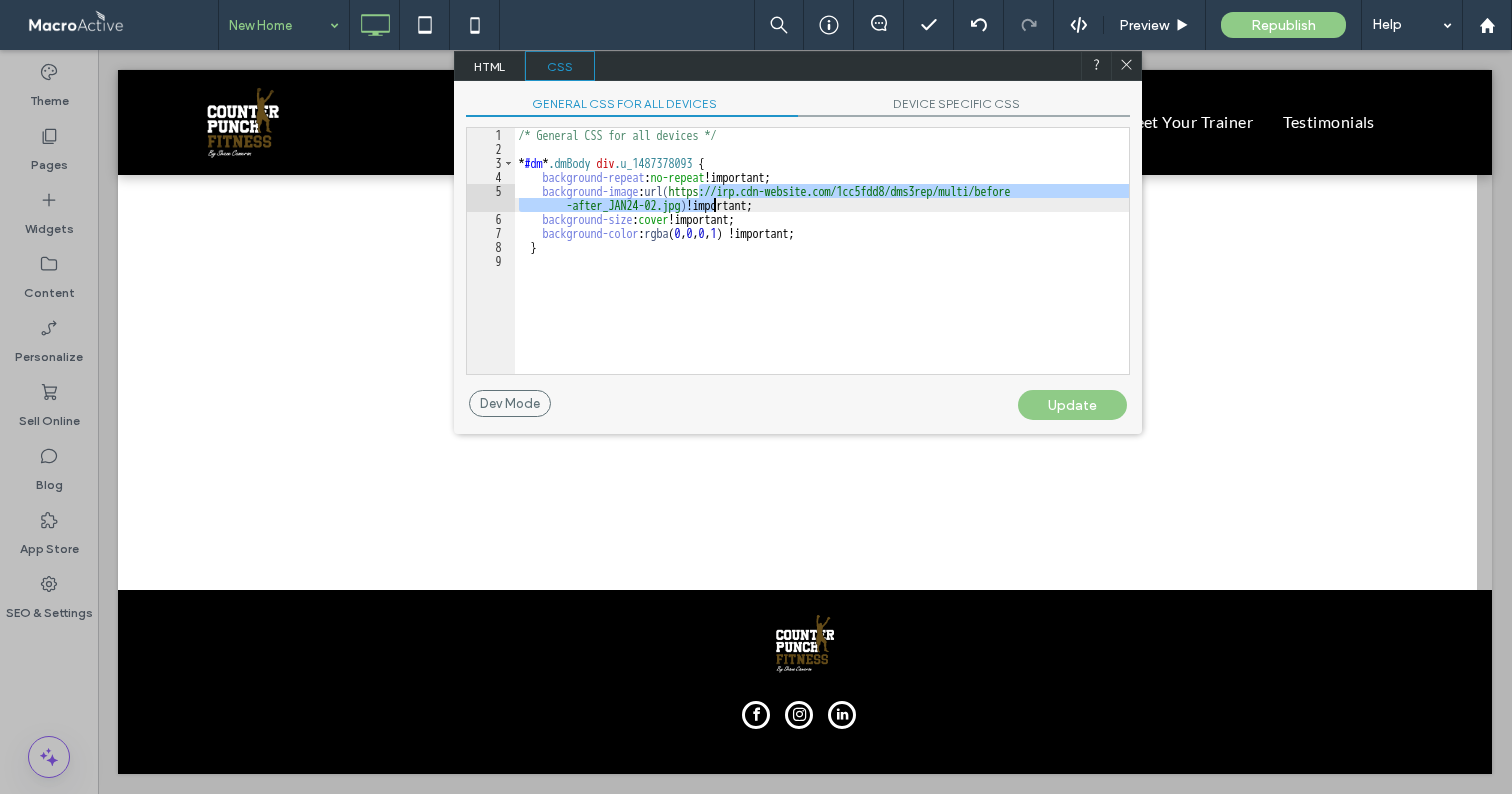 drag, startPoint x: 700, startPoint y: 191, endPoint x: 713, endPoint y: 204, distance: 18.384777 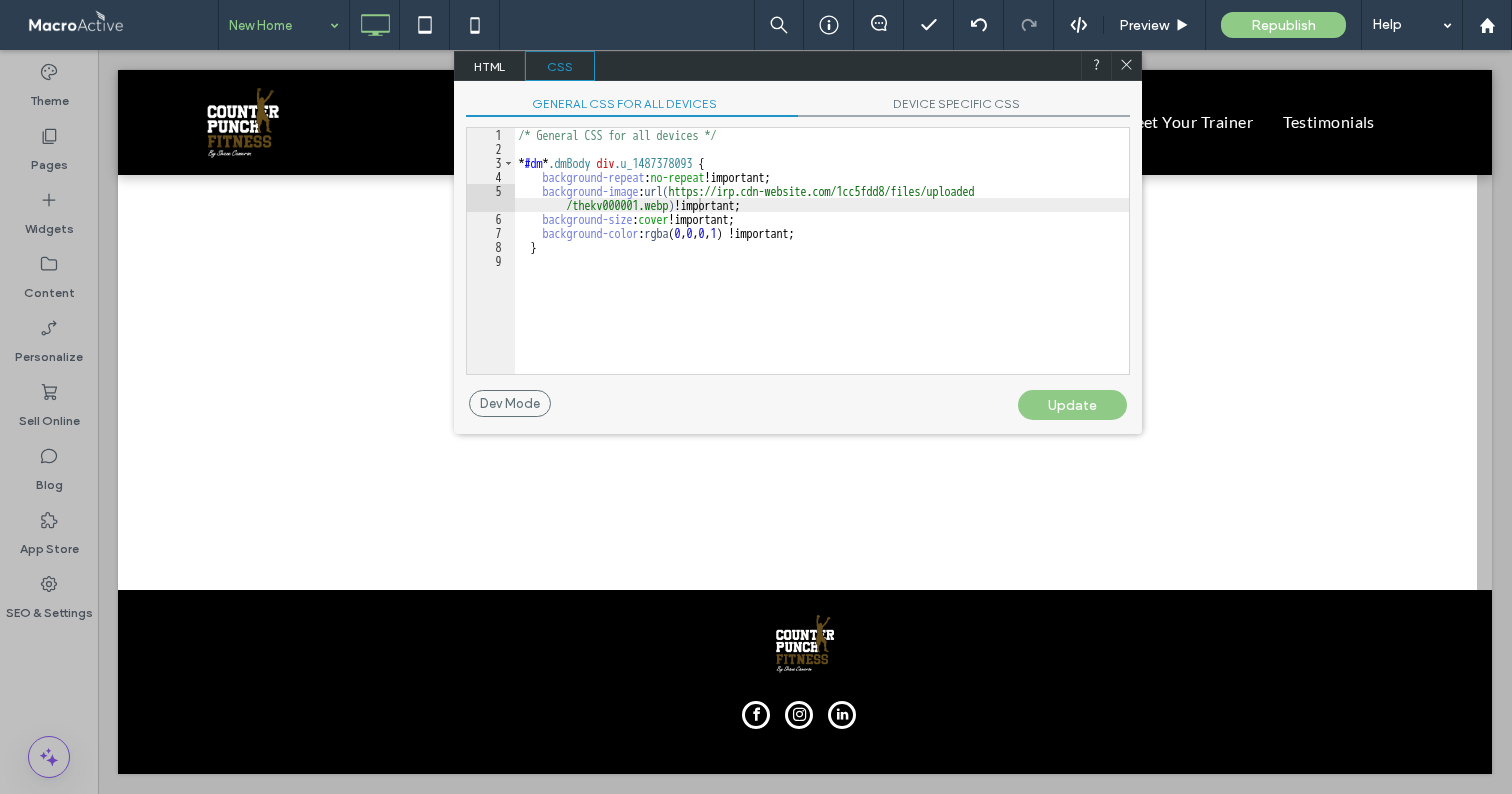 click on "Update" at bounding box center (1072, 405) 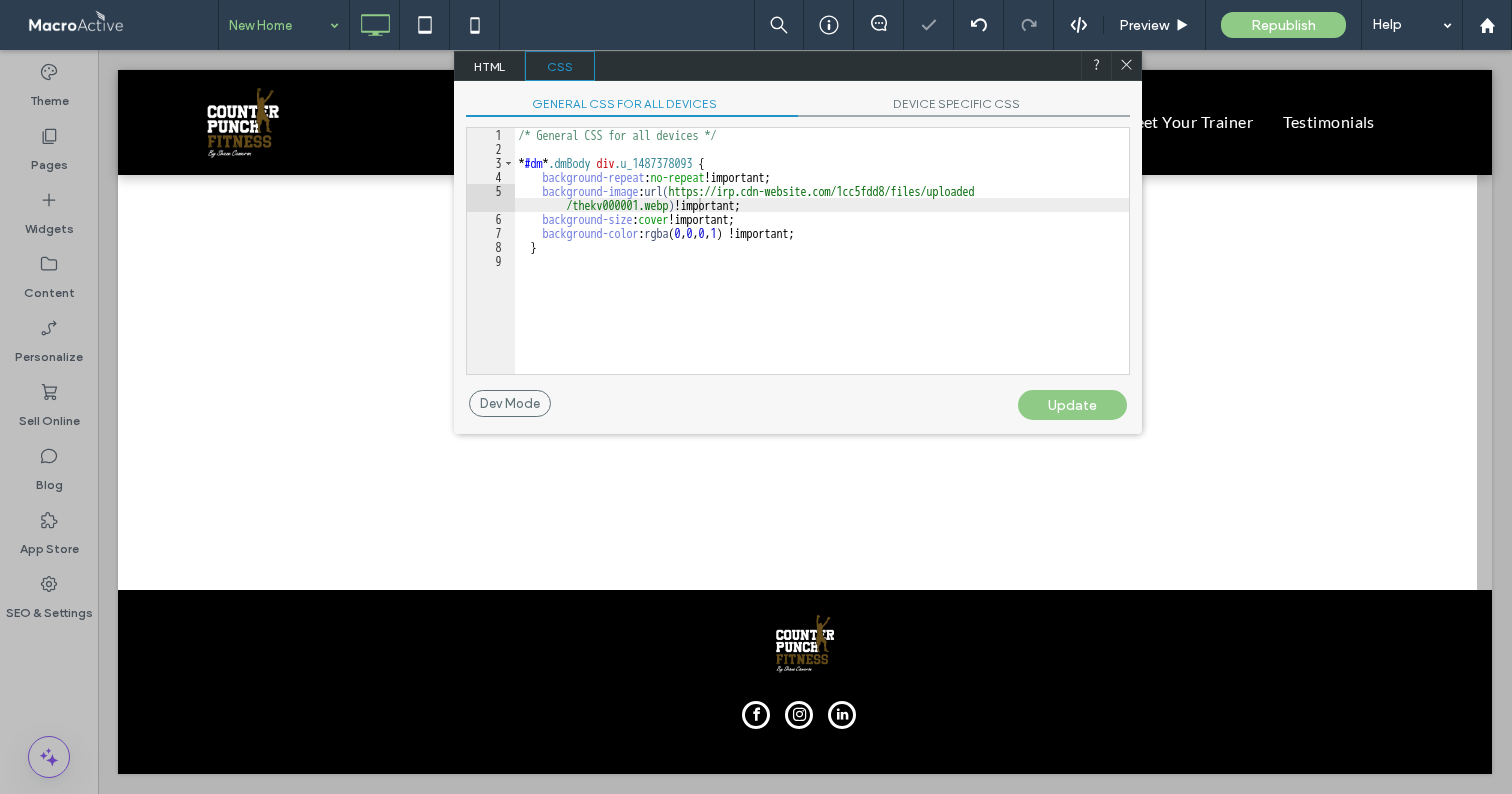 click 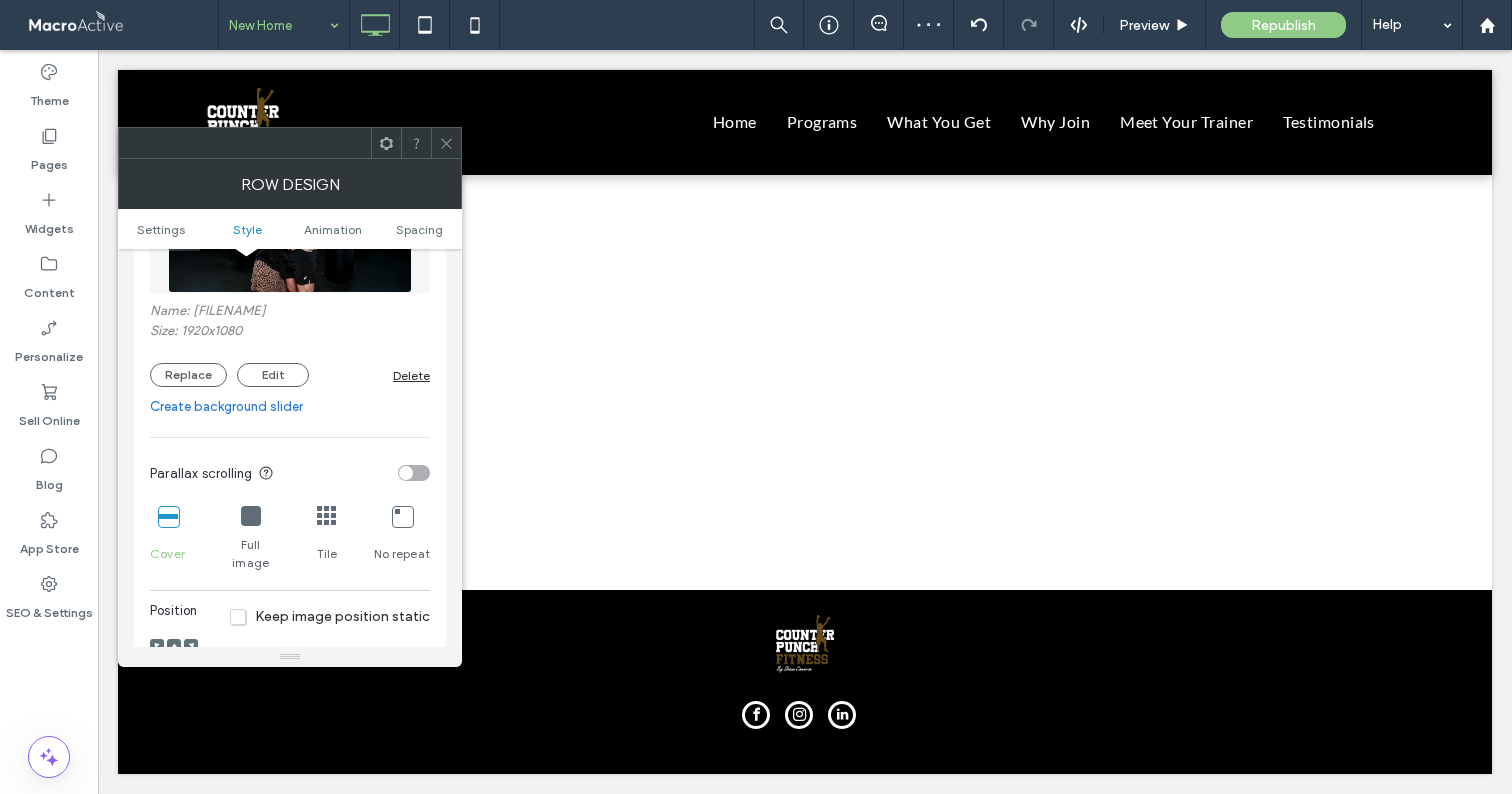scroll, scrollTop: 501, scrollLeft: 0, axis: vertical 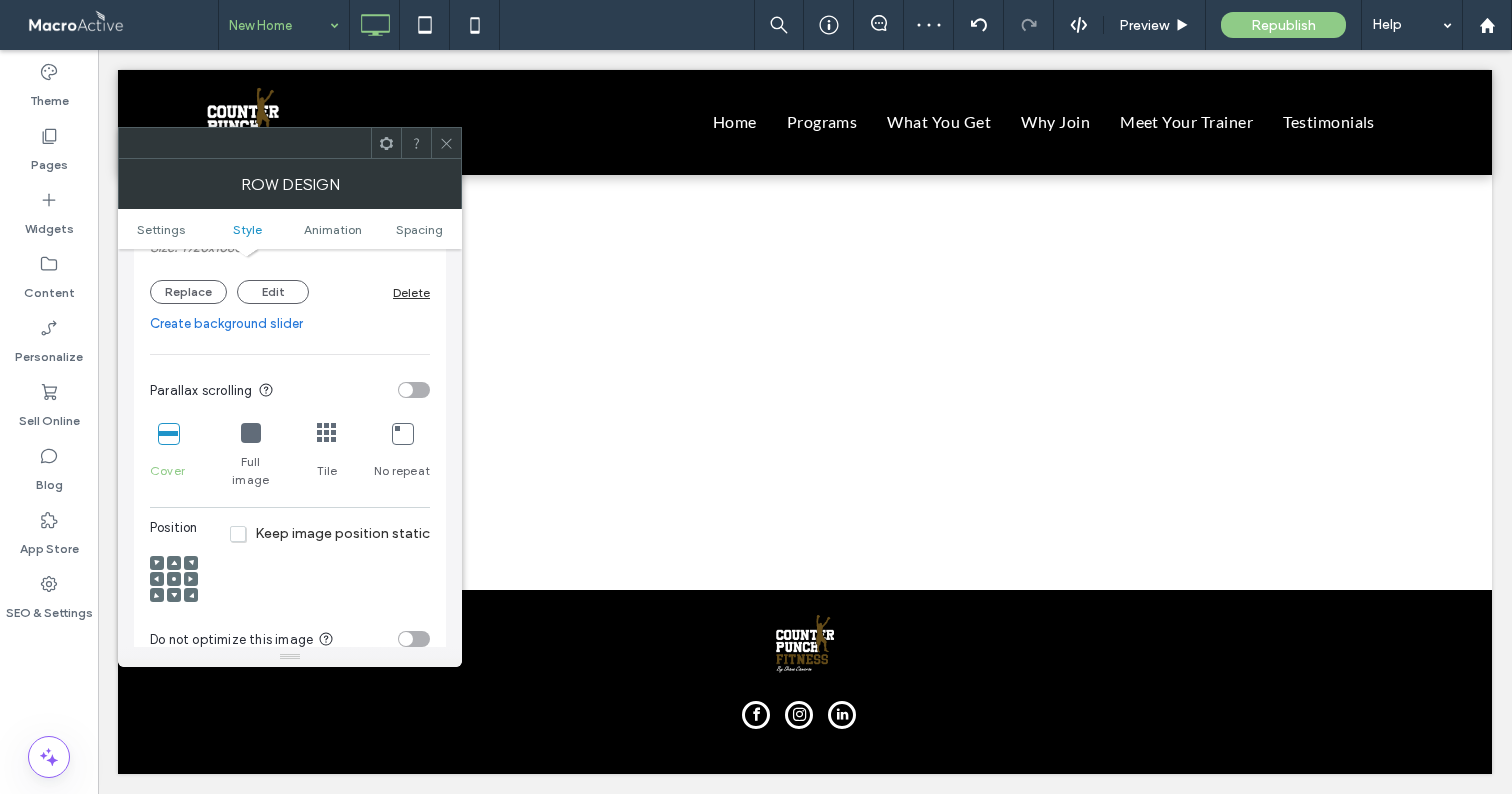 click 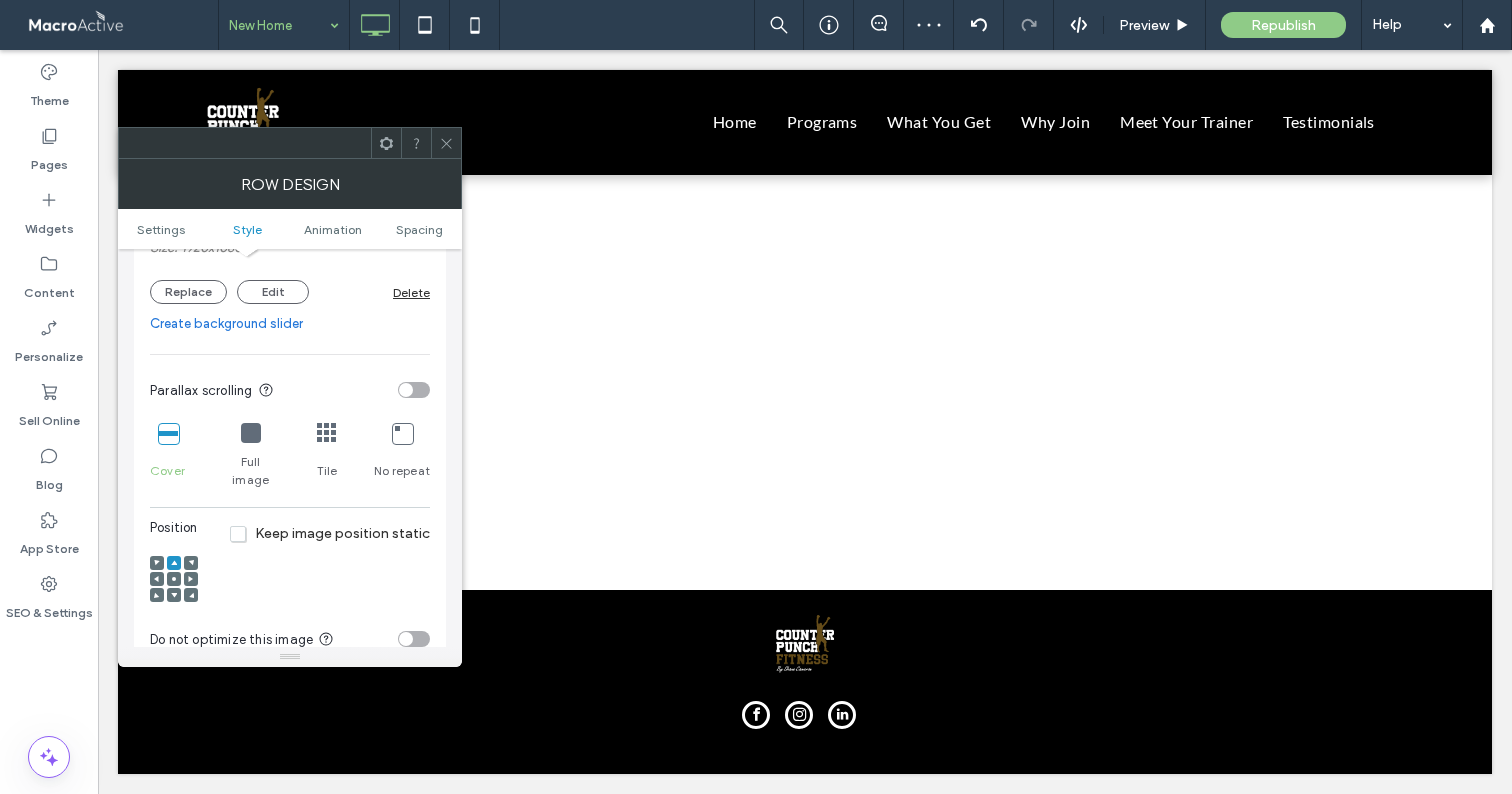 click at bounding box center (174, 579) 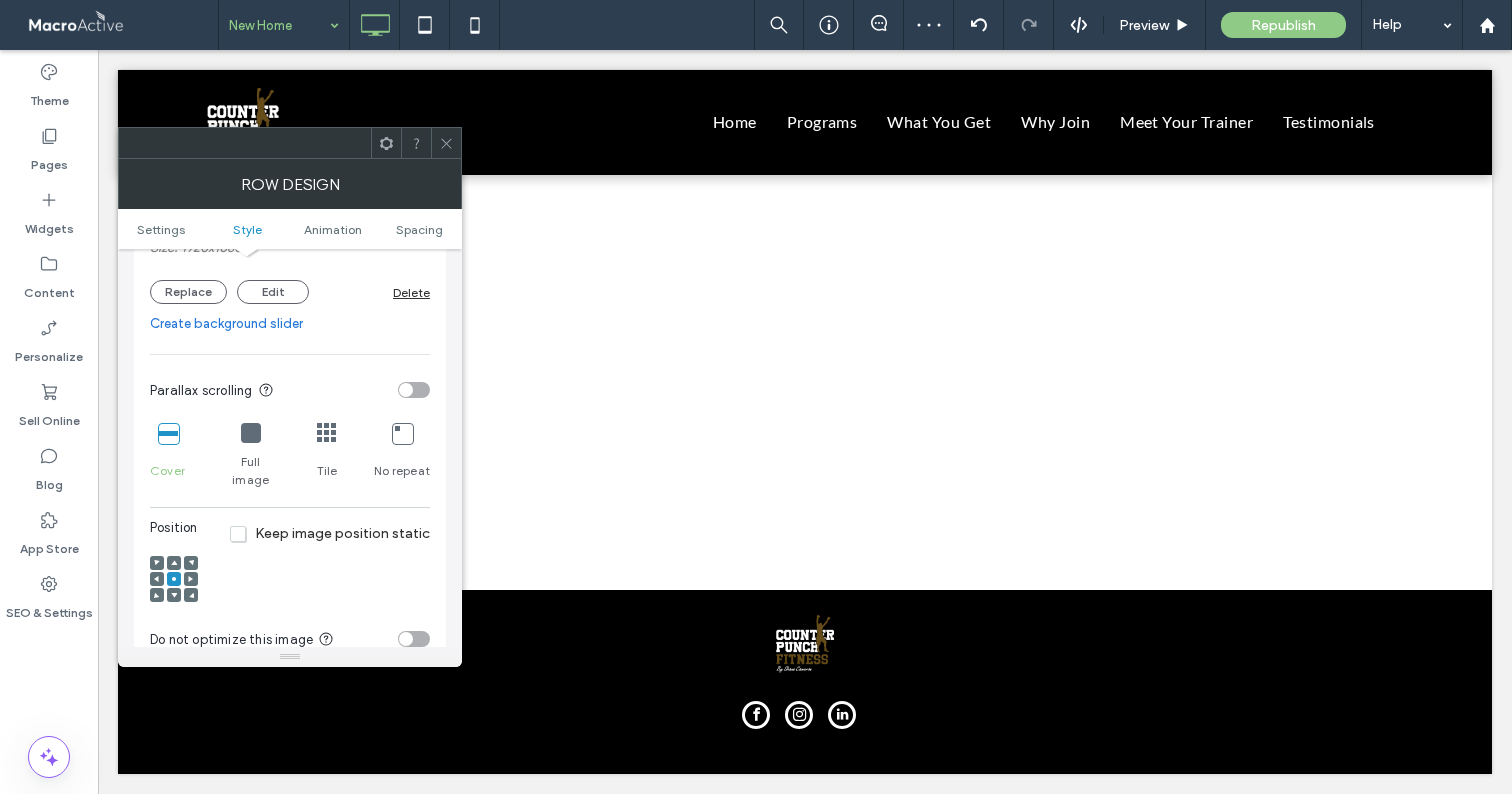 click 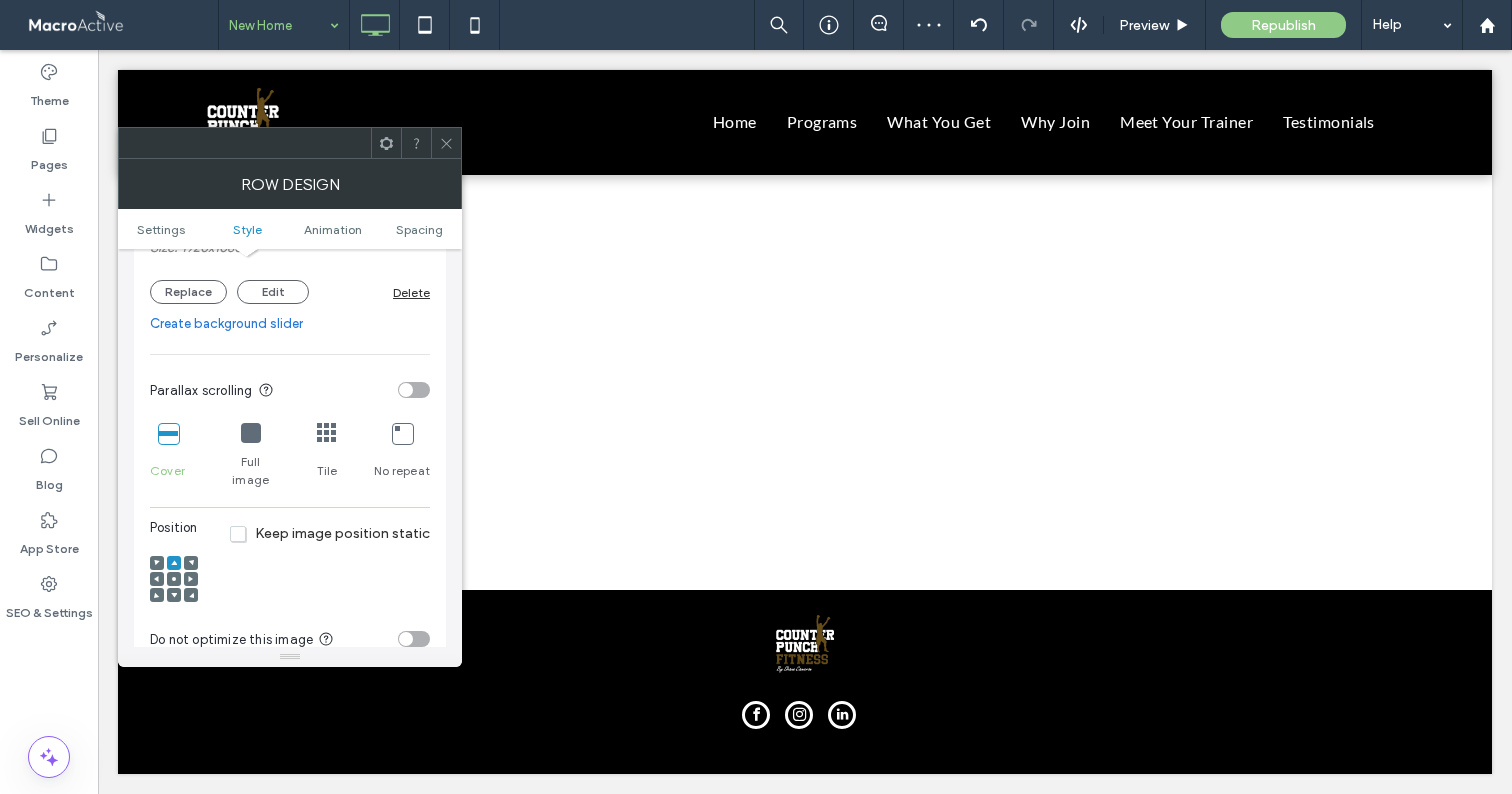 click 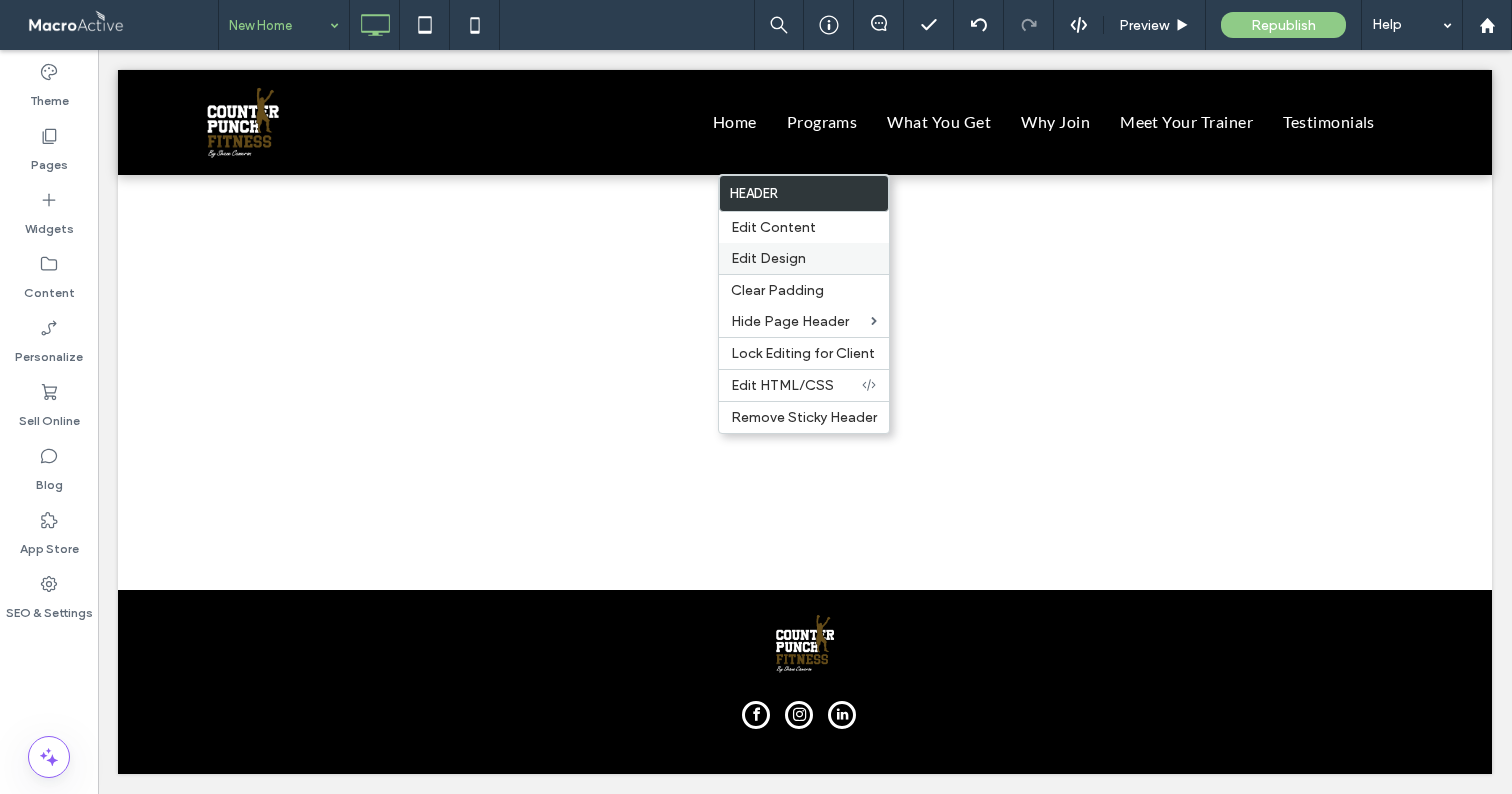click on "Edit Design" at bounding box center [768, 258] 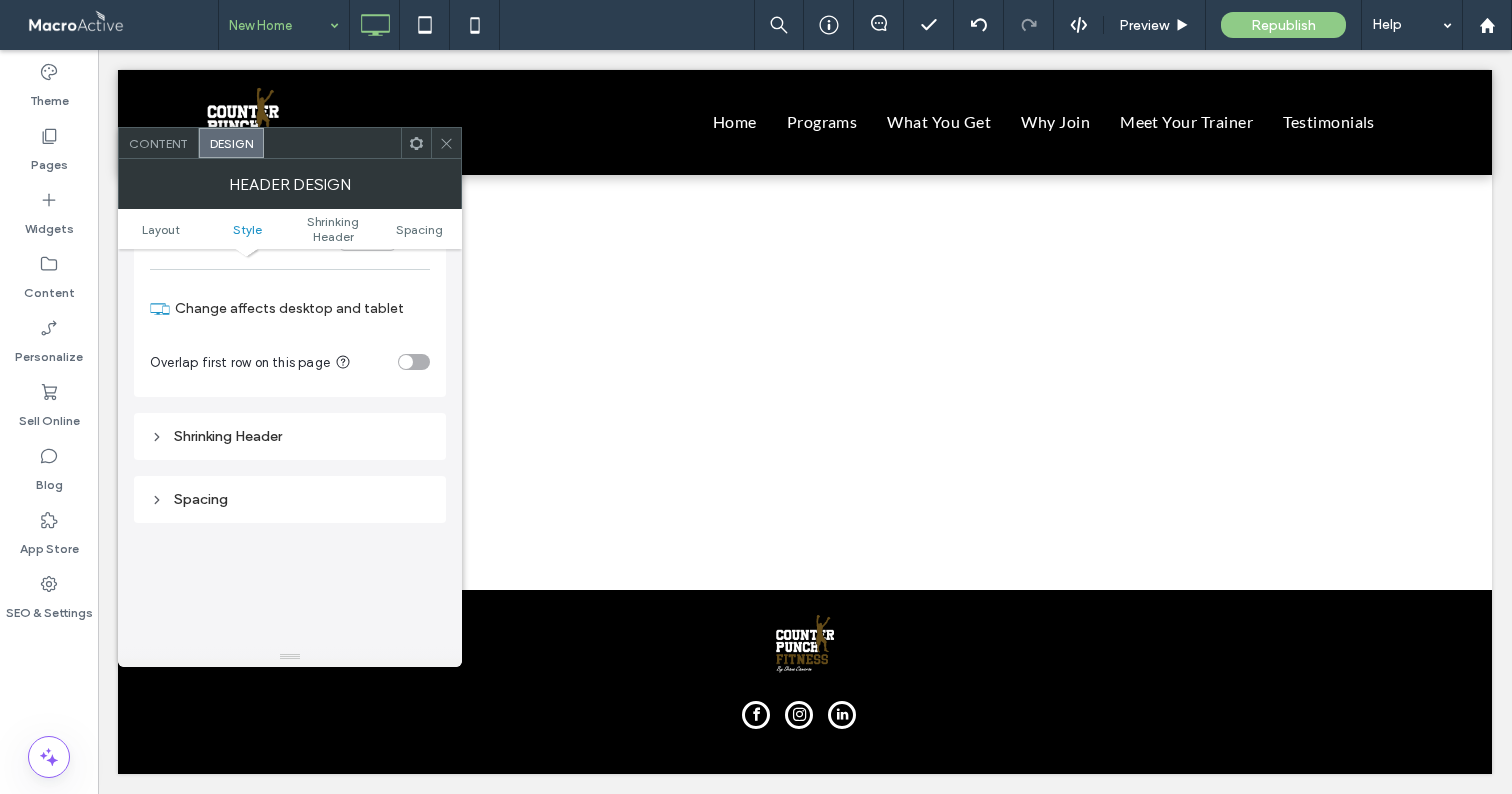 scroll, scrollTop: 486, scrollLeft: 0, axis: vertical 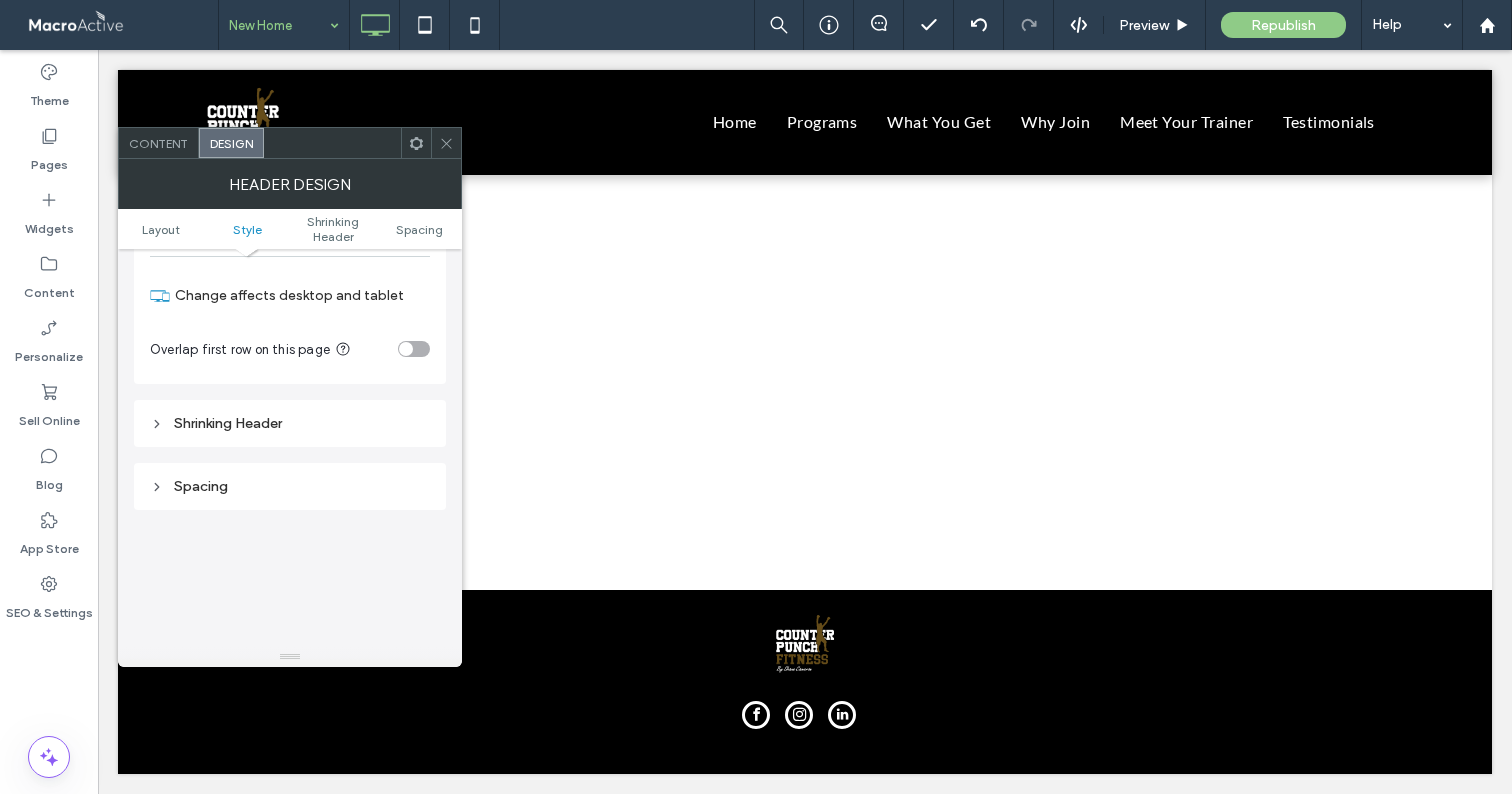 click 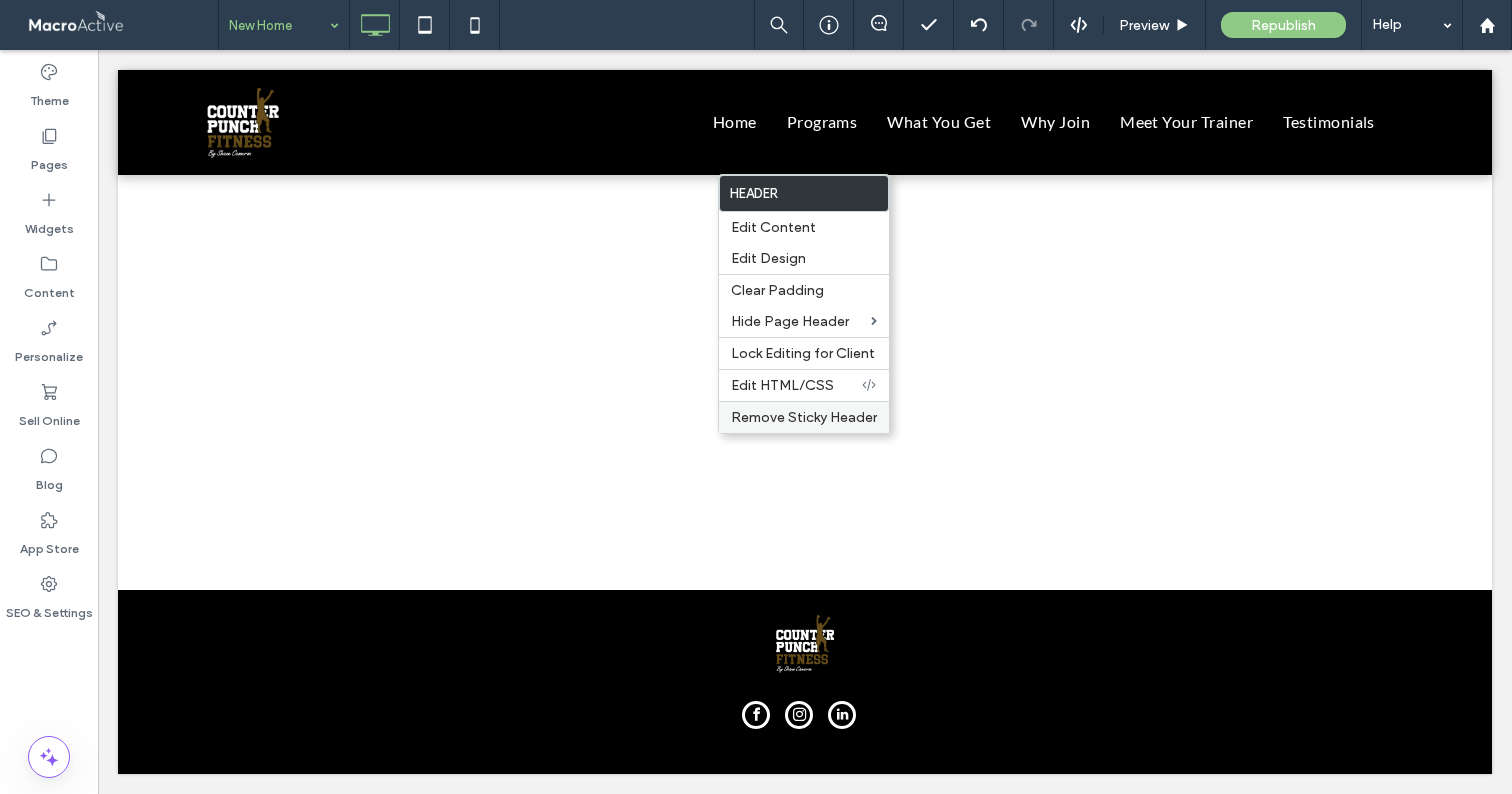 click on "Remove Sticky Header" at bounding box center (804, 417) 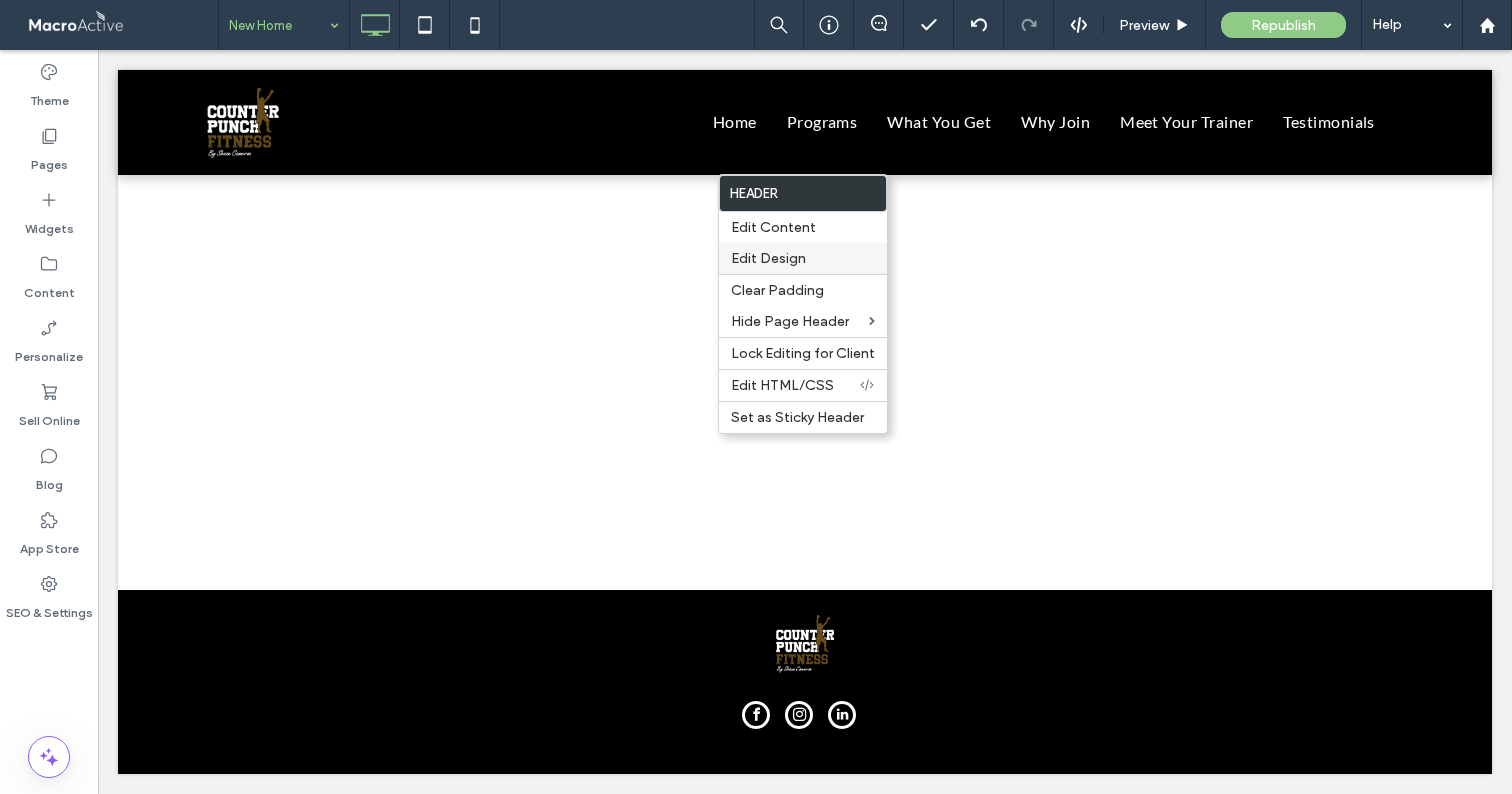 click on "Edit Design" at bounding box center [768, 258] 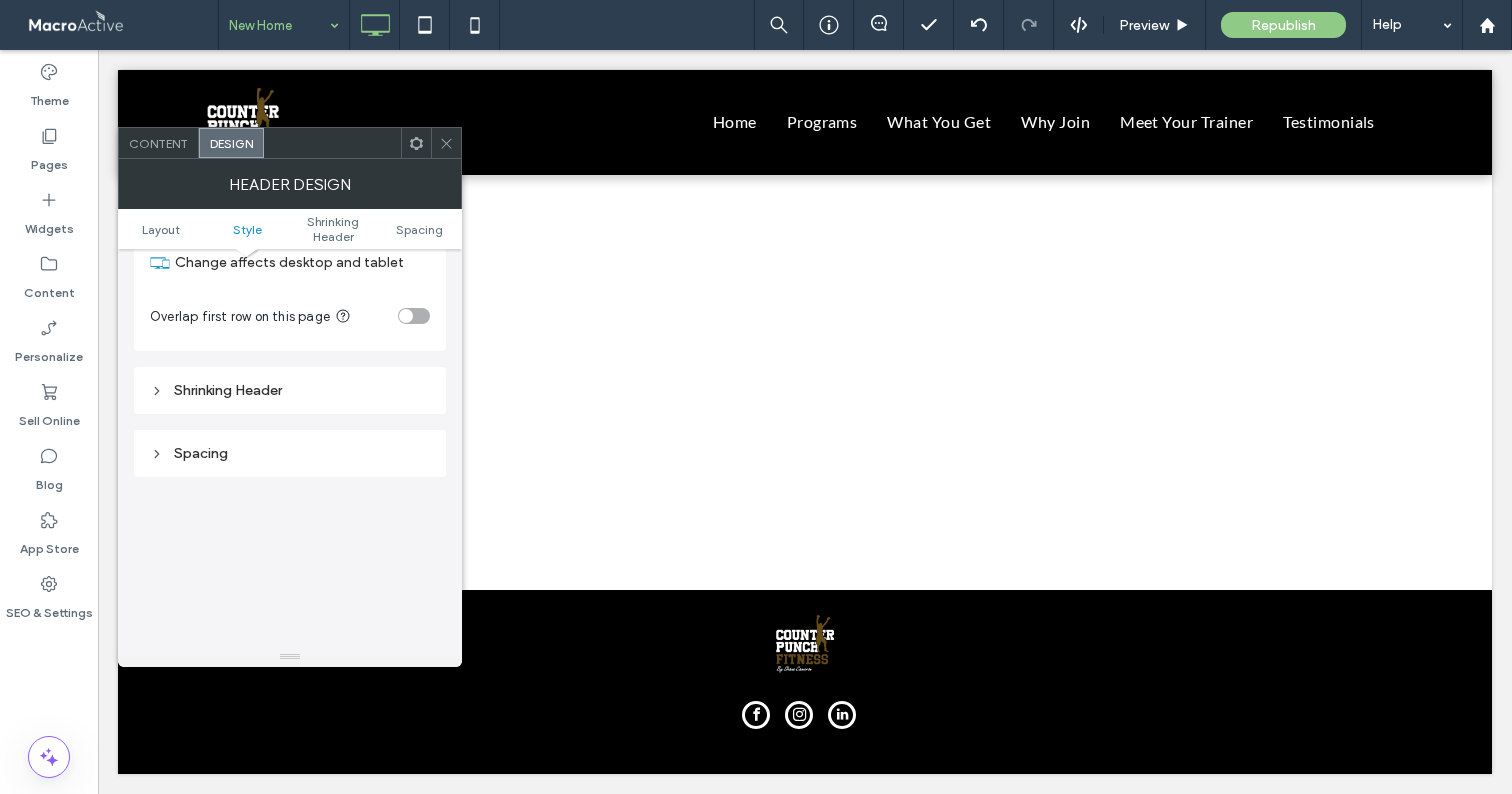 scroll, scrollTop: 518, scrollLeft: 0, axis: vertical 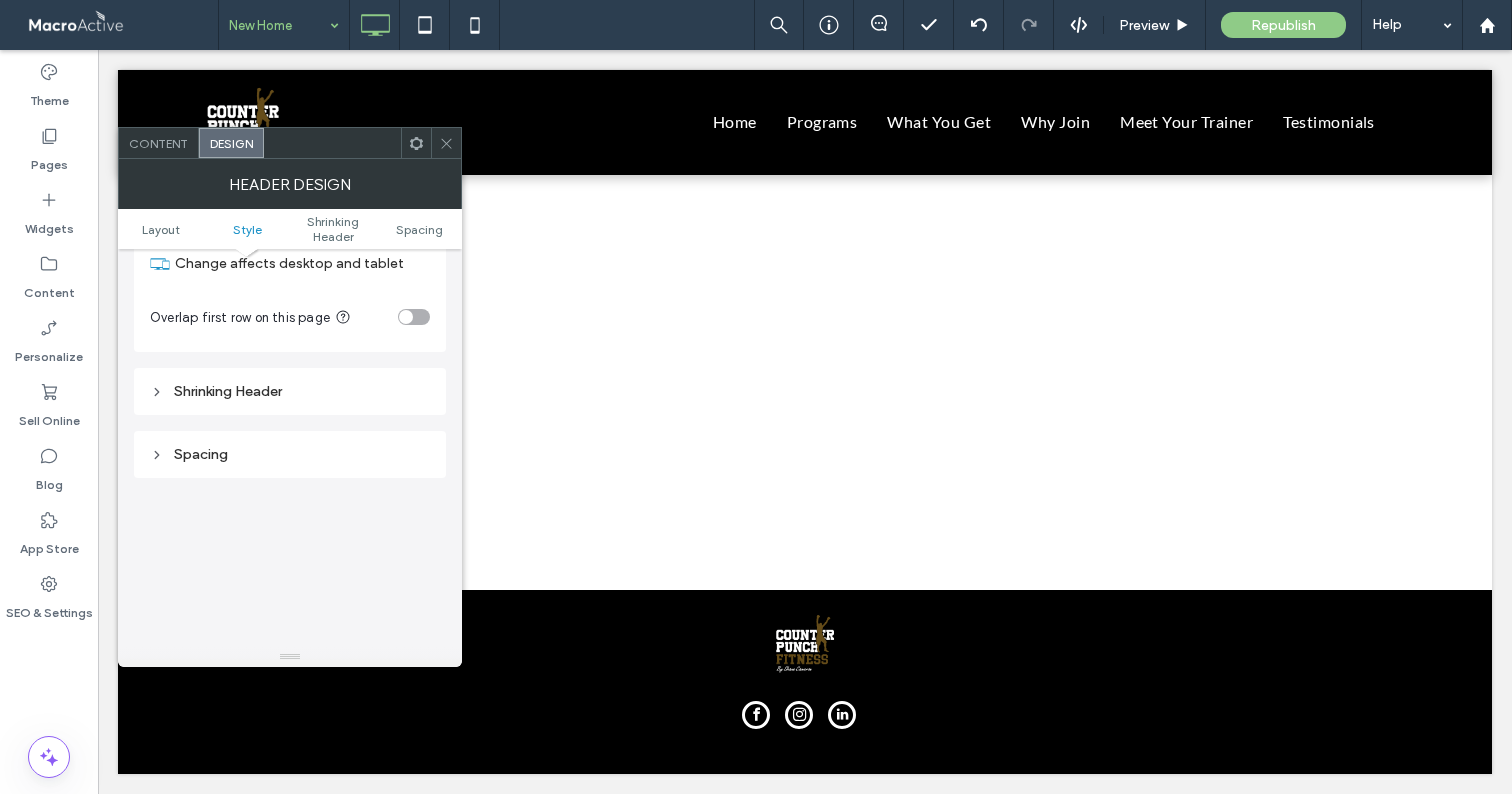 click on "Shrinking Header" at bounding box center (290, 391) 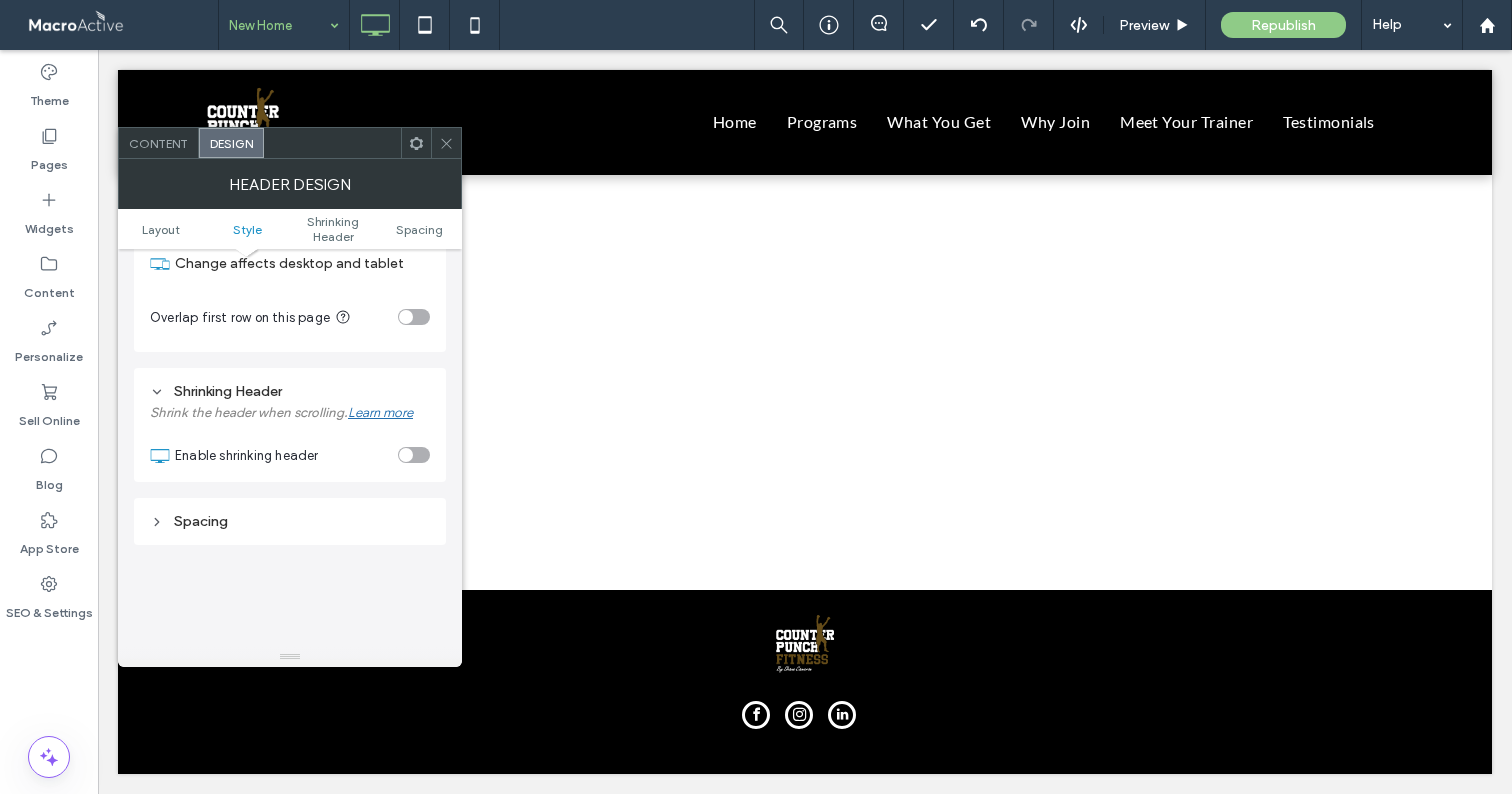 click on "Enable shrinking header" at bounding box center [302, 451] 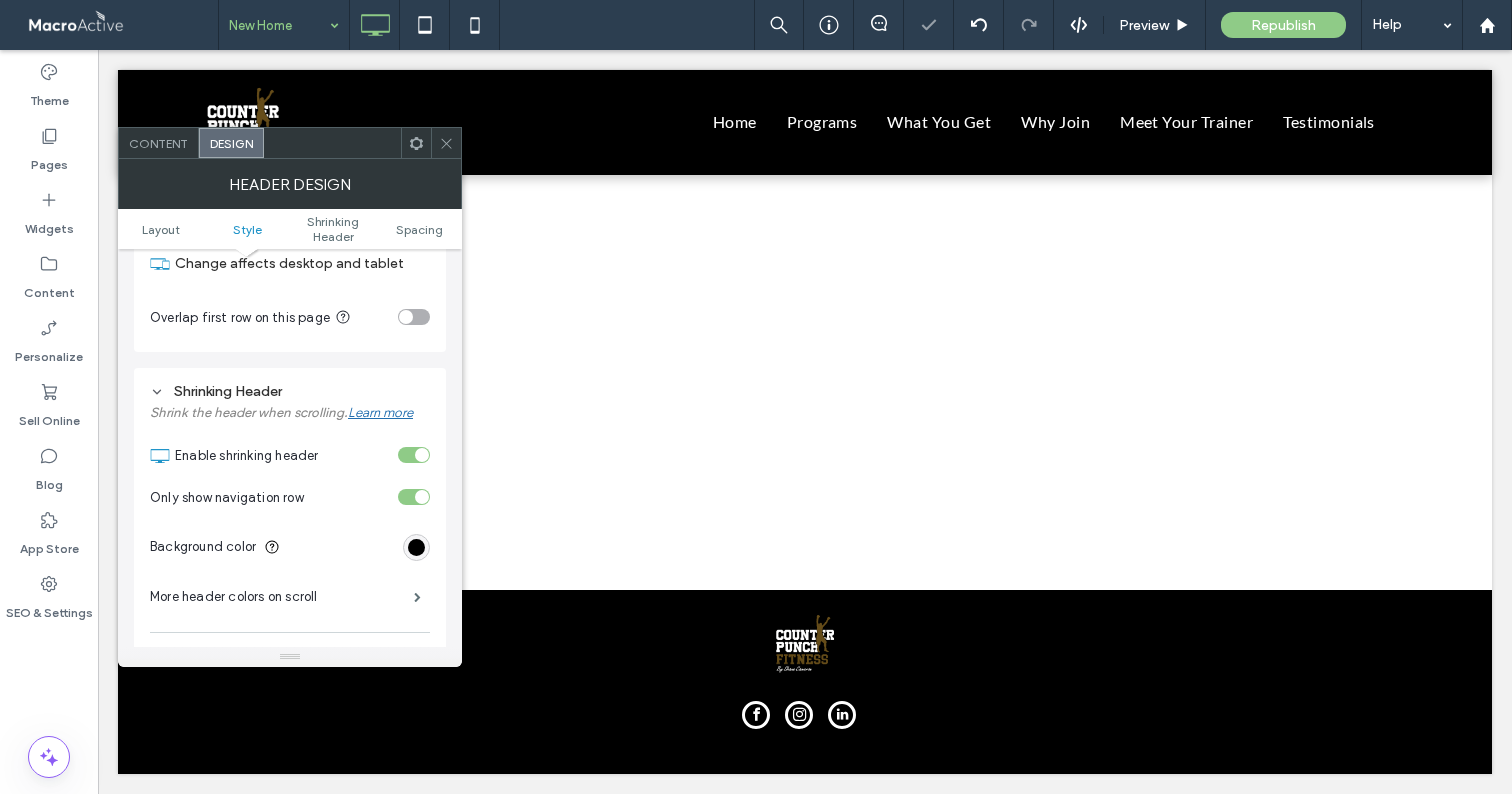 click at bounding box center [446, 143] 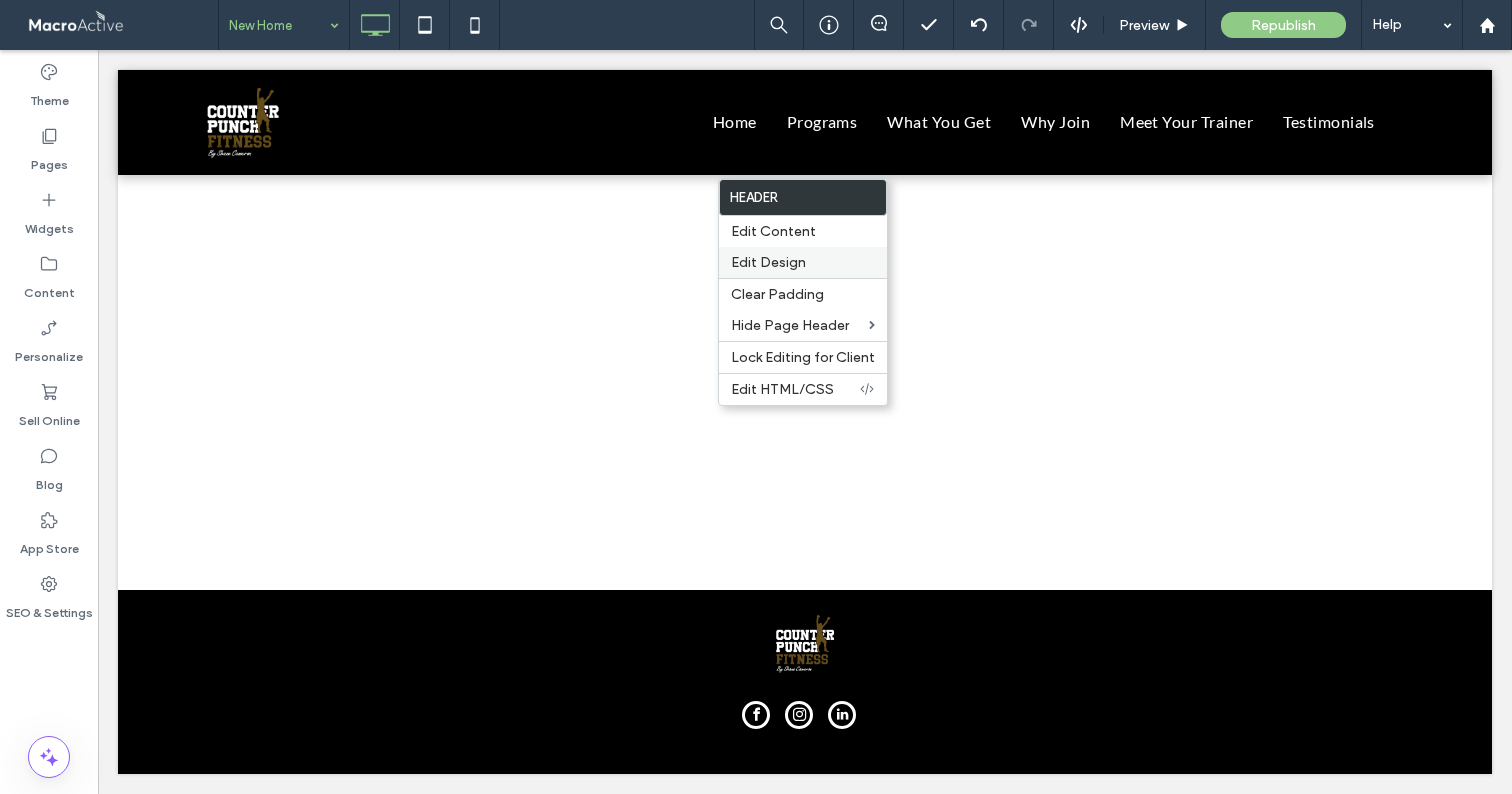click on "Edit Design" at bounding box center [803, 262] 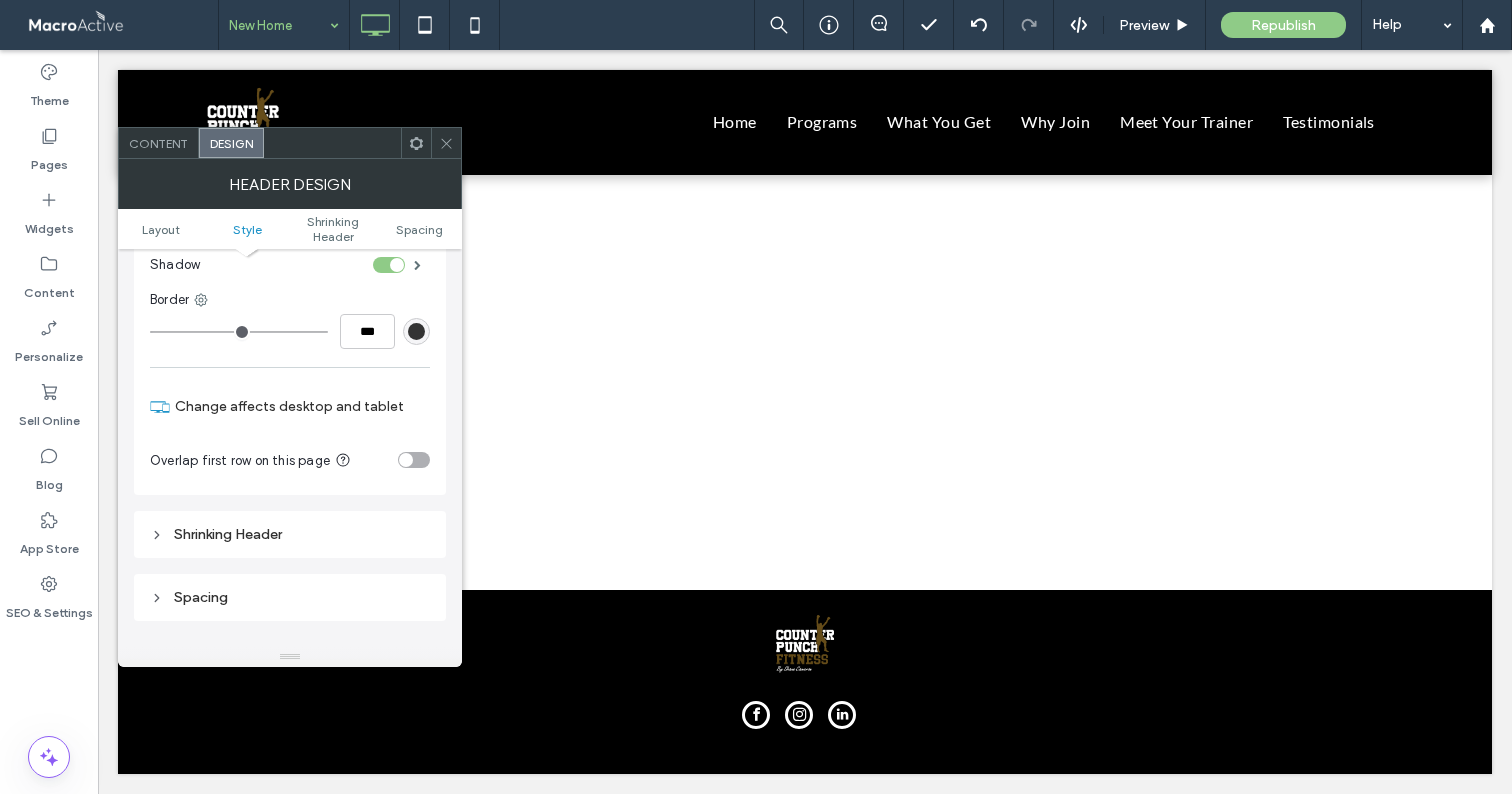 click on "Shrinking Header" at bounding box center (290, 534) 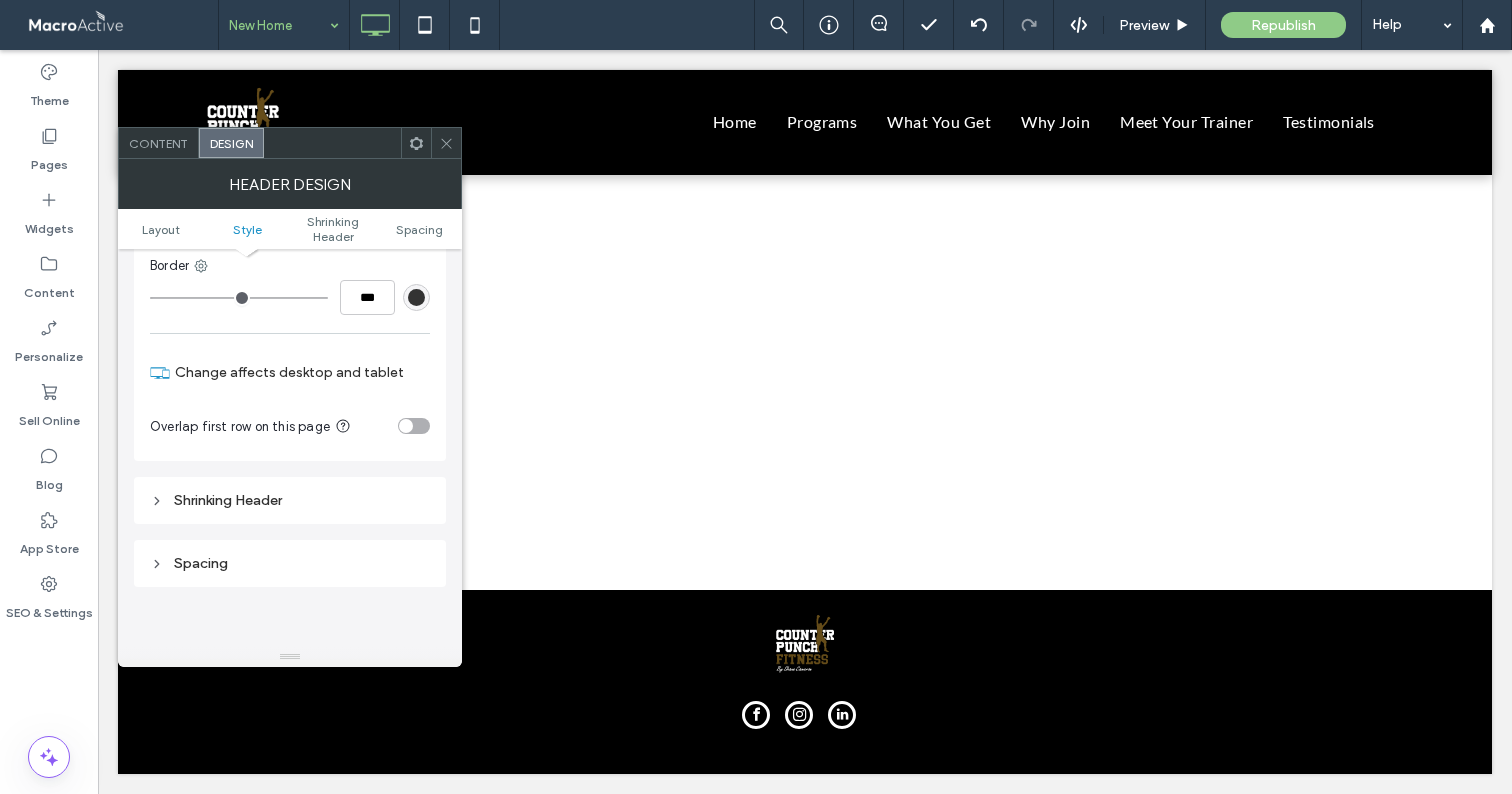 click on "Shrinking Header" at bounding box center [290, 500] 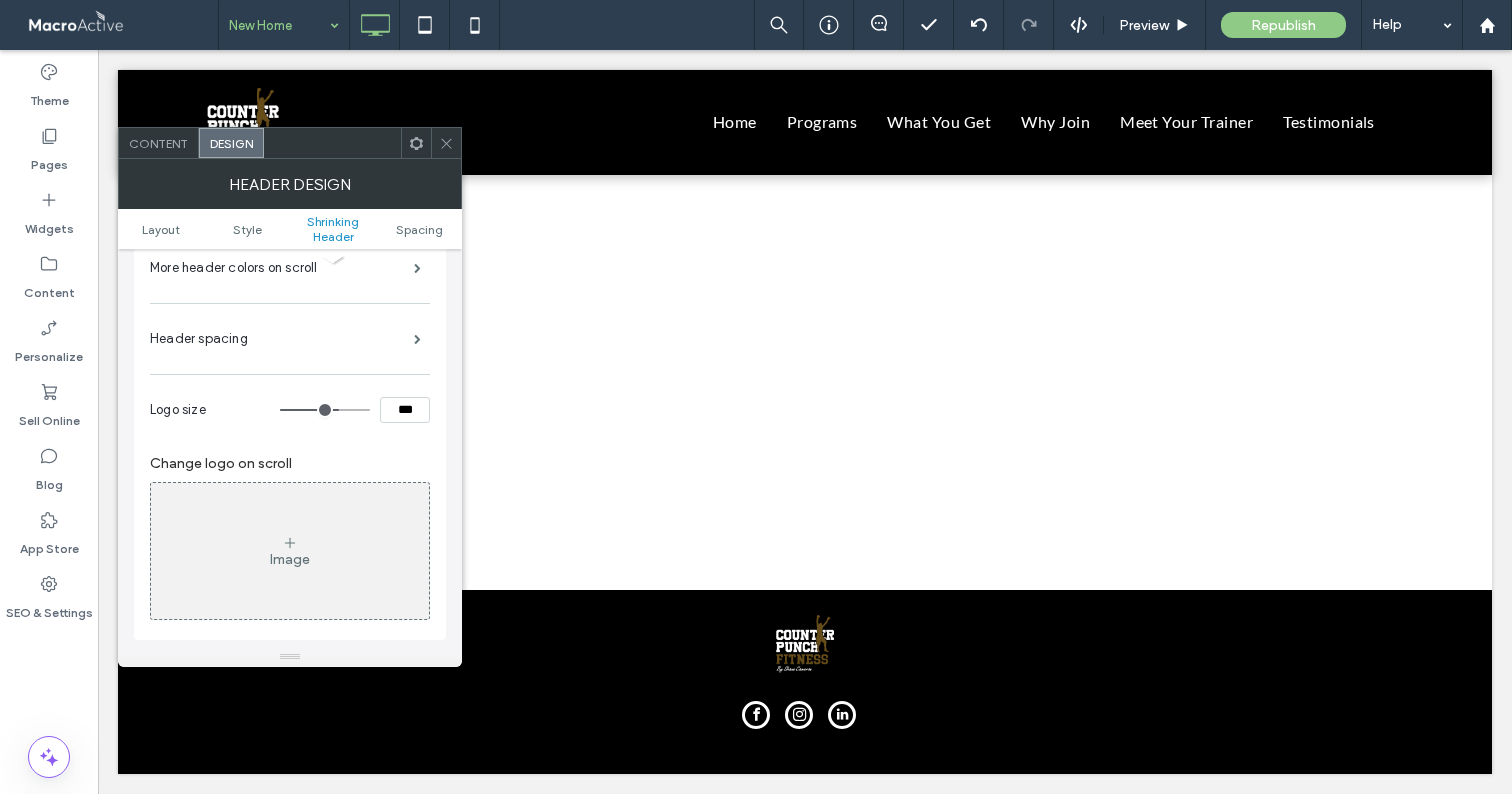 scroll, scrollTop: 858, scrollLeft: 0, axis: vertical 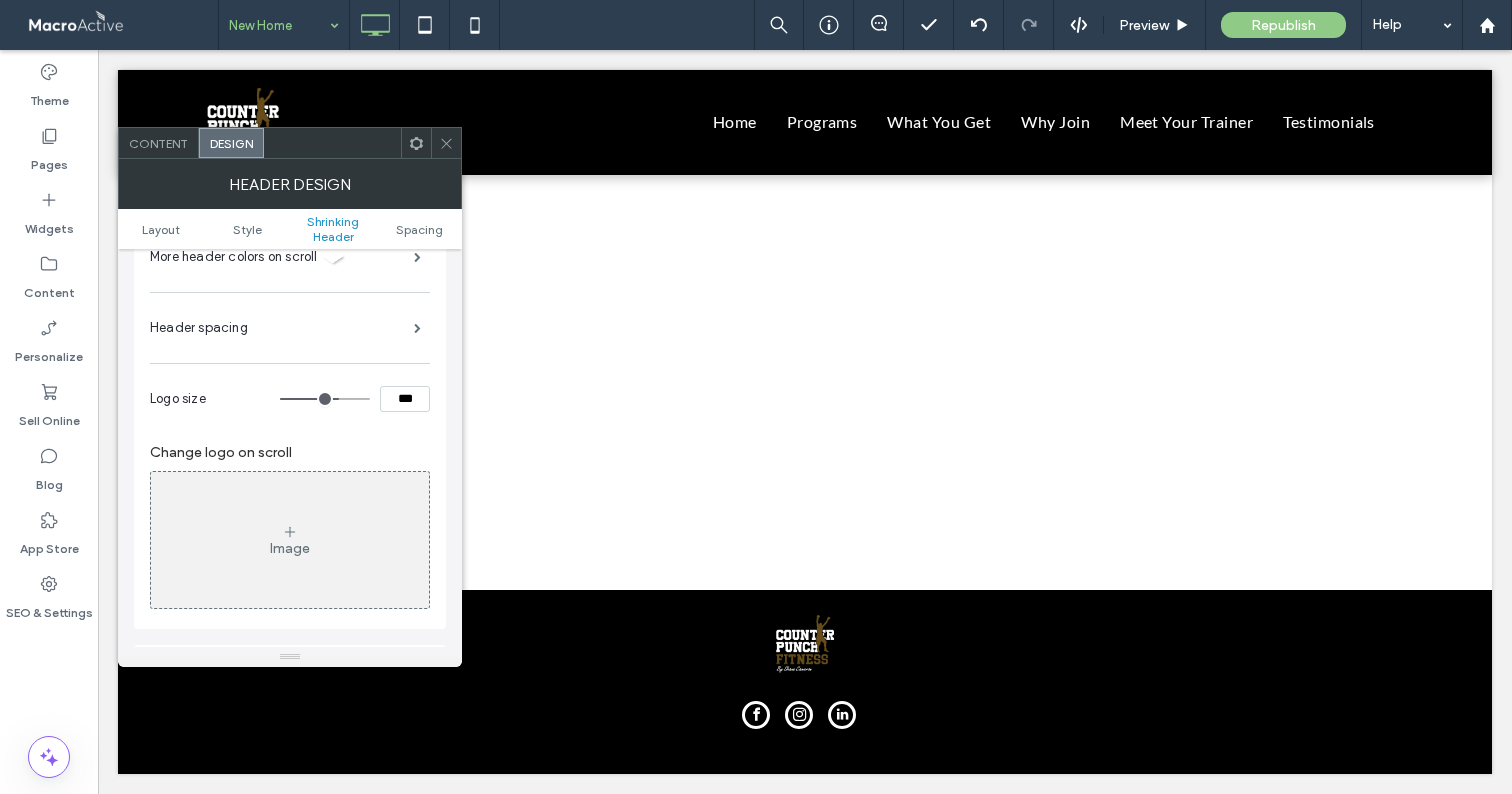 type on "**" 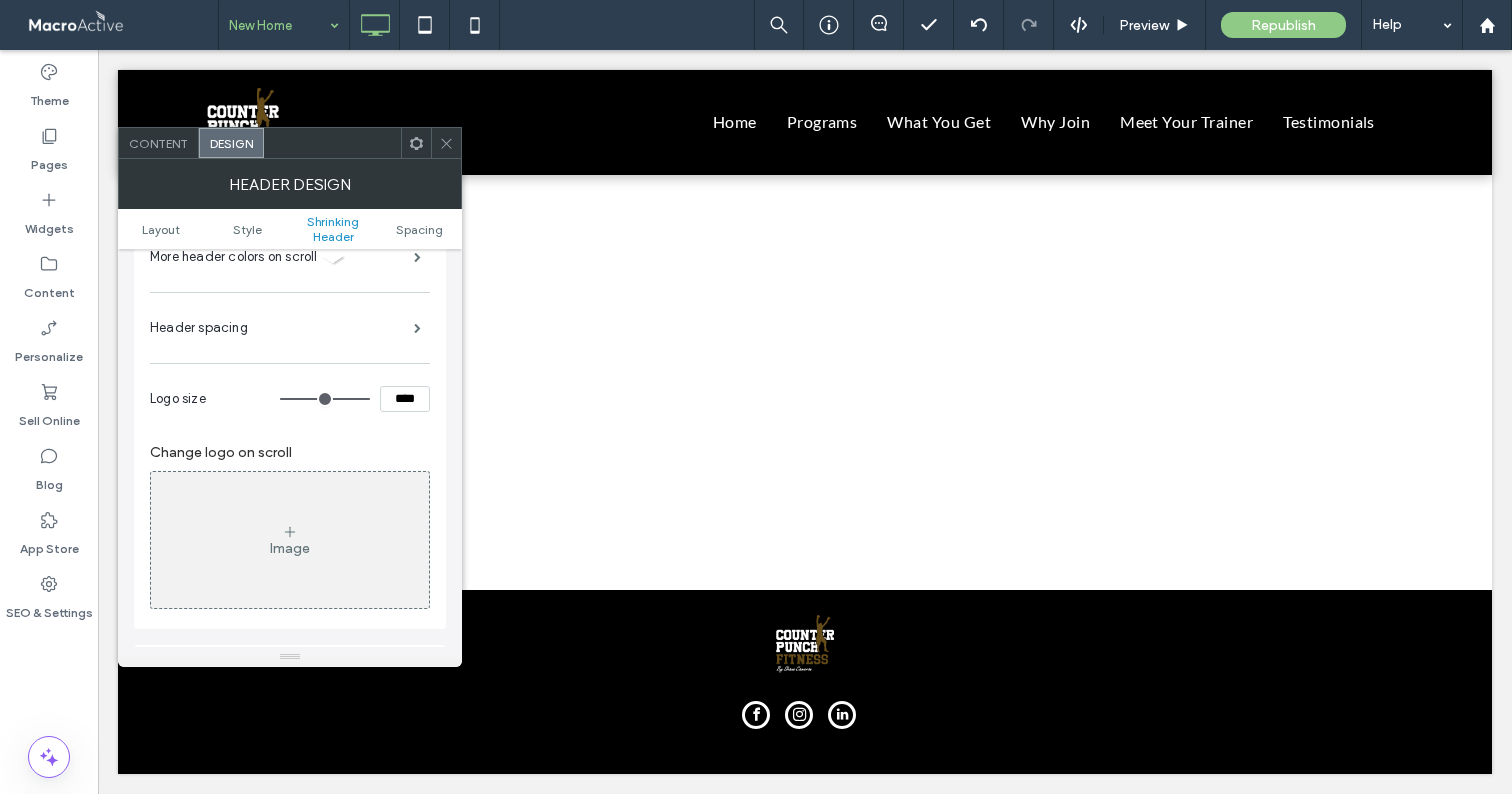drag, startPoint x: 337, startPoint y: 397, endPoint x: 398, endPoint y: 398, distance: 61.008198 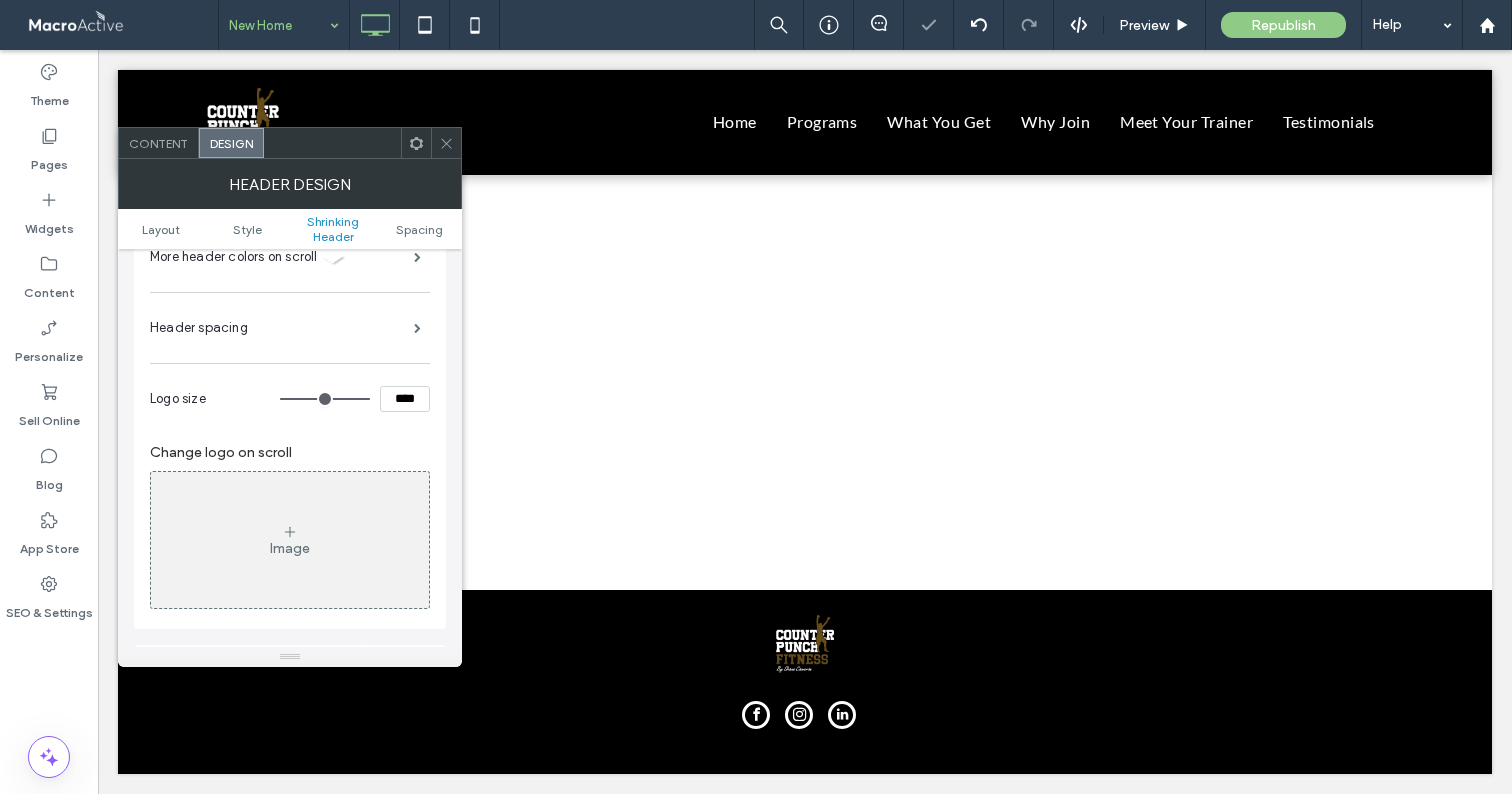 click 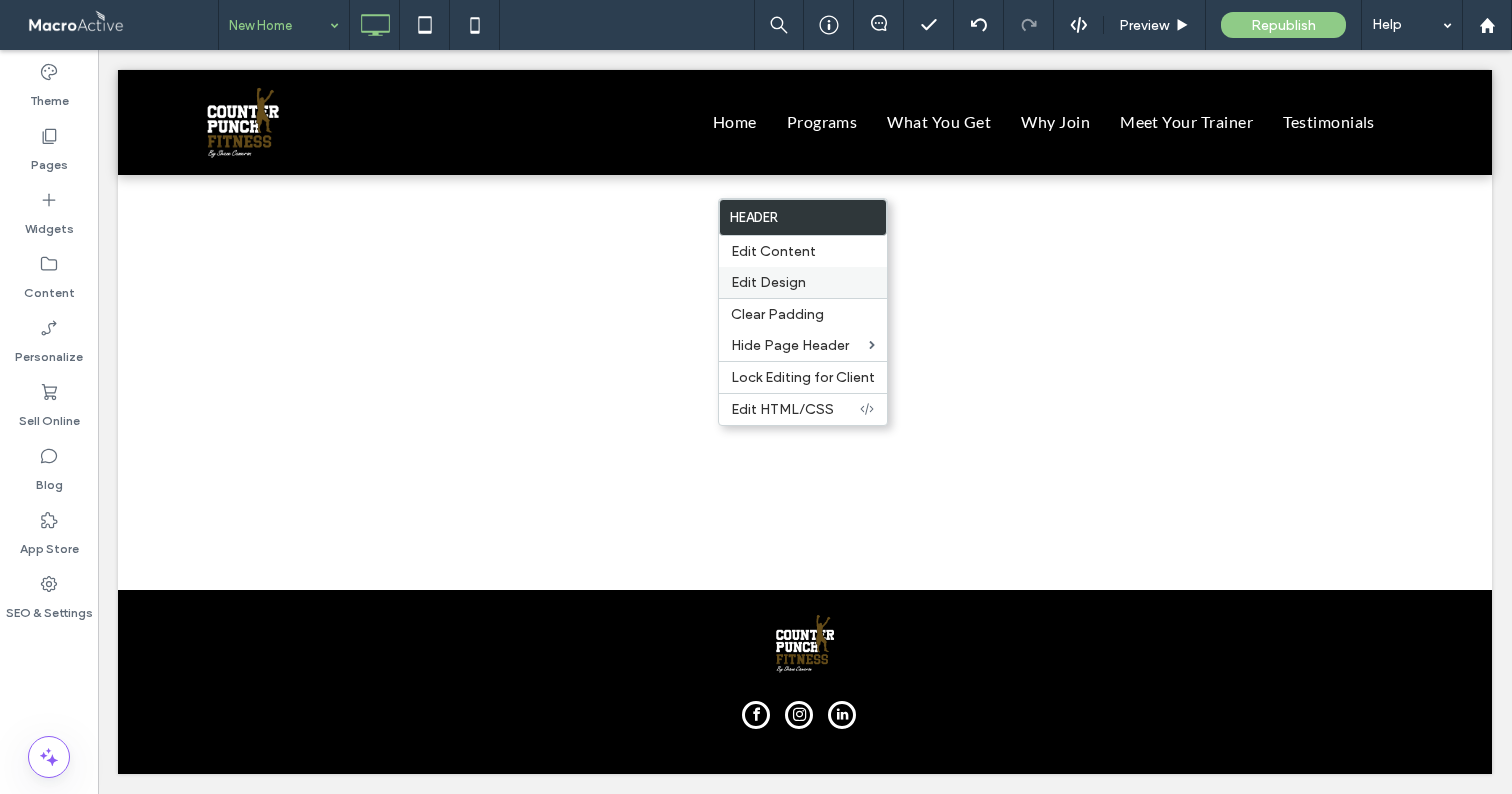 click on "Edit Design" at bounding box center [803, 282] 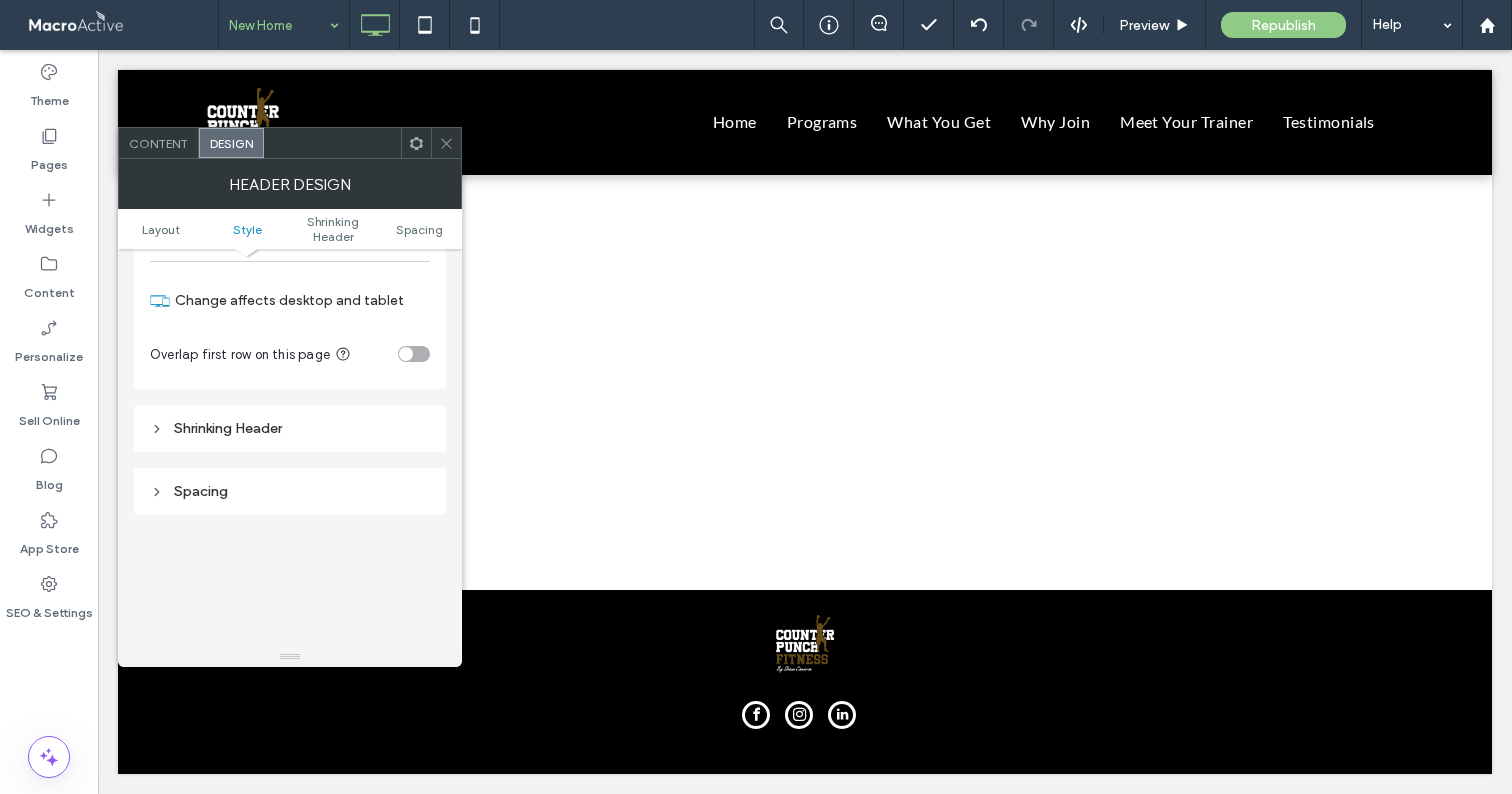 scroll, scrollTop: 503, scrollLeft: 0, axis: vertical 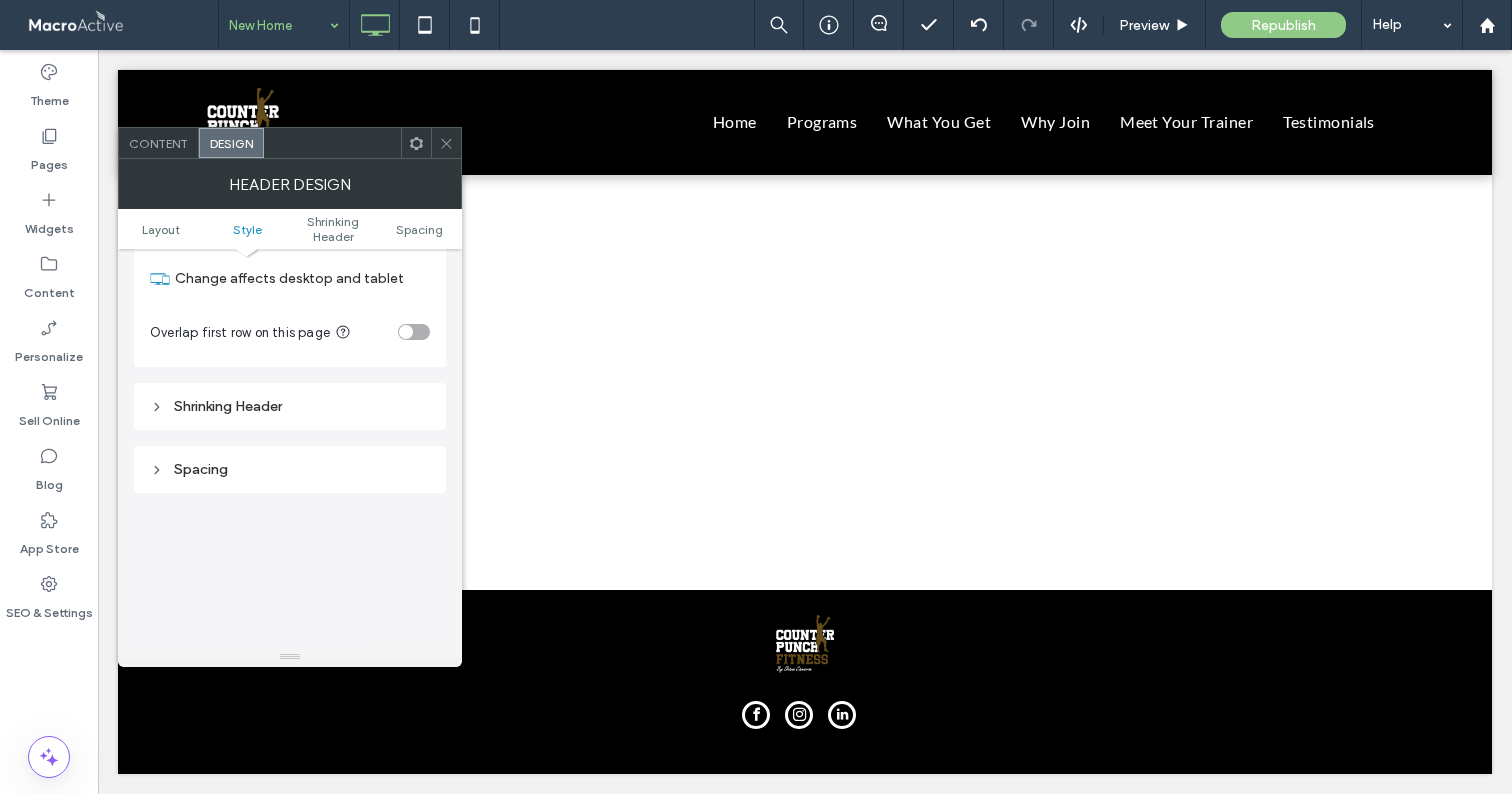 click on "Shrinking Header" at bounding box center (290, 406) 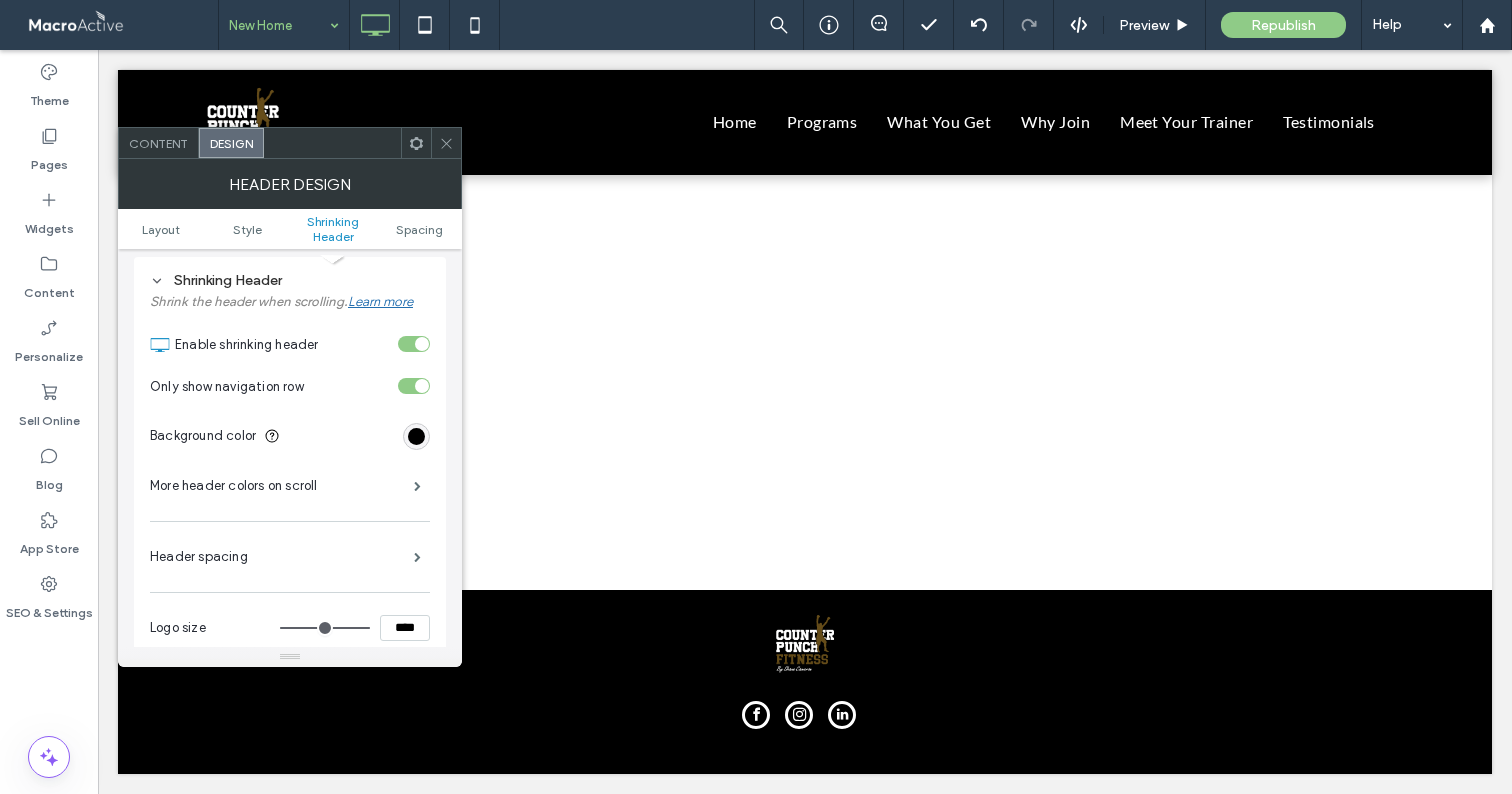 scroll, scrollTop: 628, scrollLeft: 0, axis: vertical 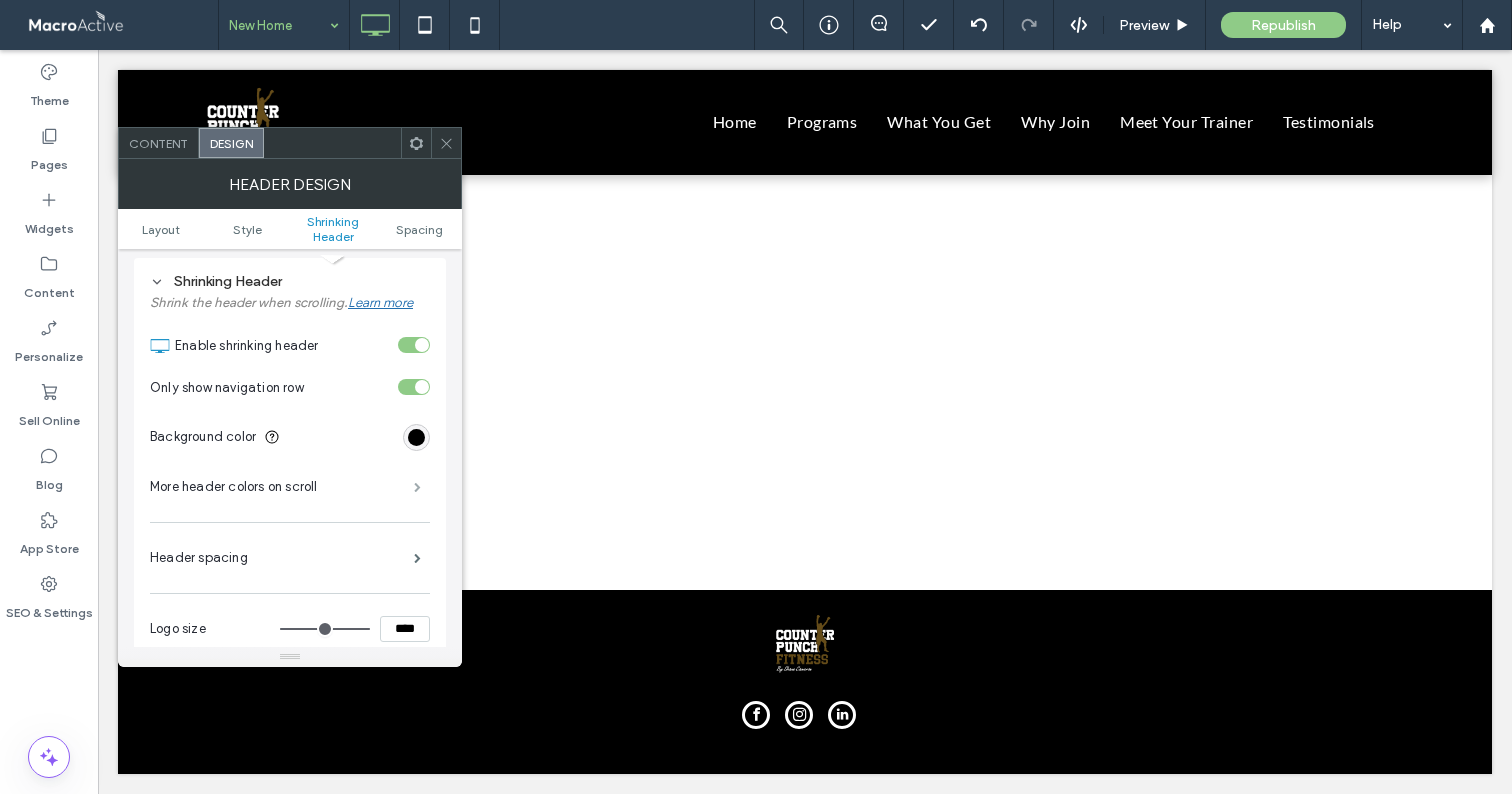 click at bounding box center (417, 487) 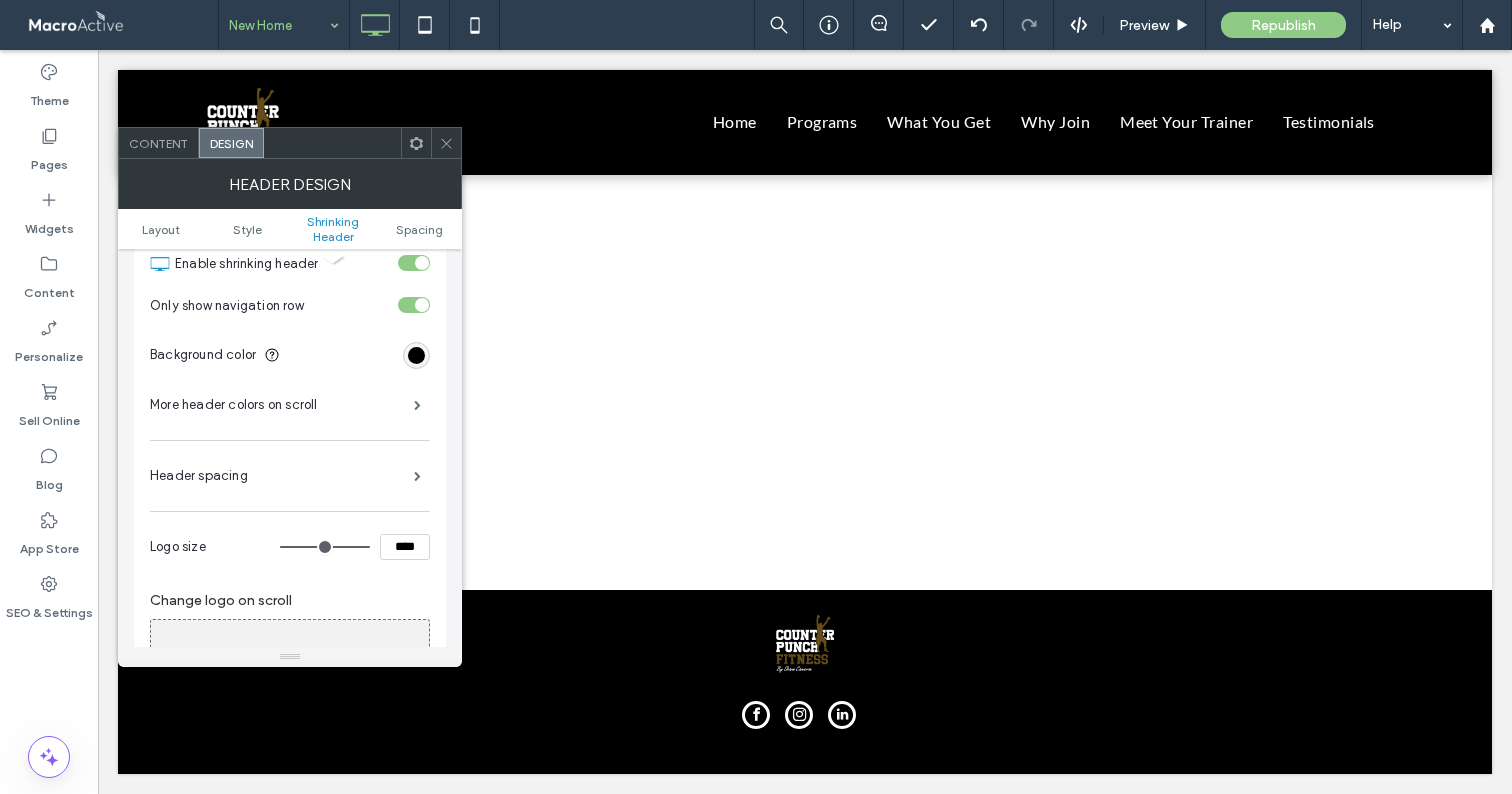 scroll, scrollTop: 728, scrollLeft: 0, axis: vertical 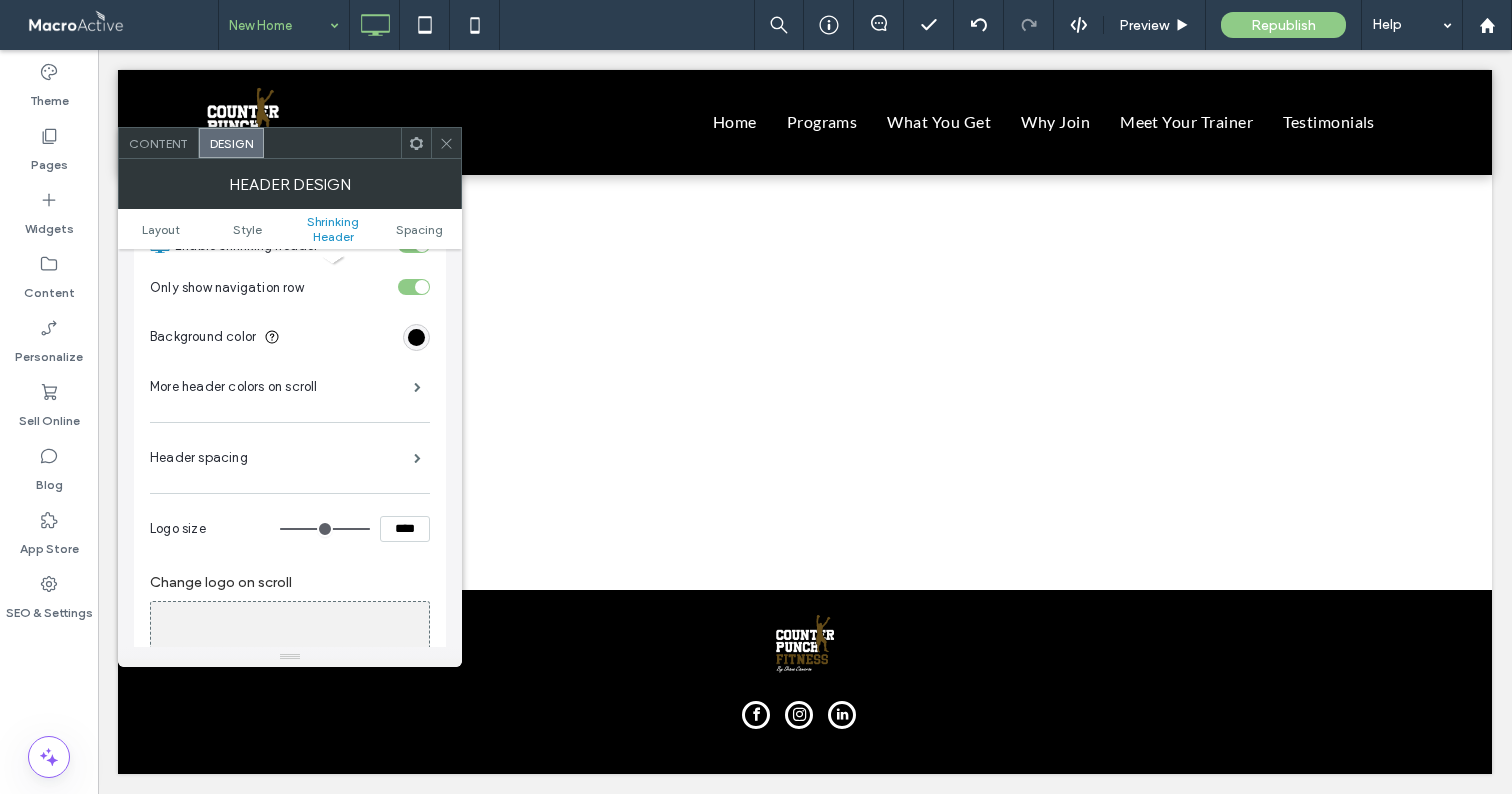 click on "Header spacing" at bounding box center (290, 458) 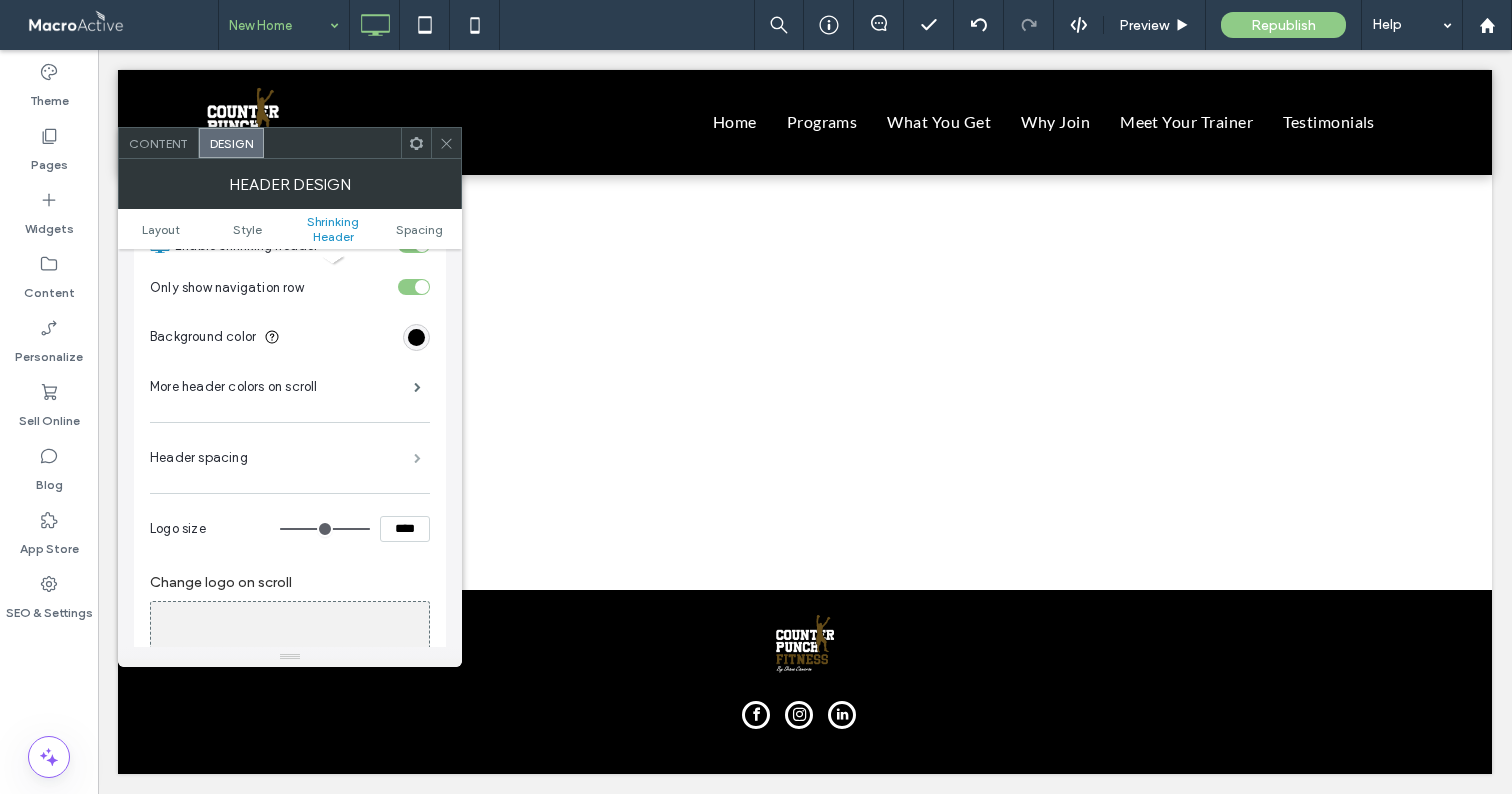 click at bounding box center (417, 458) 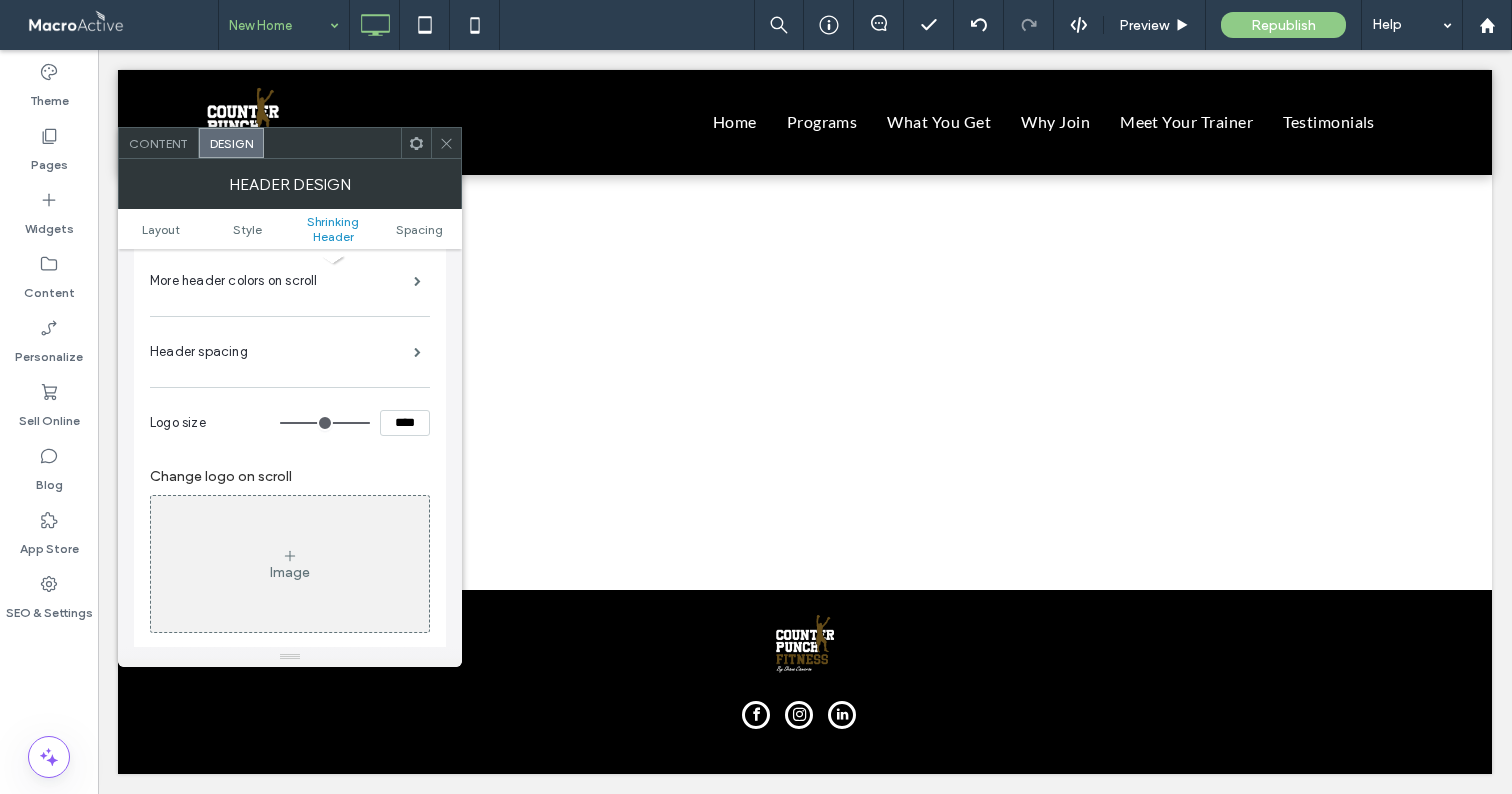 scroll, scrollTop: 832, scrollLeft: 0, axis: vertical 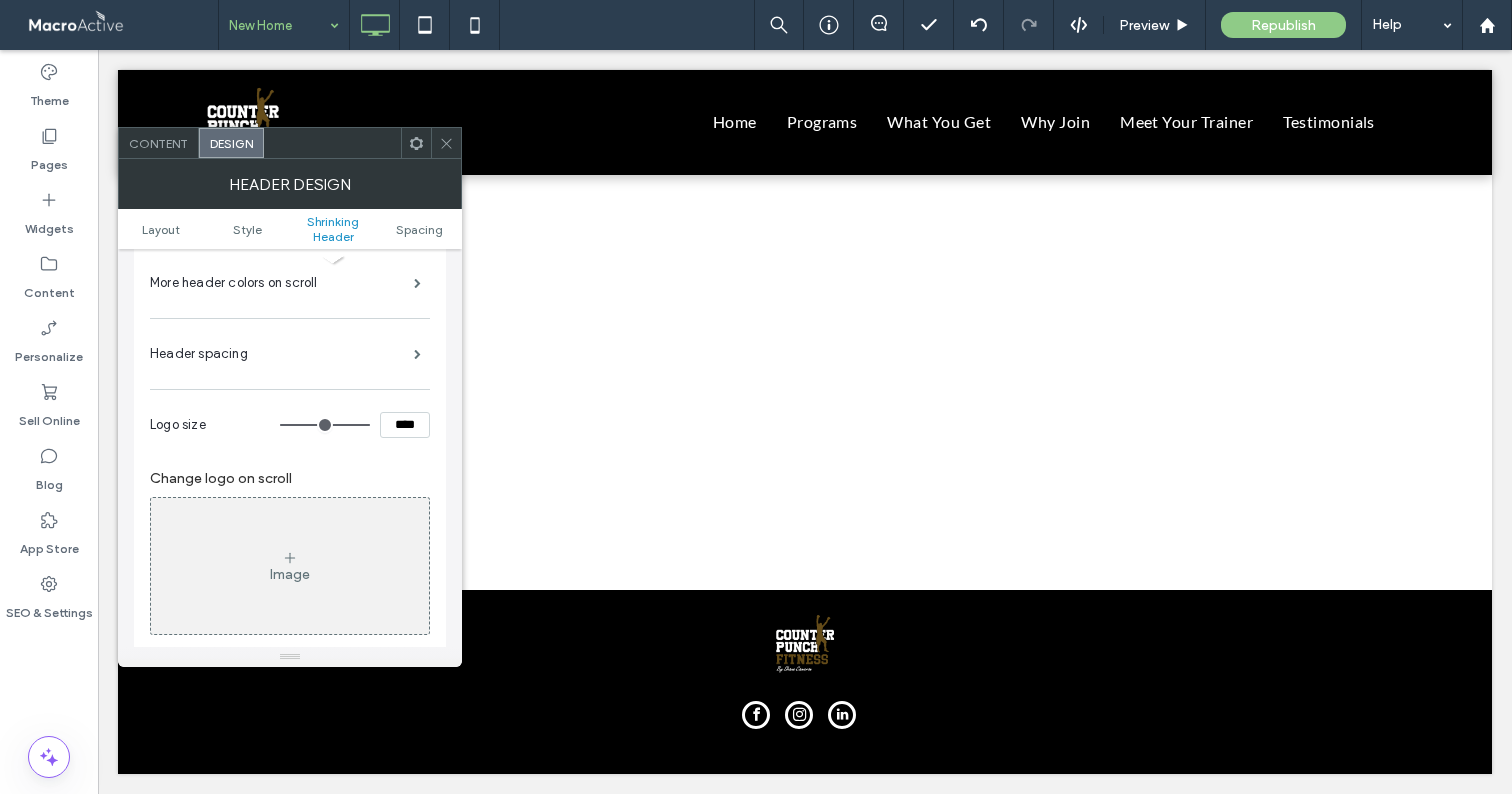 type on "**" 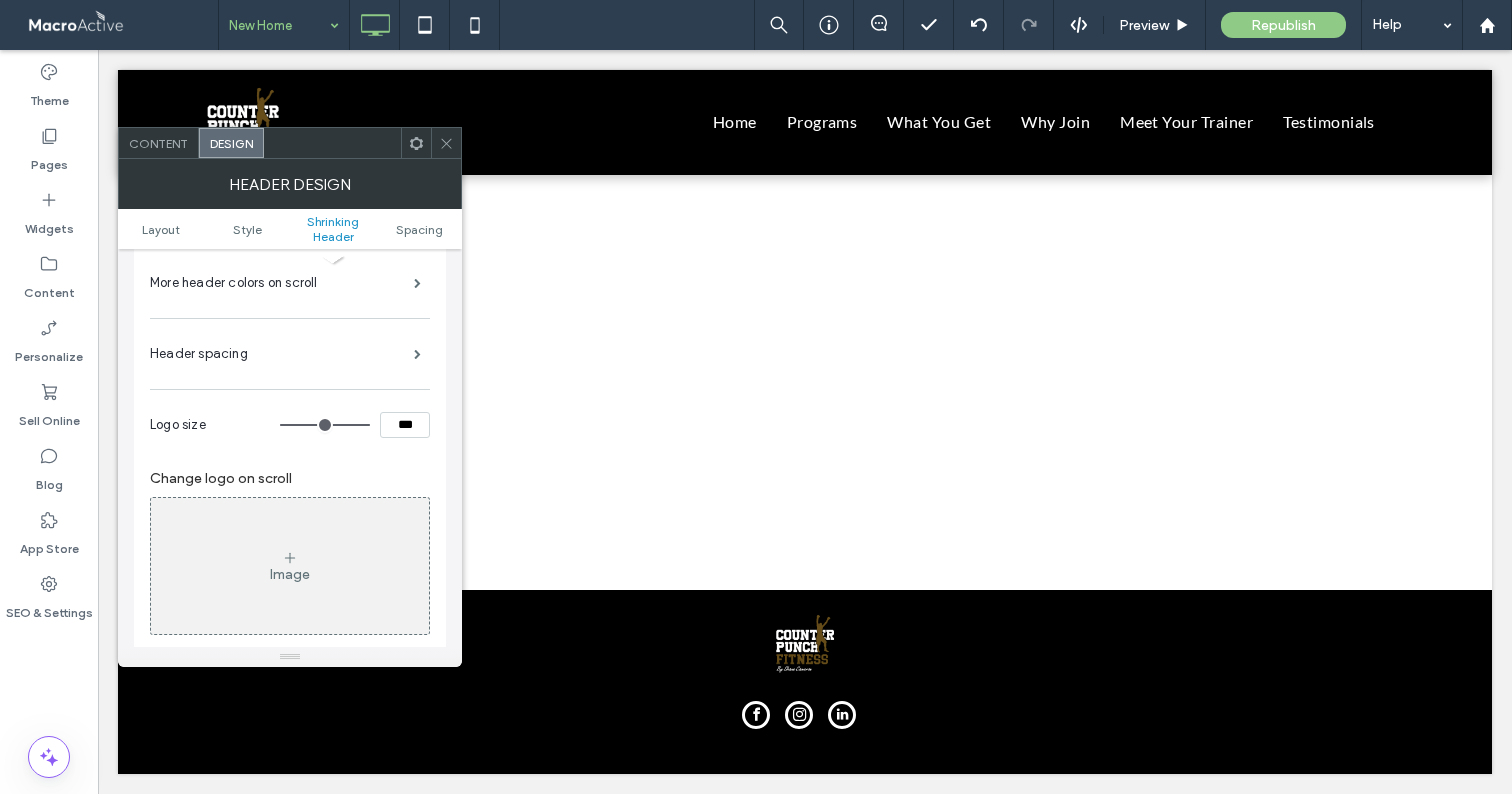 type on "**" 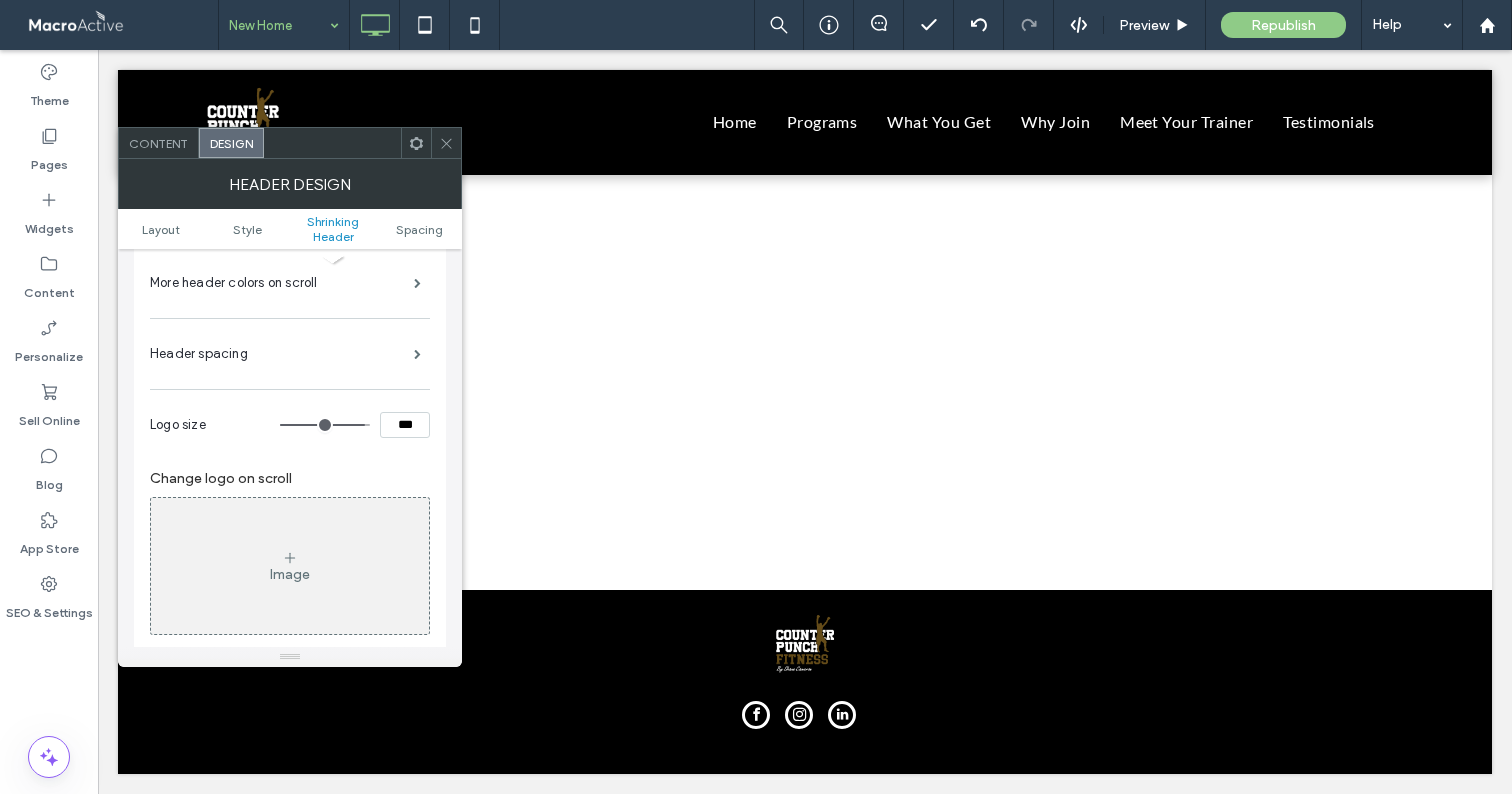 type on "**" 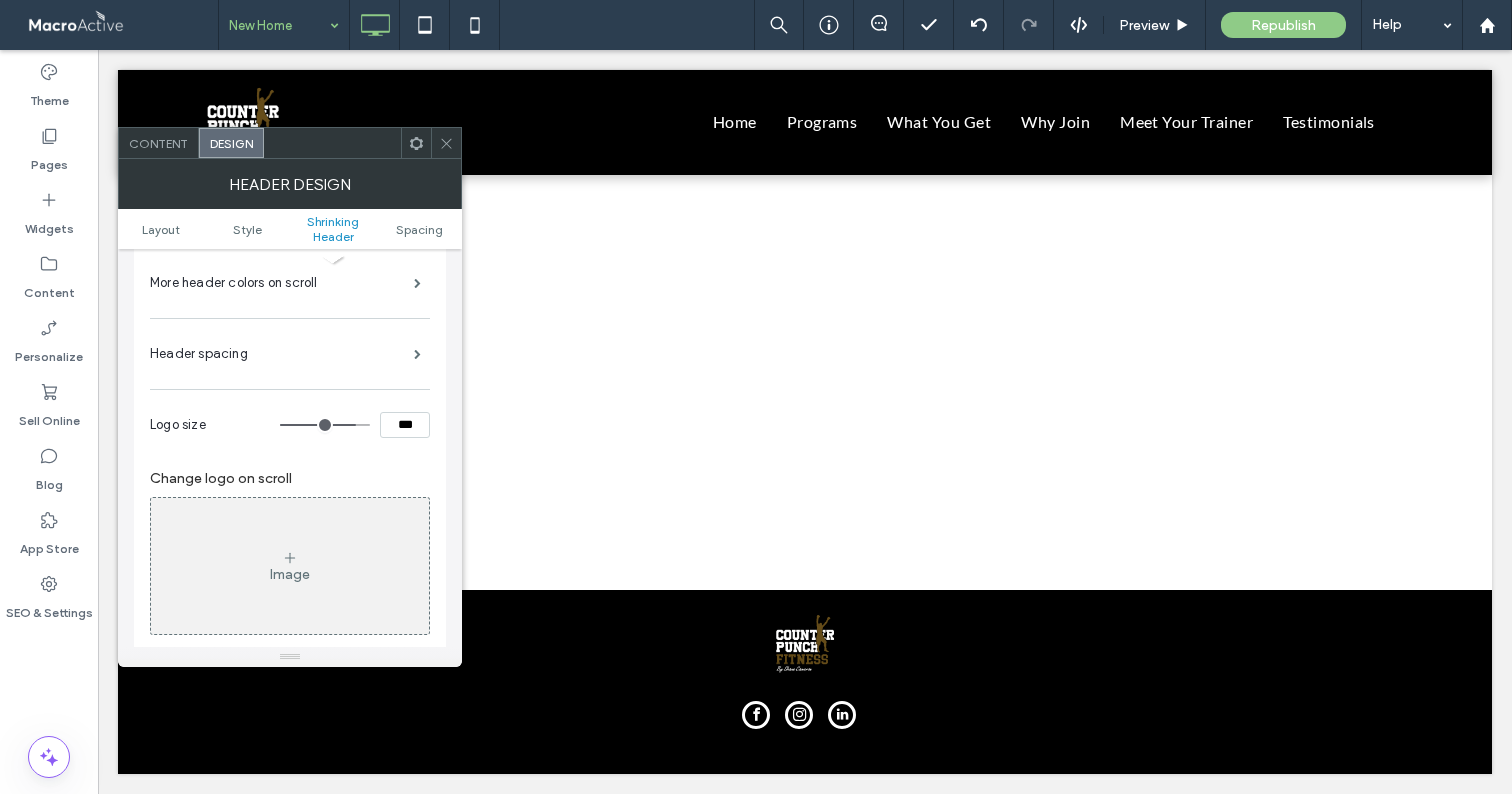 type on "**" 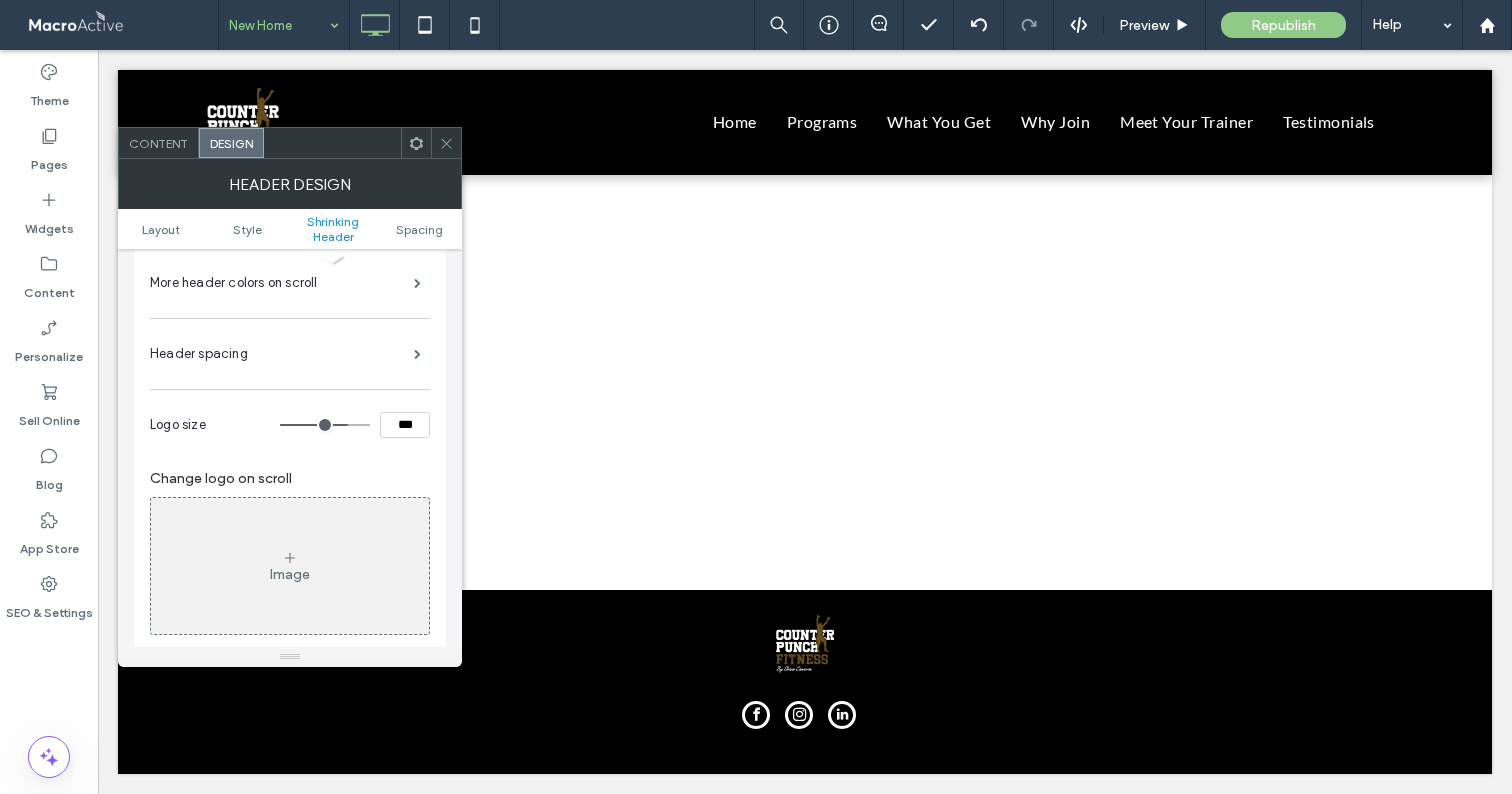 type on "**" 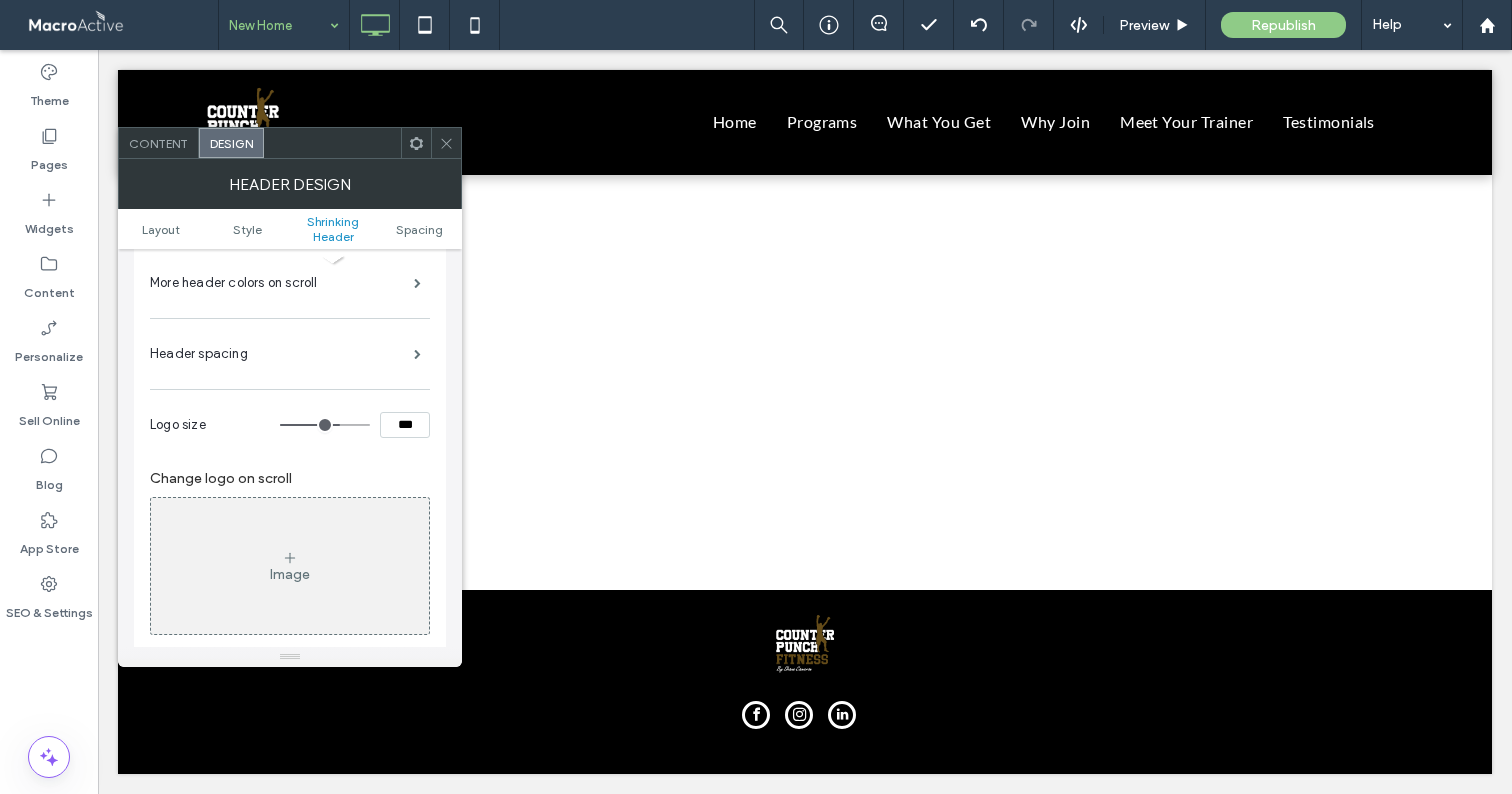 type on "**" 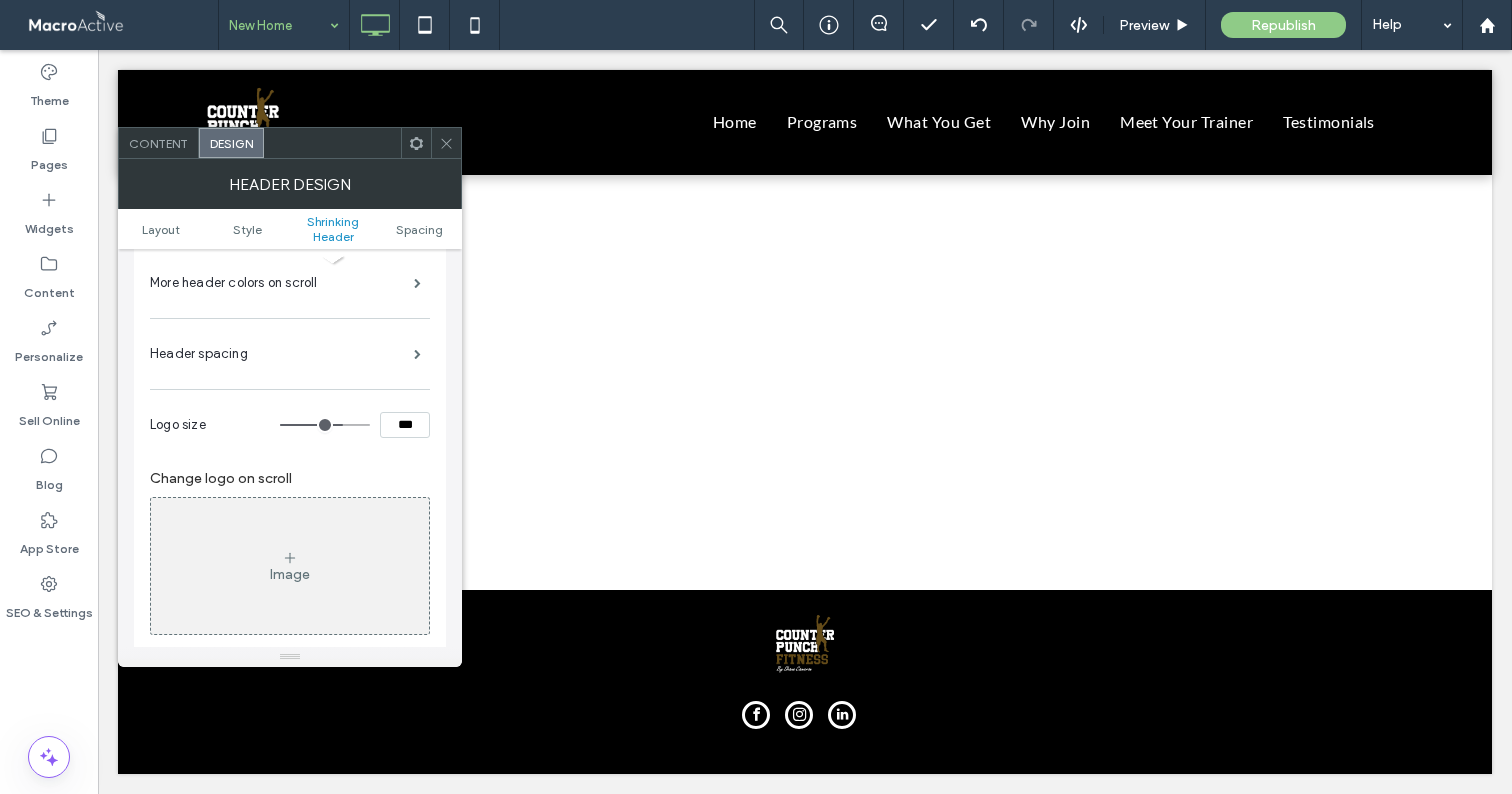 type on "**" 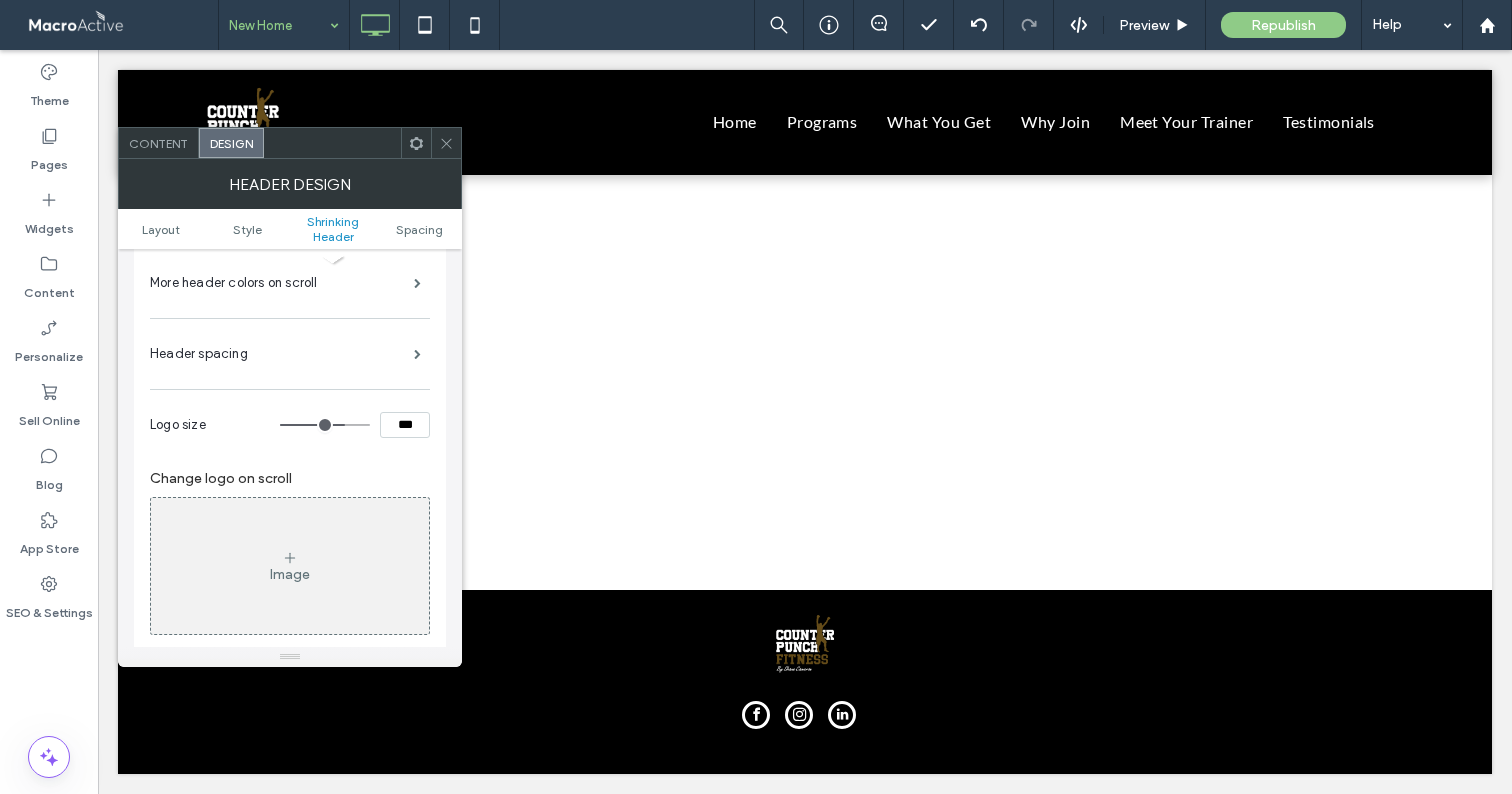 type on "**" 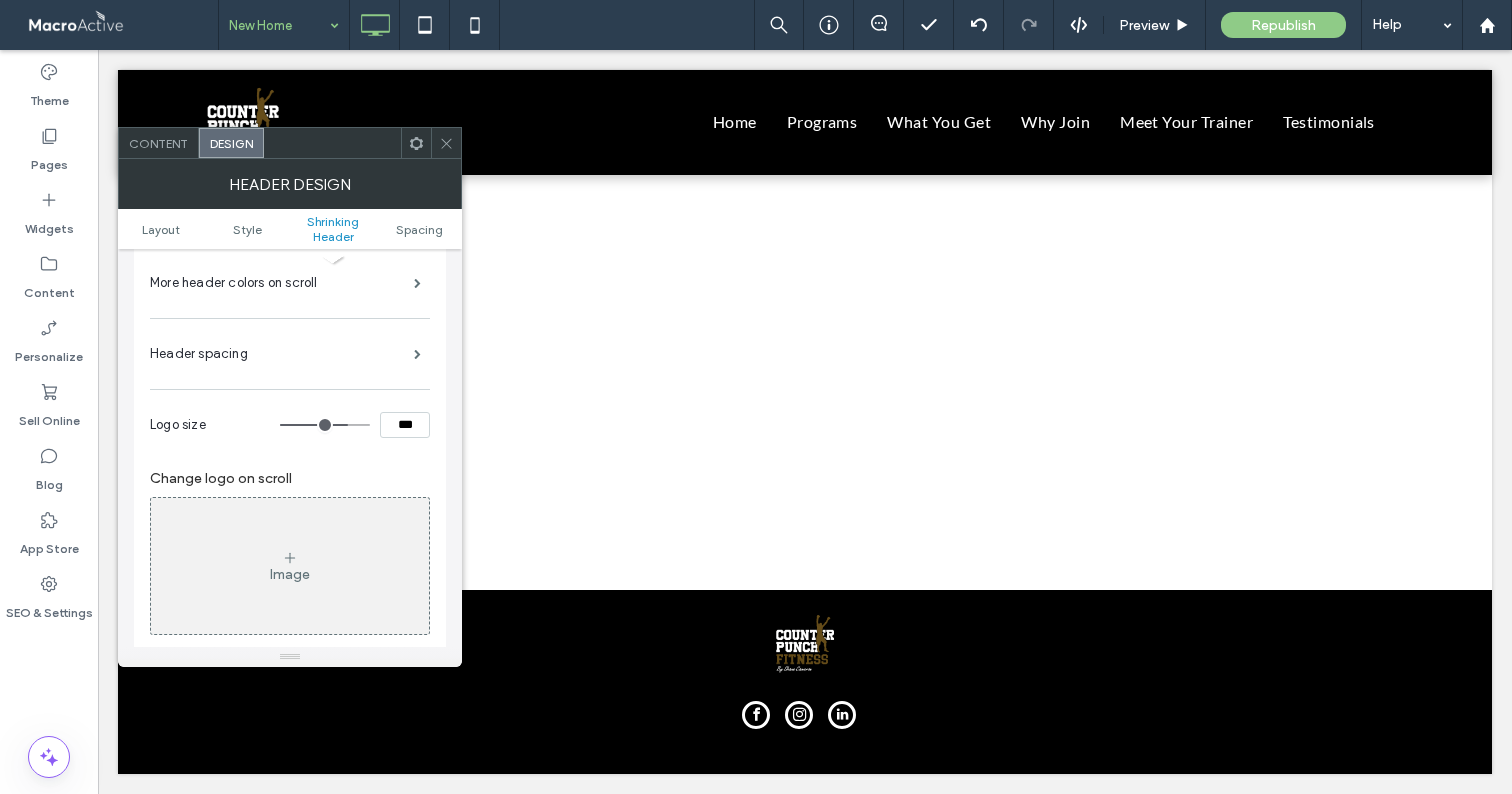 type on "**" 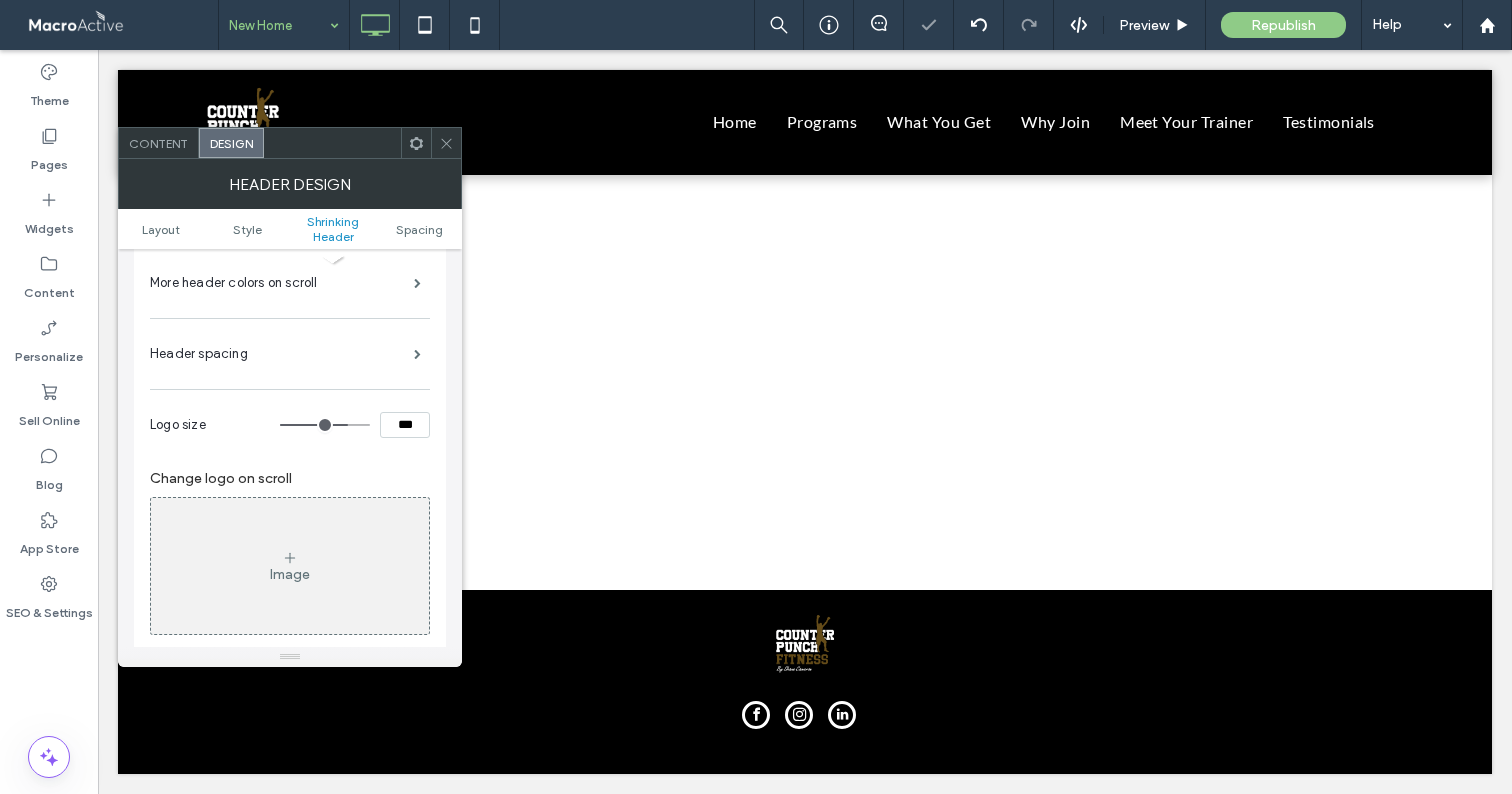 click at bounding box center [446, 143] 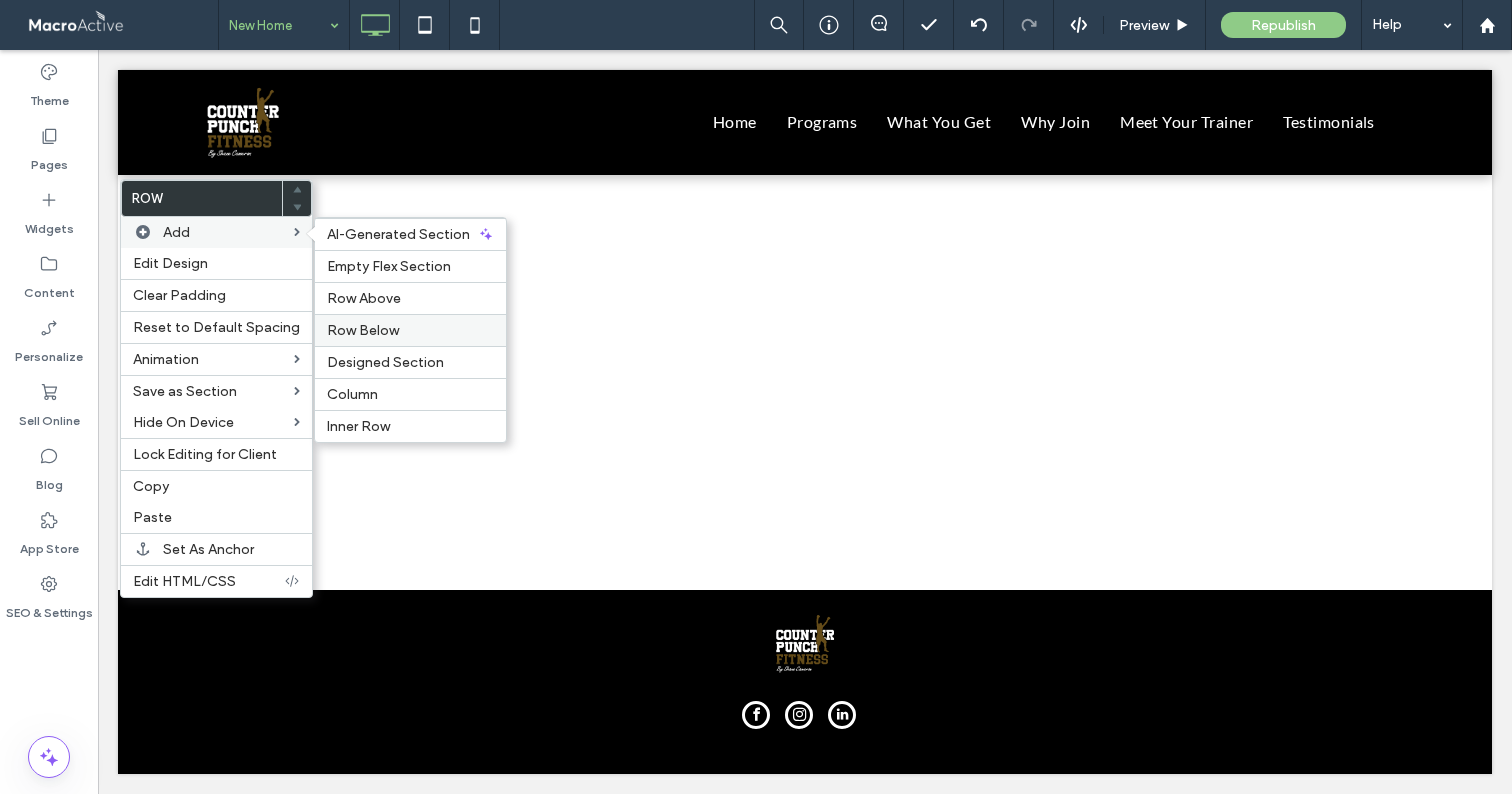click on "Row Below" at bounding box center (363, 330) 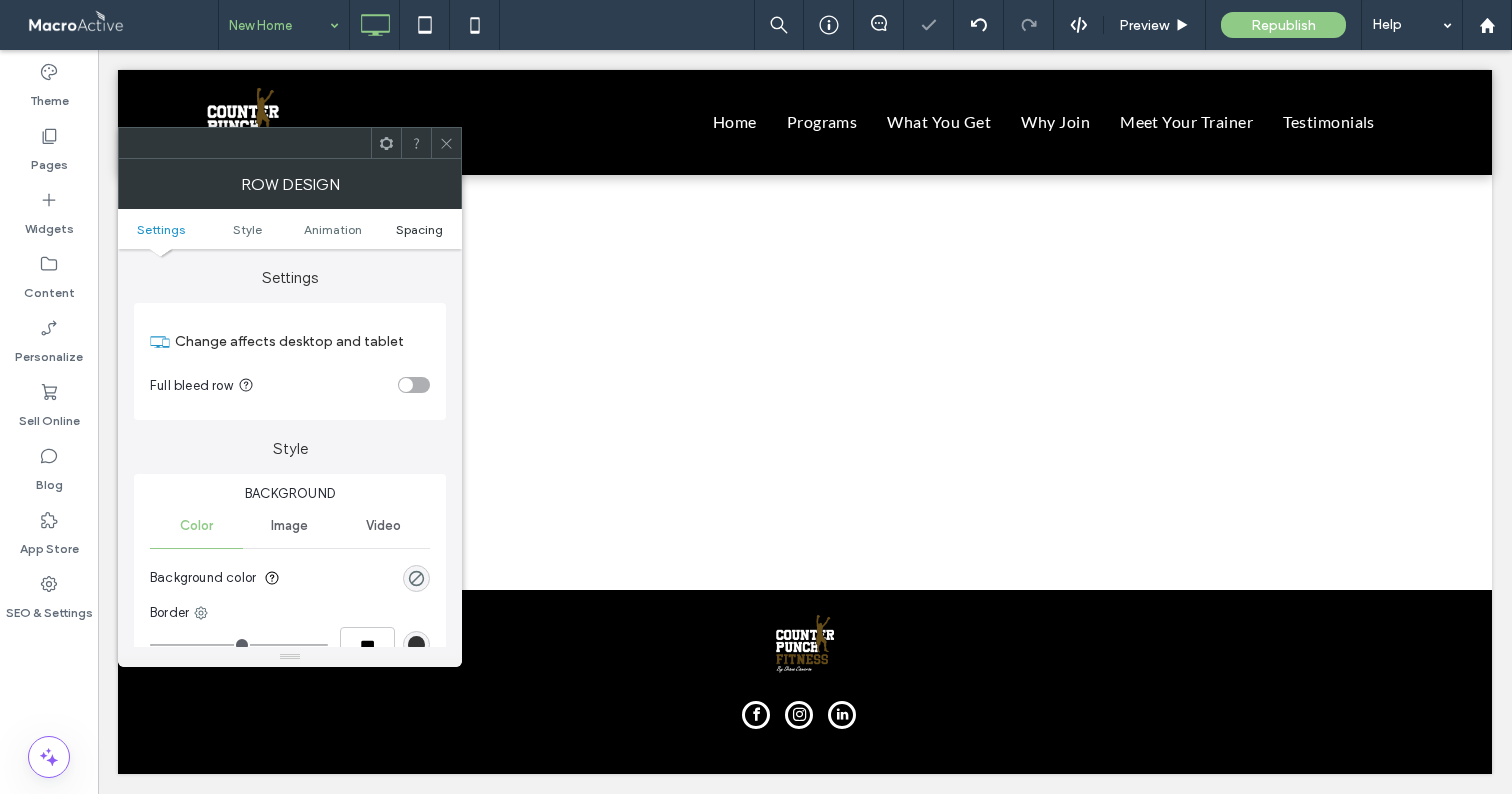 click on "Spacing" at bounding box center [419, 229] 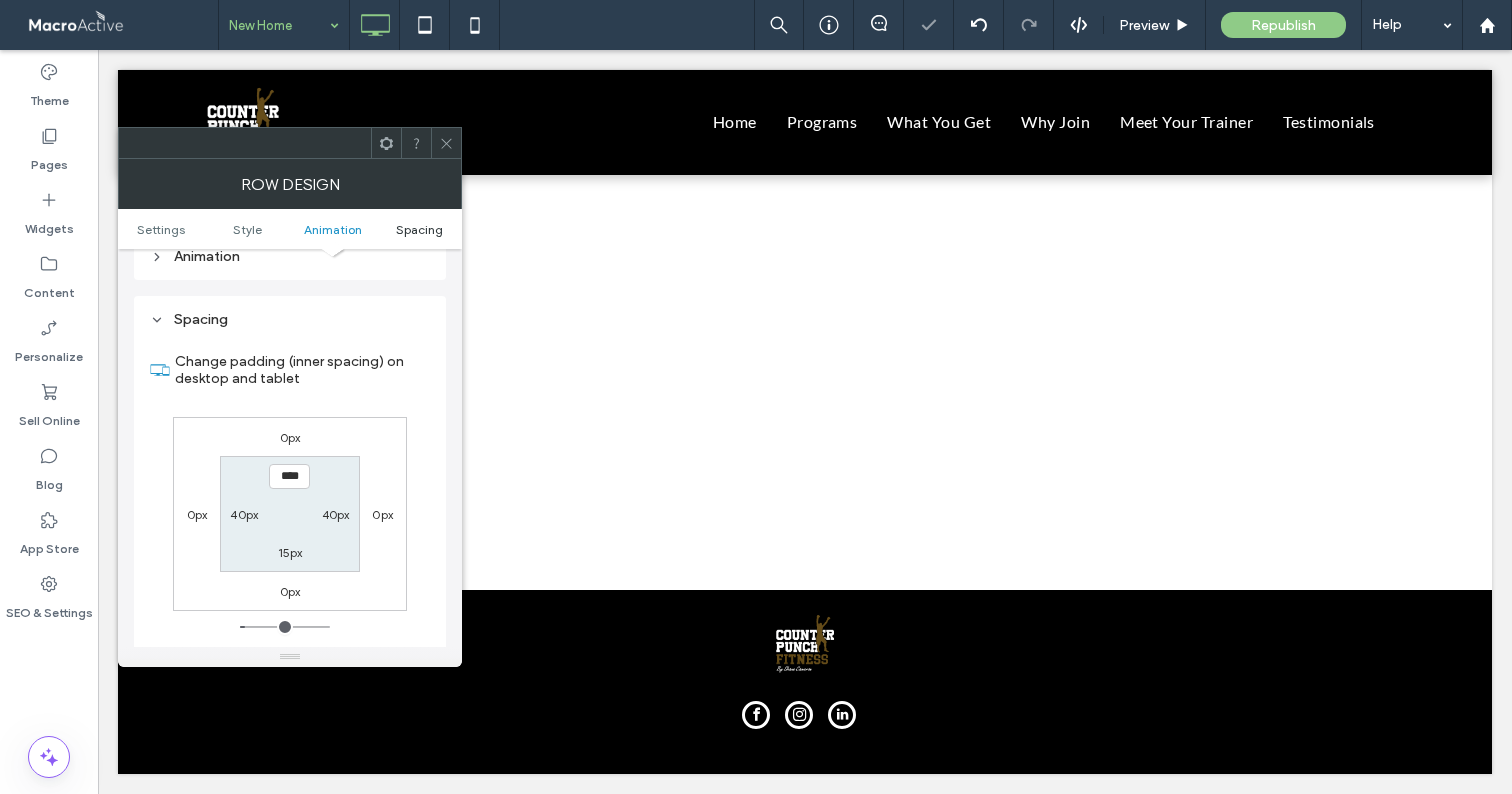 scroll, scrollTop: 566, scrollLeft: 0, axis: vertical 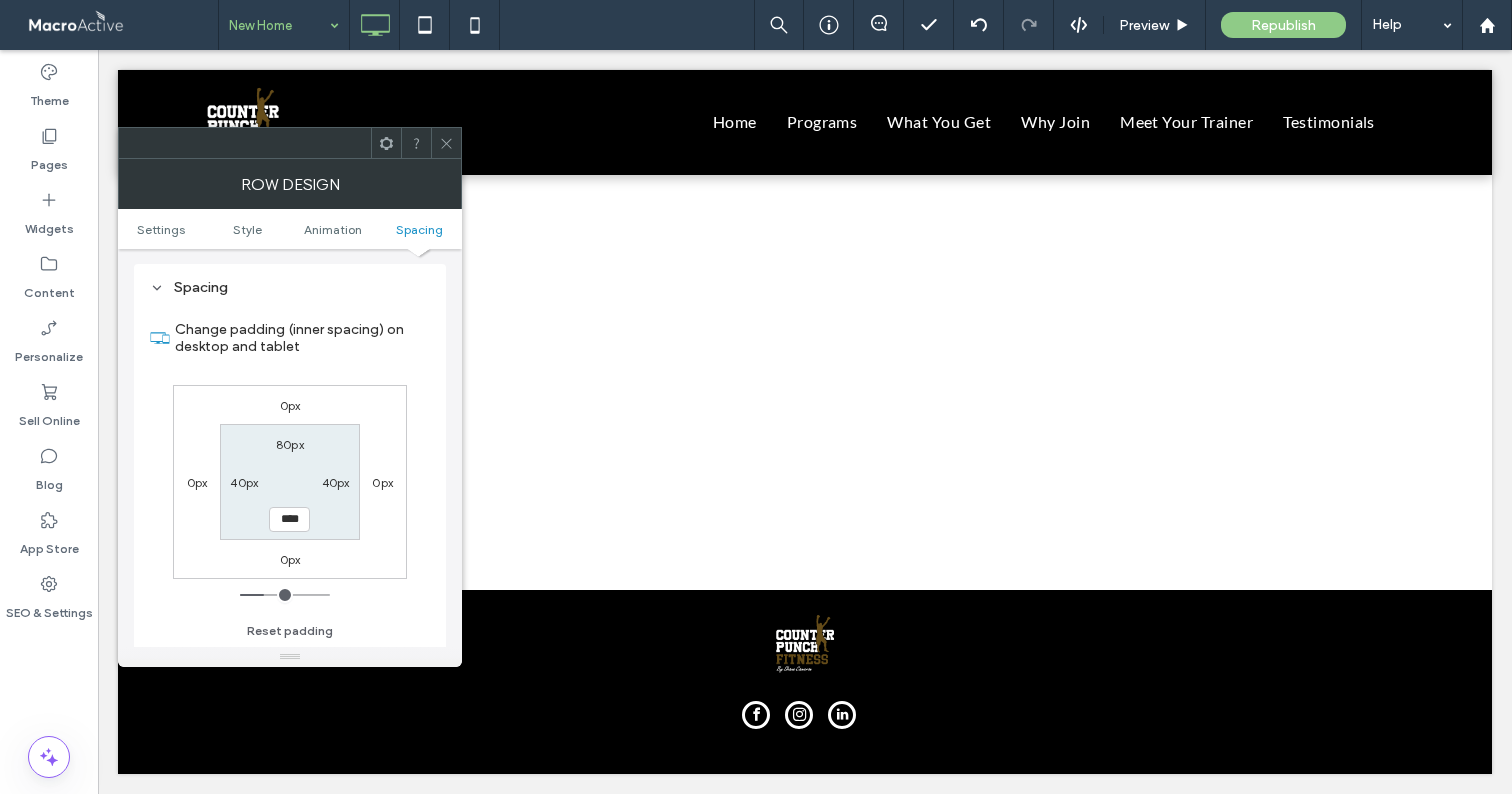 click 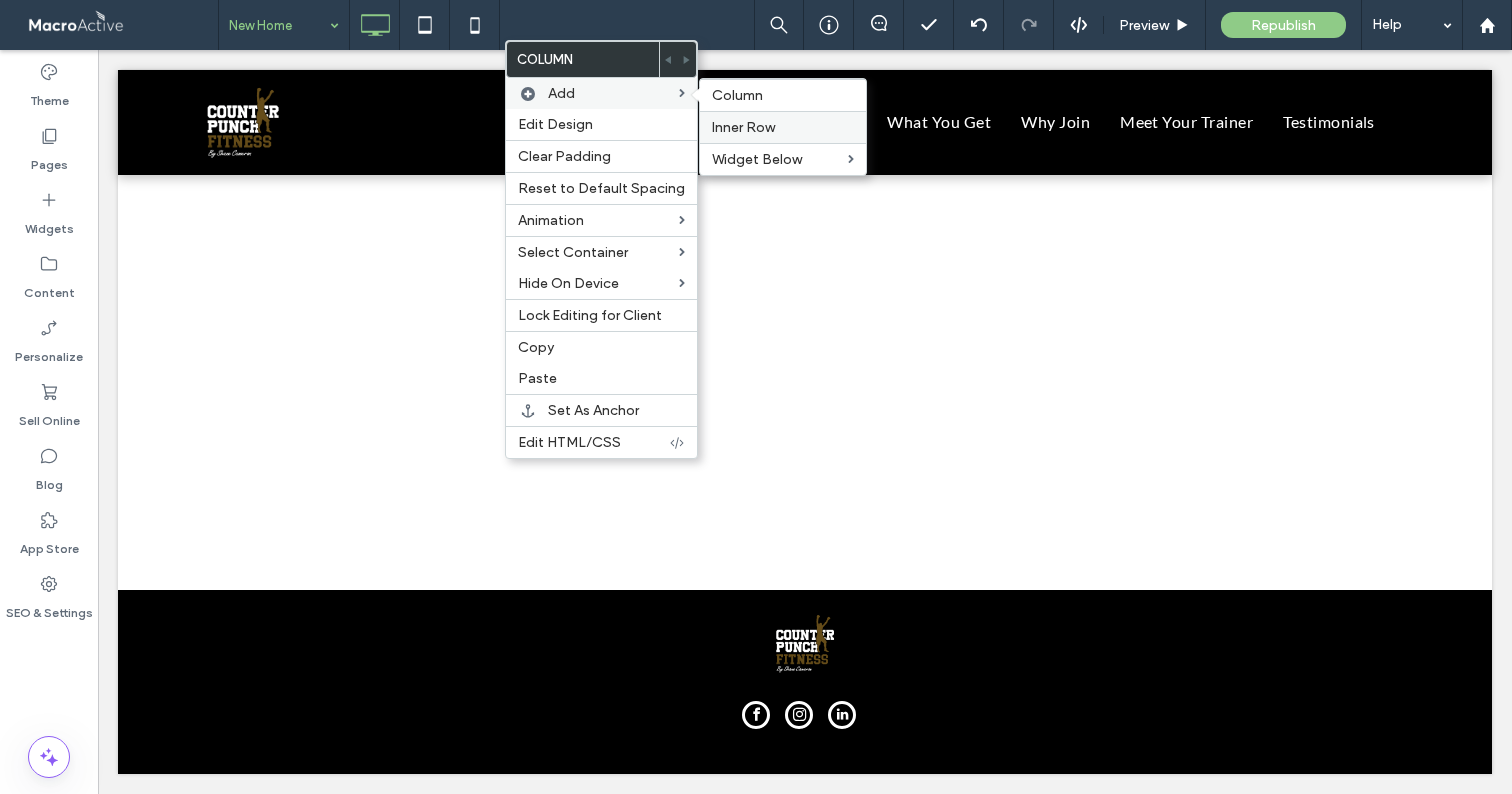 click on "Inner Row" at bounding box center [743, 127] 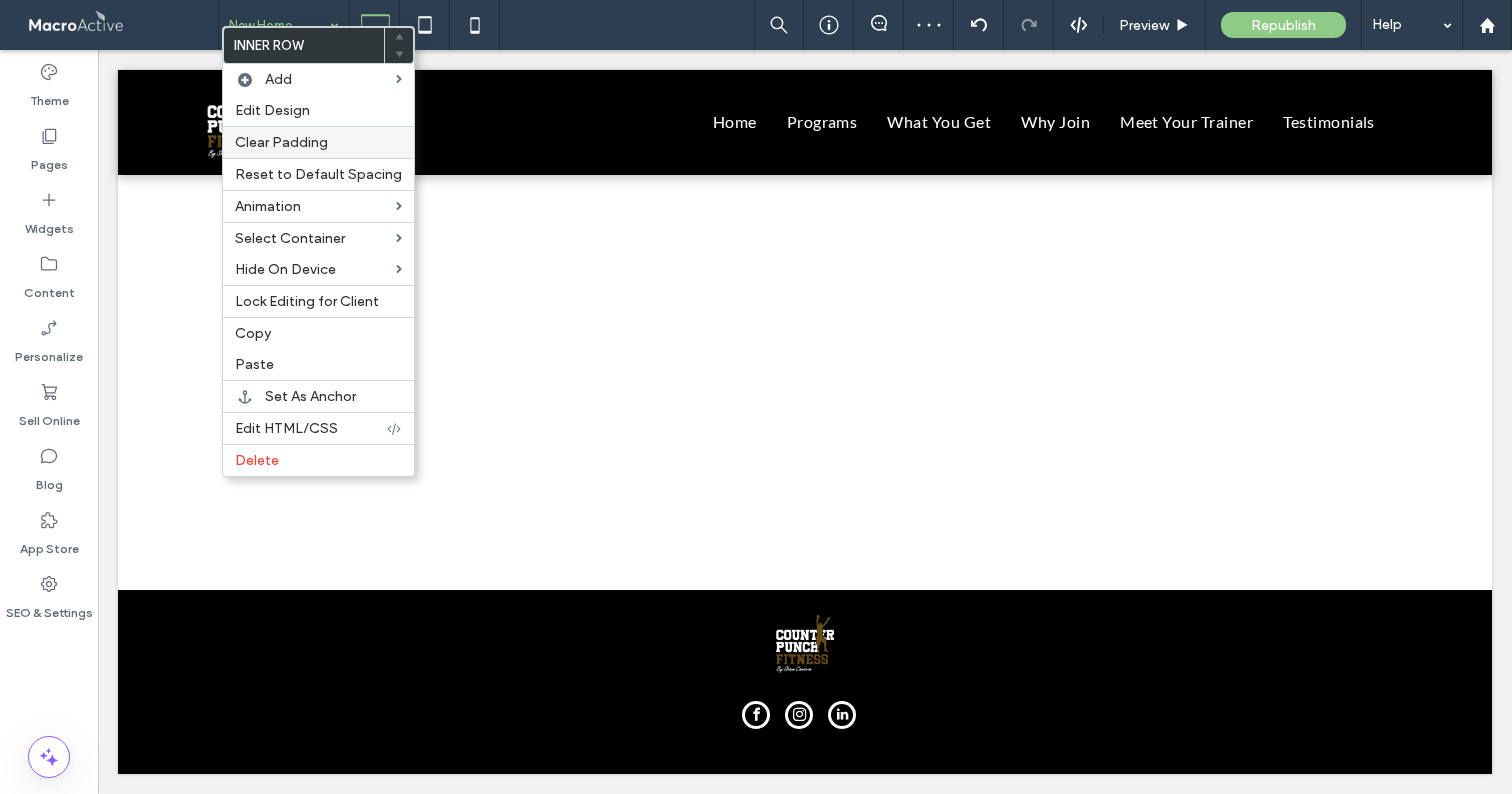 click on "Clear Padding" at bounding box center [318, 142] 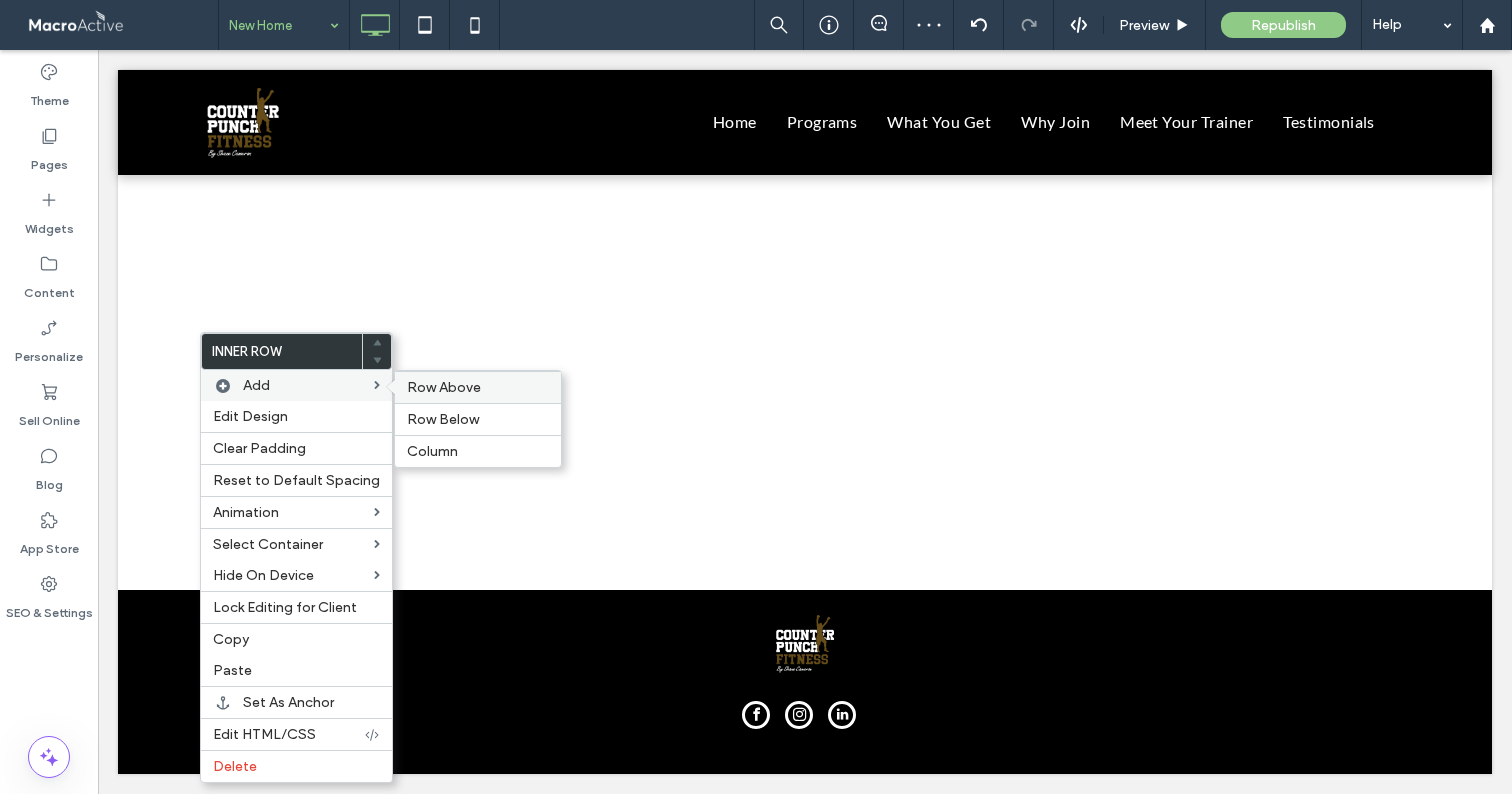 click on "Row Above" at bounding box center (444, 387) 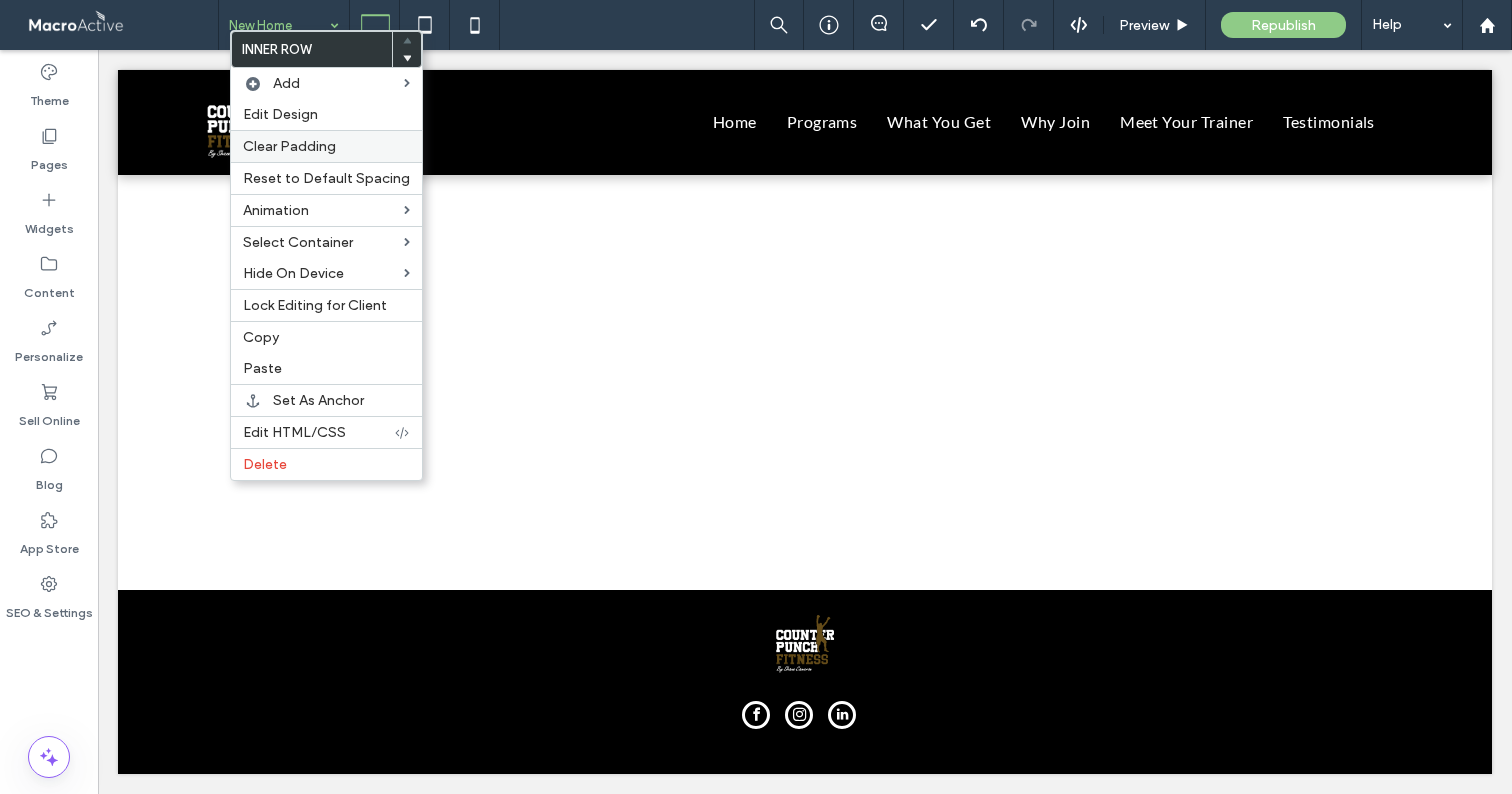 click on "Clear Padding" at bounding box center (289, 146) 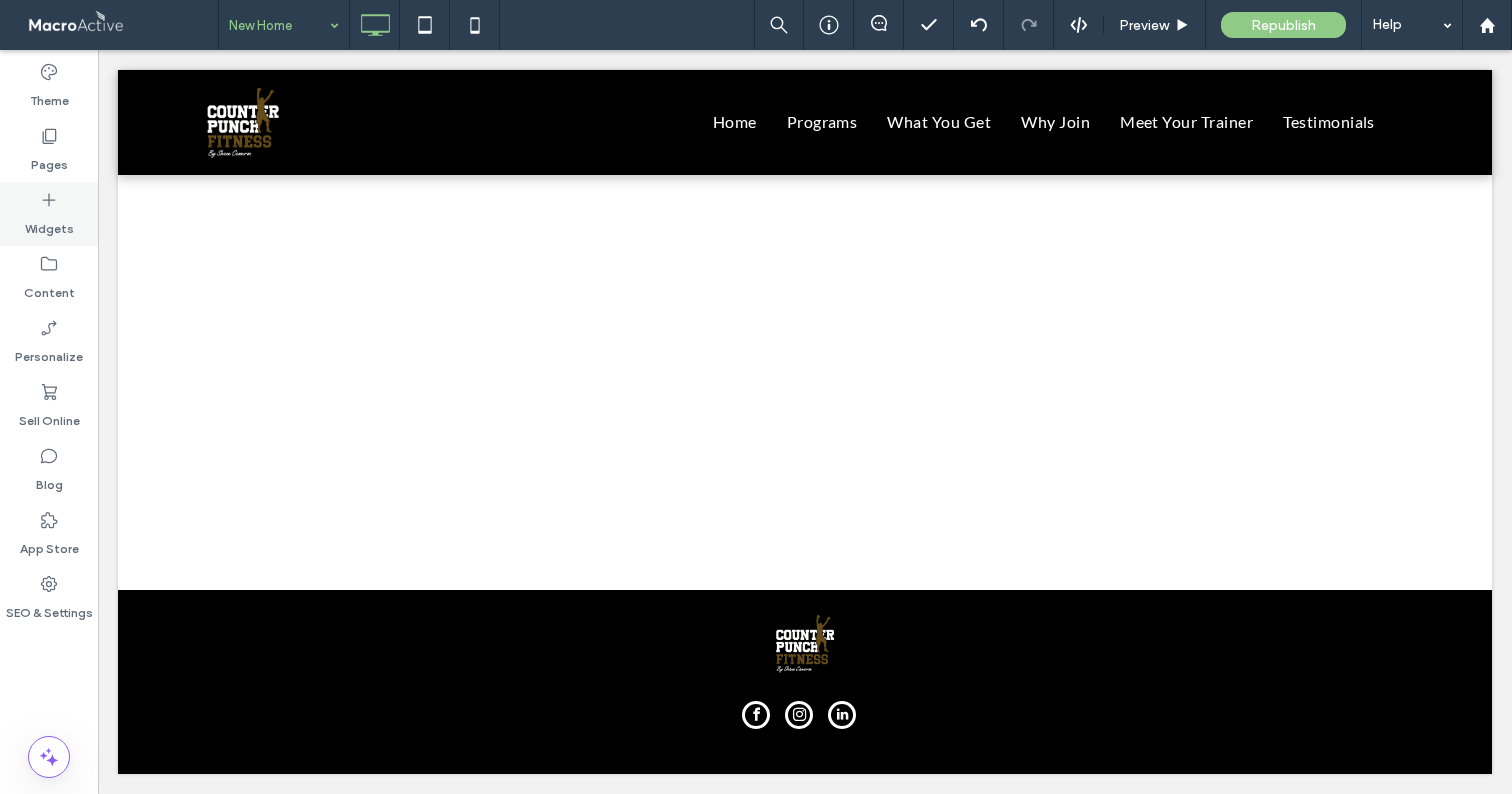 click on "Widgets" at bounding box center [49, 224] 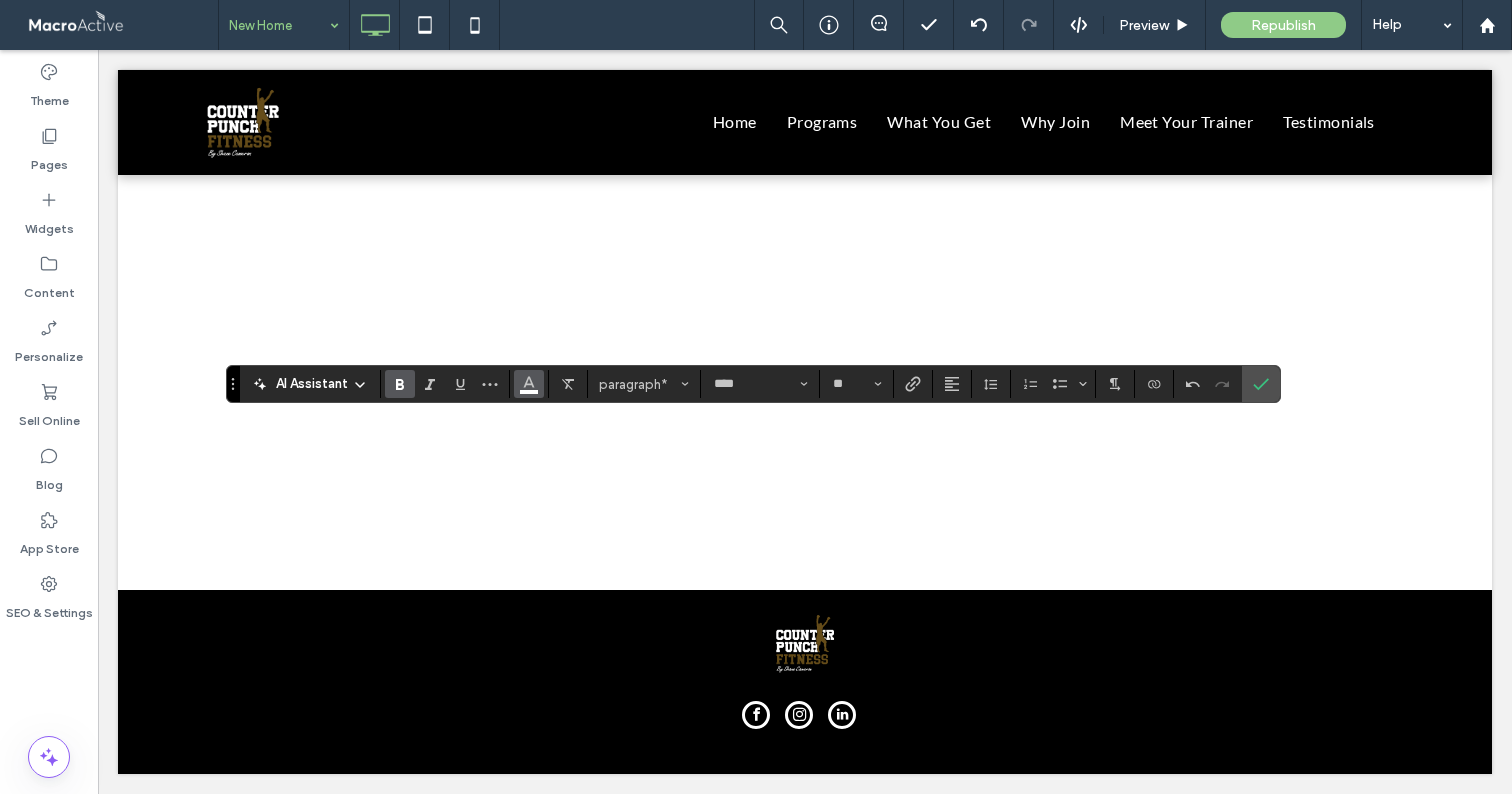 click 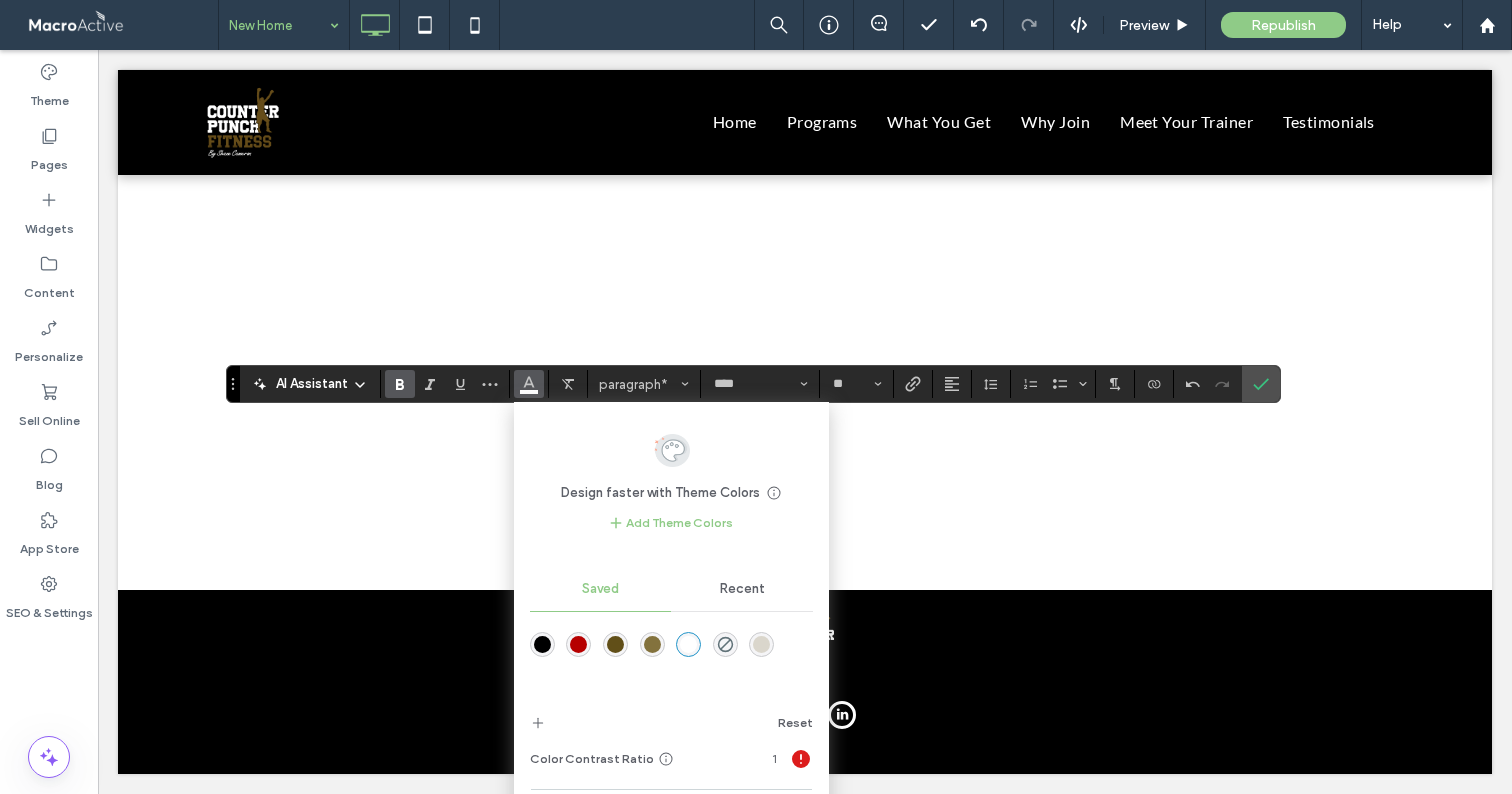 click at bounding box center (542, 644) 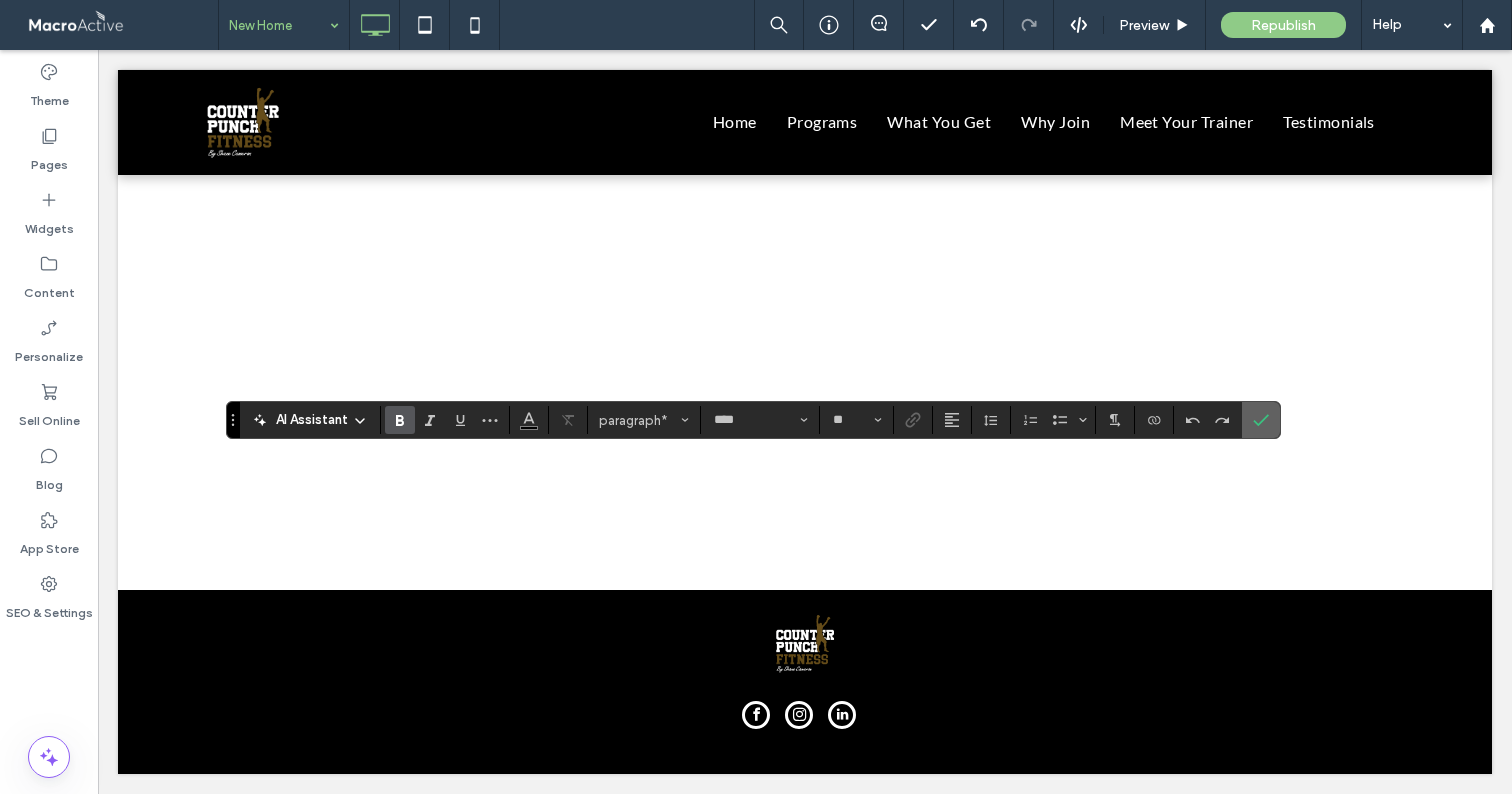 click at bounding box center [1257, 420] 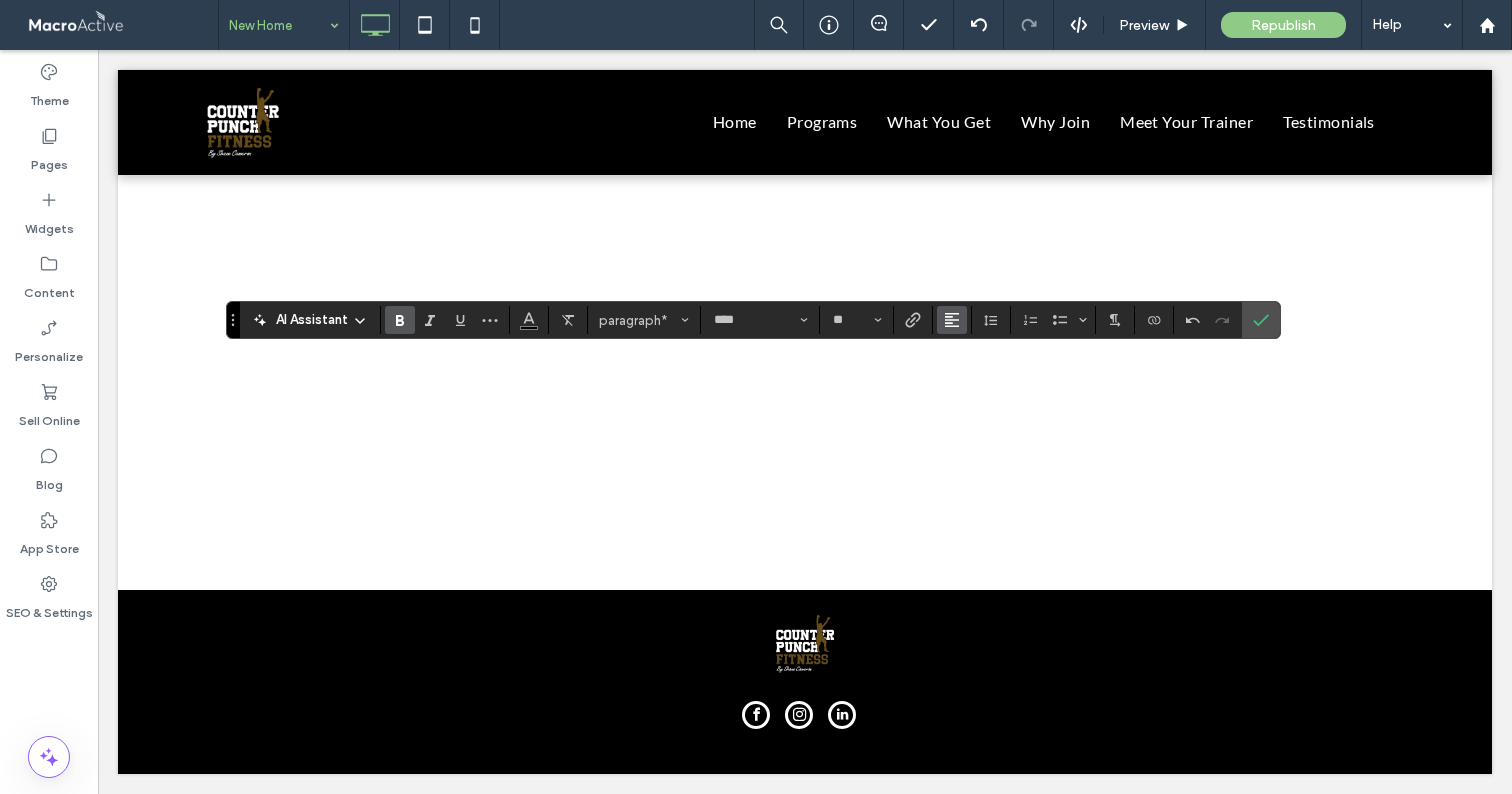 click 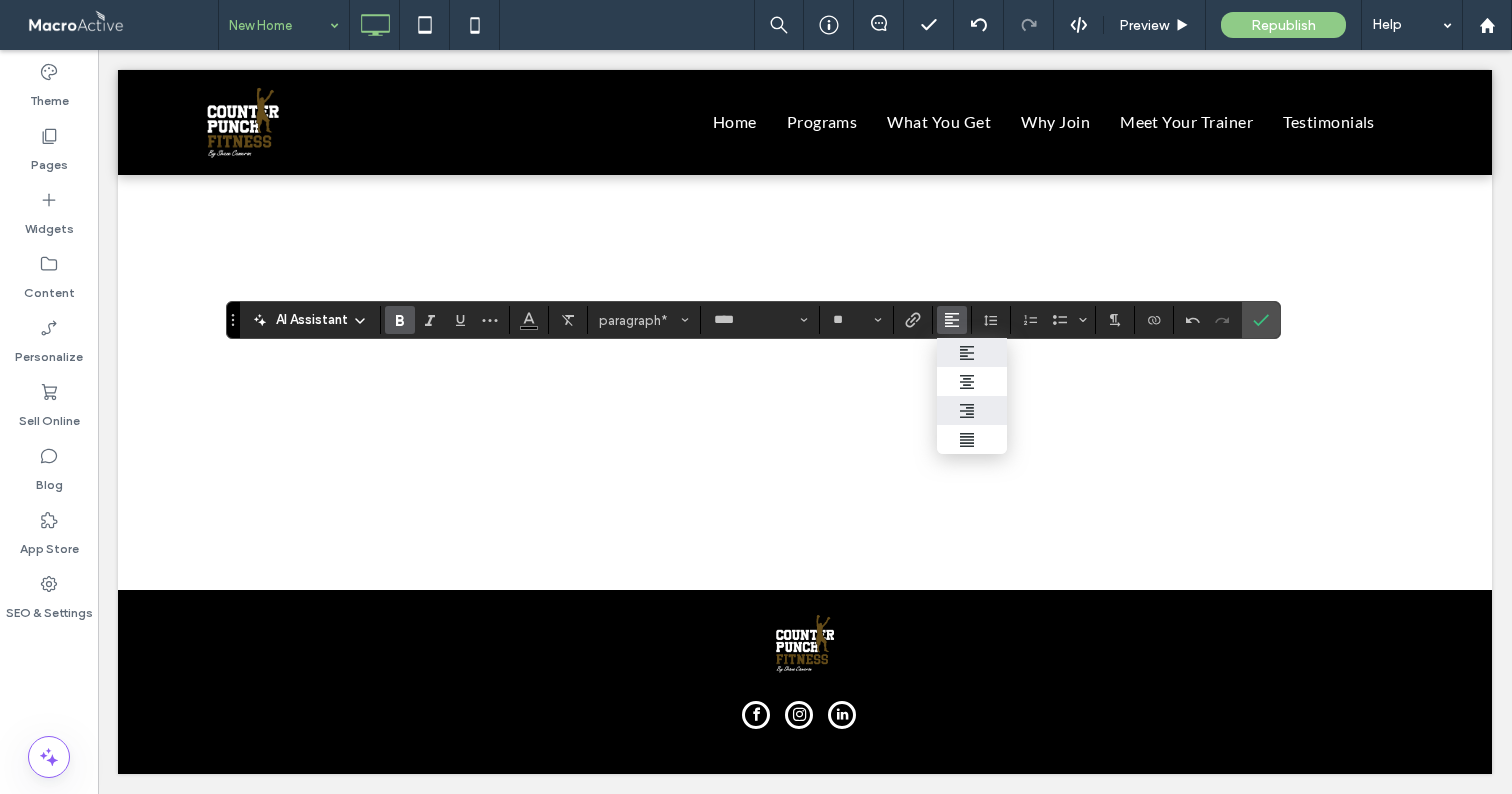 click 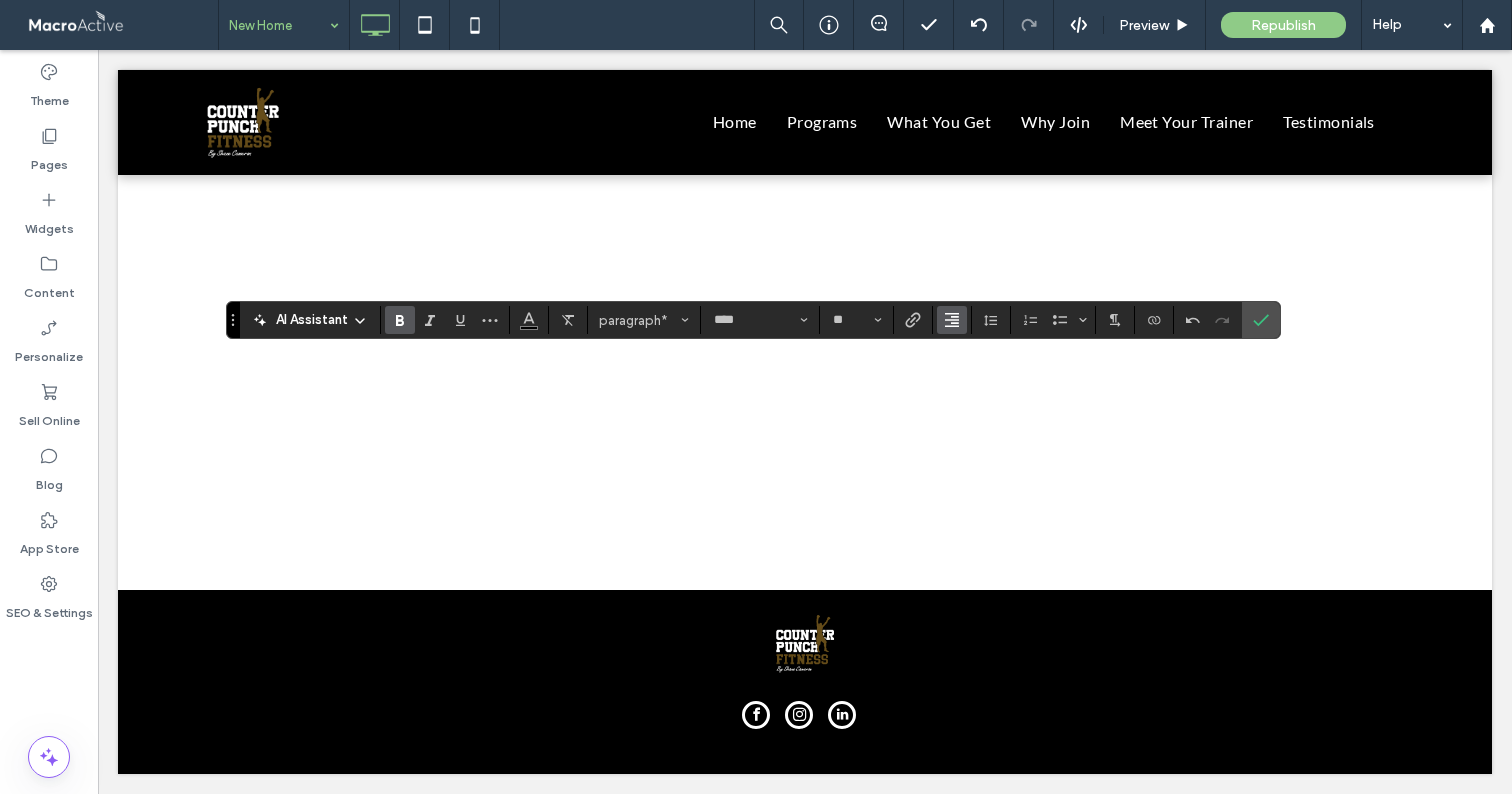 click at bounding box center (952, 320) 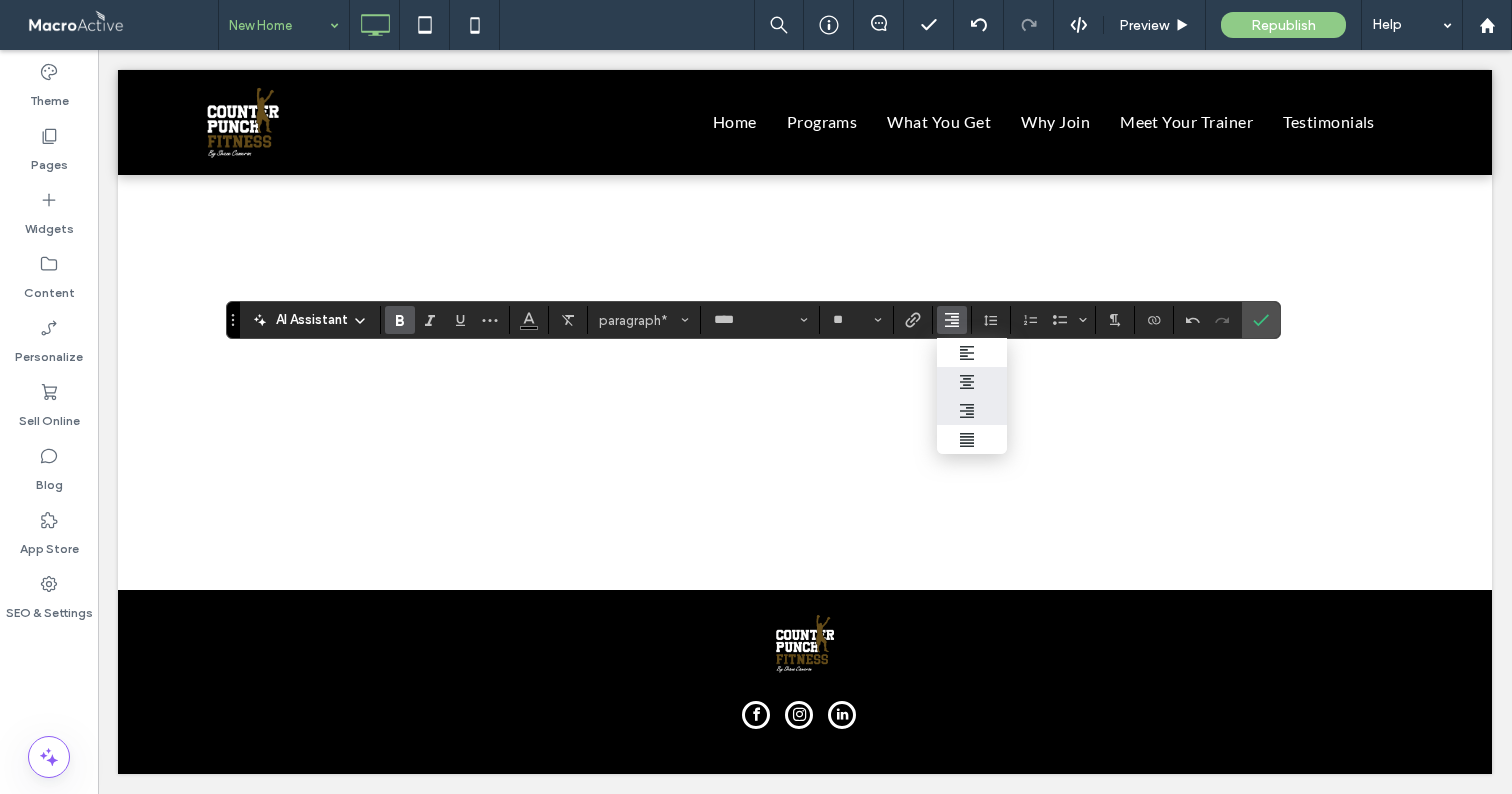 click 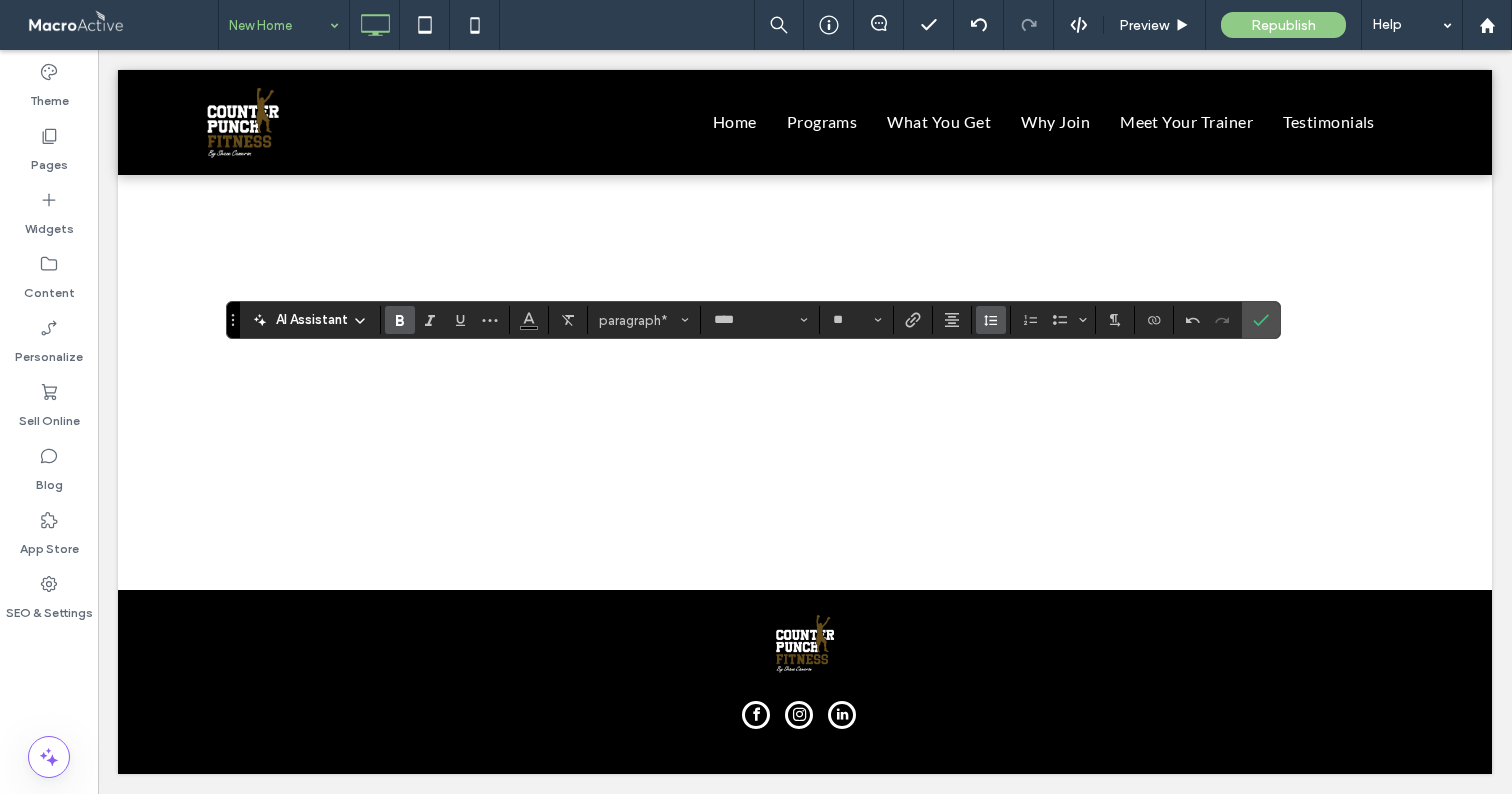 click 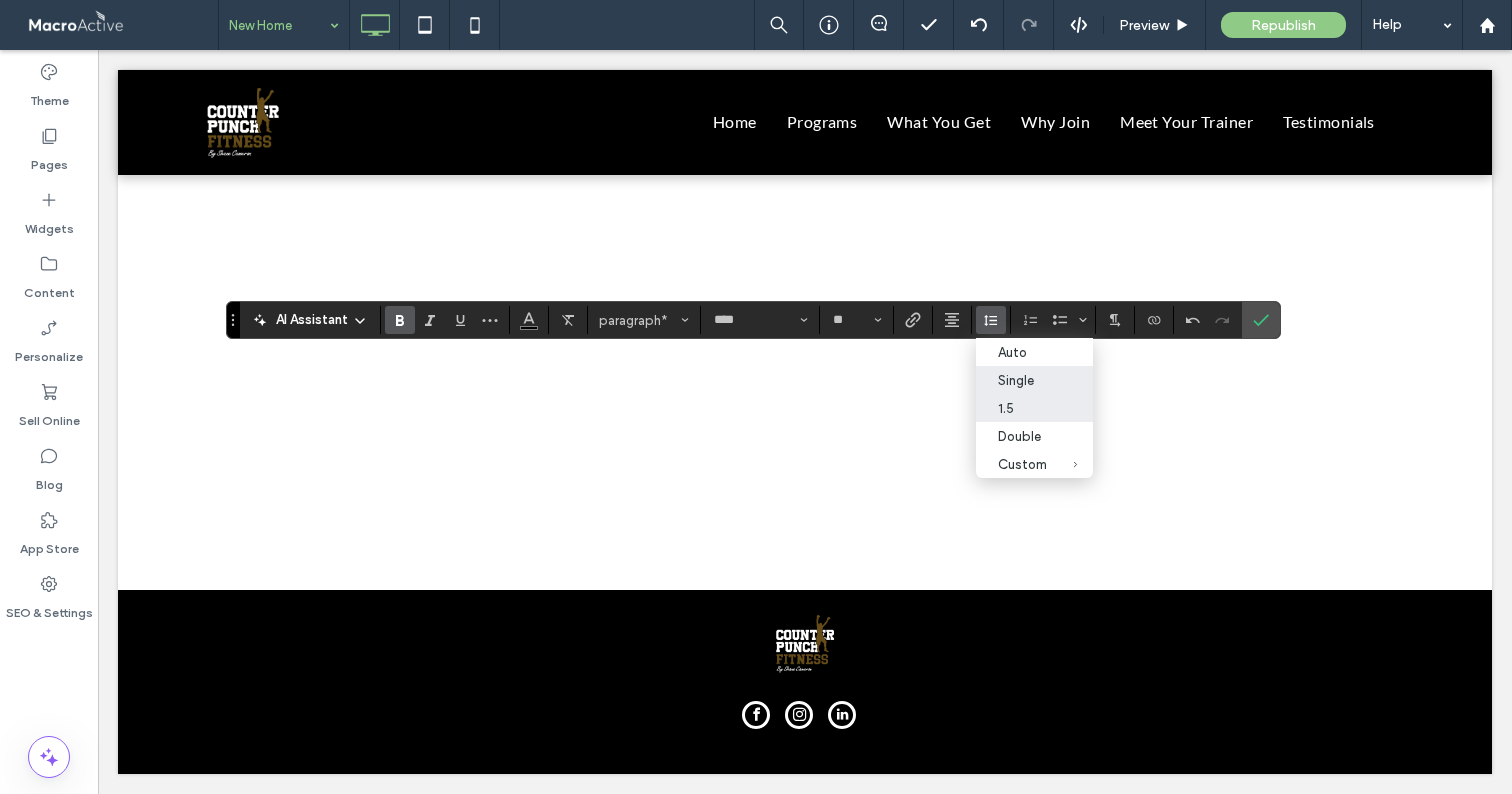 click on "1.5" at bounding box center [1034, 408] 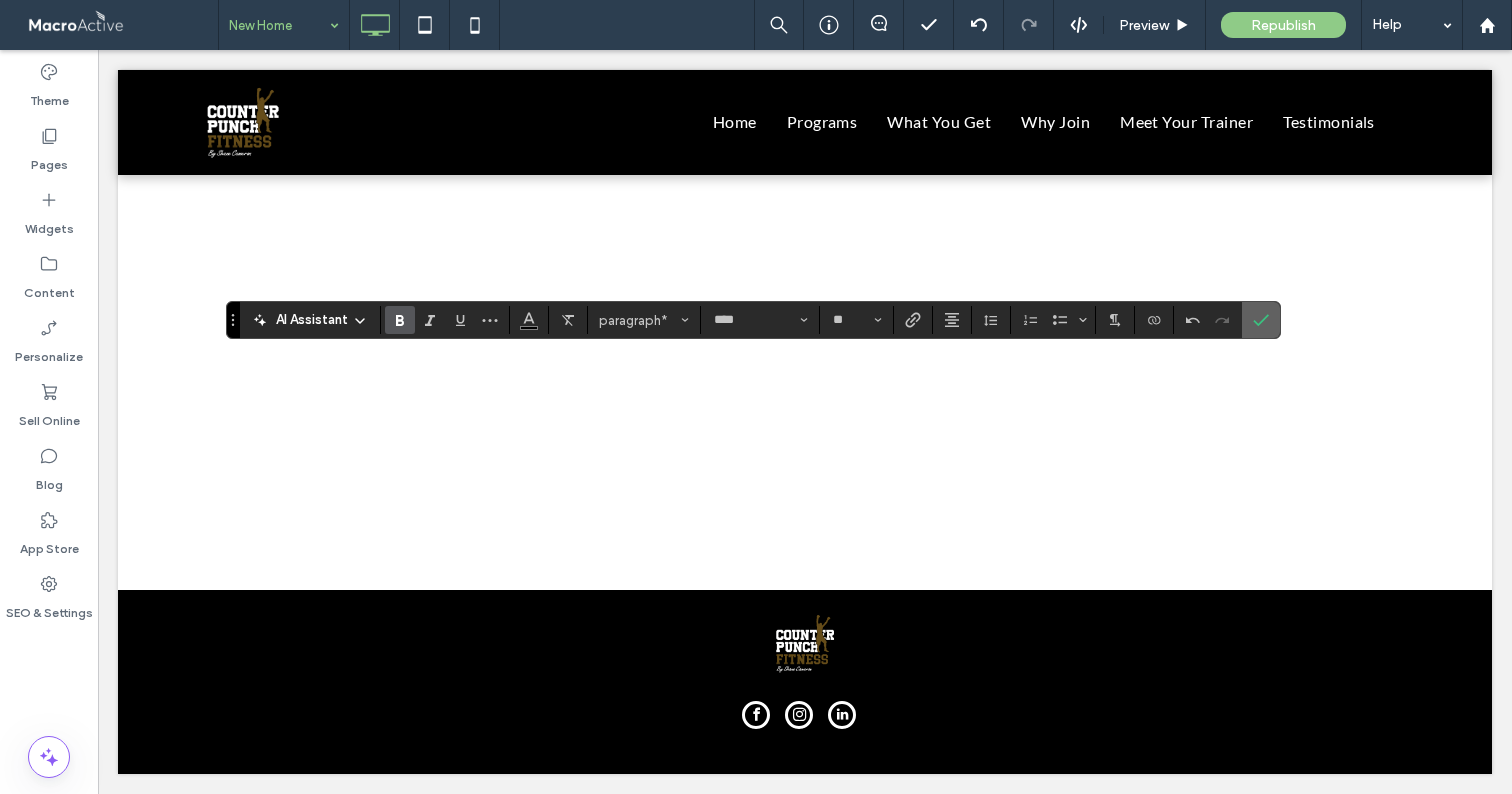 click 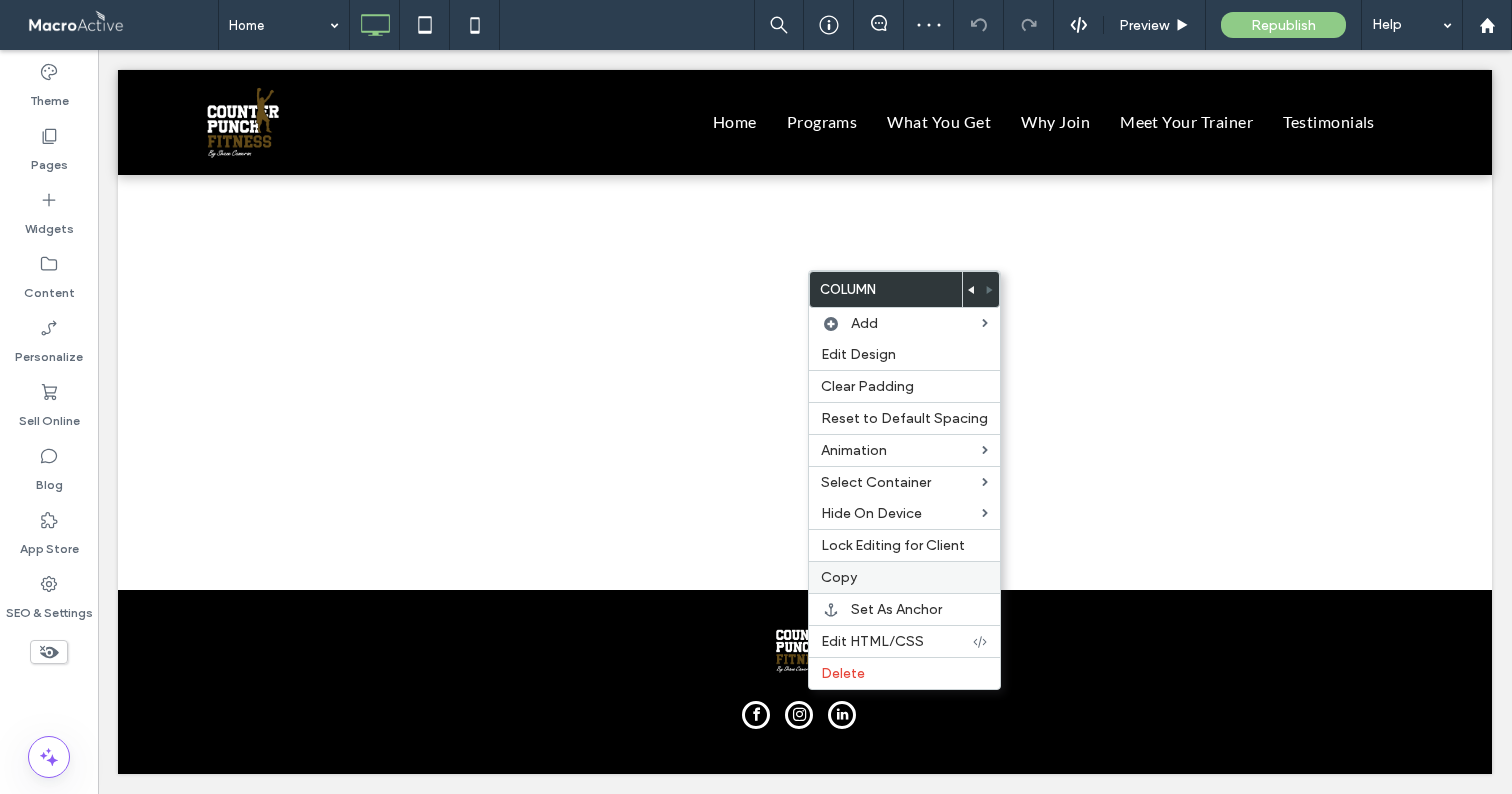 click on "Copy" at bounding box center [904, 577] 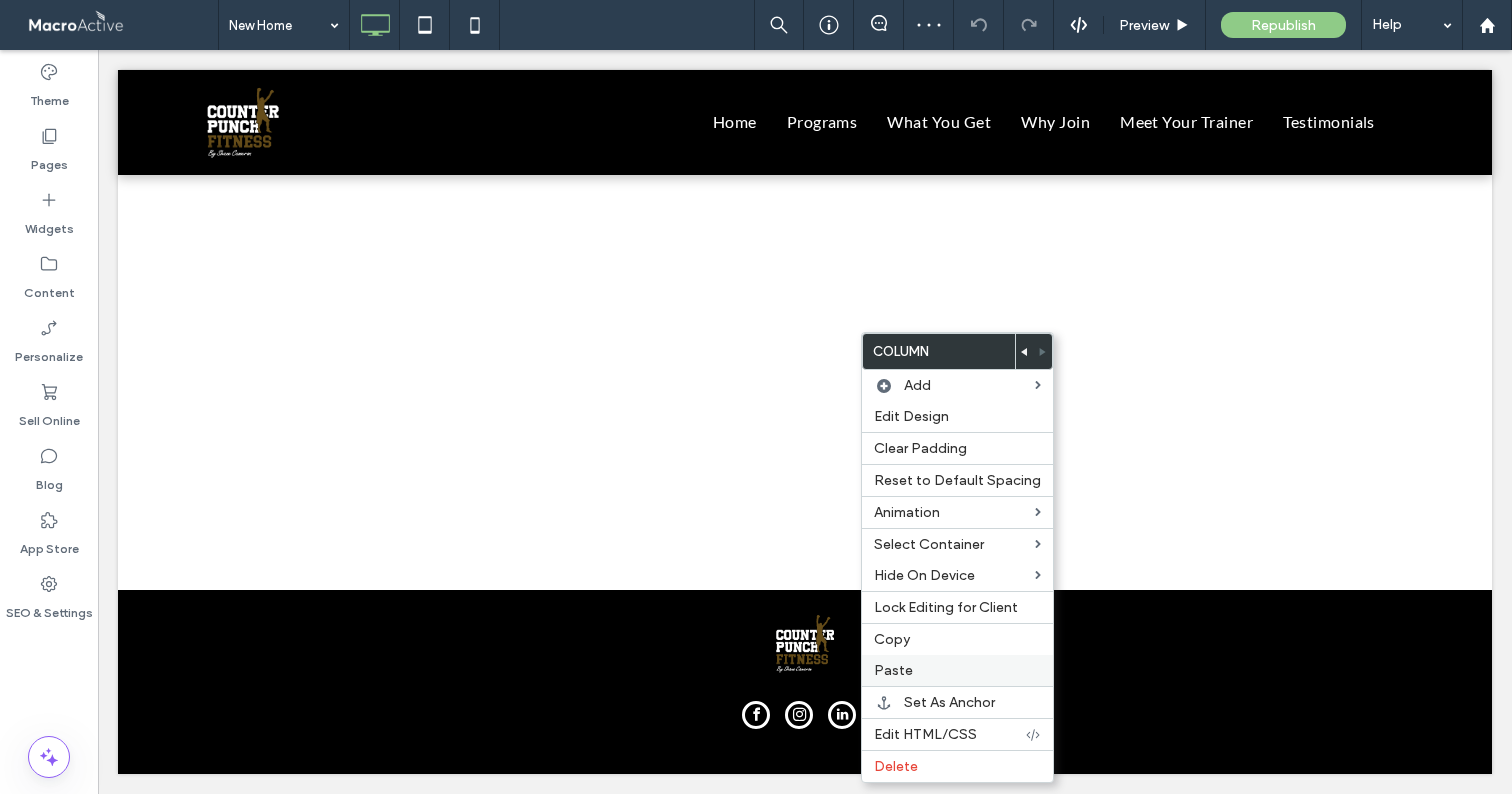 click on "Paste" at bounding box center (893, 670) 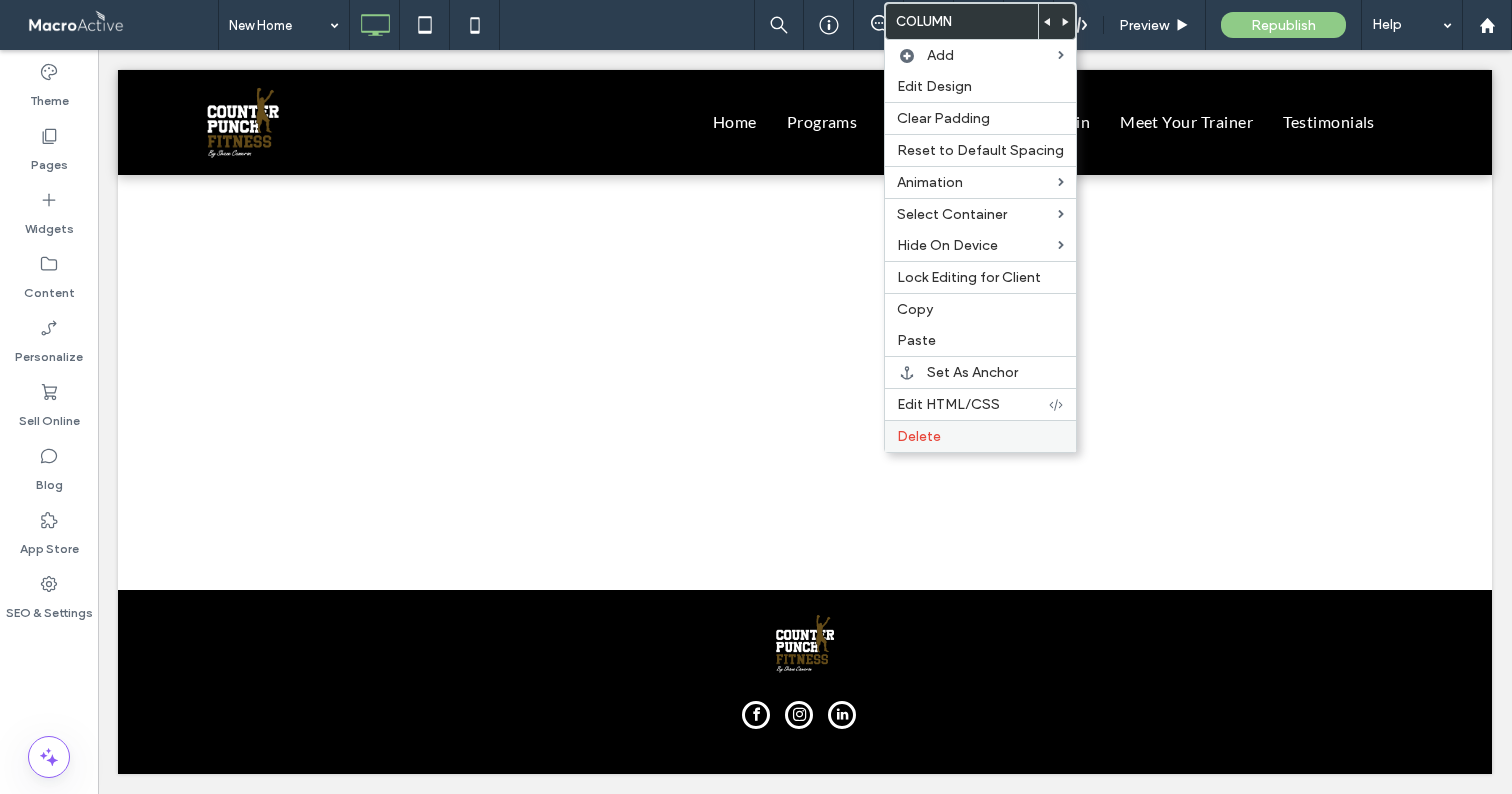 click on "Delete" at bounding box center [919, 436] 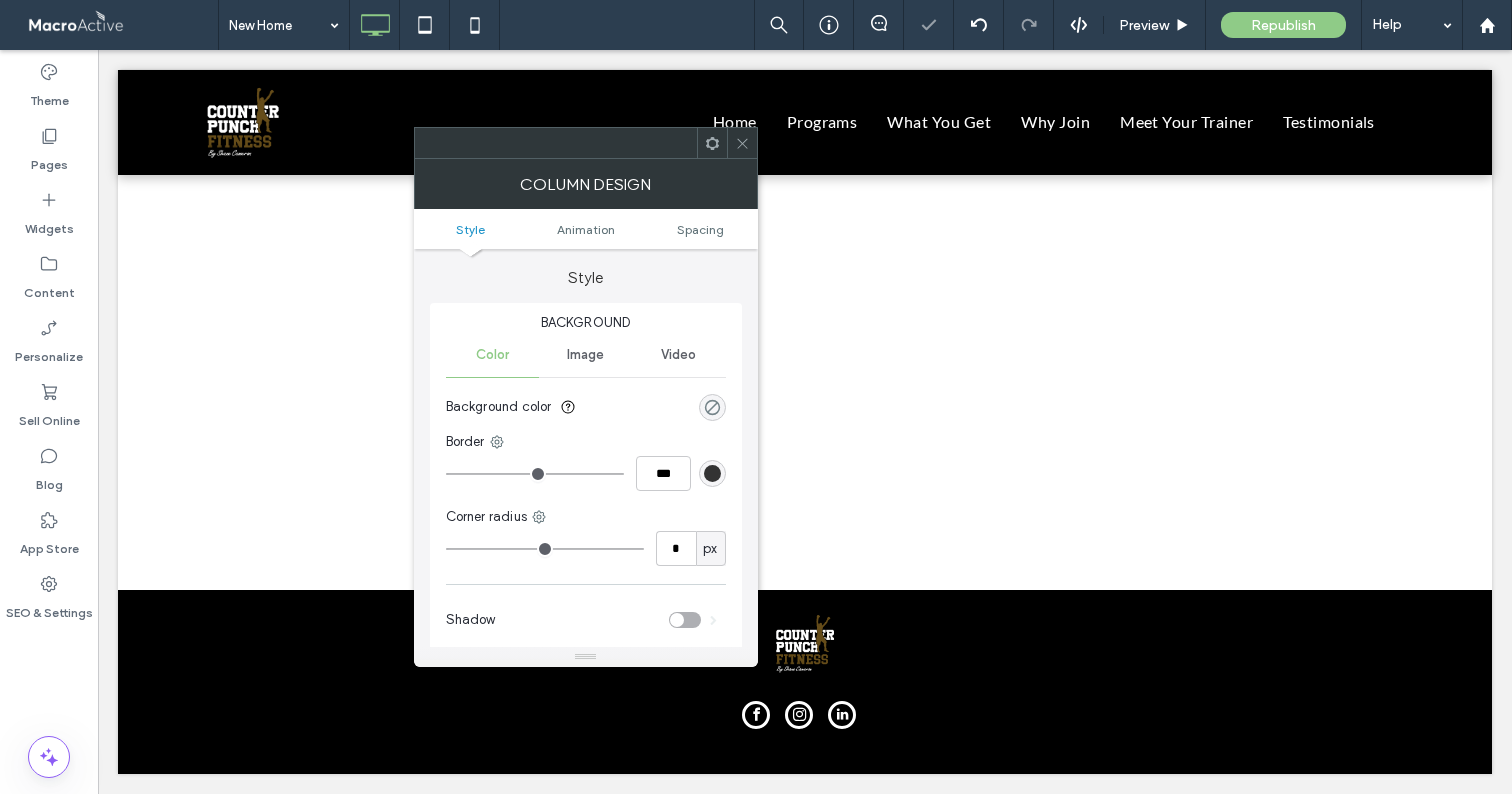 click at bounding box center (712, 407) 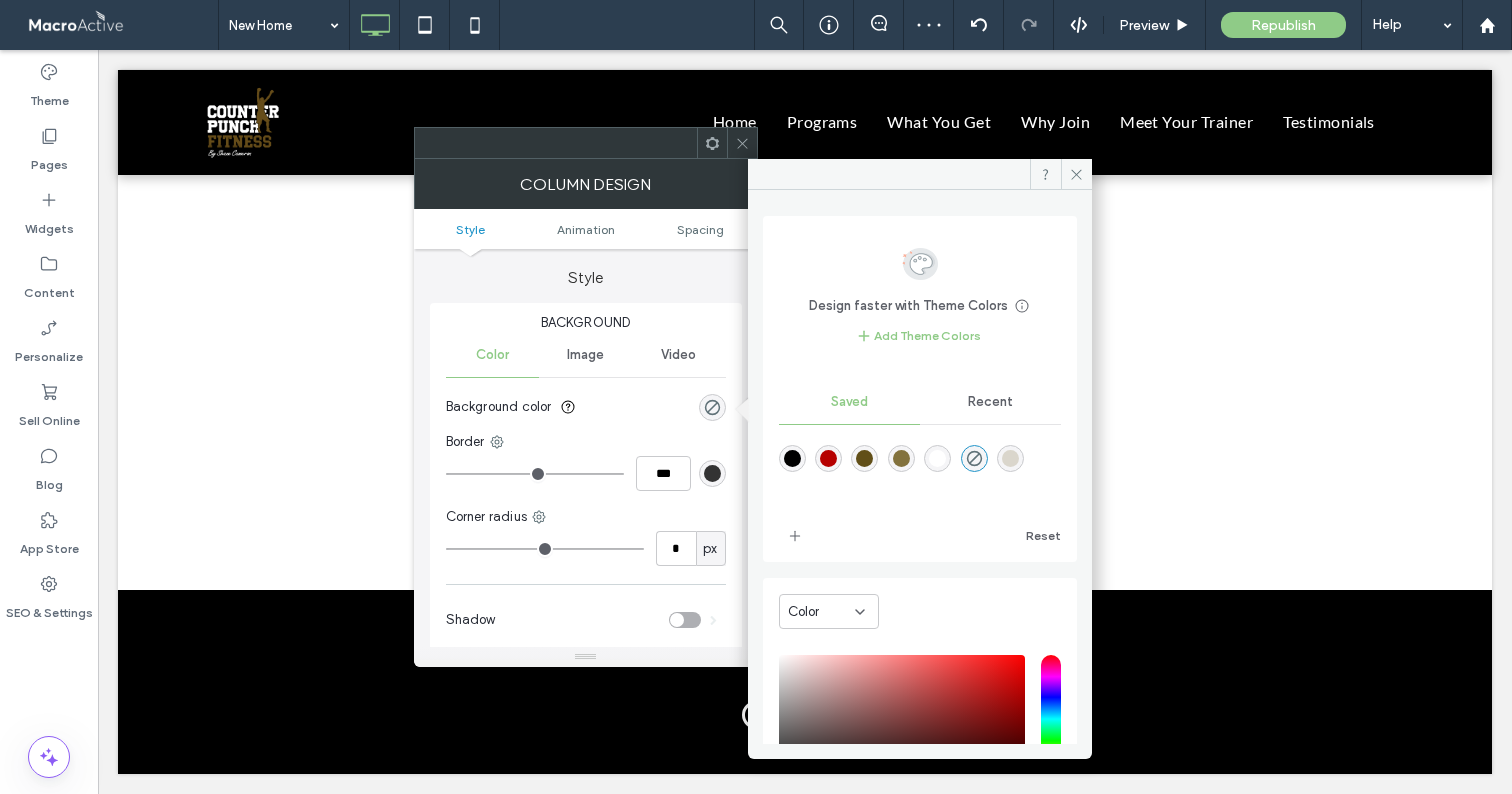 click at bounding box center [792, 458] 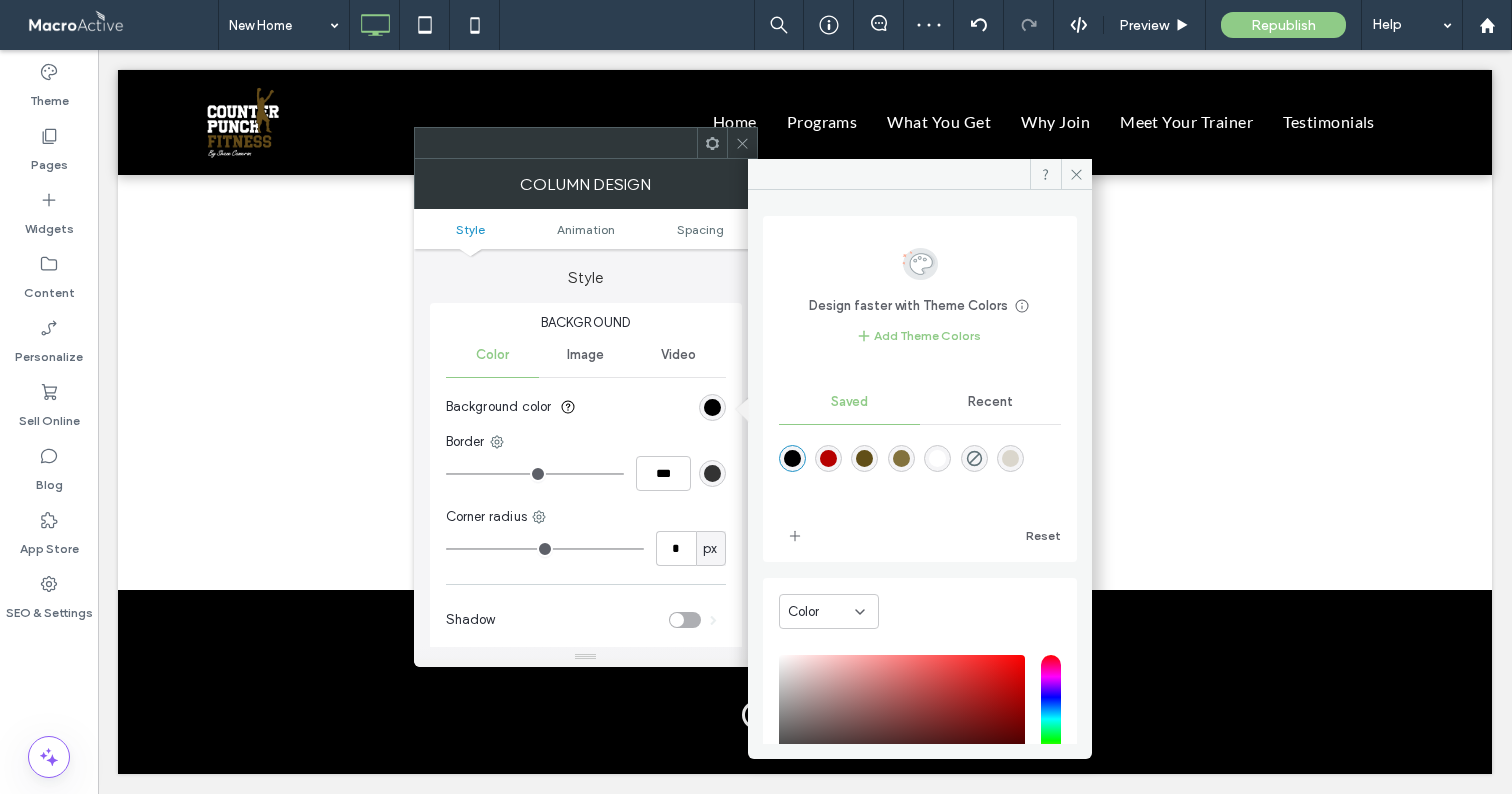 click at bounding box center [864, 458] 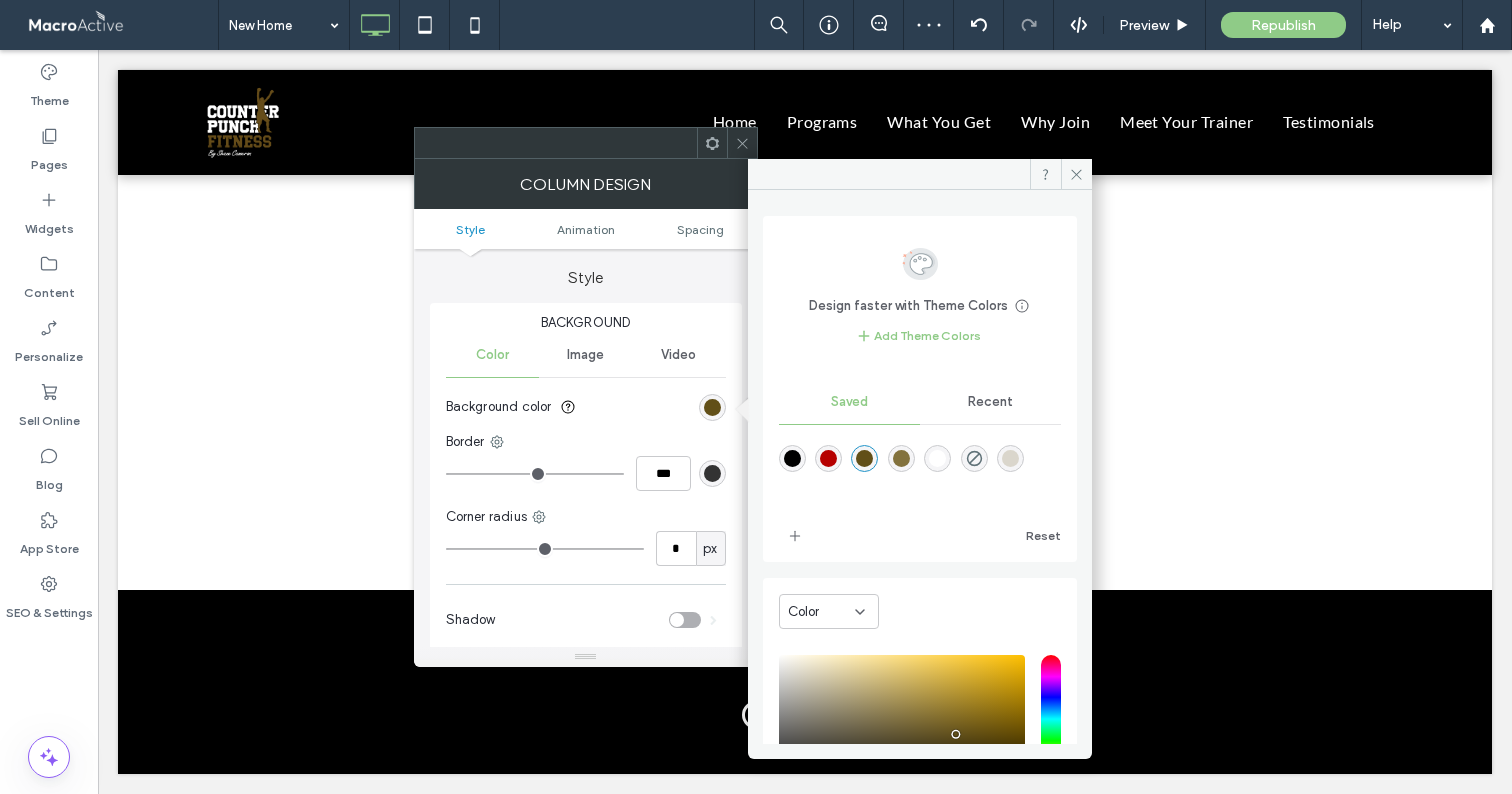 click at bounding box center (901, 458) 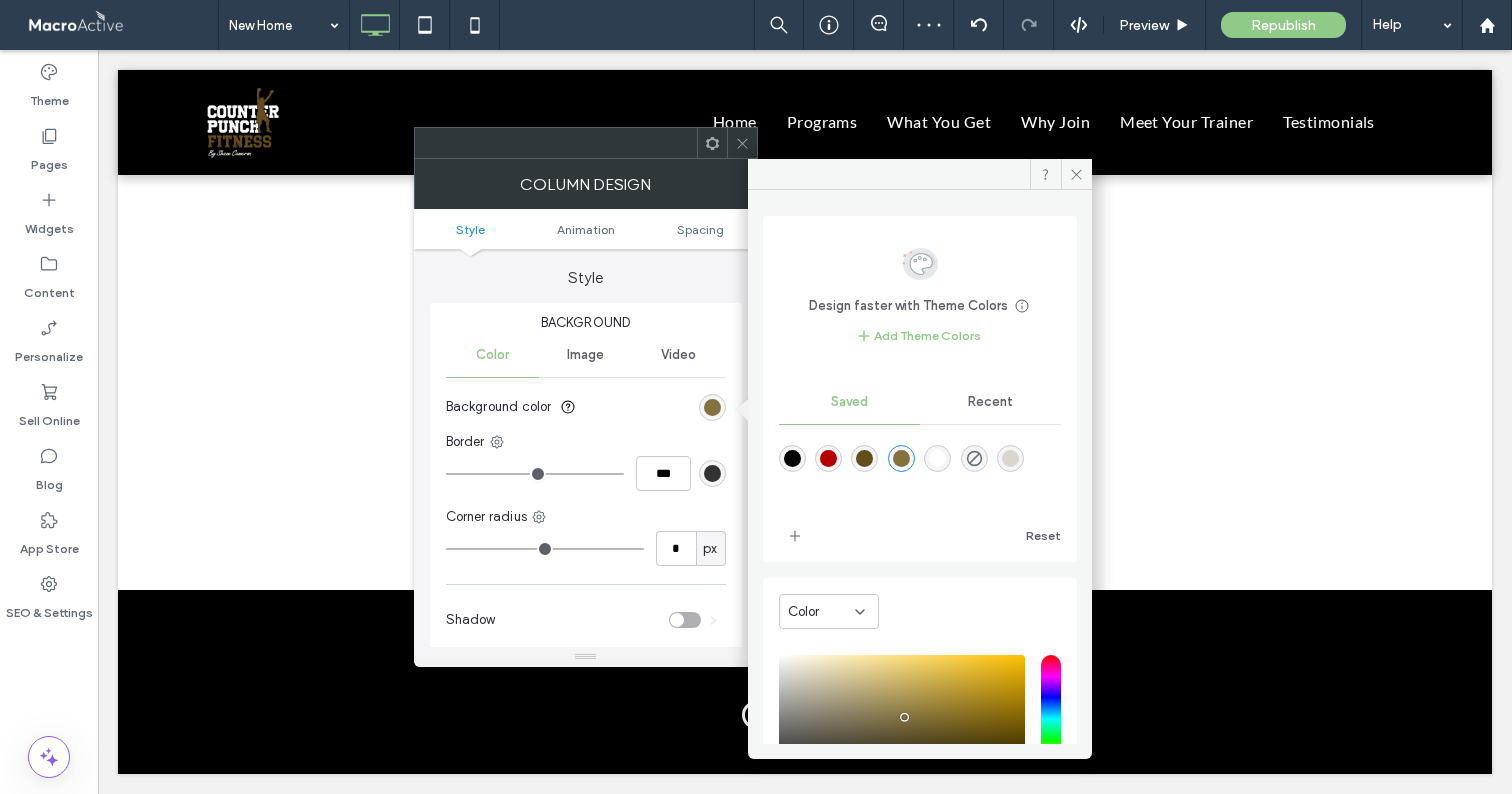click at bounding box center [864, 458] 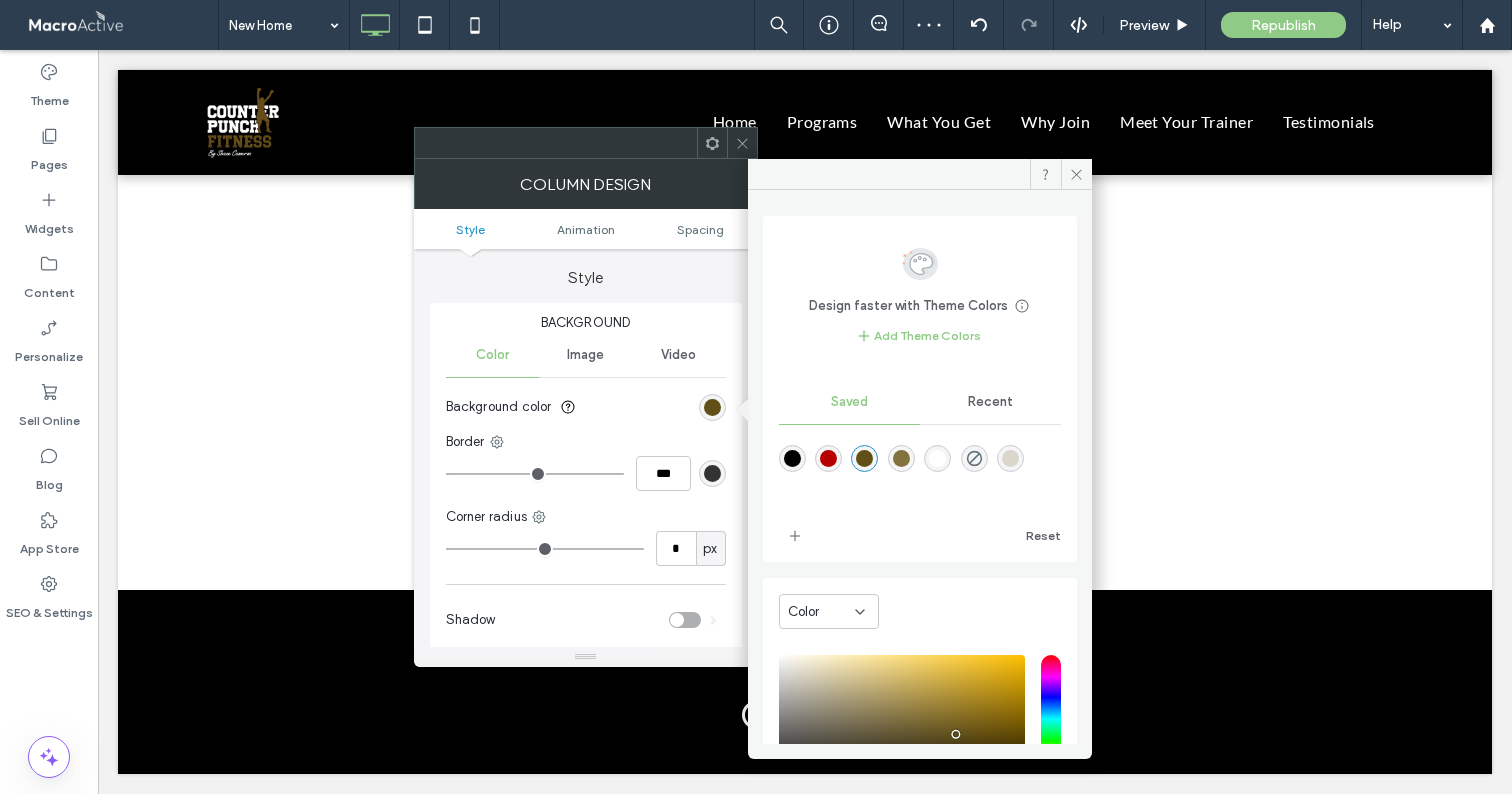 click at bounding box center [901, 458] 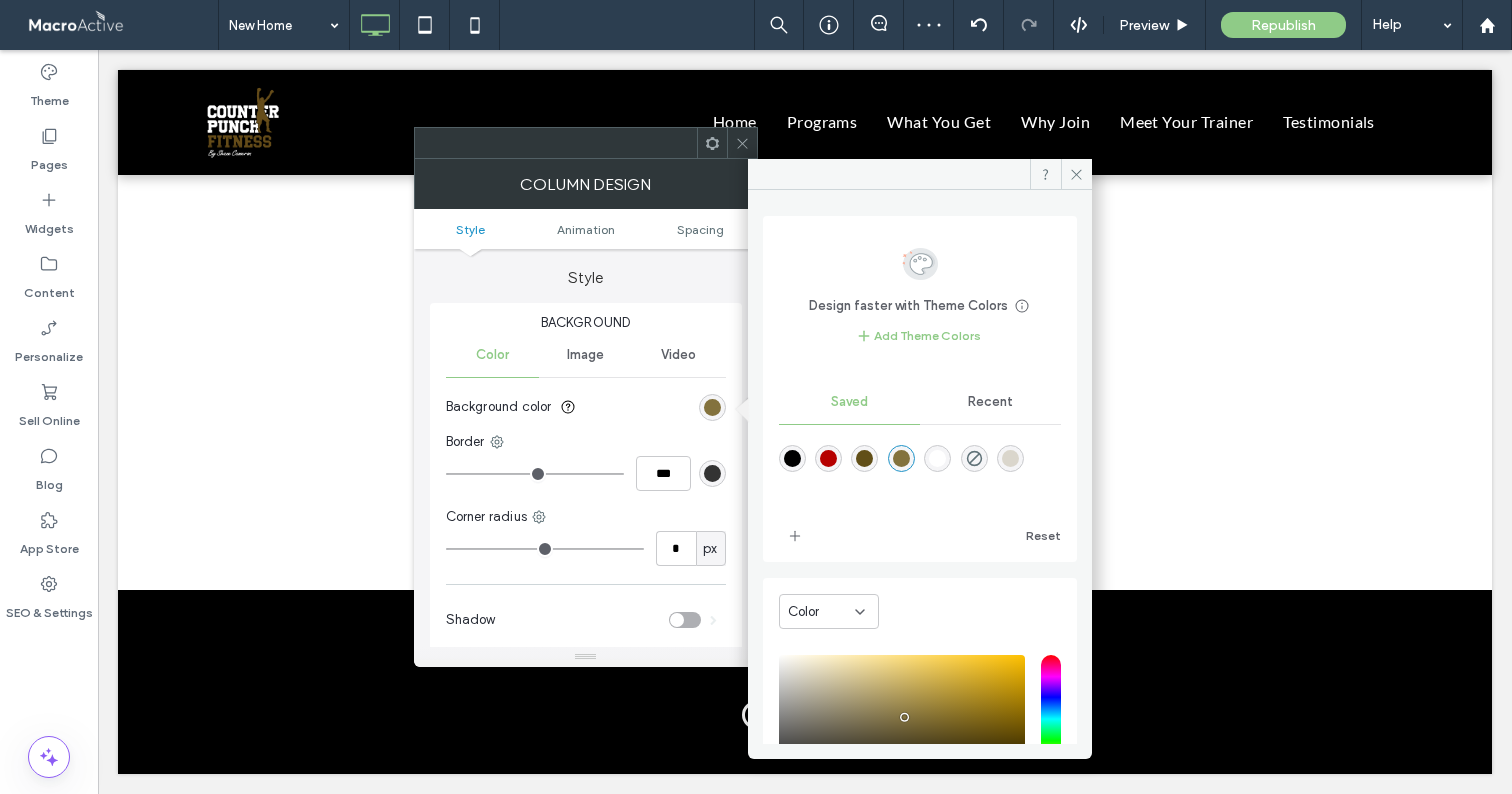 click 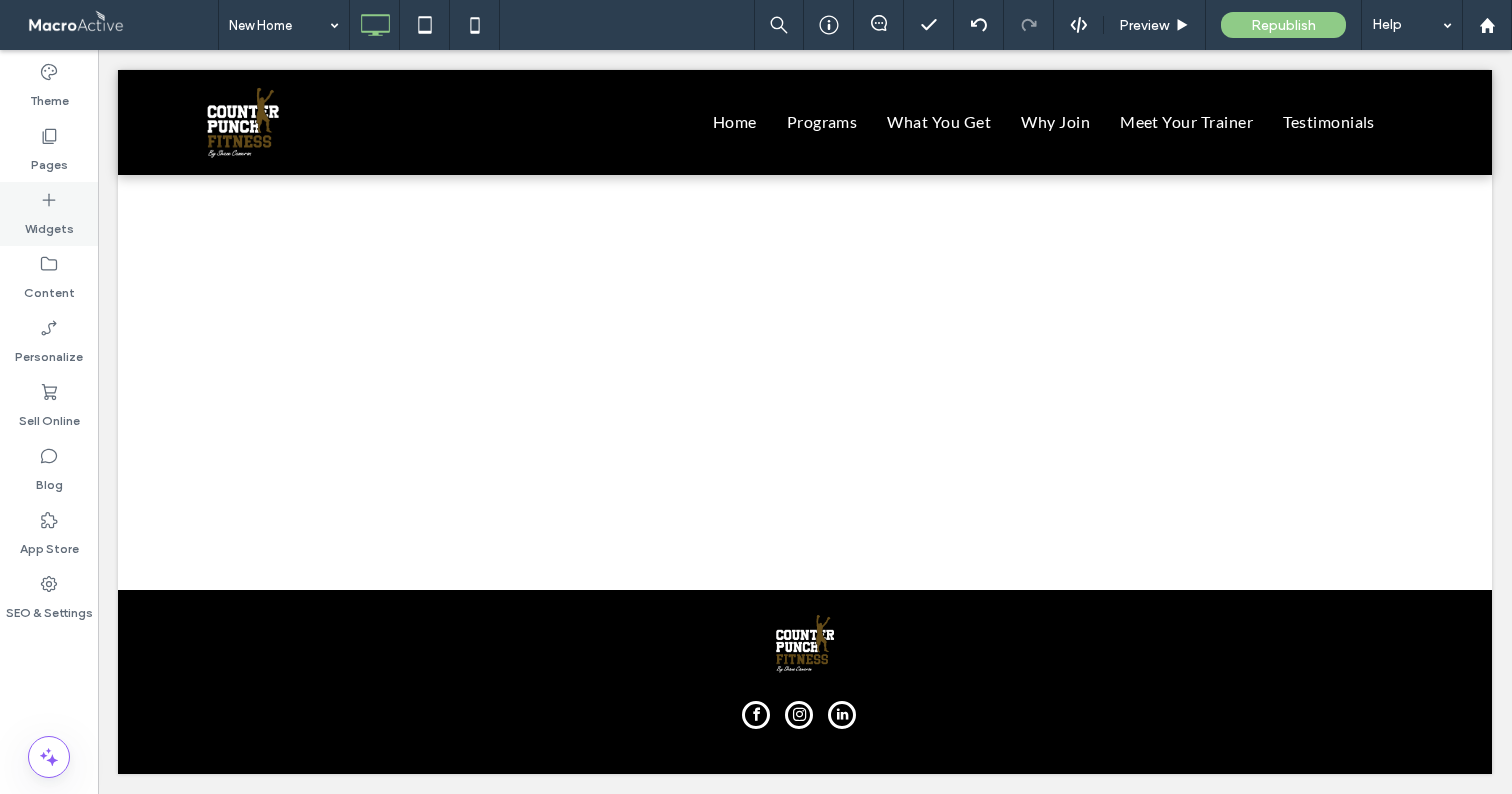click on "Widgets" at bounding box center (49, 214) 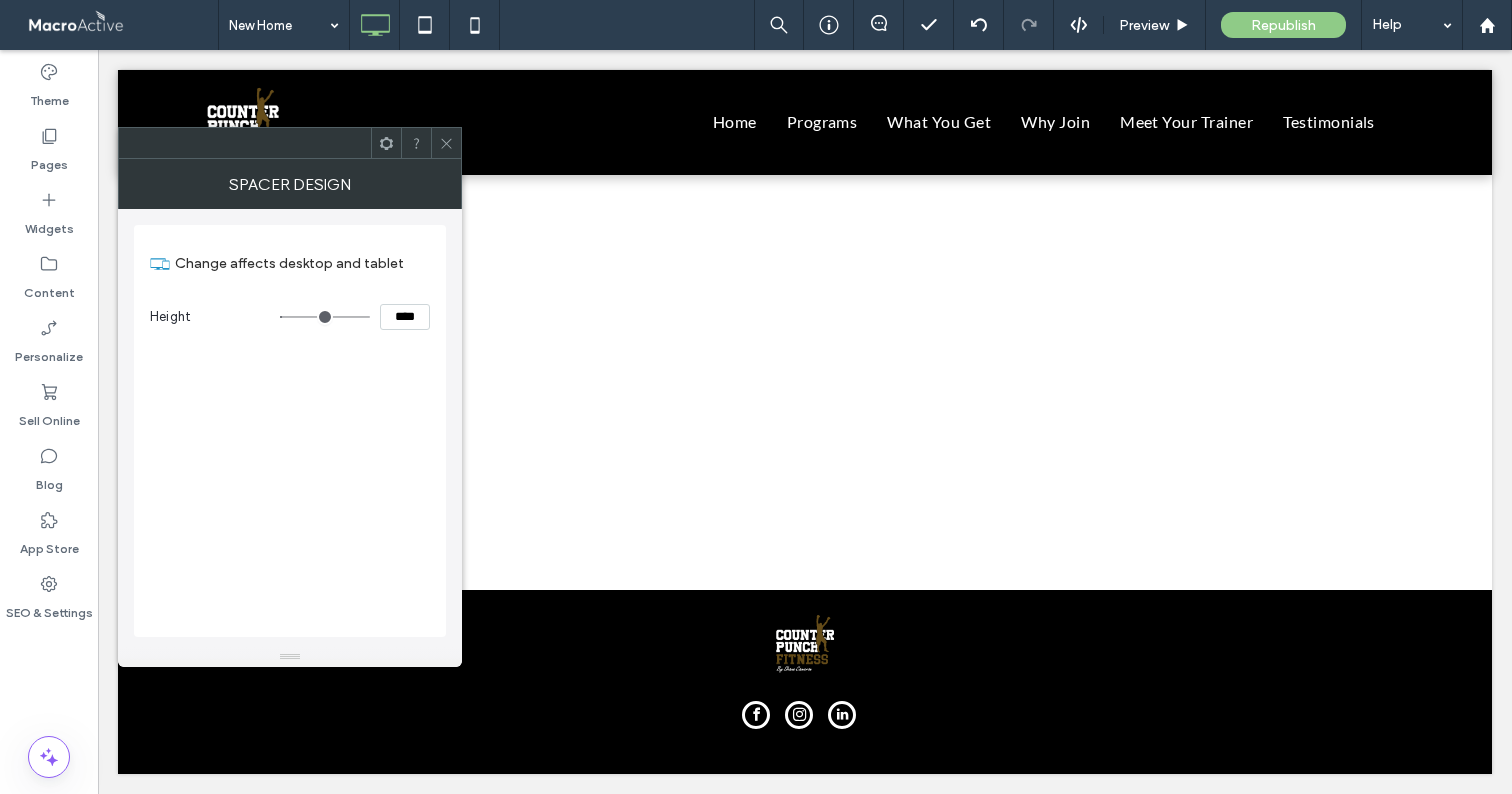 click at bounding box center (325, 317) 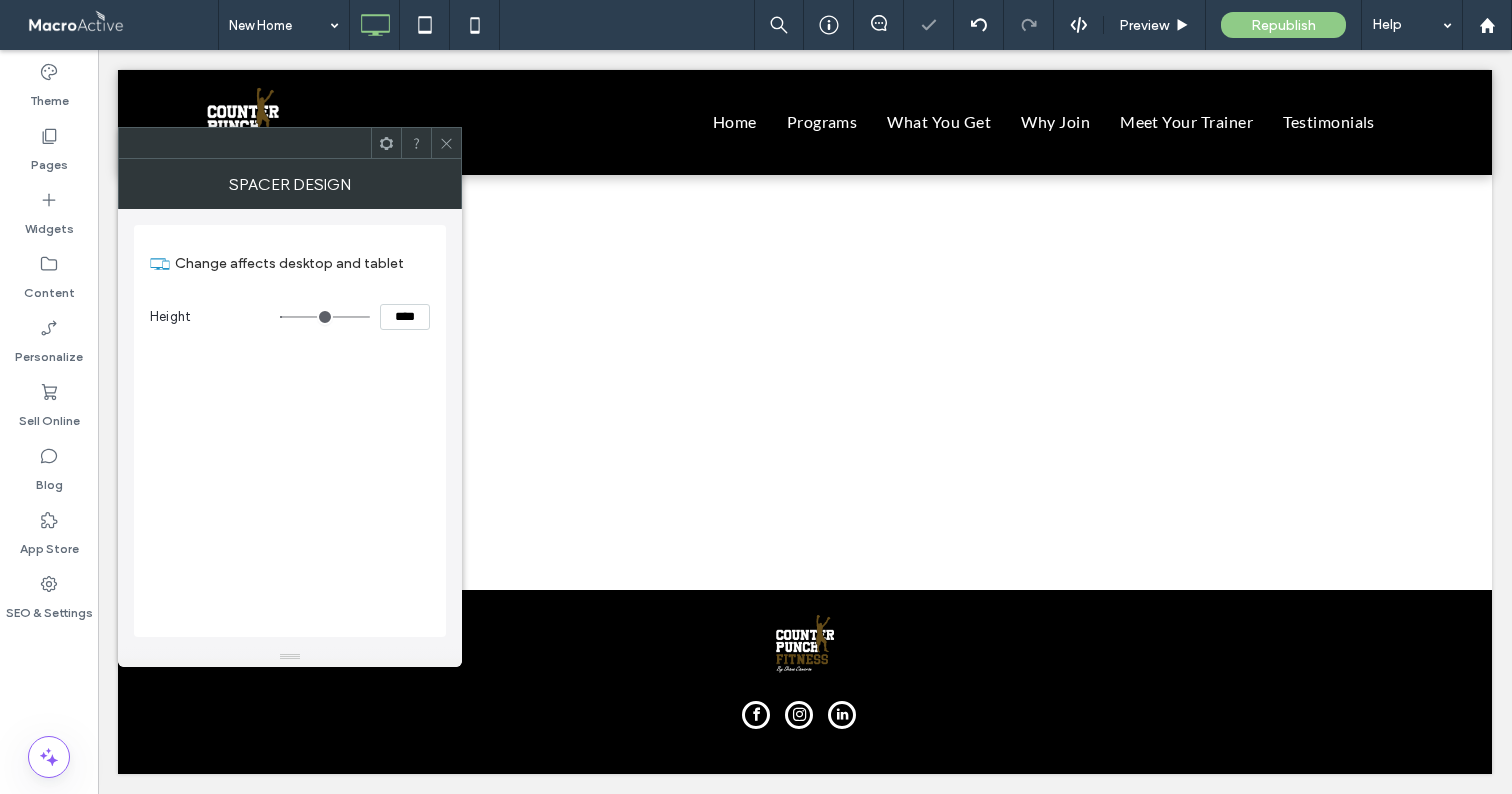 click on "****" at bounding box center [405, 317] 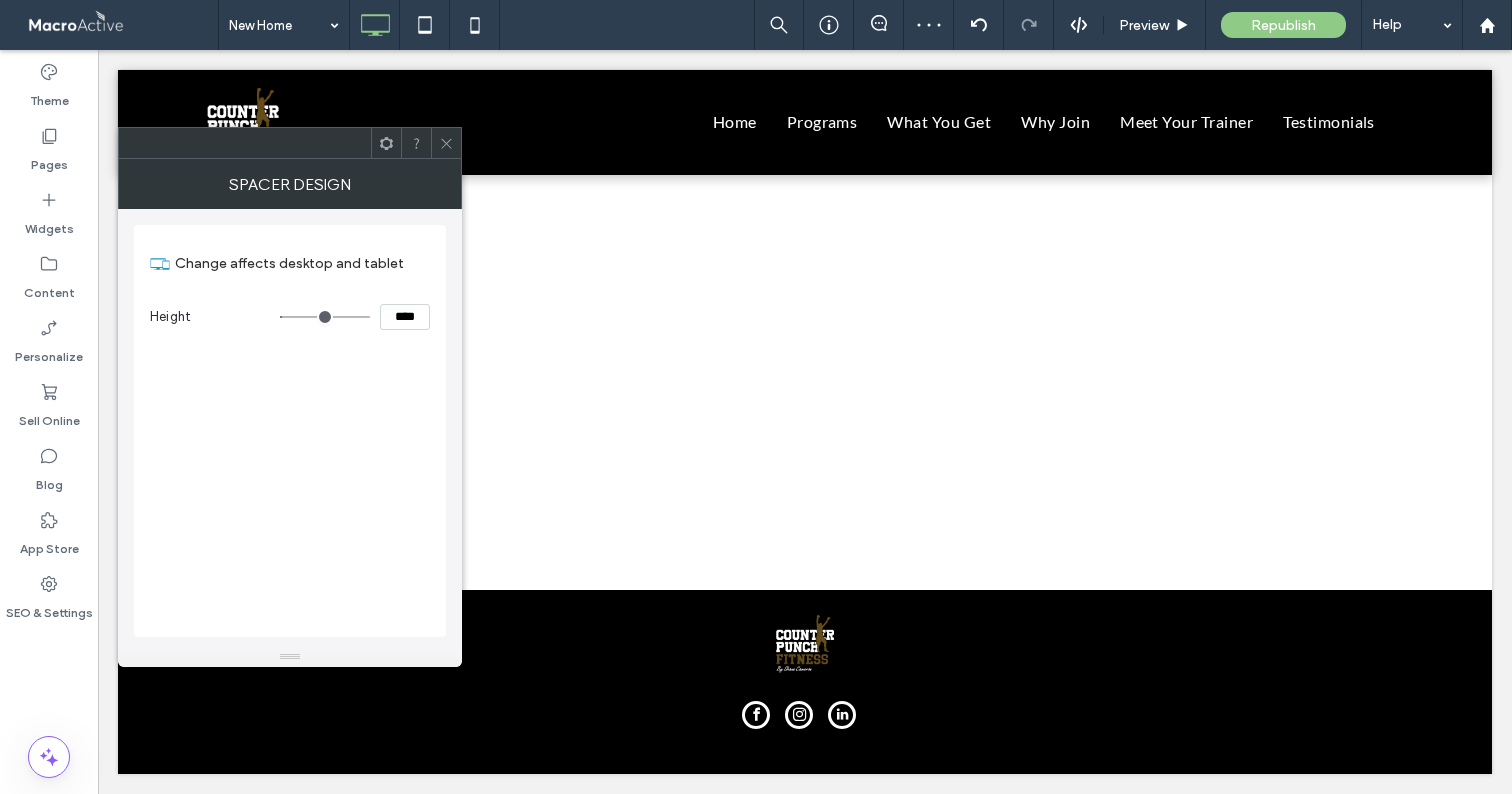 click 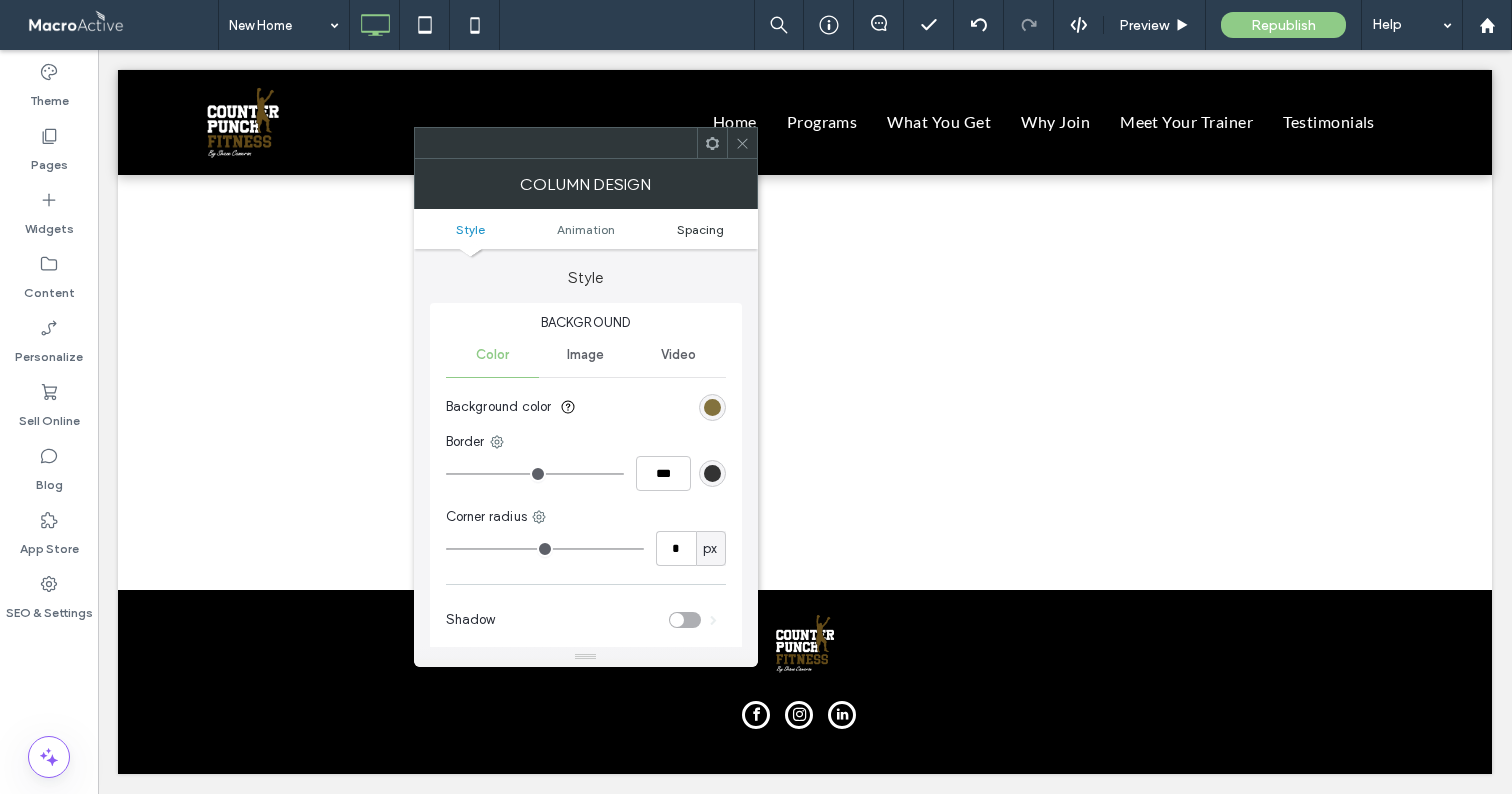click on "Spacing" at bounding box center (700, 229) 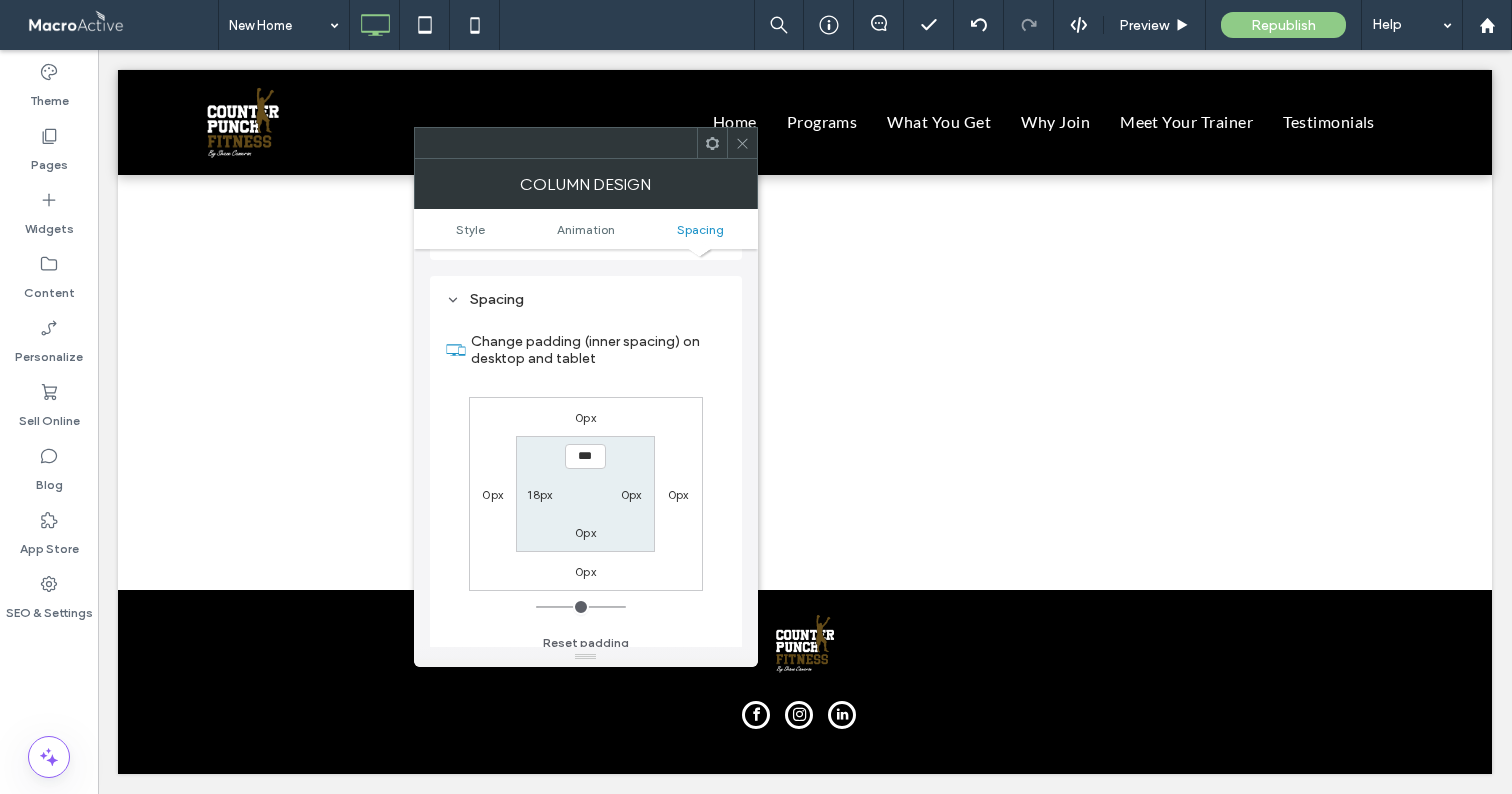 scroll, scrollTop: 470, scrollLeft: 0, axis: vertical 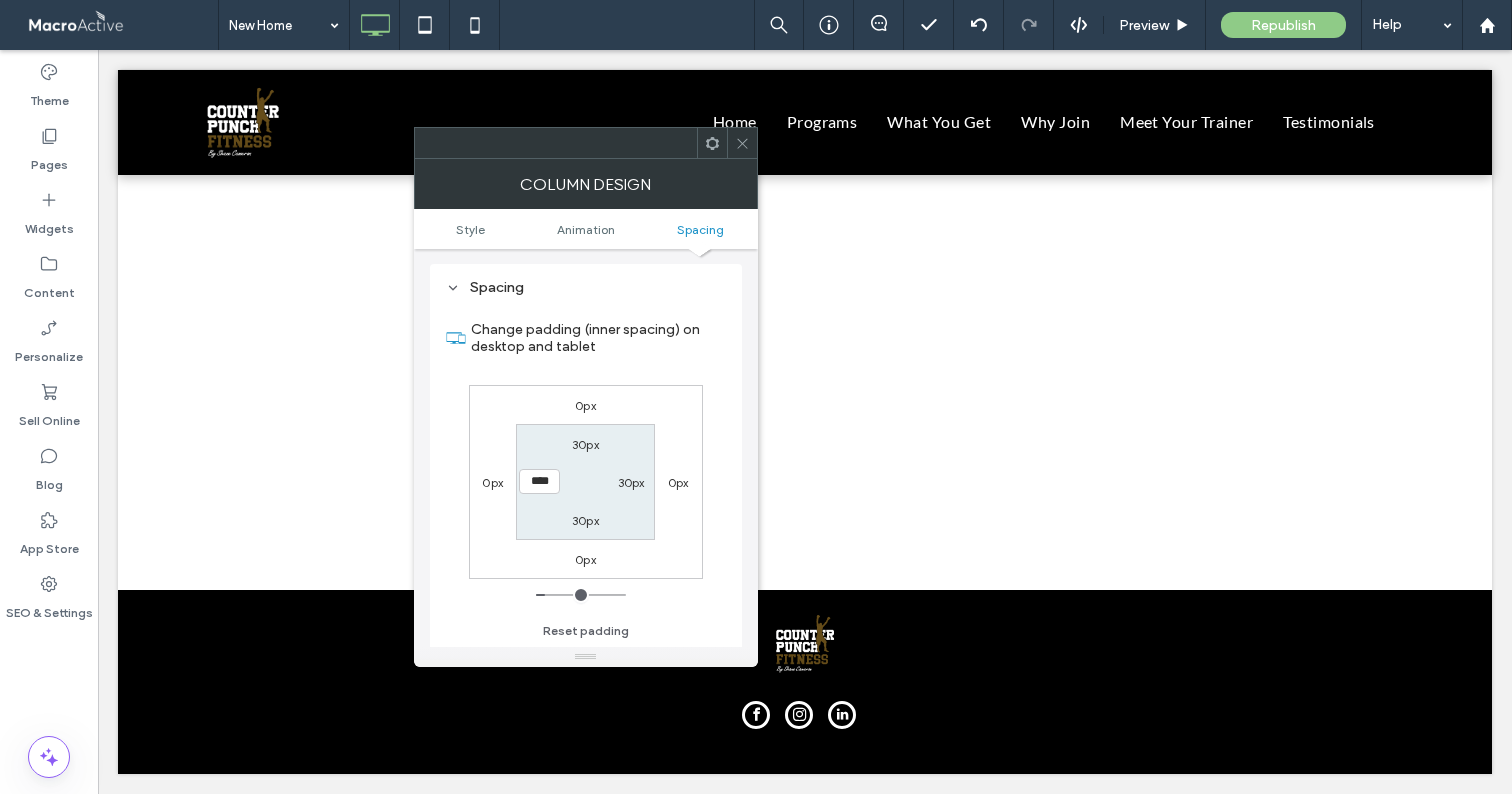 click at bounding box center [742, 143] 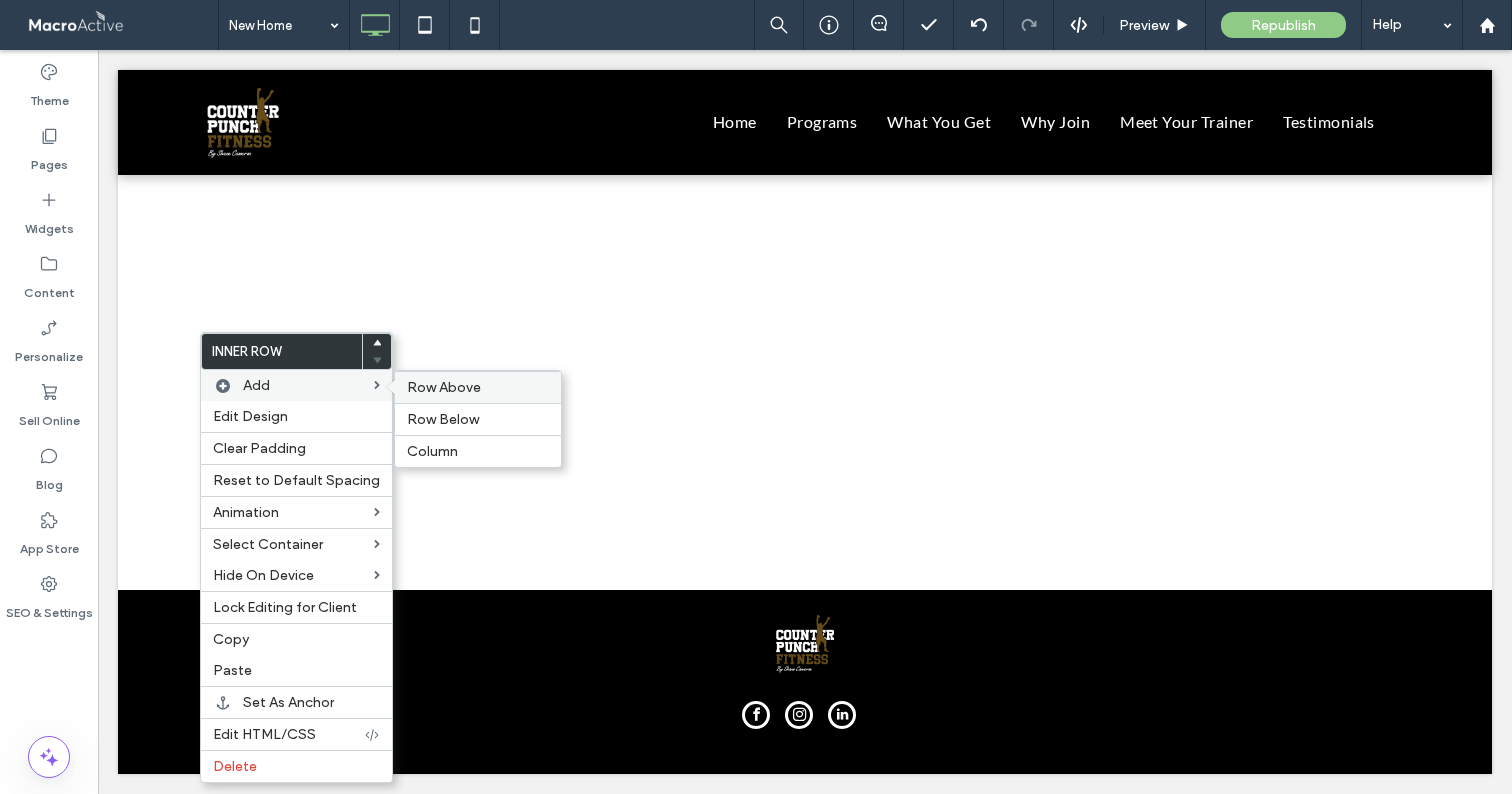 click on "Row Above" at bounding box center (444, 387) 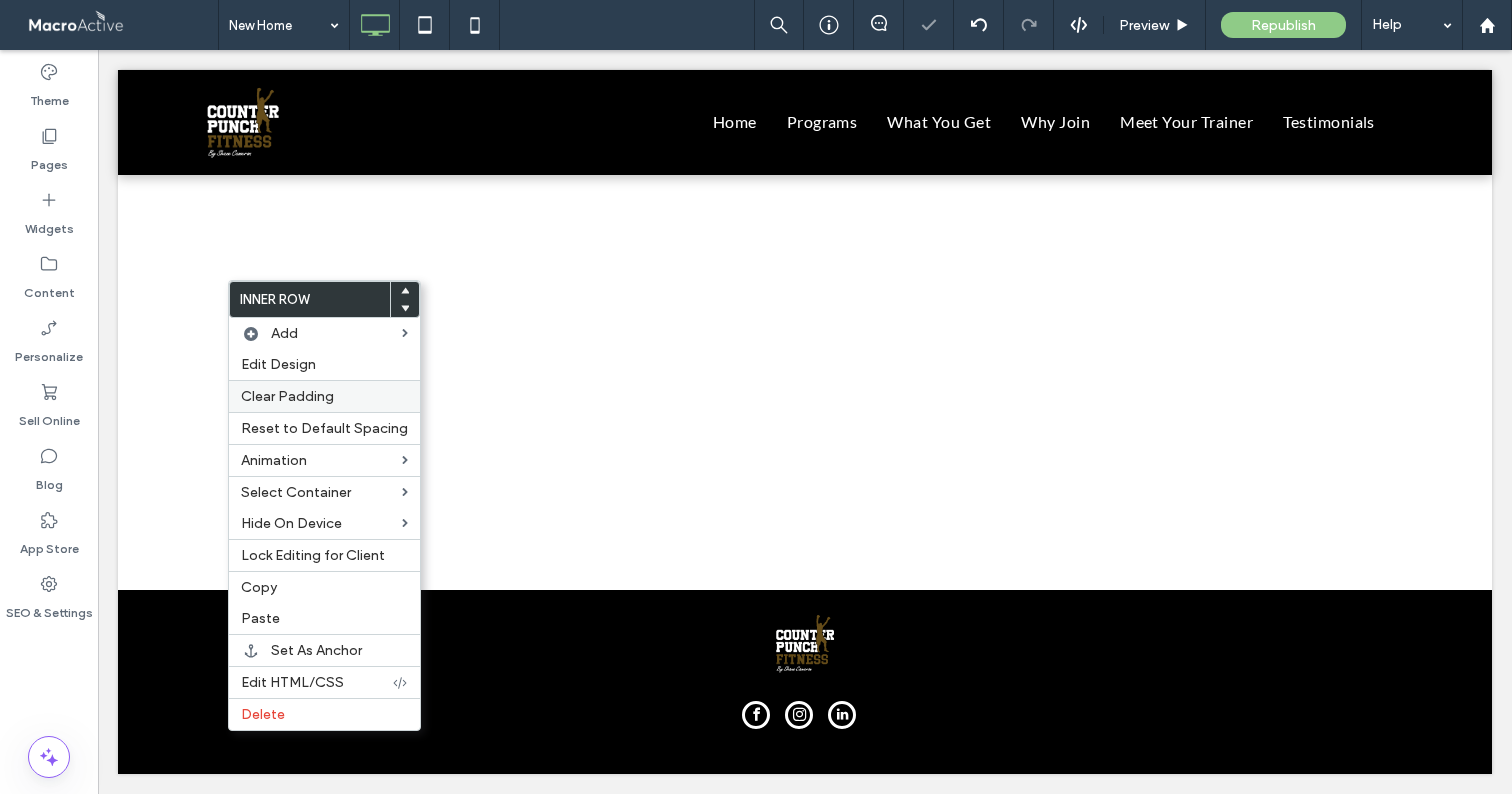 click on "Clear Padding" at bounding box center [287, 396] 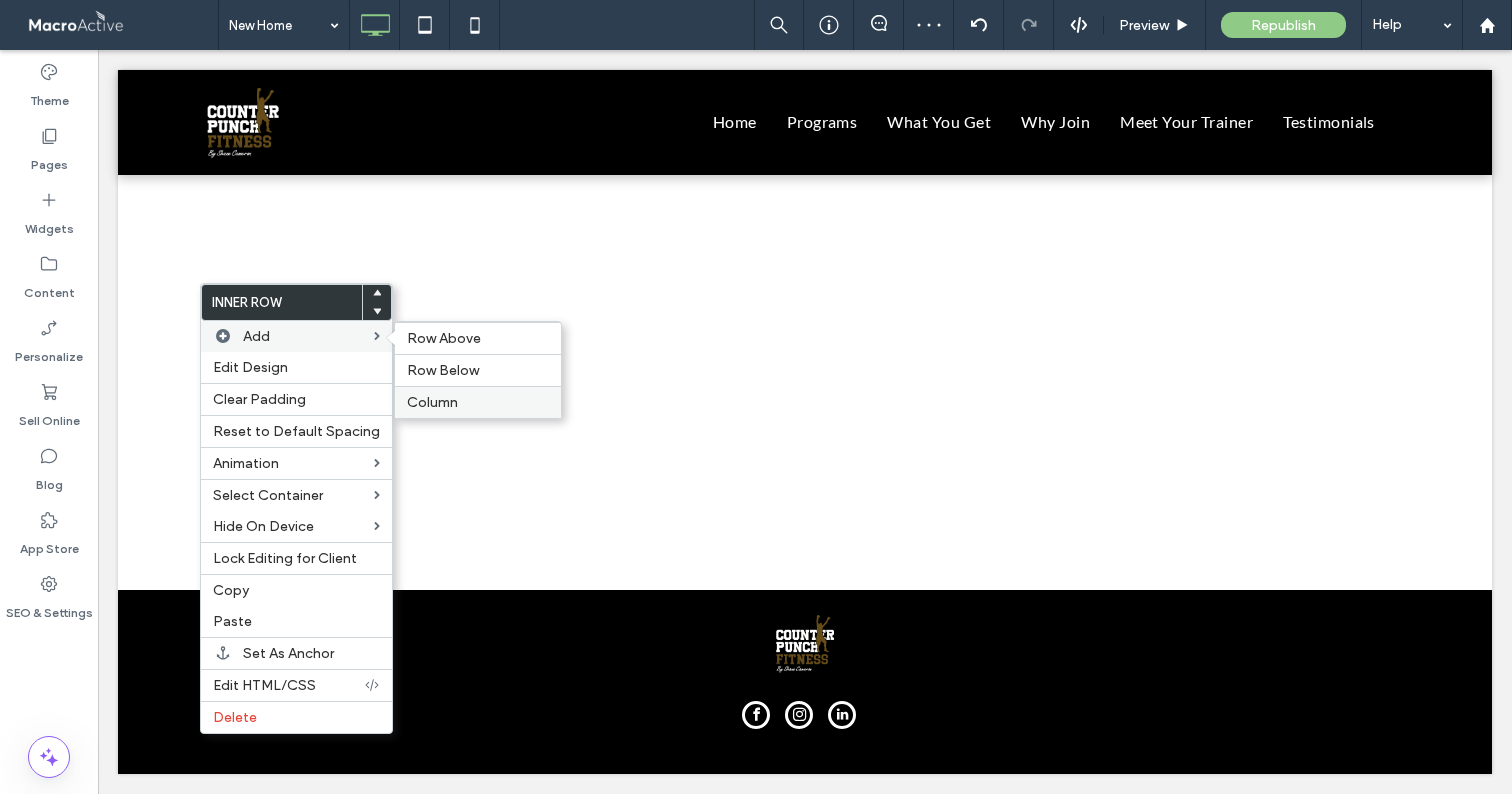 click on "Column" at bounding box center [432, 402] 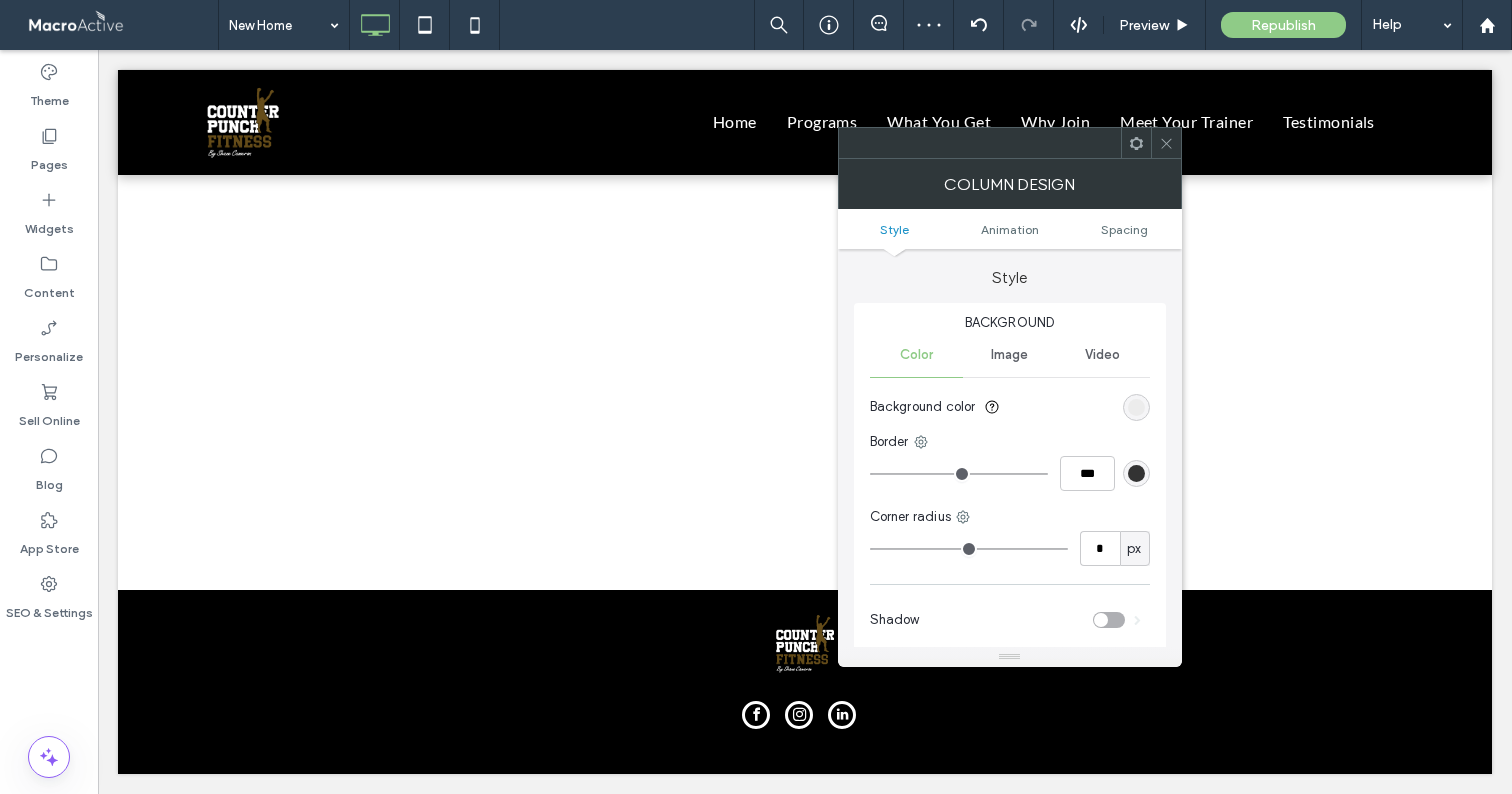 click at bounding box center [1136, 407] 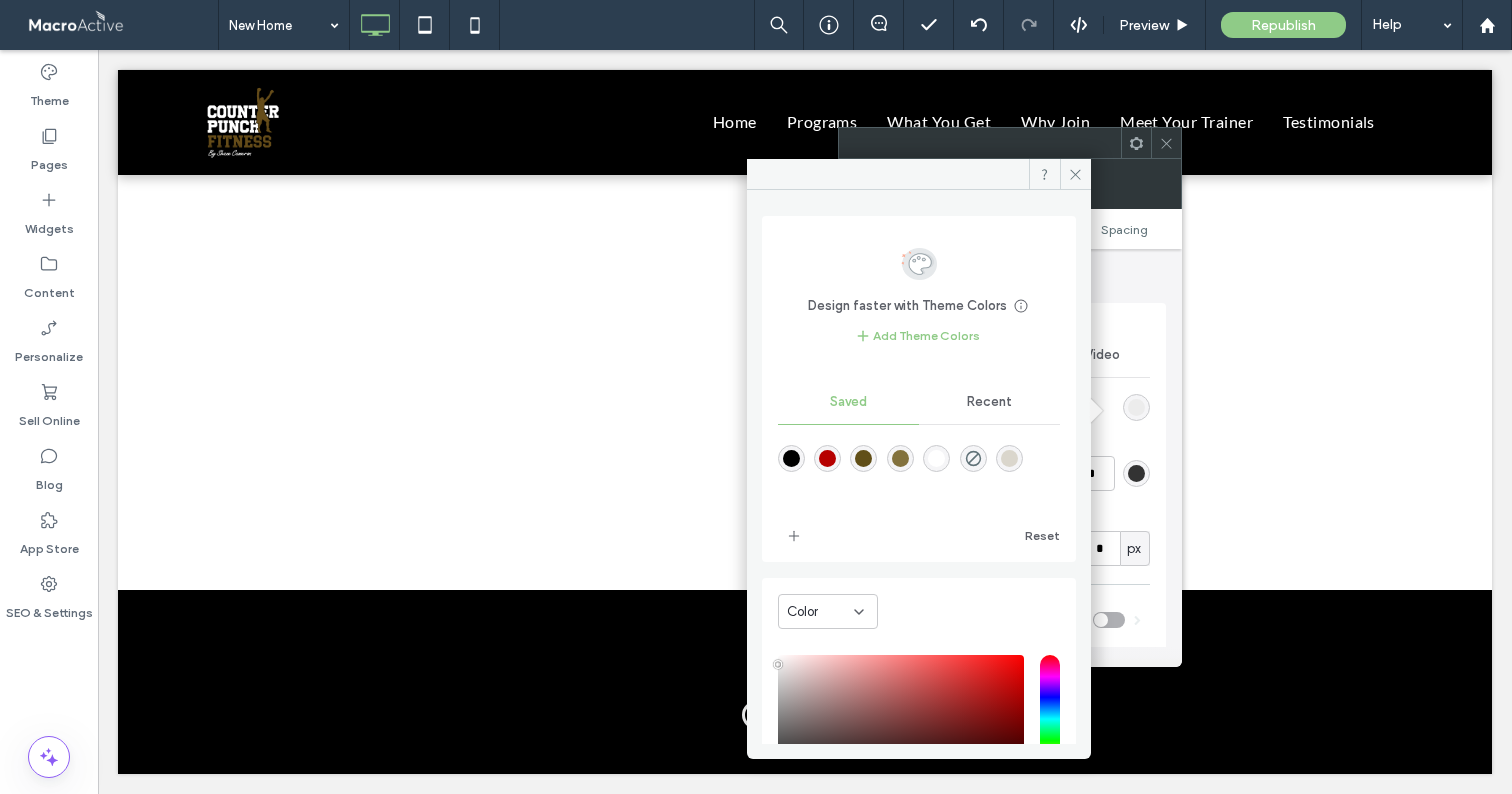 click at bounding box center [919, 472] 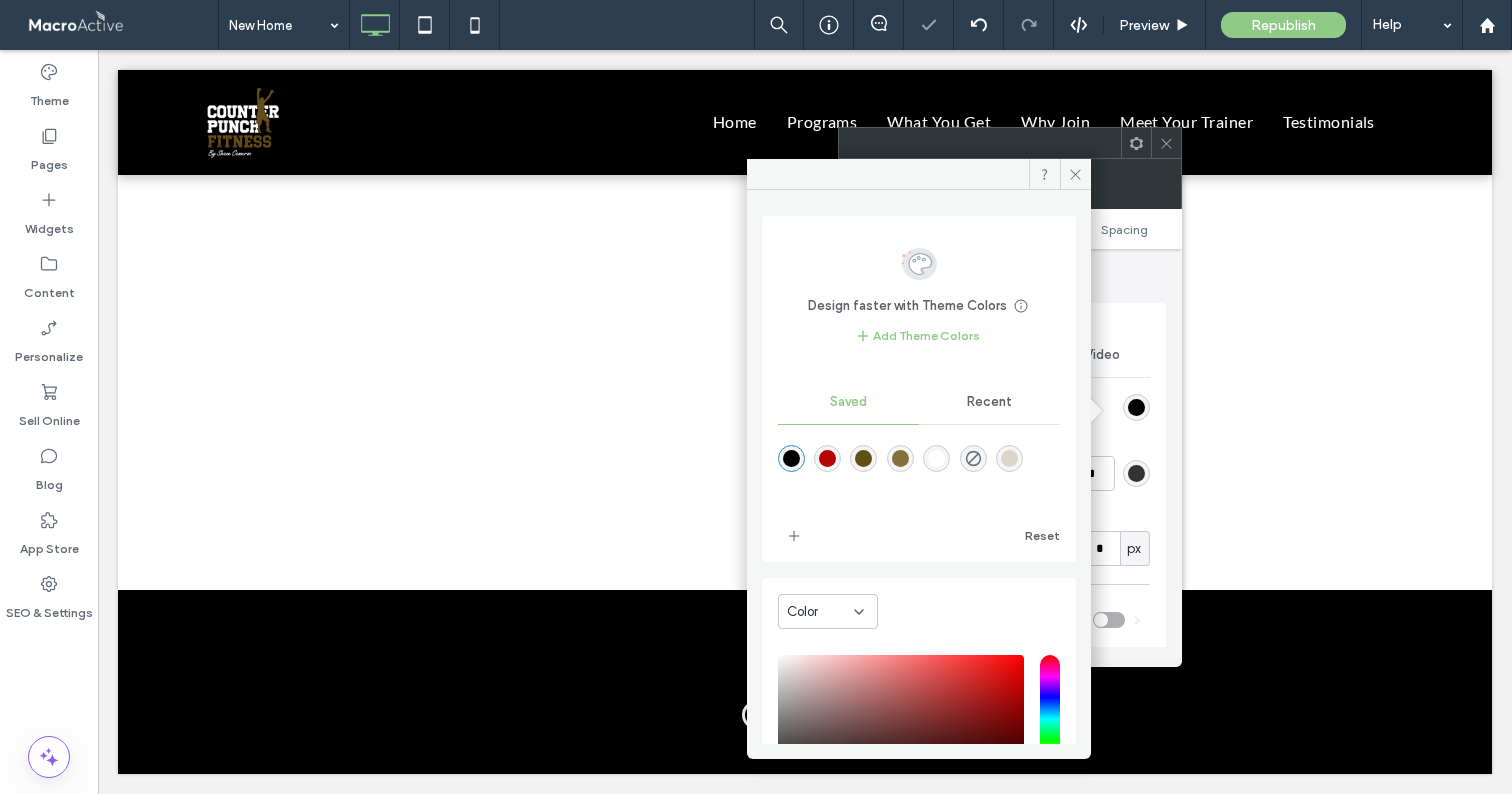 click at bounding box center [1075, 174] 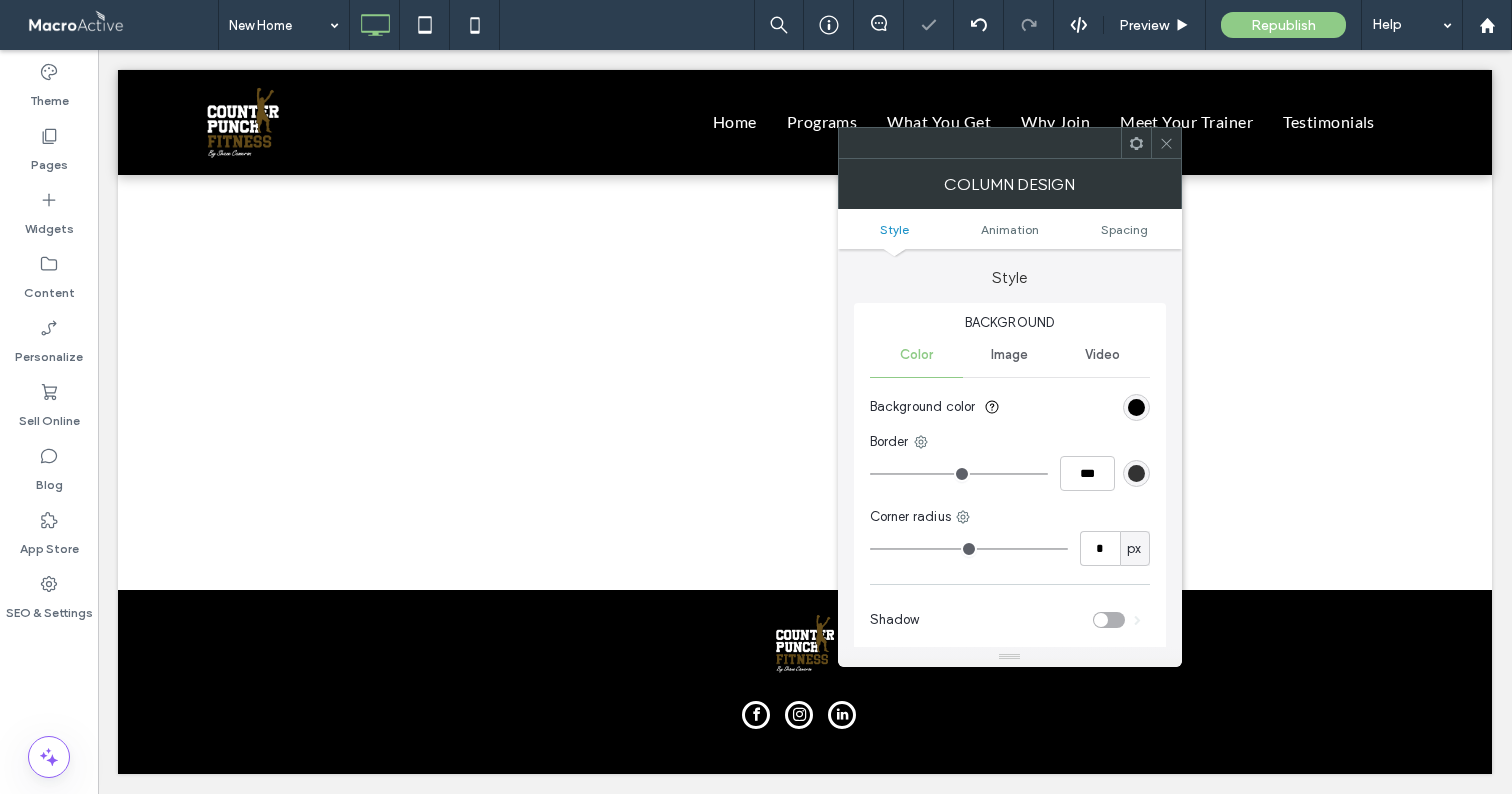 click on "Style Animation Spacing" at bounding box center (1010, 229) 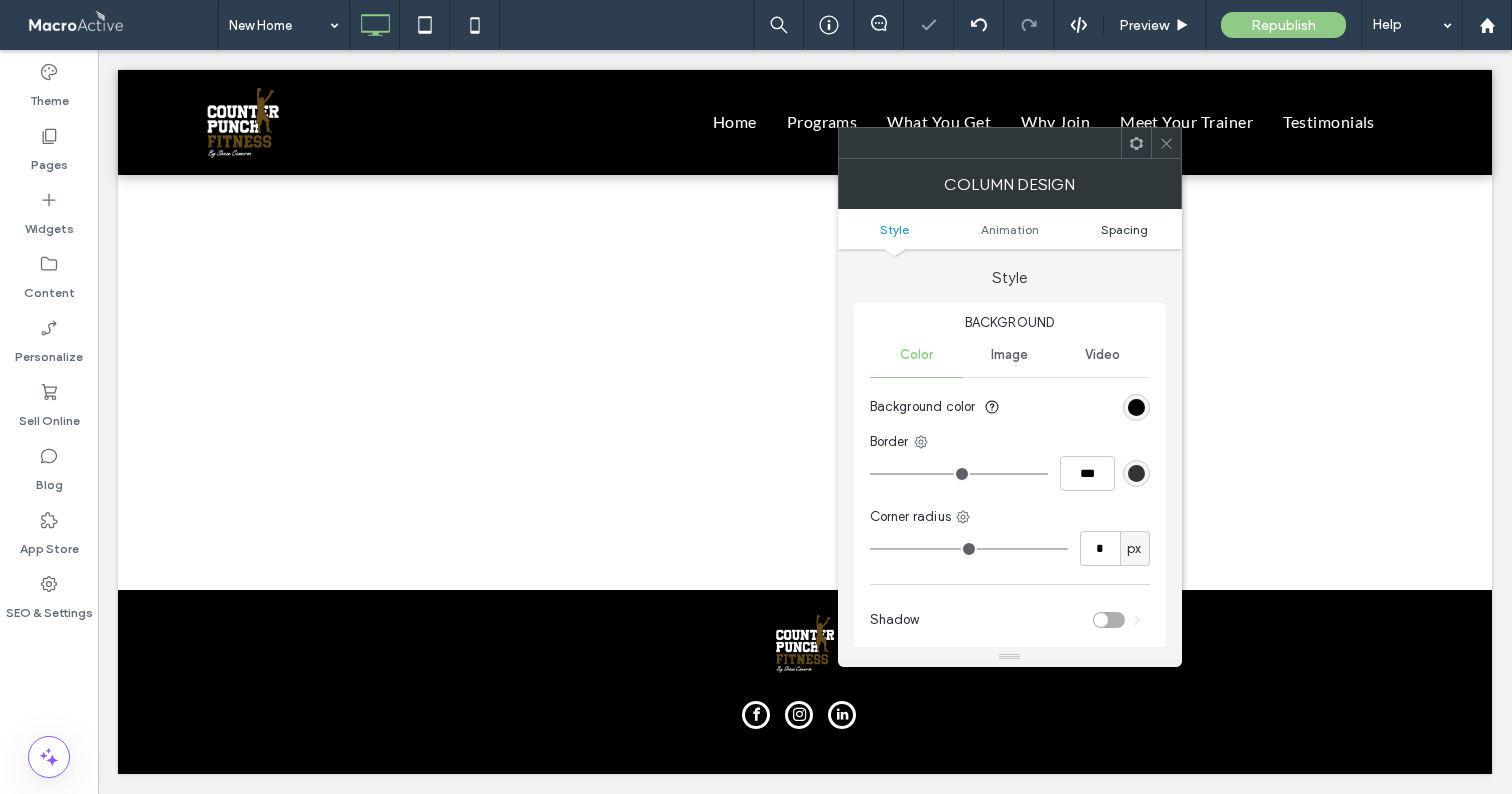click on "Spacing" at bounding box center [1124, 229] 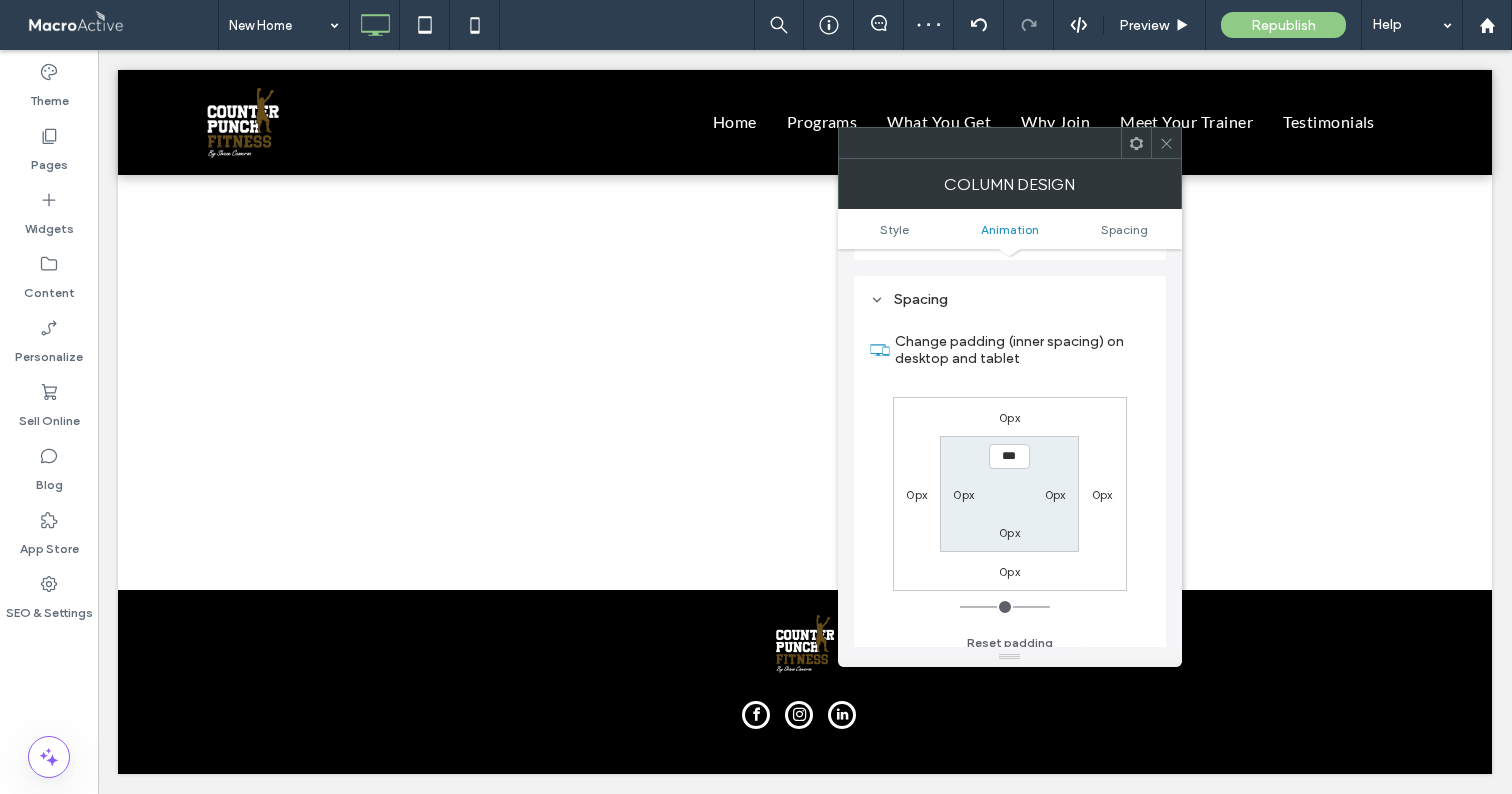 scroll, scrollTop: 470, scrollLeft: 0, axis: vertical 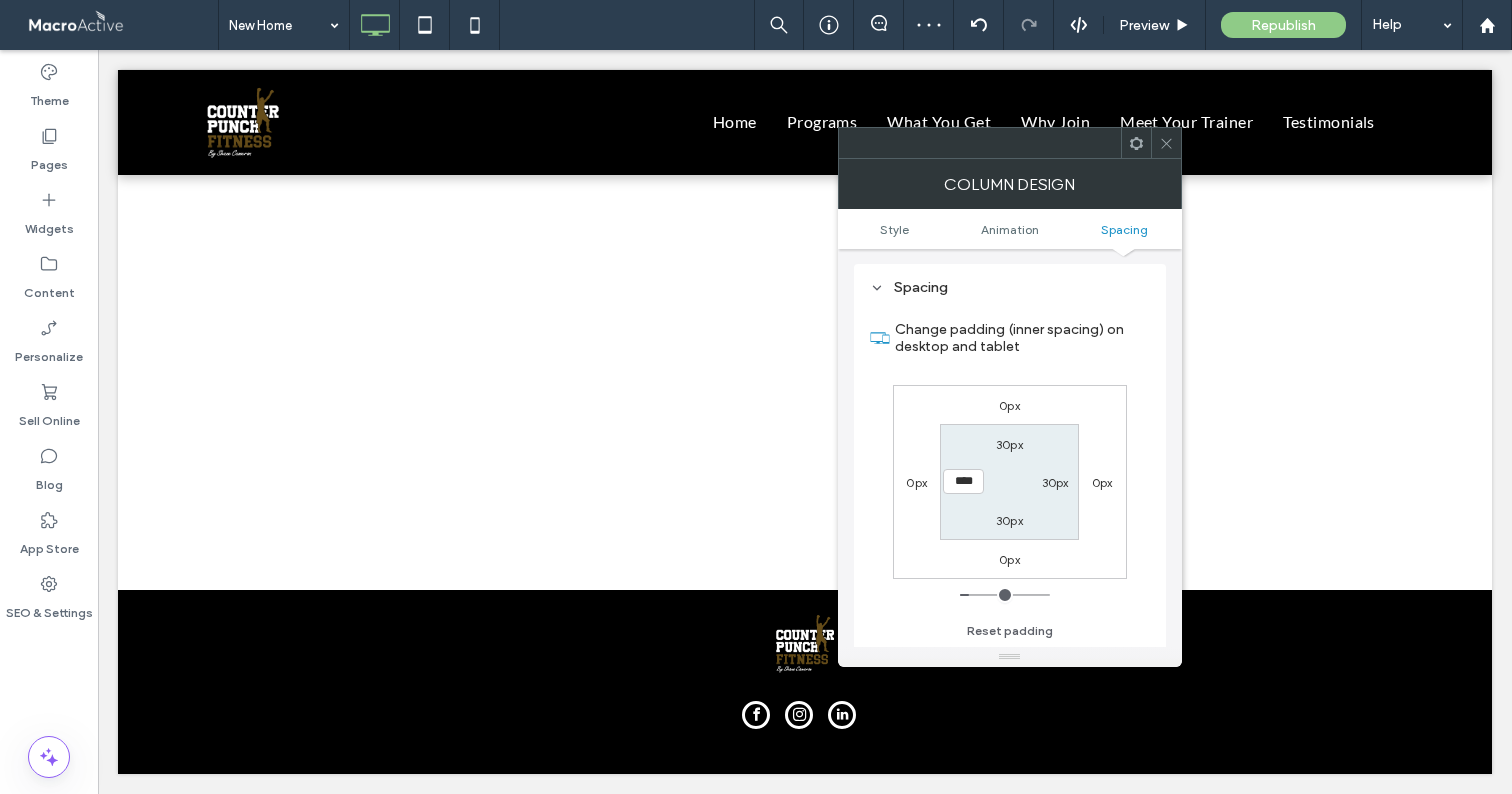 click 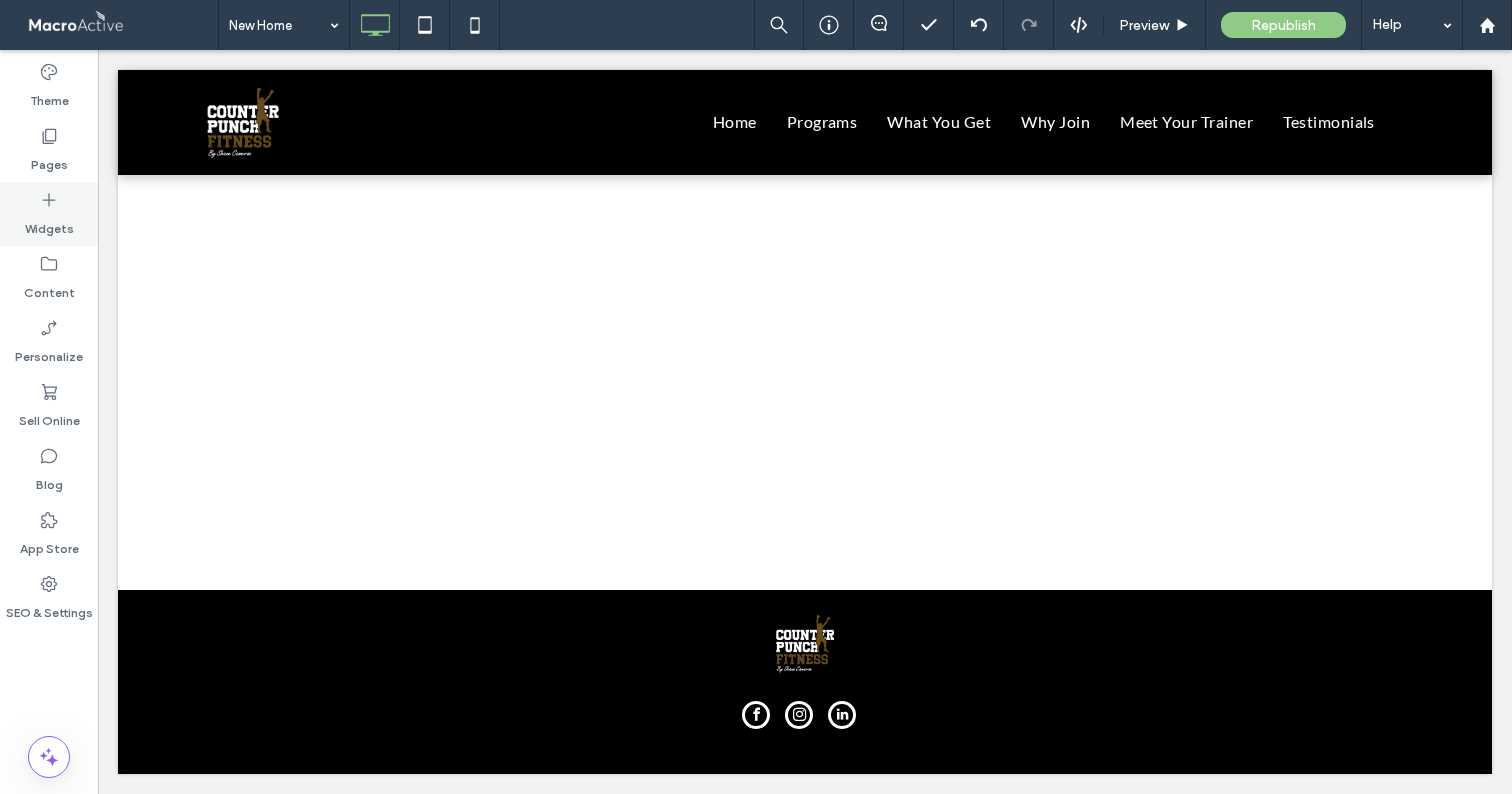 click on "Widgets" at bounding box center (49, 224) 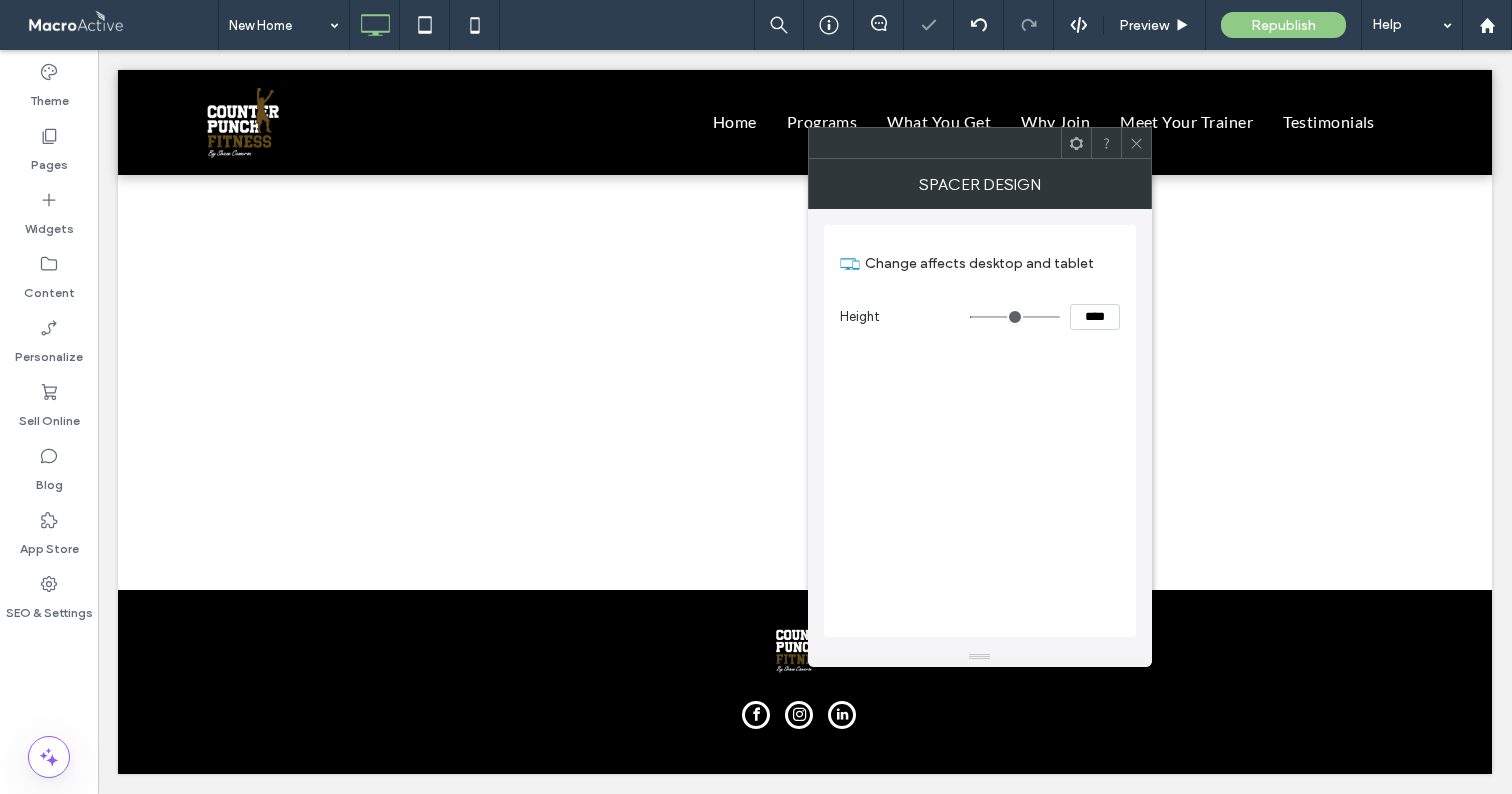 click on "****" at bounding box center [1095, 317] 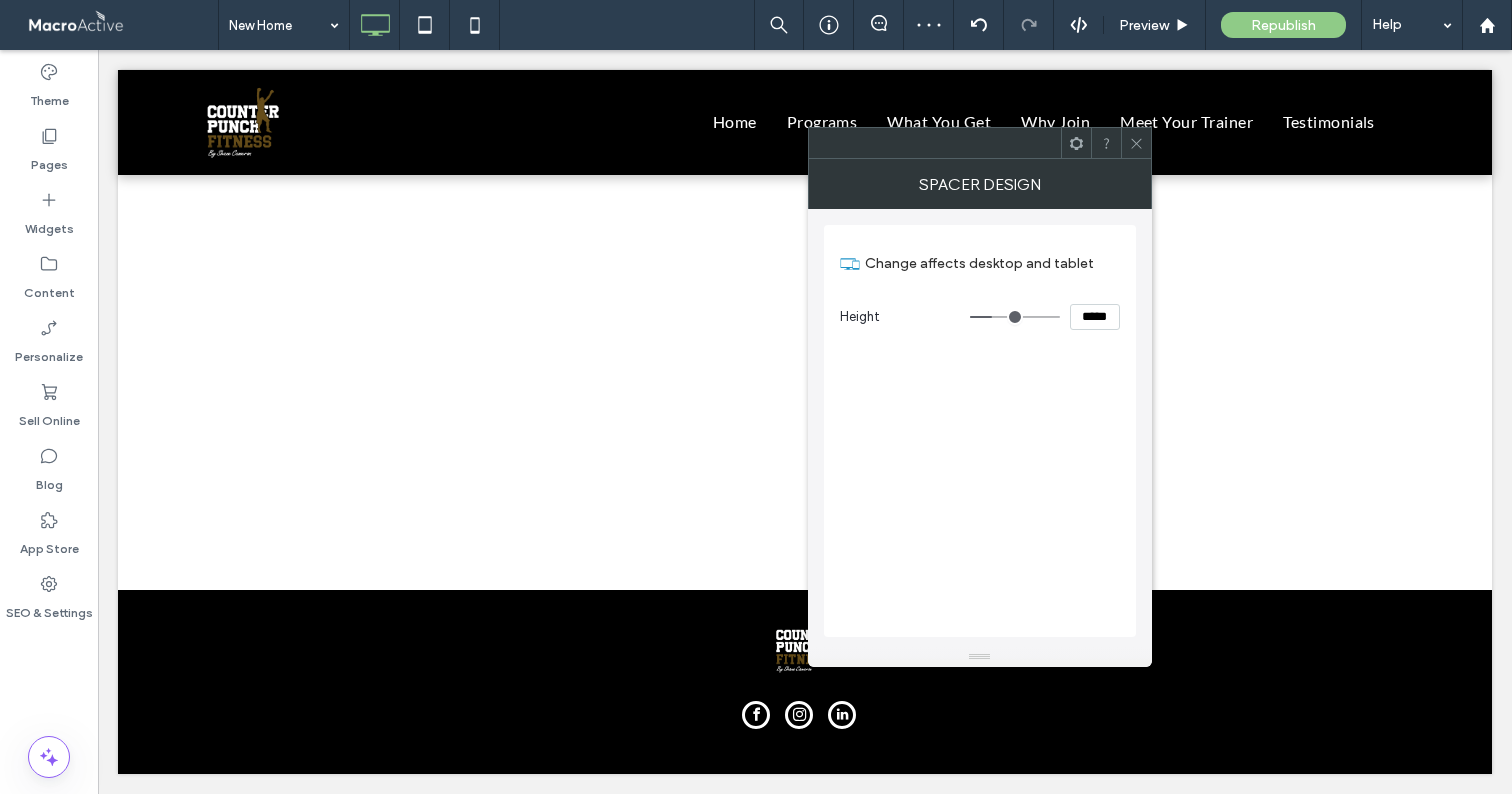 click on "*****" at bounding box center [1095, 317] 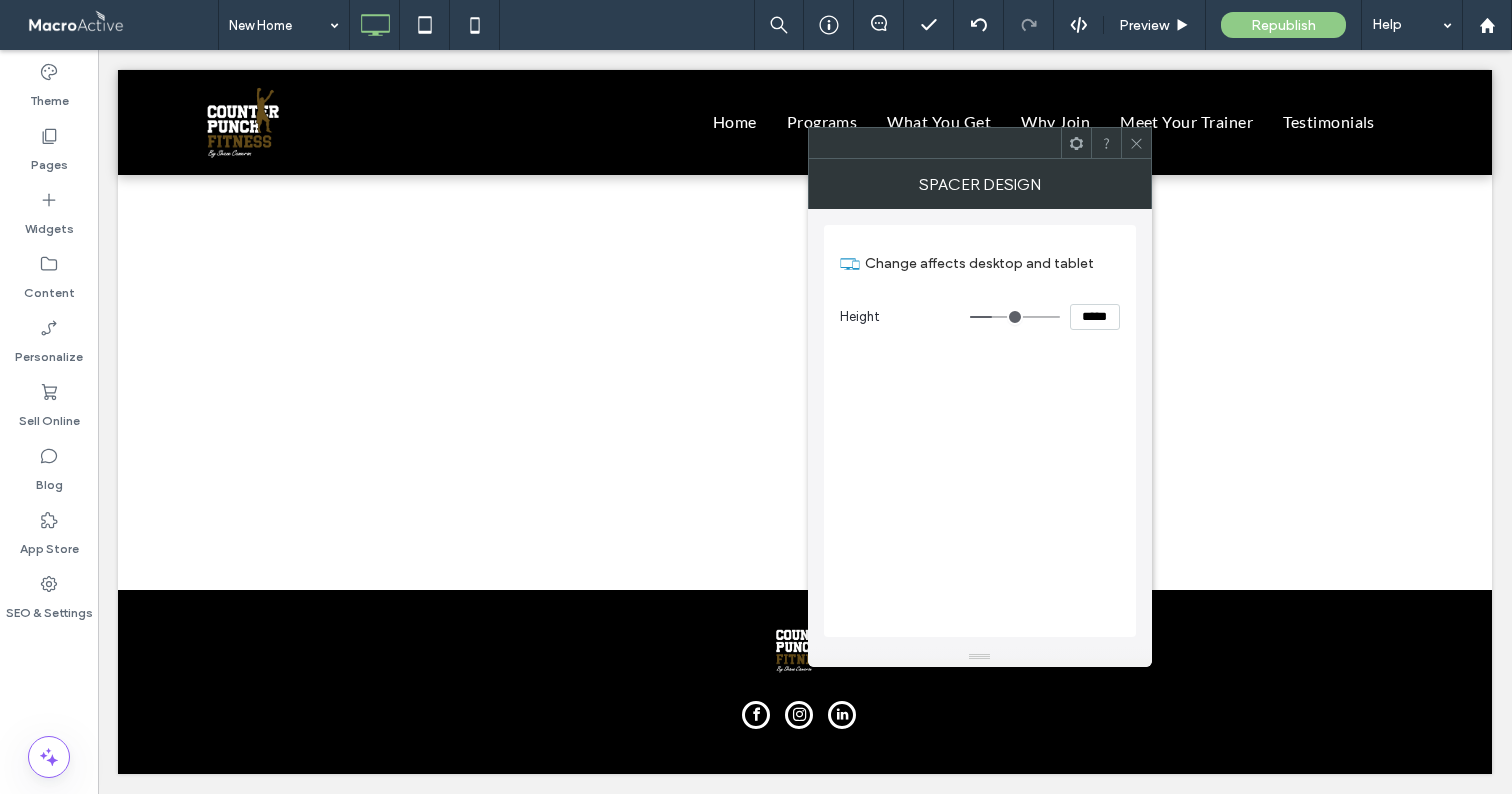 click 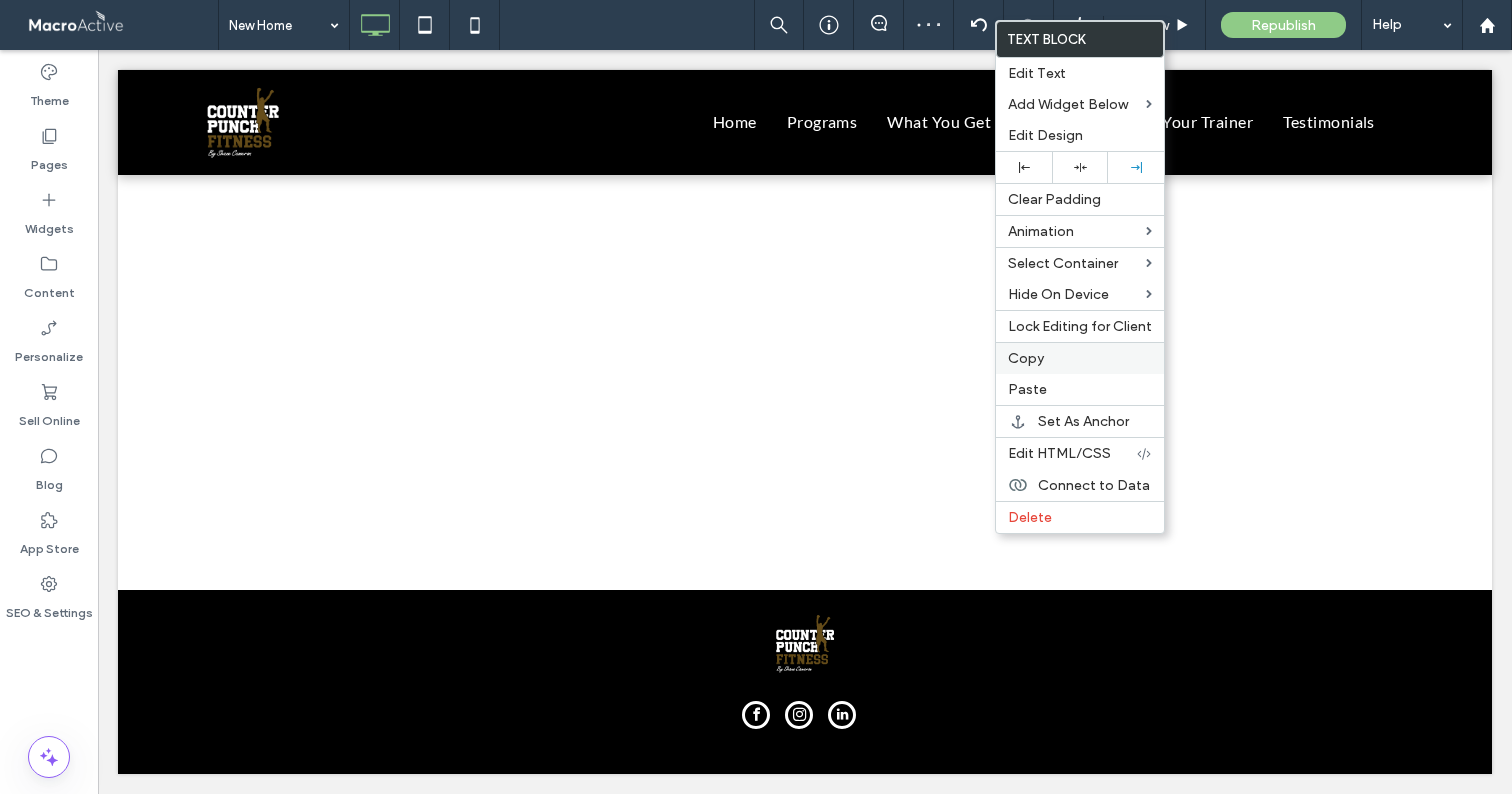 click on "Text Block     Edit Text Add Widget Below Edit Design Clear Padding Animation Select Container Hide On Device Lock Editing for Client Copy Paste Set As Anchor Edit HTML/CSS Connect to Data Delete" at bounding box center [1080, 277] 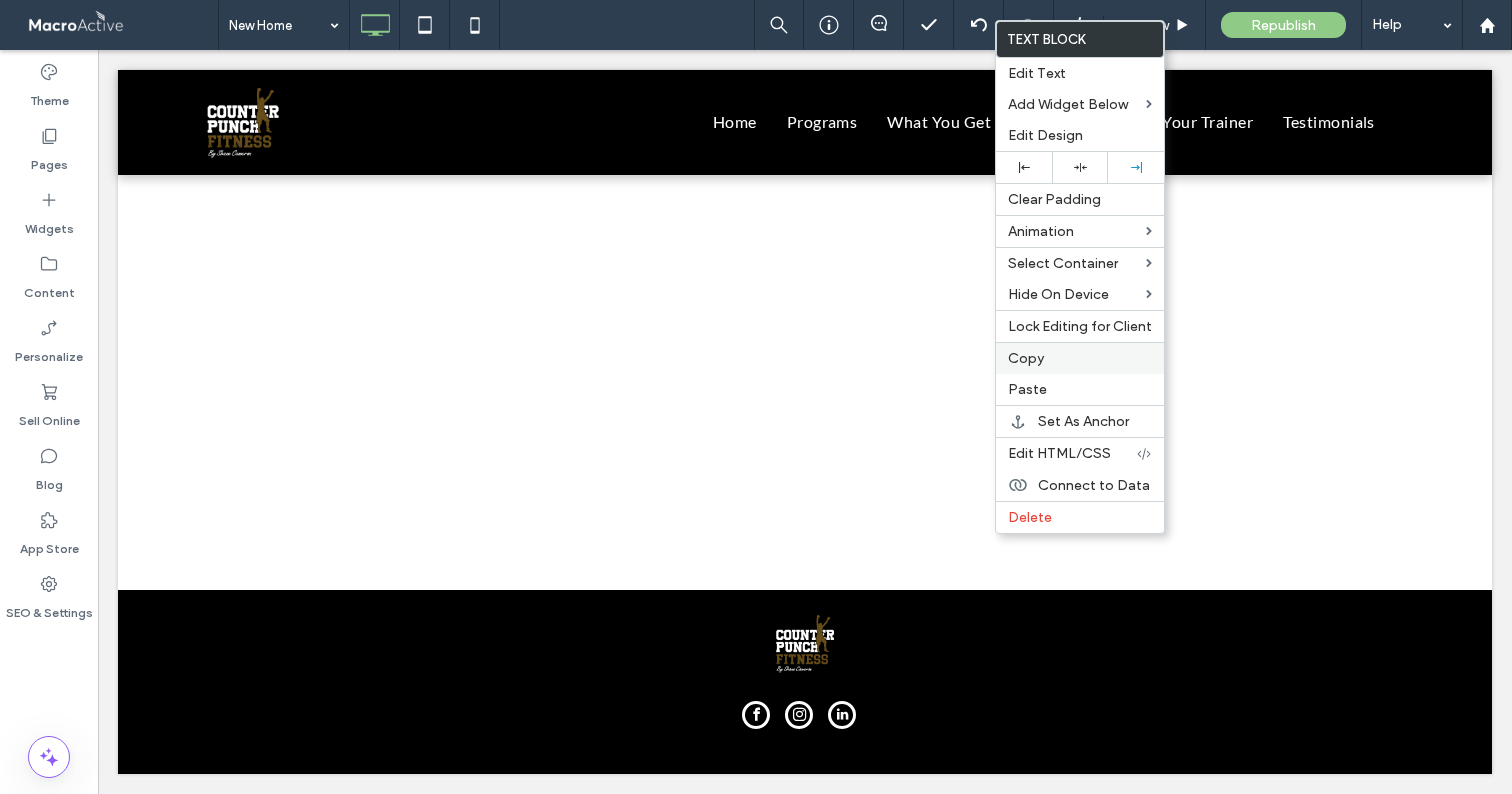 click on "Copy" at bounding box center [1026, 358] 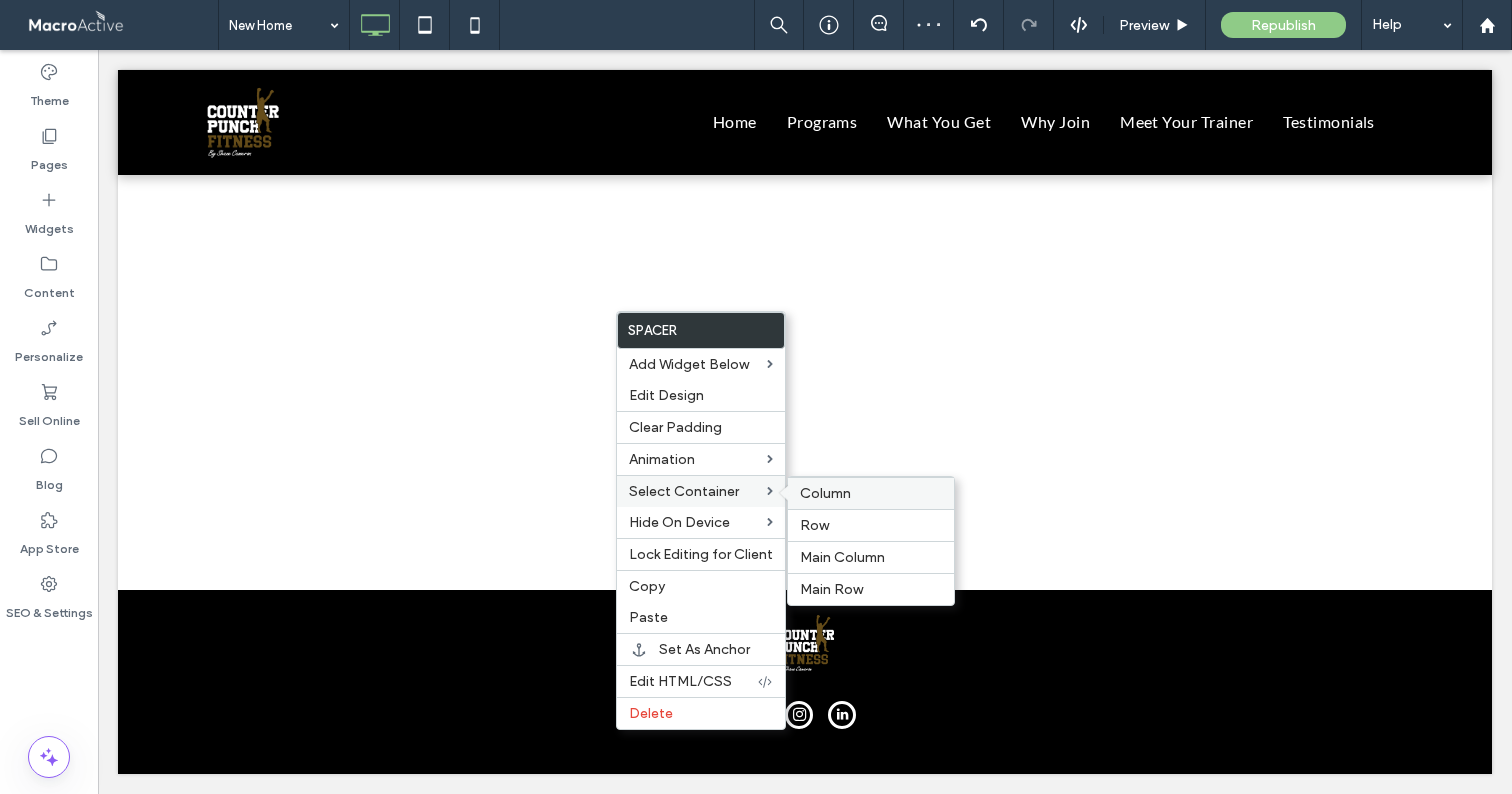 click on "Column" at bounding box center (825, 493) 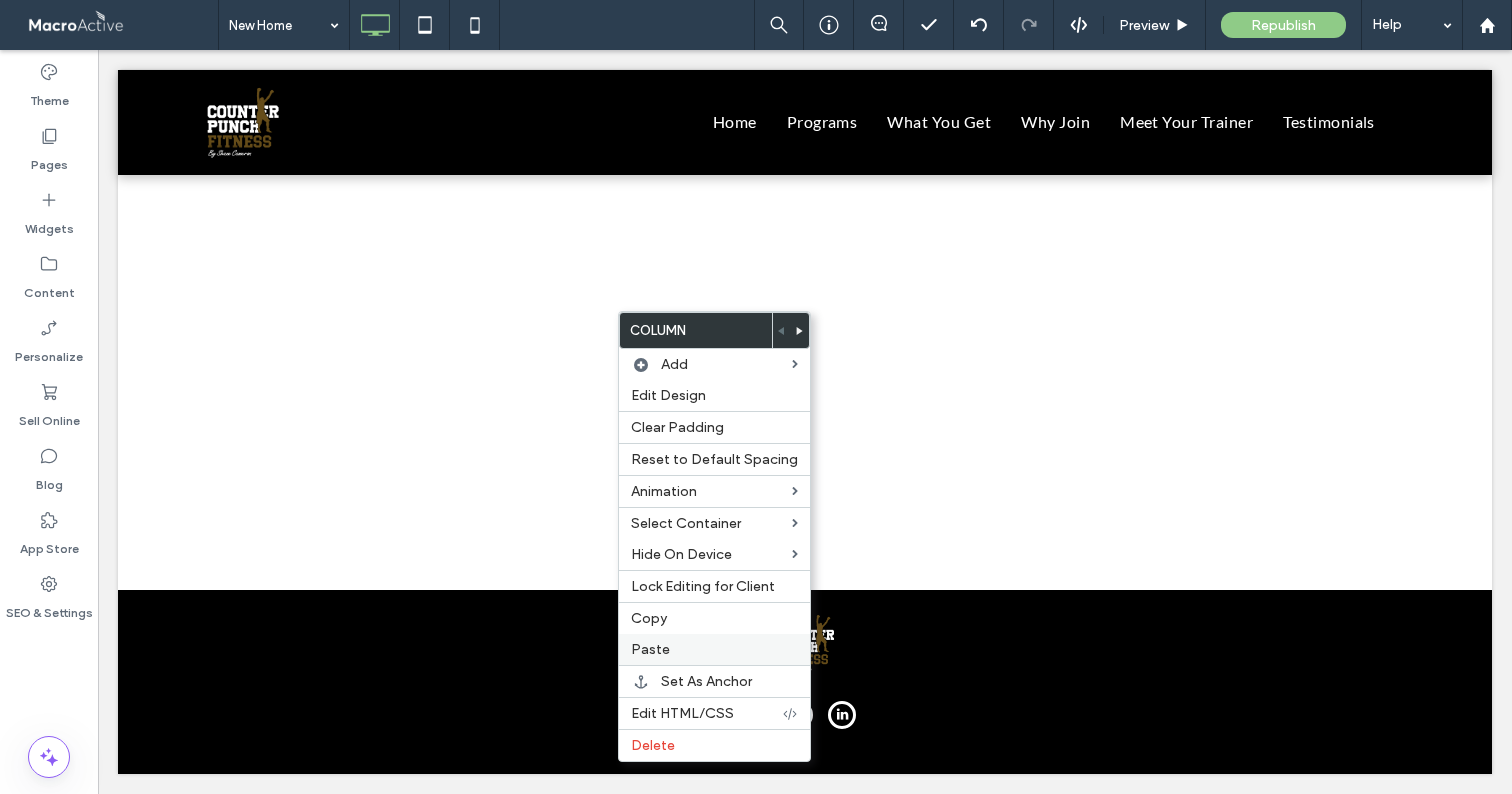 click on "Paste" at bounding box center (650, 649) 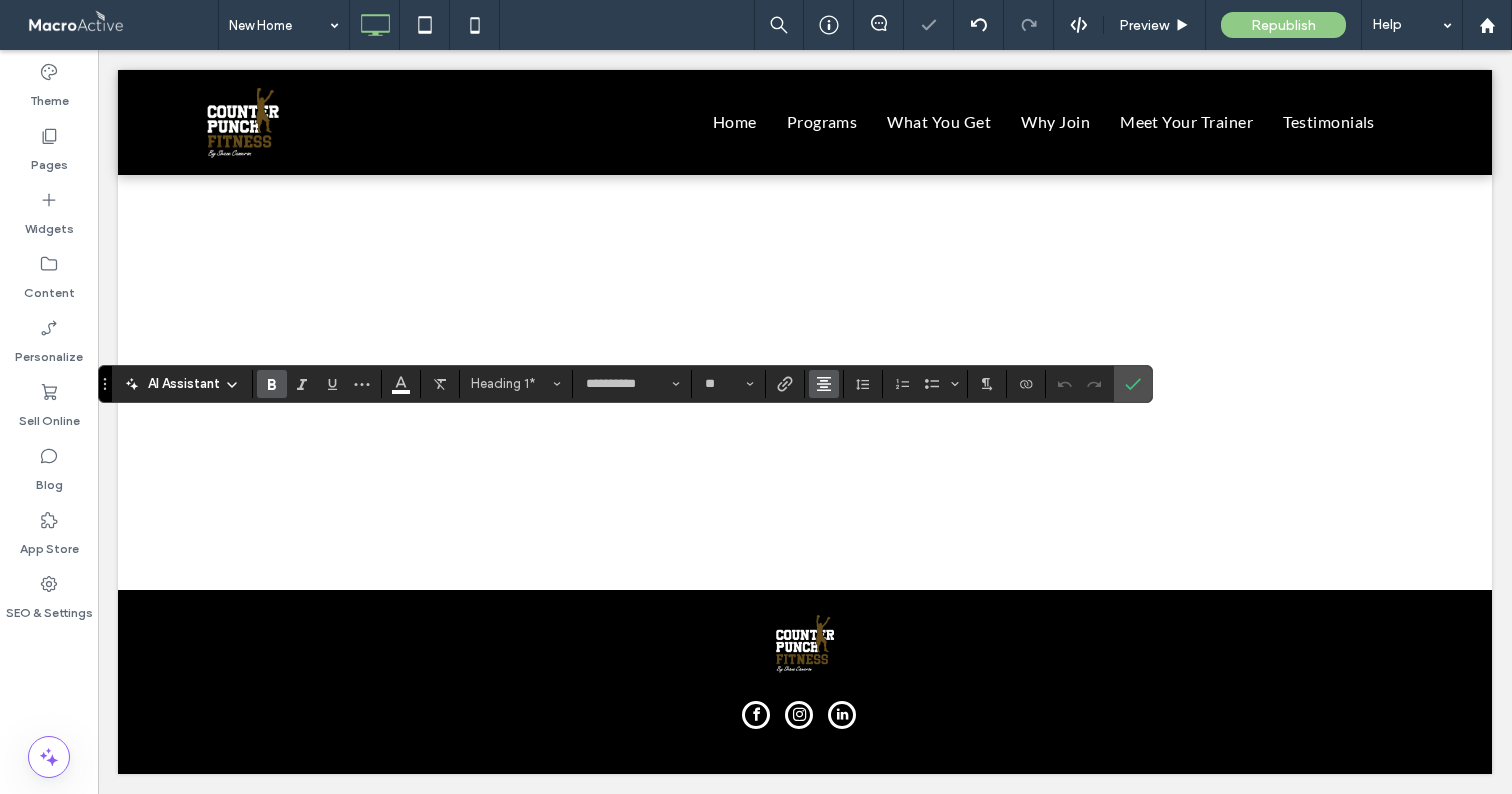 click at bounding box center (824, 384) 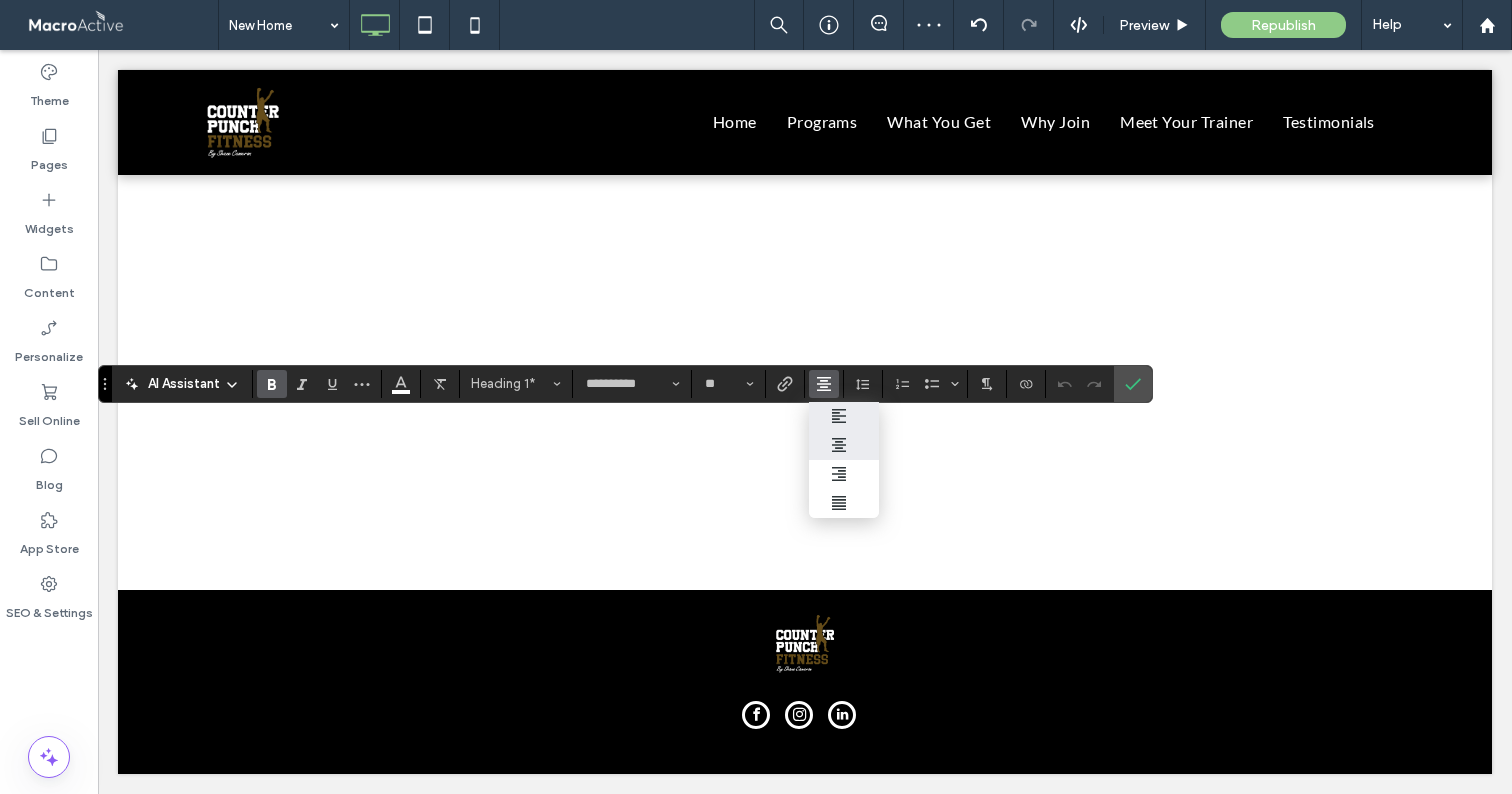 click at bounding box center (844, 416) 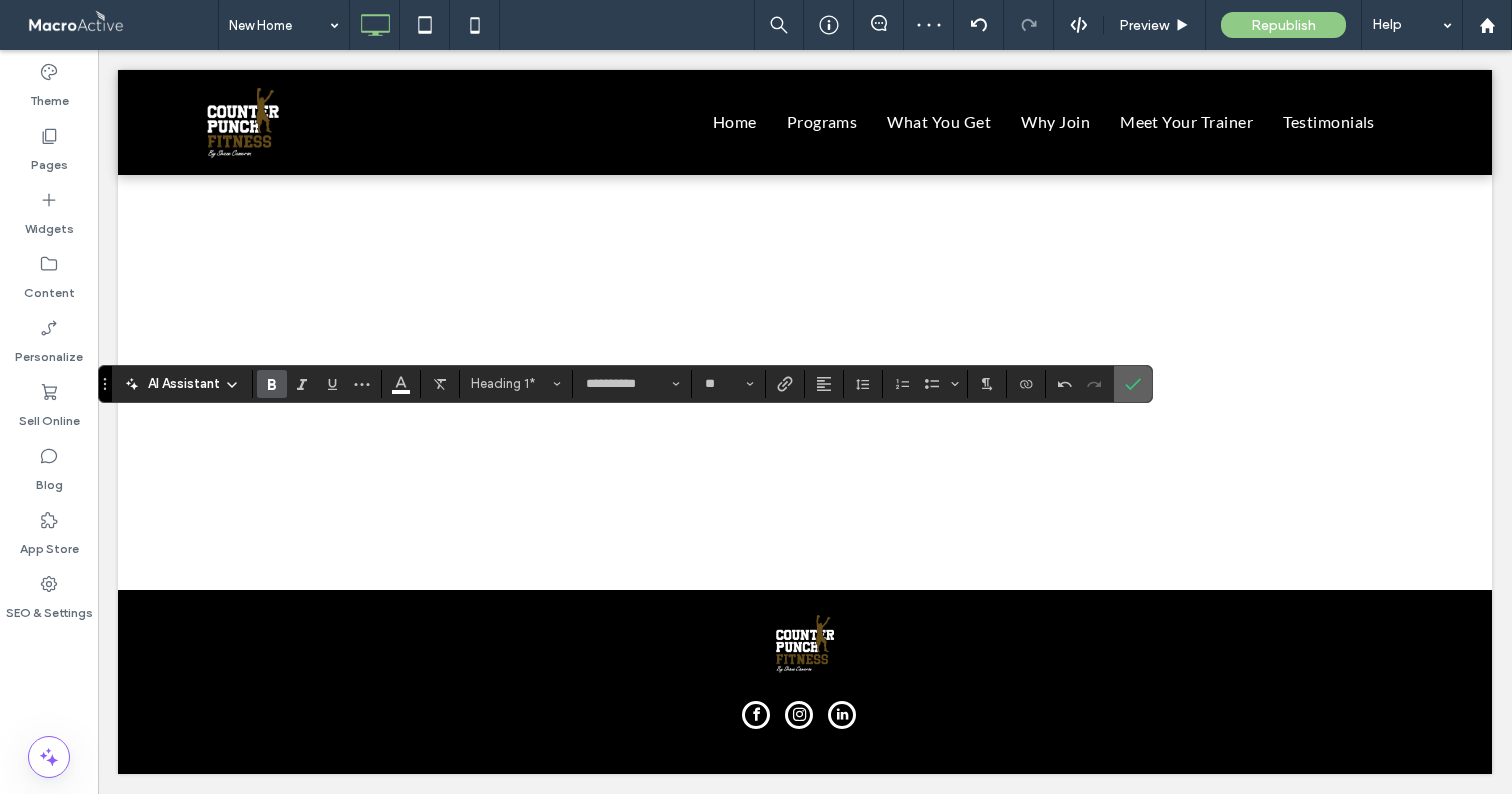 click 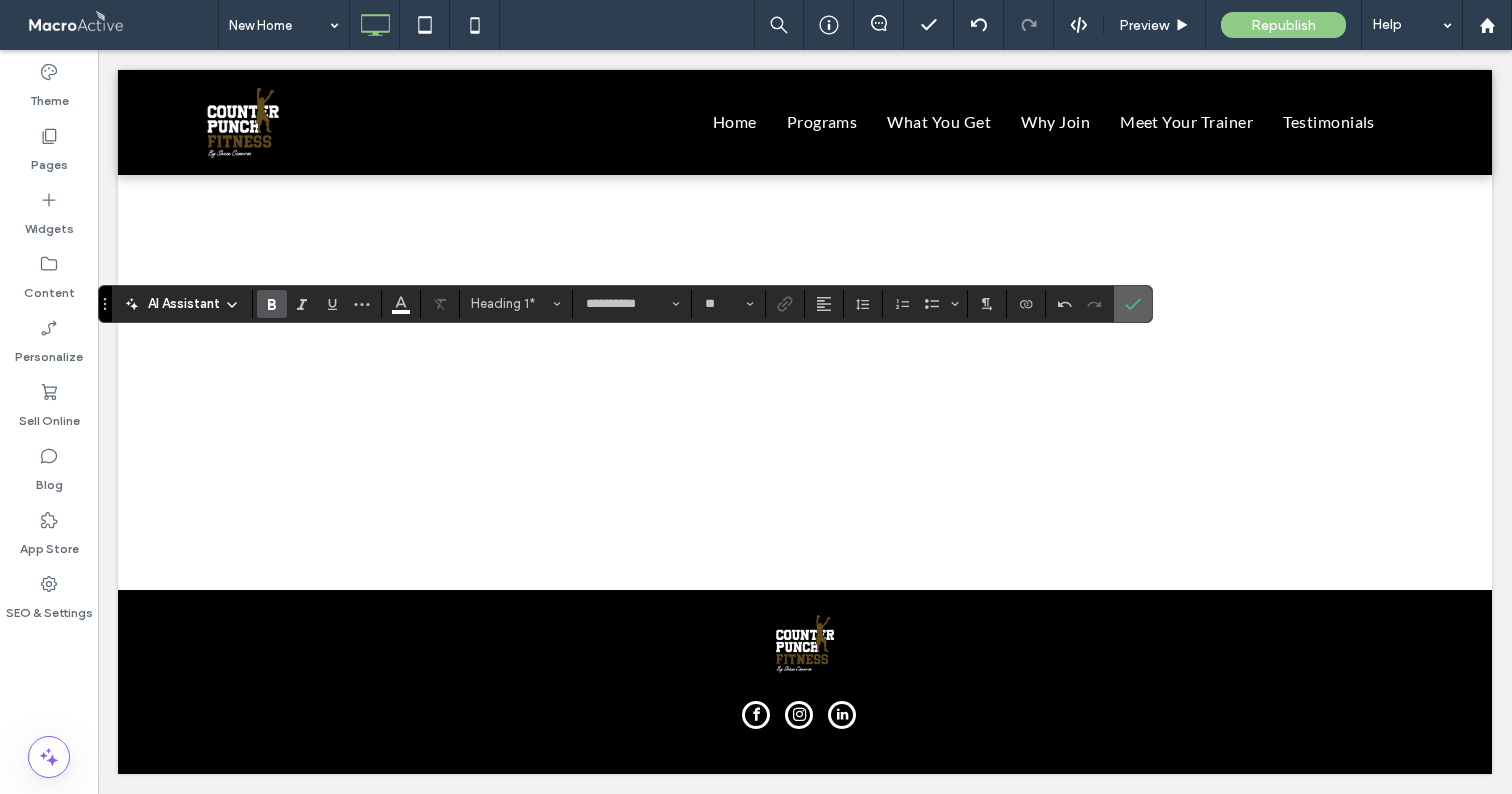 click 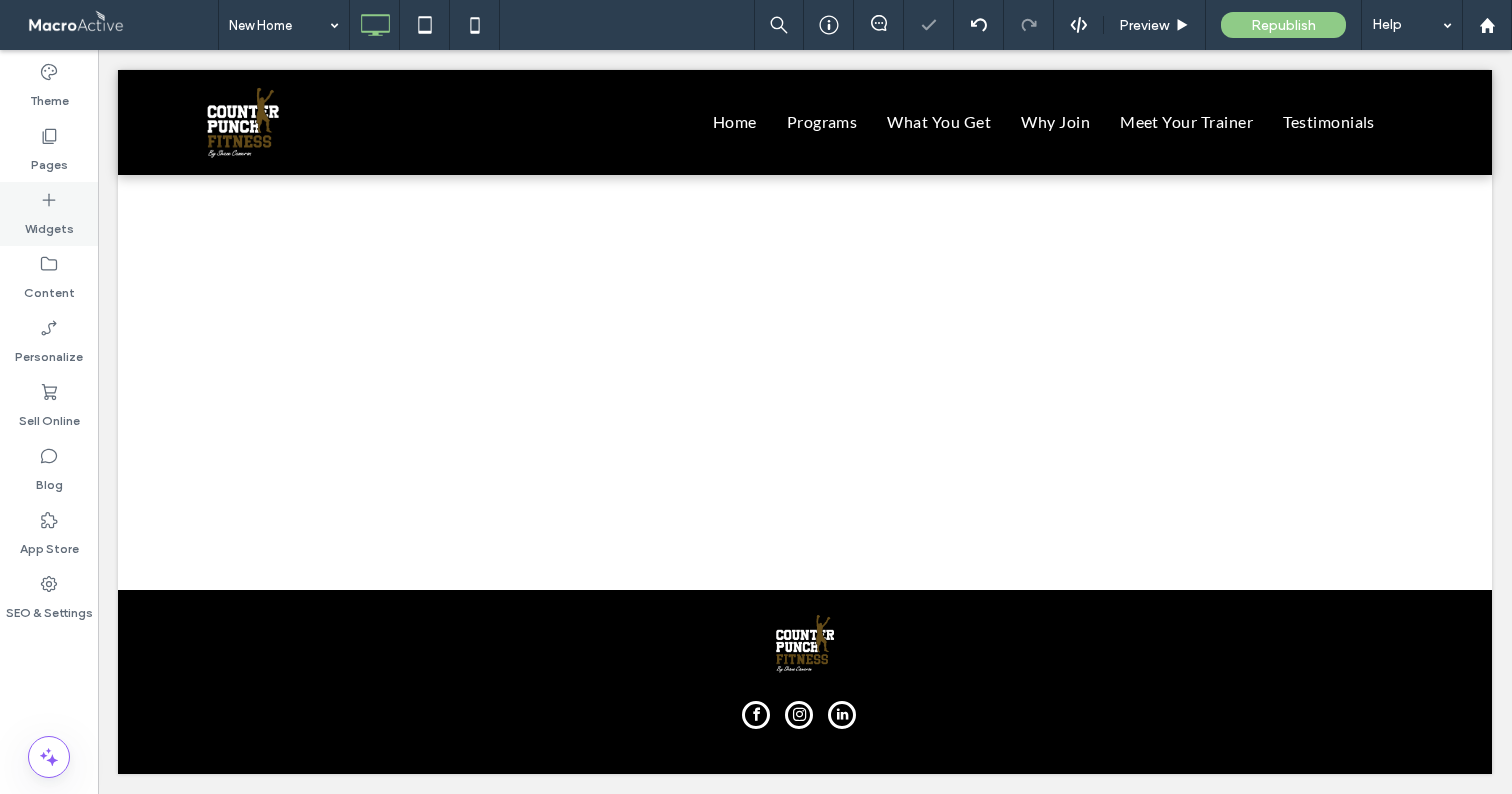 click on "Widgets" at bounding box center (49, 214) 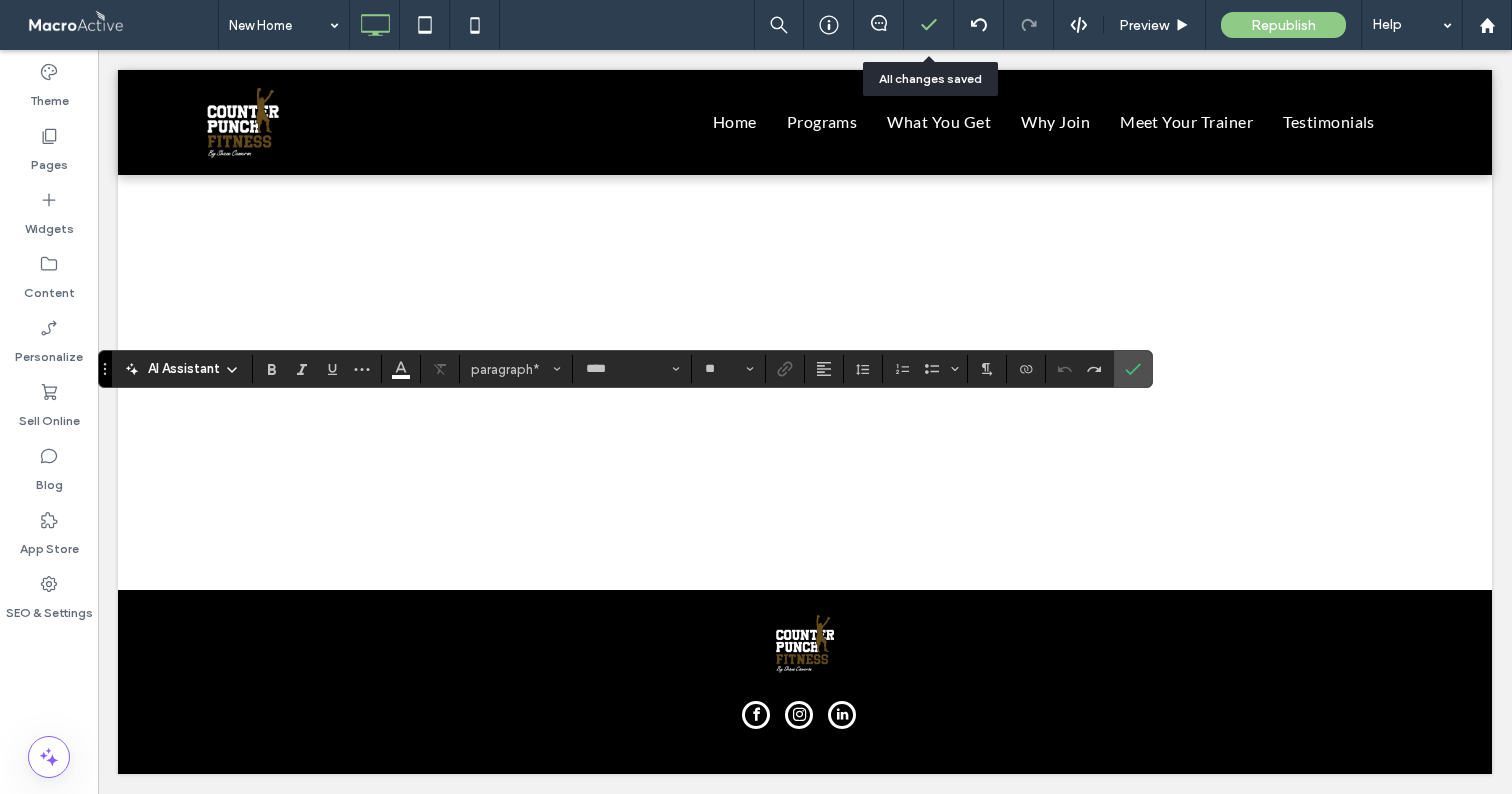 drag, startPoint x: 163, startPoint y: 283, endPoint x: 927, endPoint y: 10, distance: 811.31067 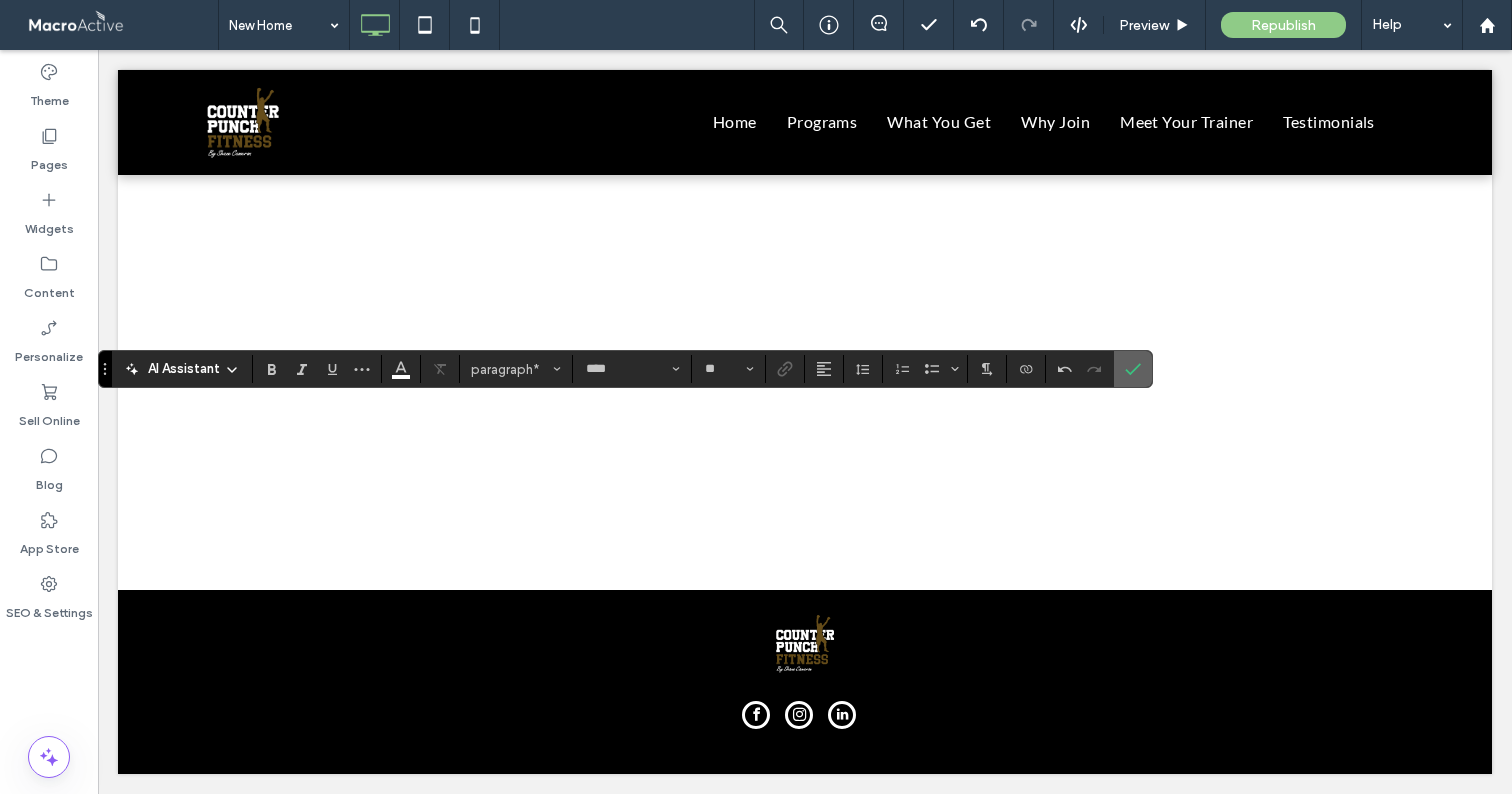 click 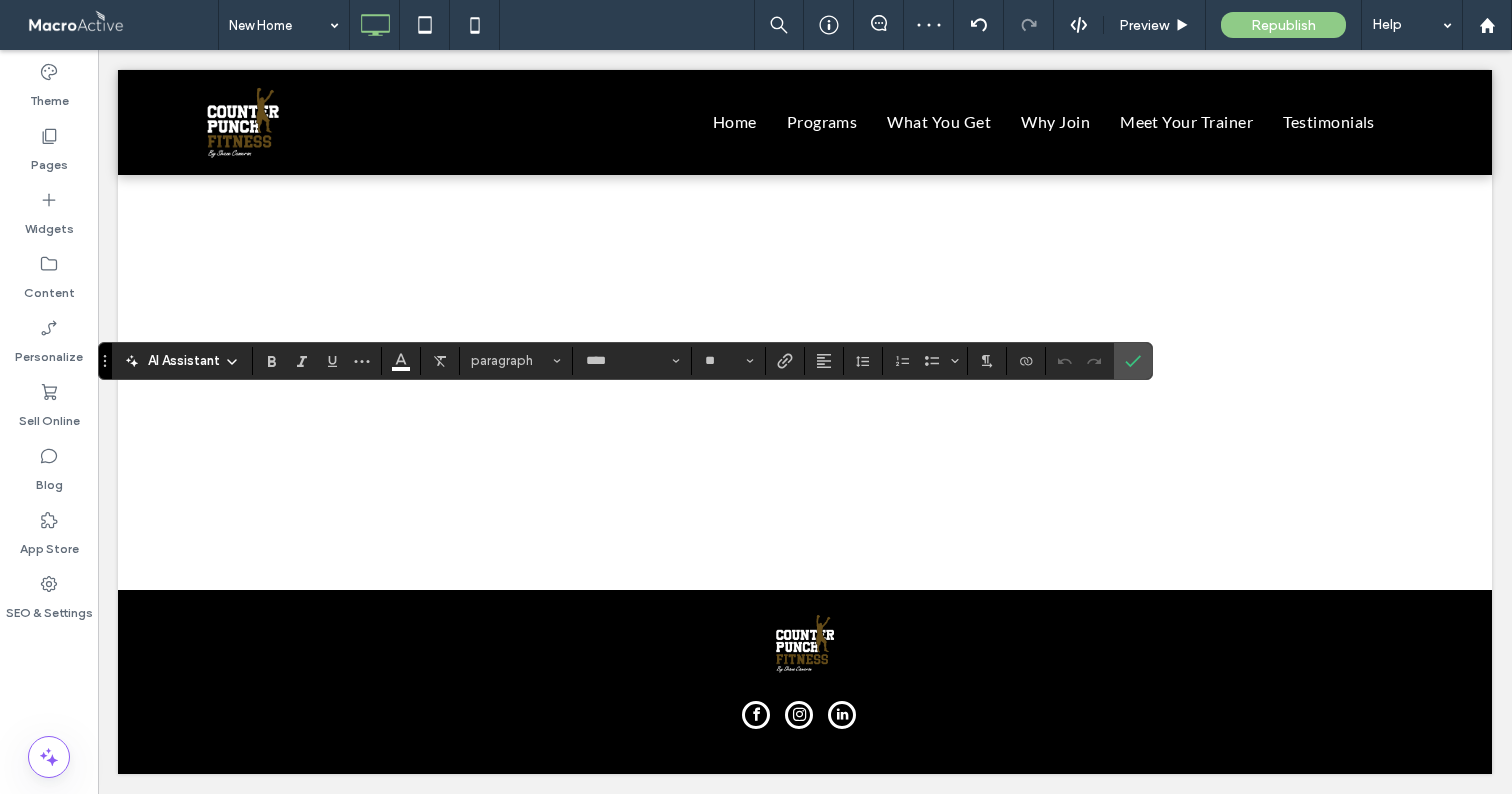 drag, startPoint x: 365, startPoint y: 363, endPoint x: 377, endPoint y: 362, distance: 12.0415945 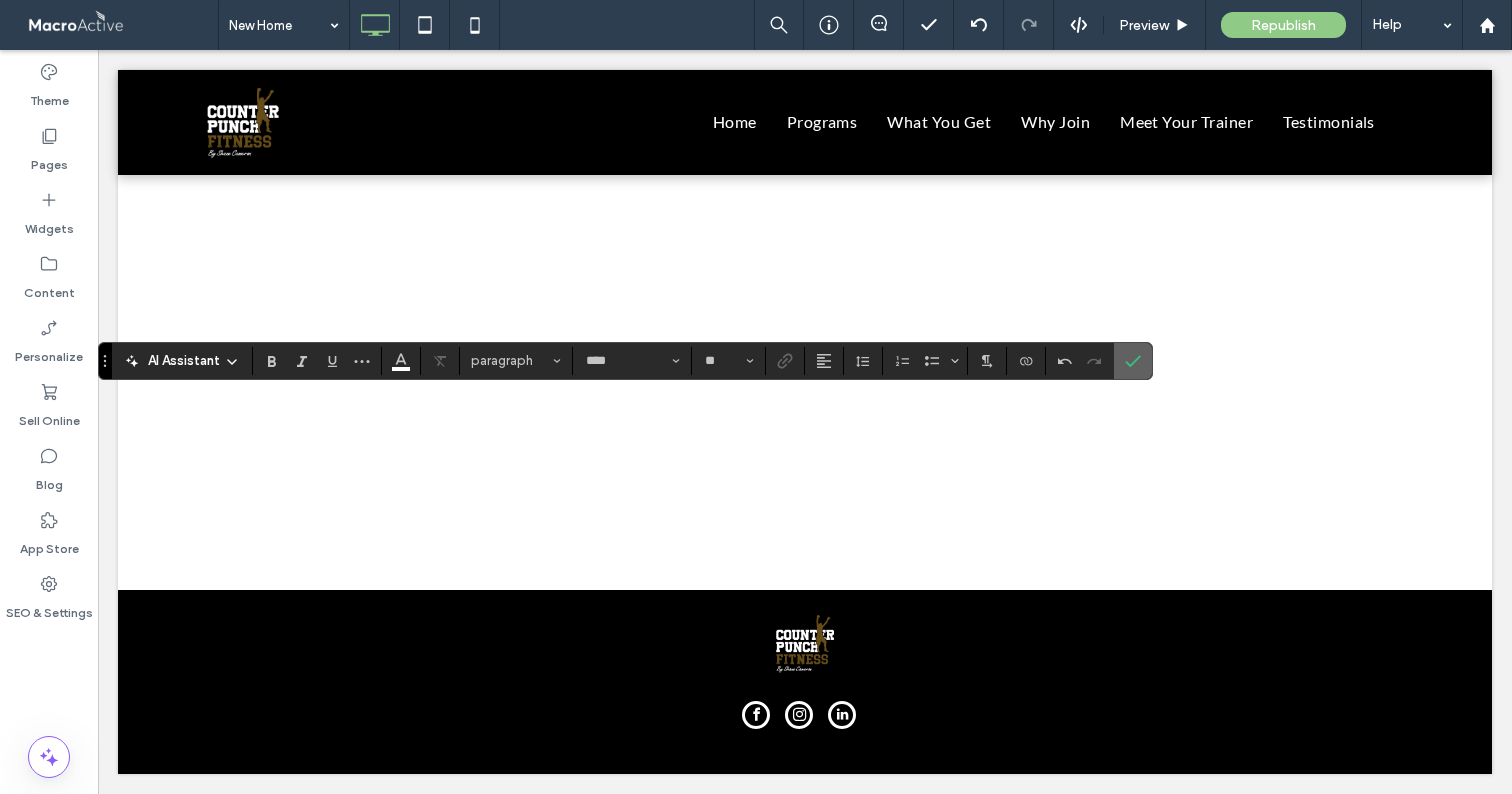 click 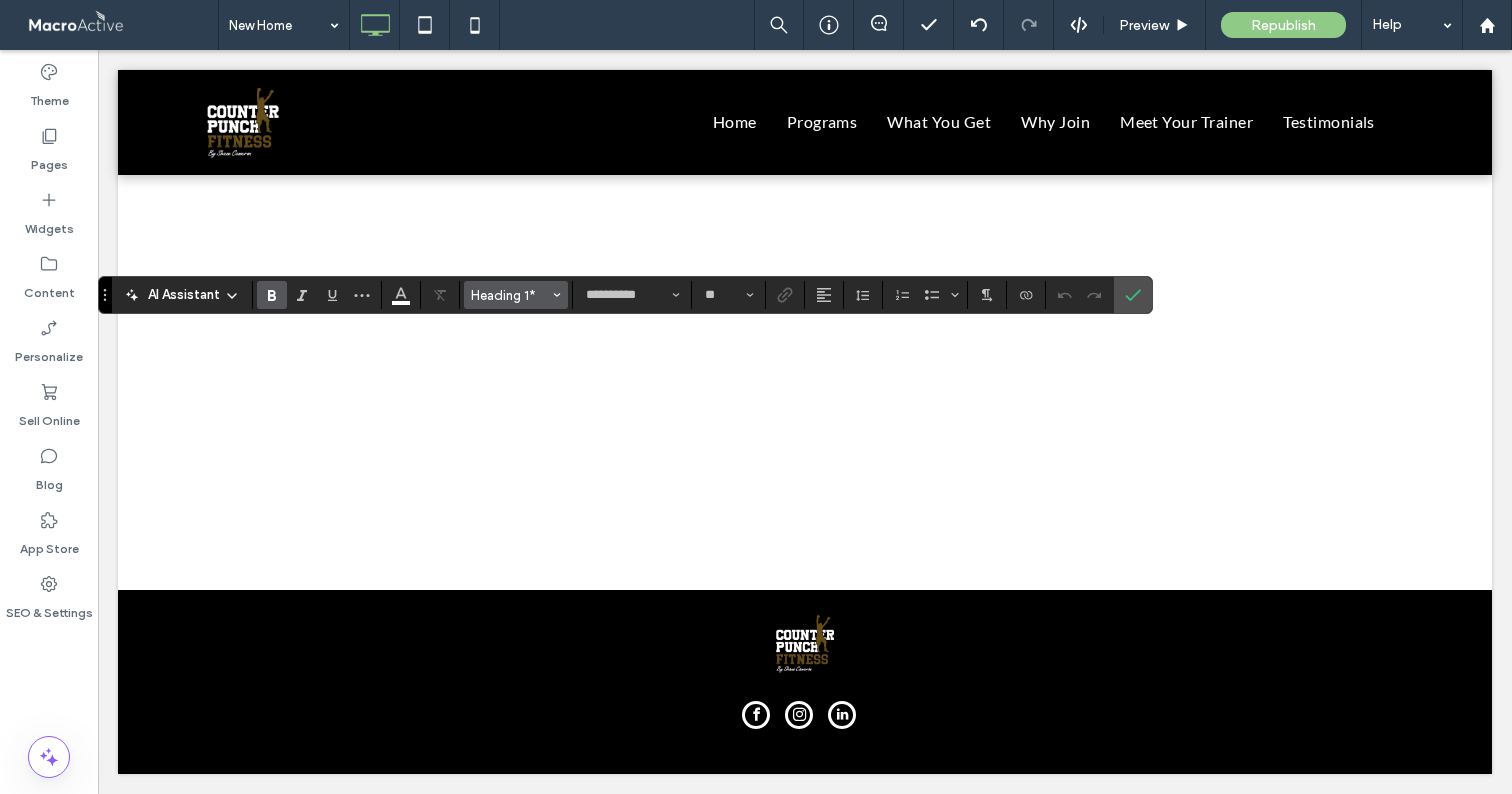 click on "Heading 1*" at bounding box center [510, 295] 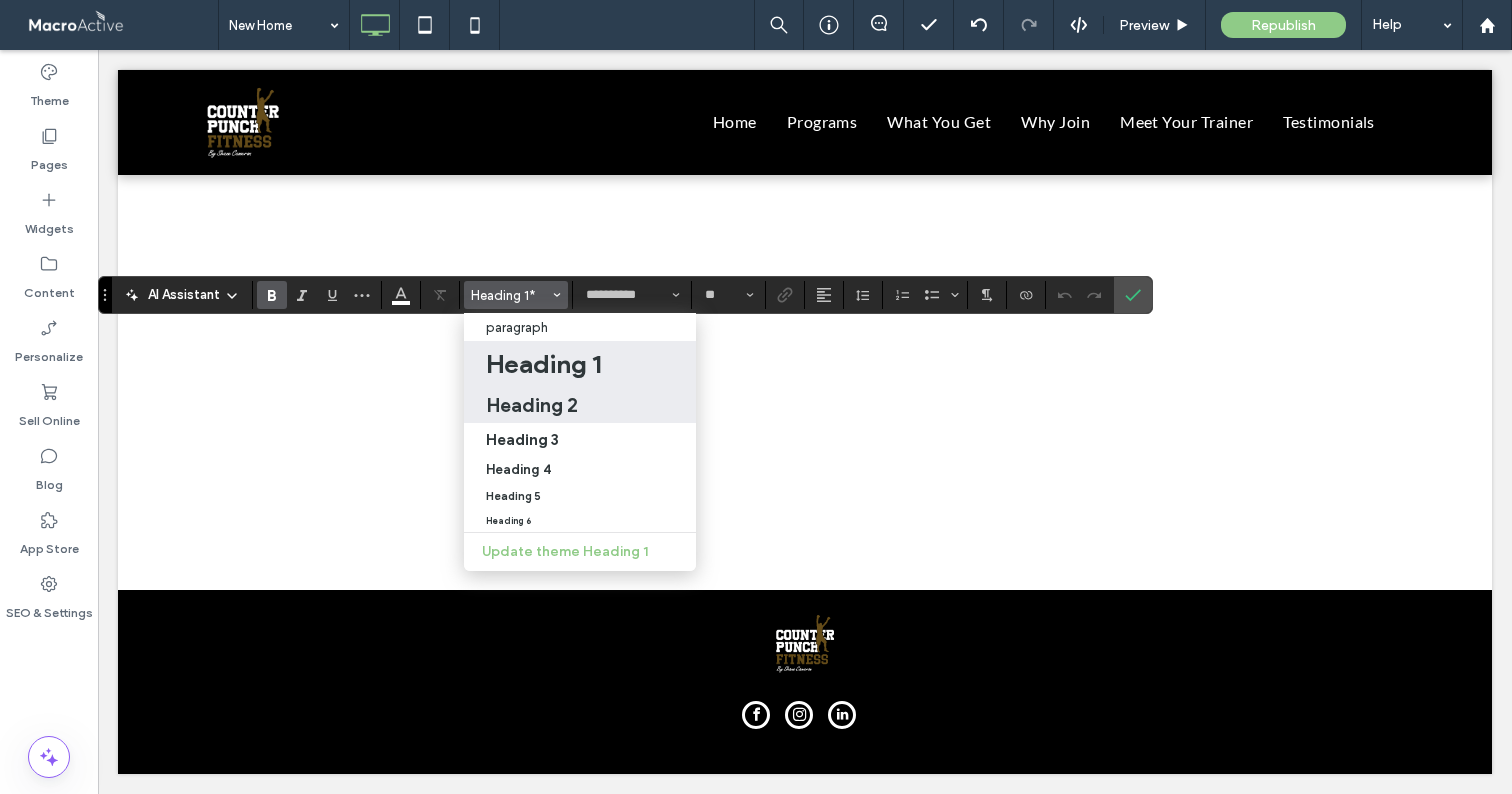 click on "Heading 2" at bounding box center [532, 405] 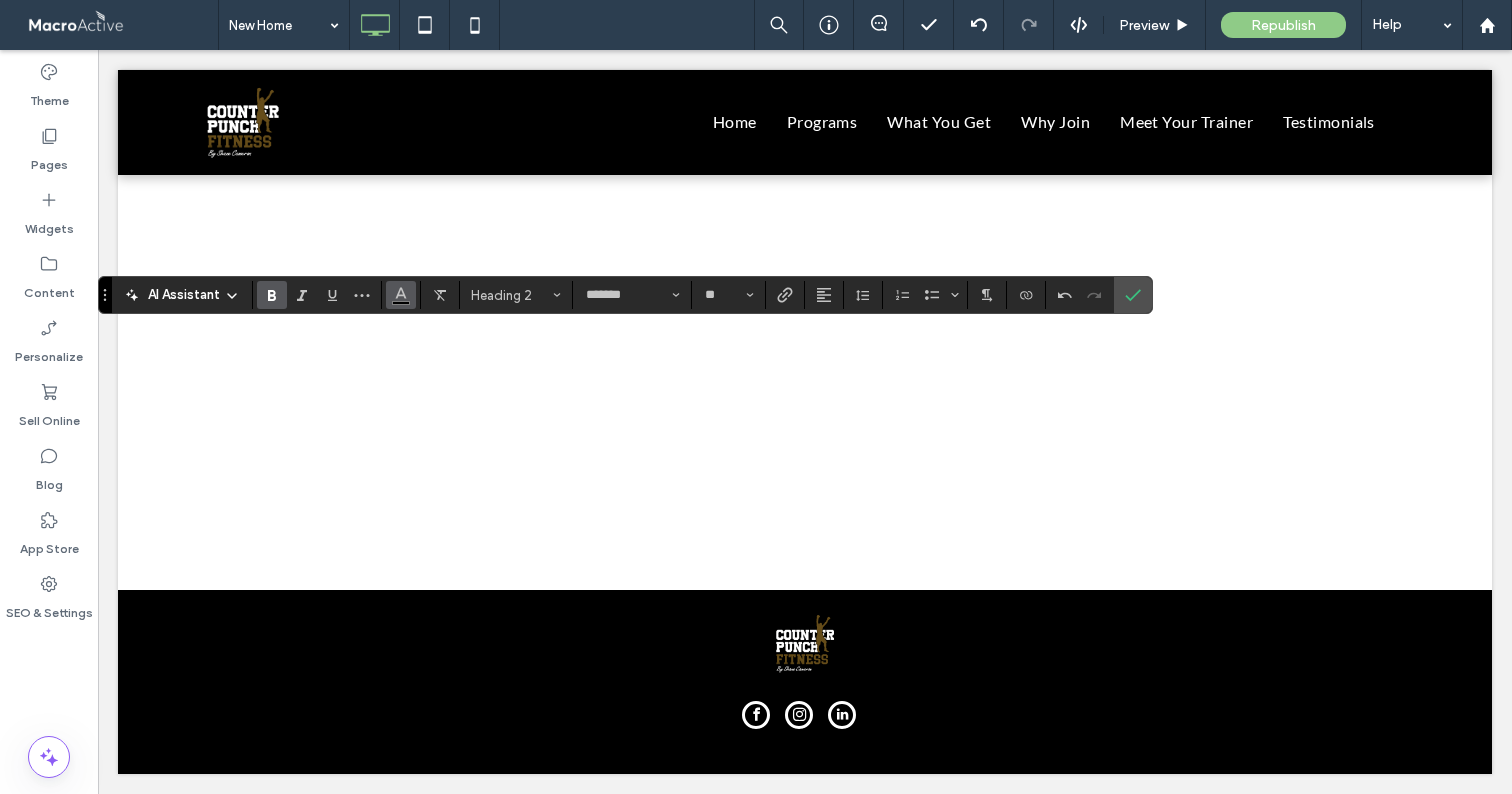 click at bounding box center [401, 293] 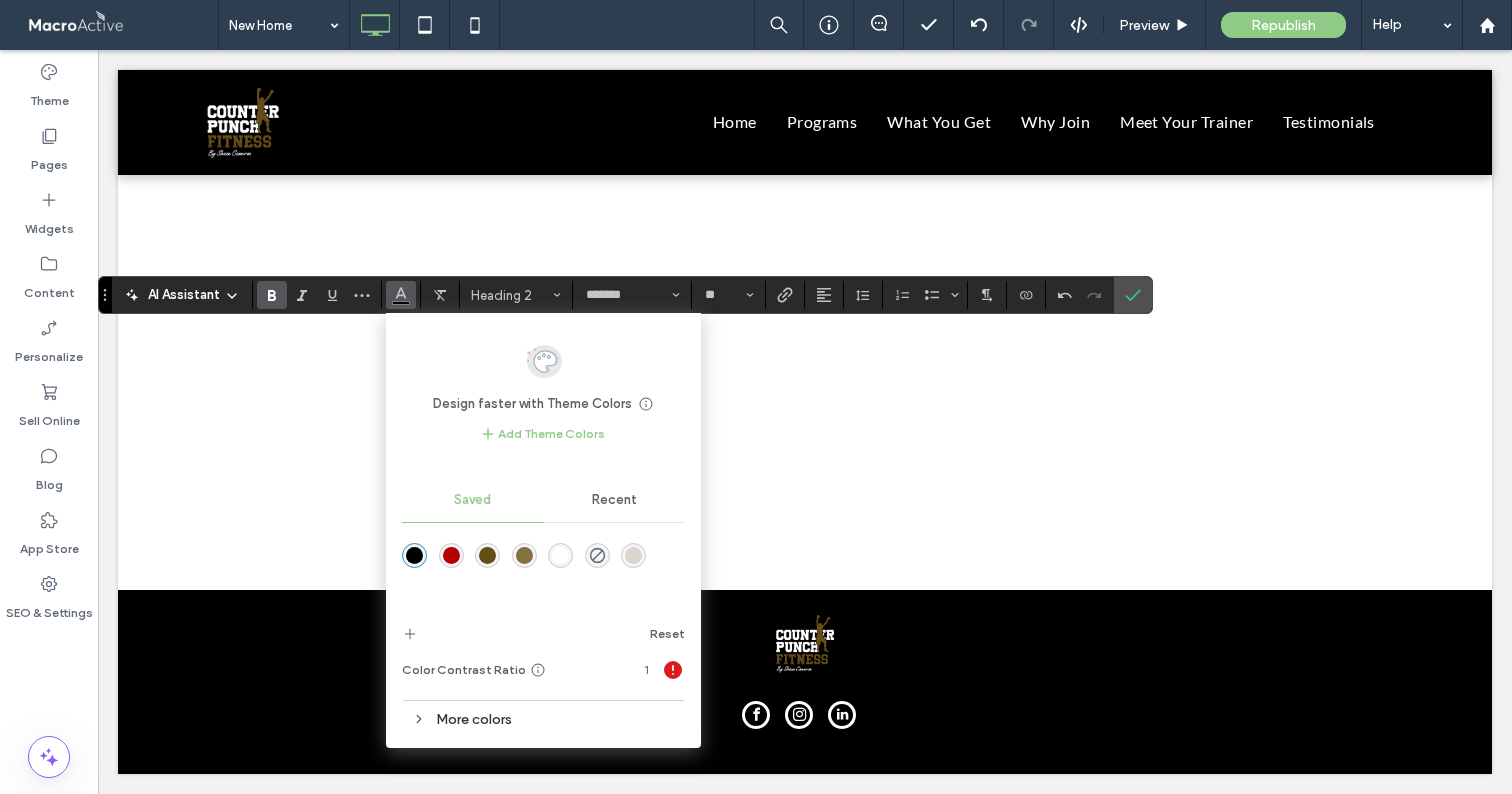 click at bounding box center (560, 555) 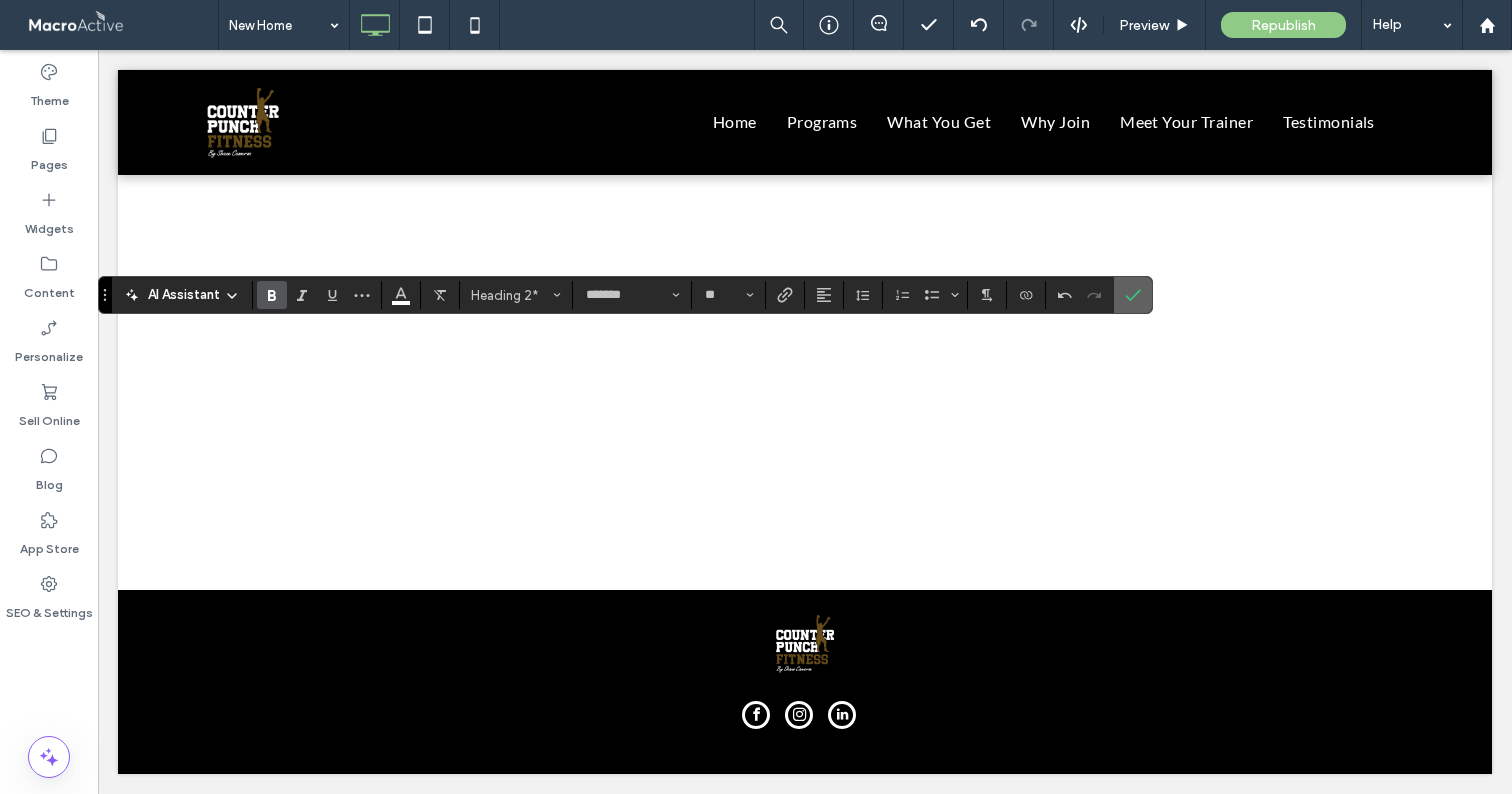 click 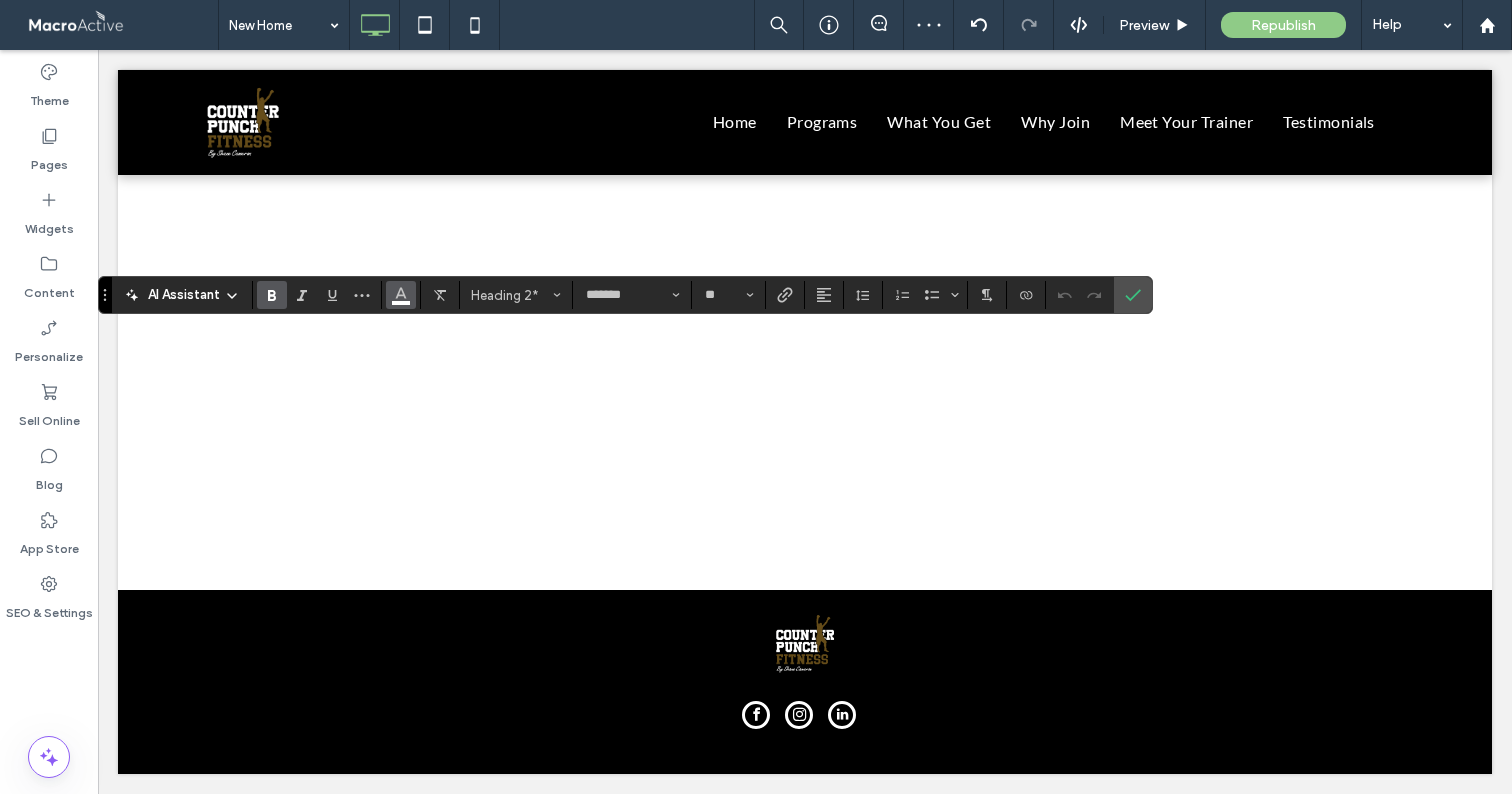 click 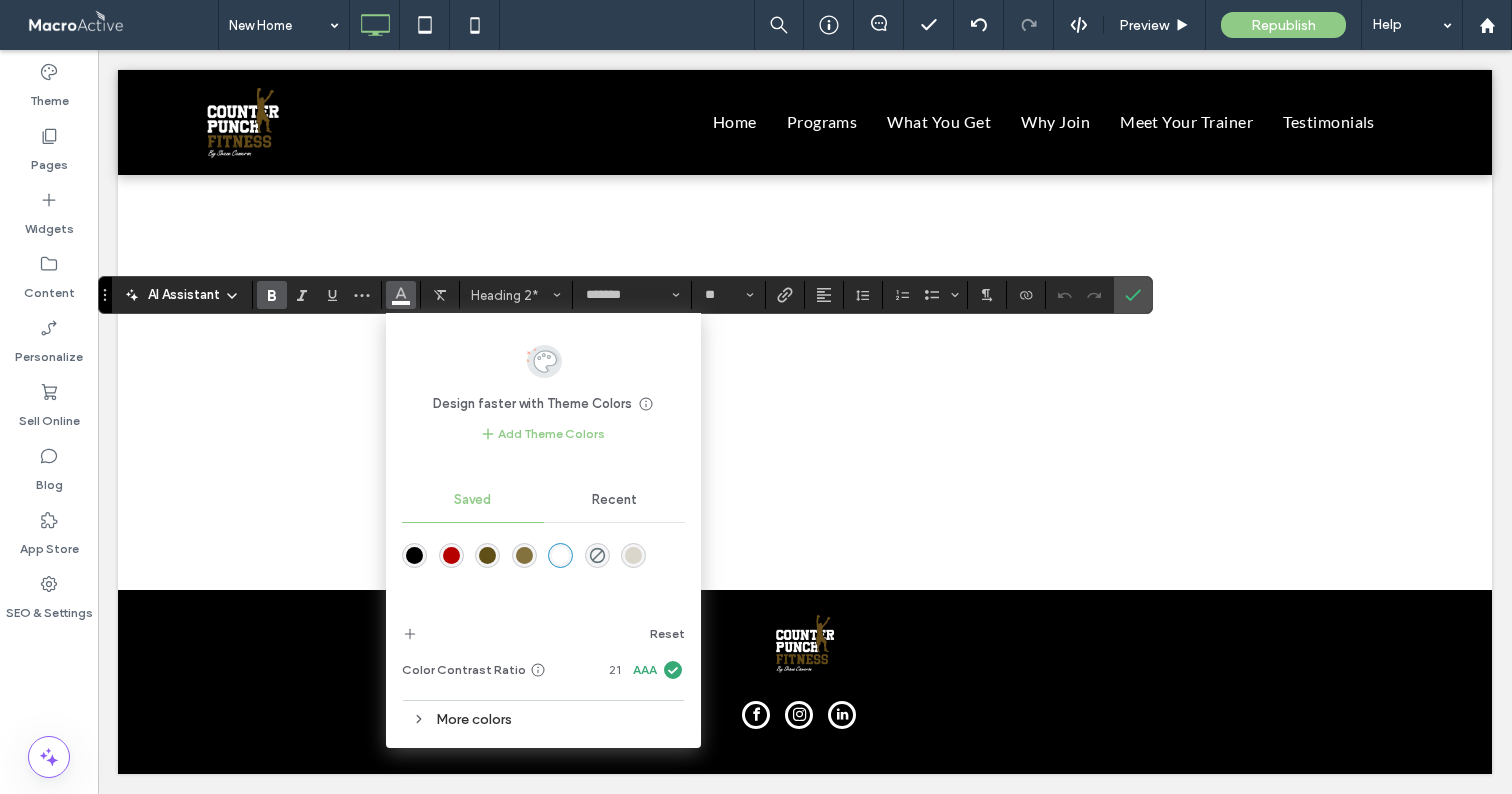 click at bounding box center (524, 555) 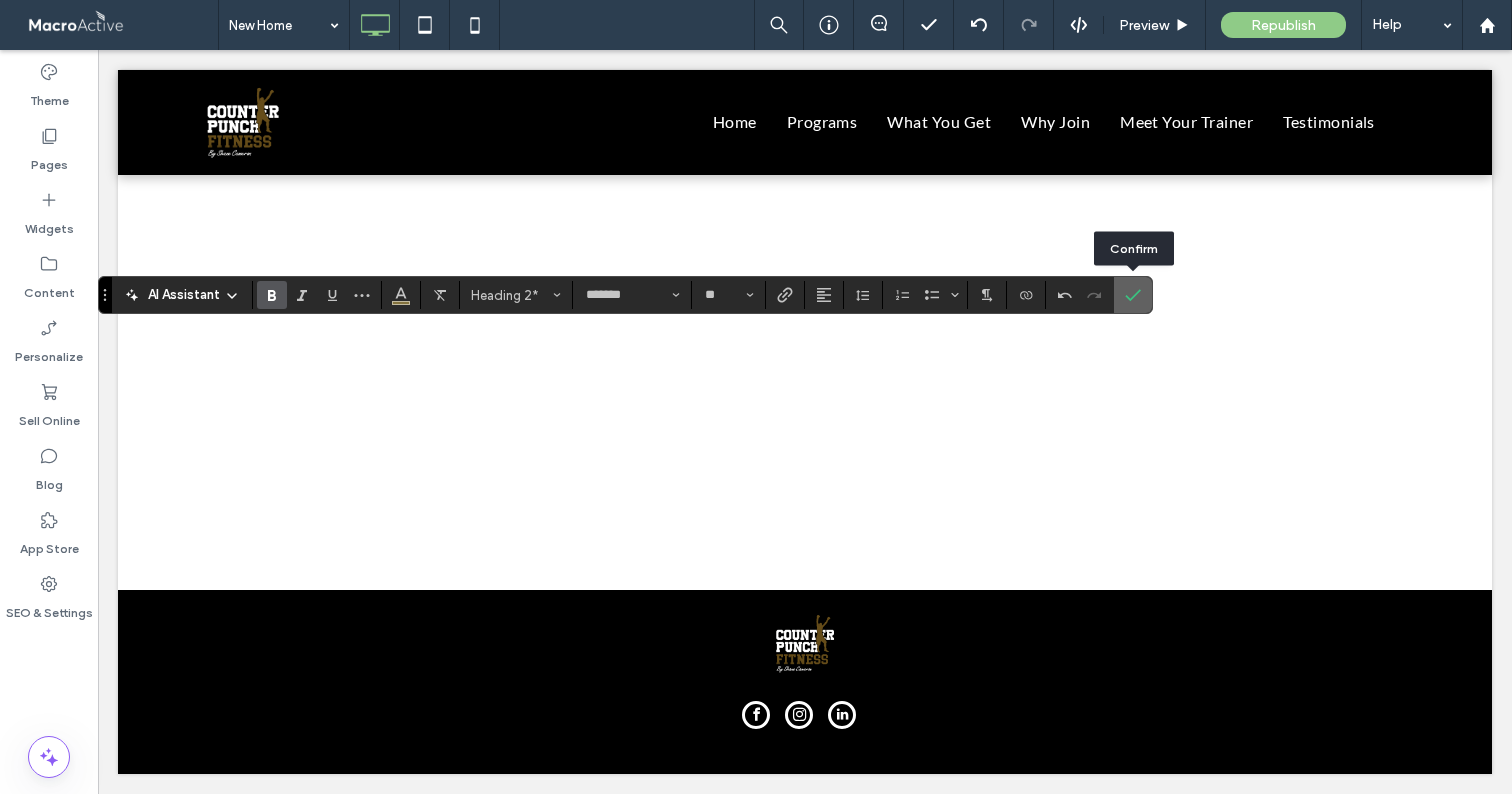 click 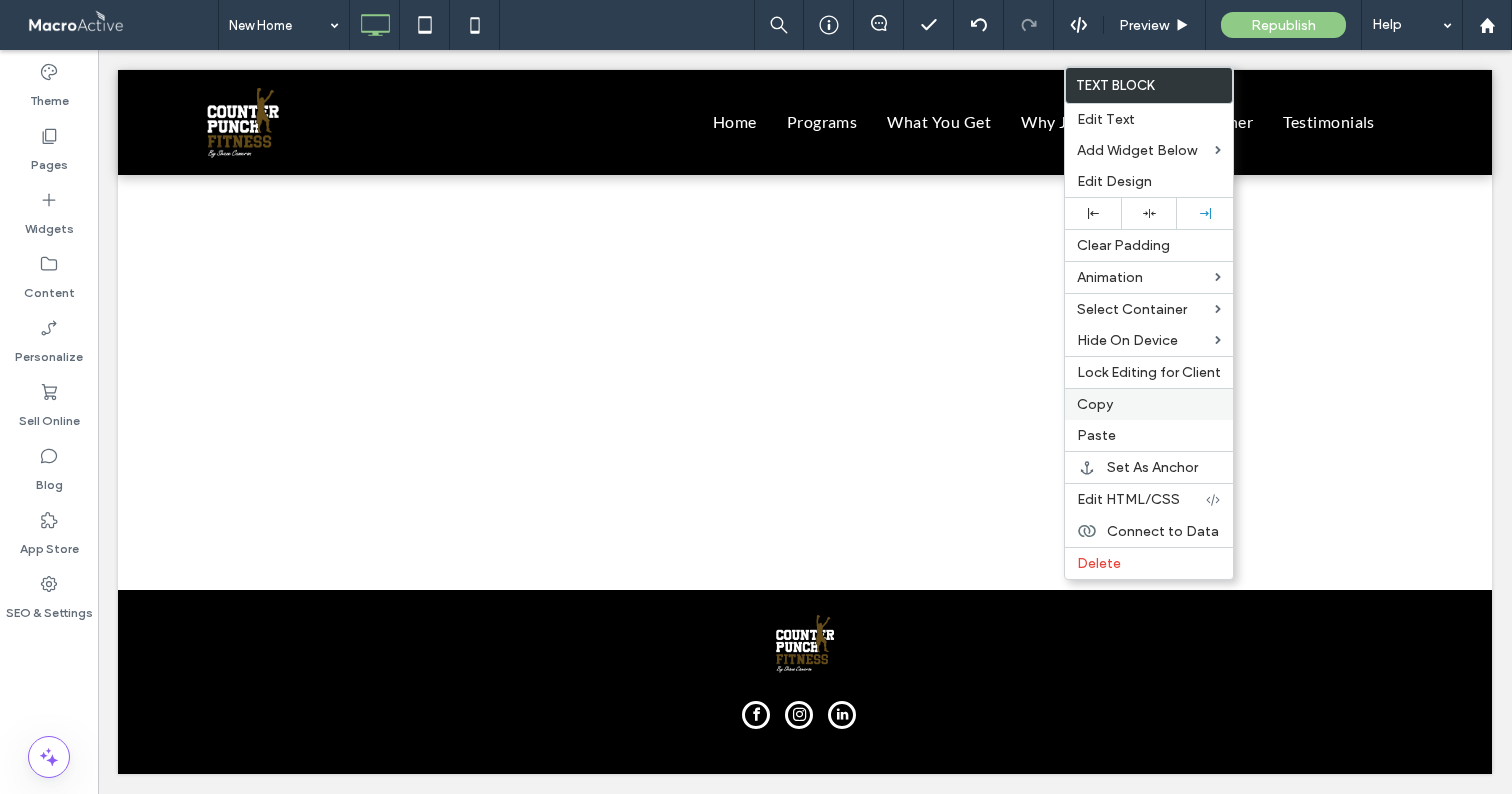 click on "Copy" at bounding box center (1095, 404) 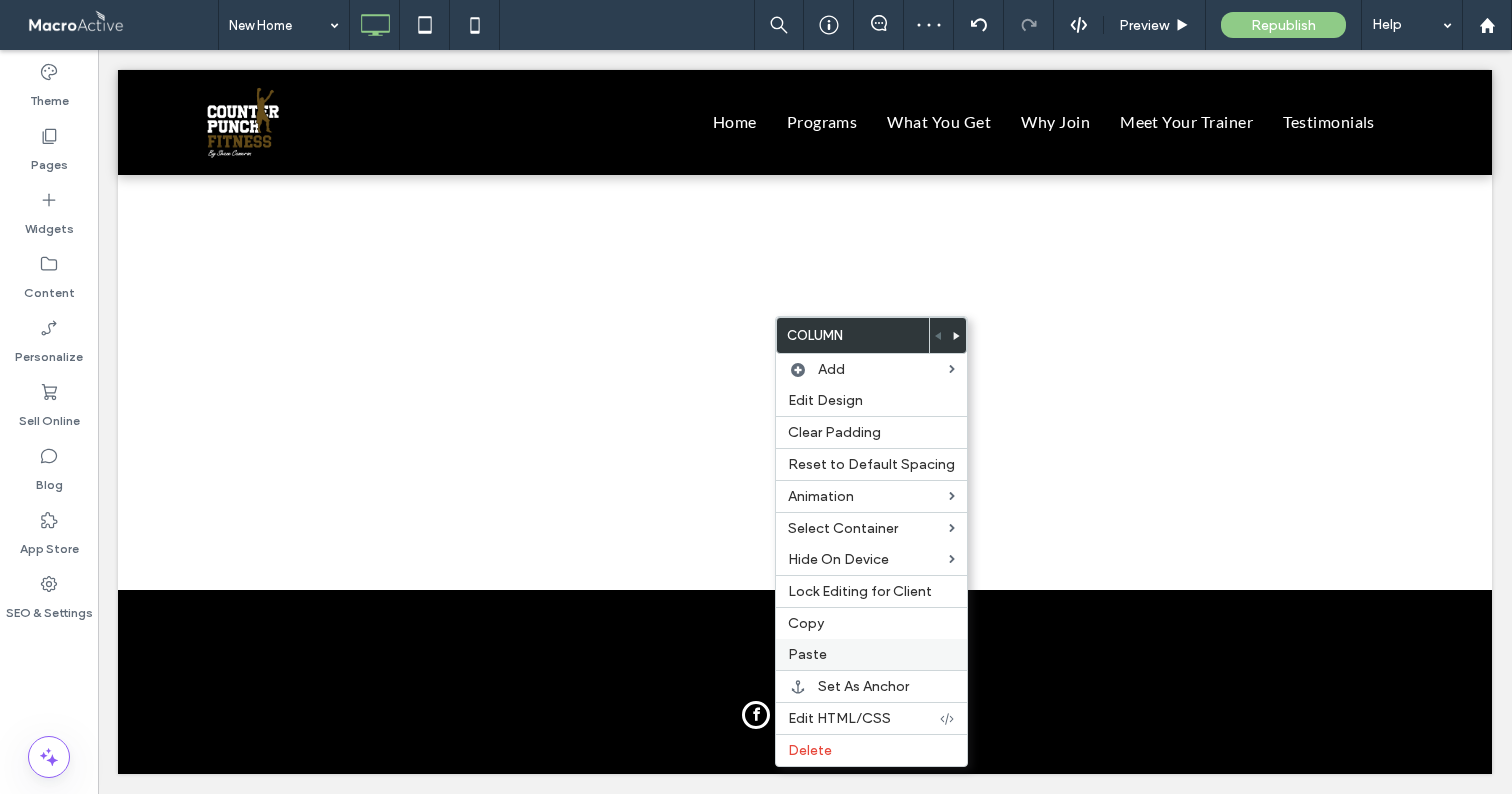 click on "Paste" at bounding box center [807, 654] 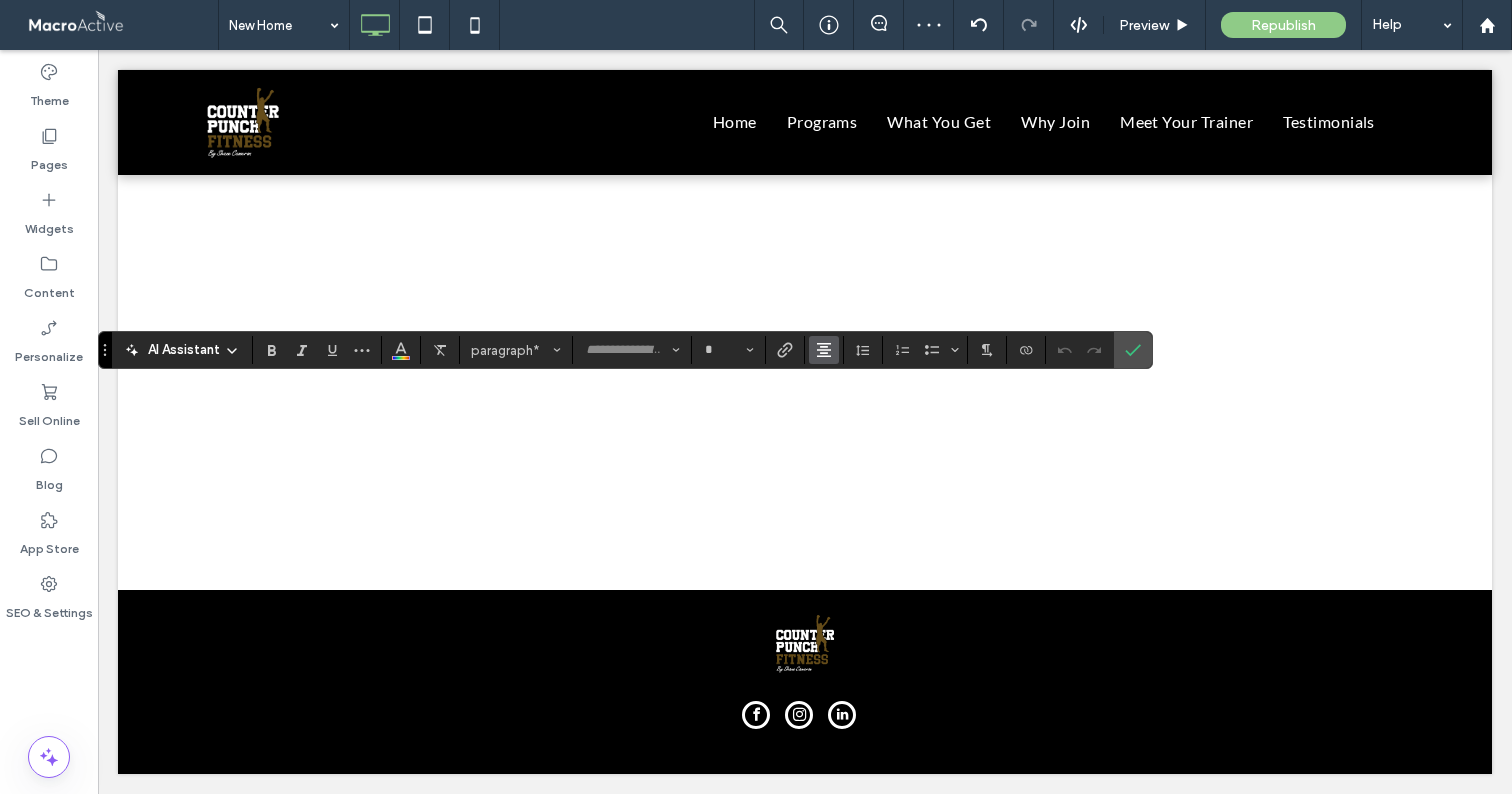 click 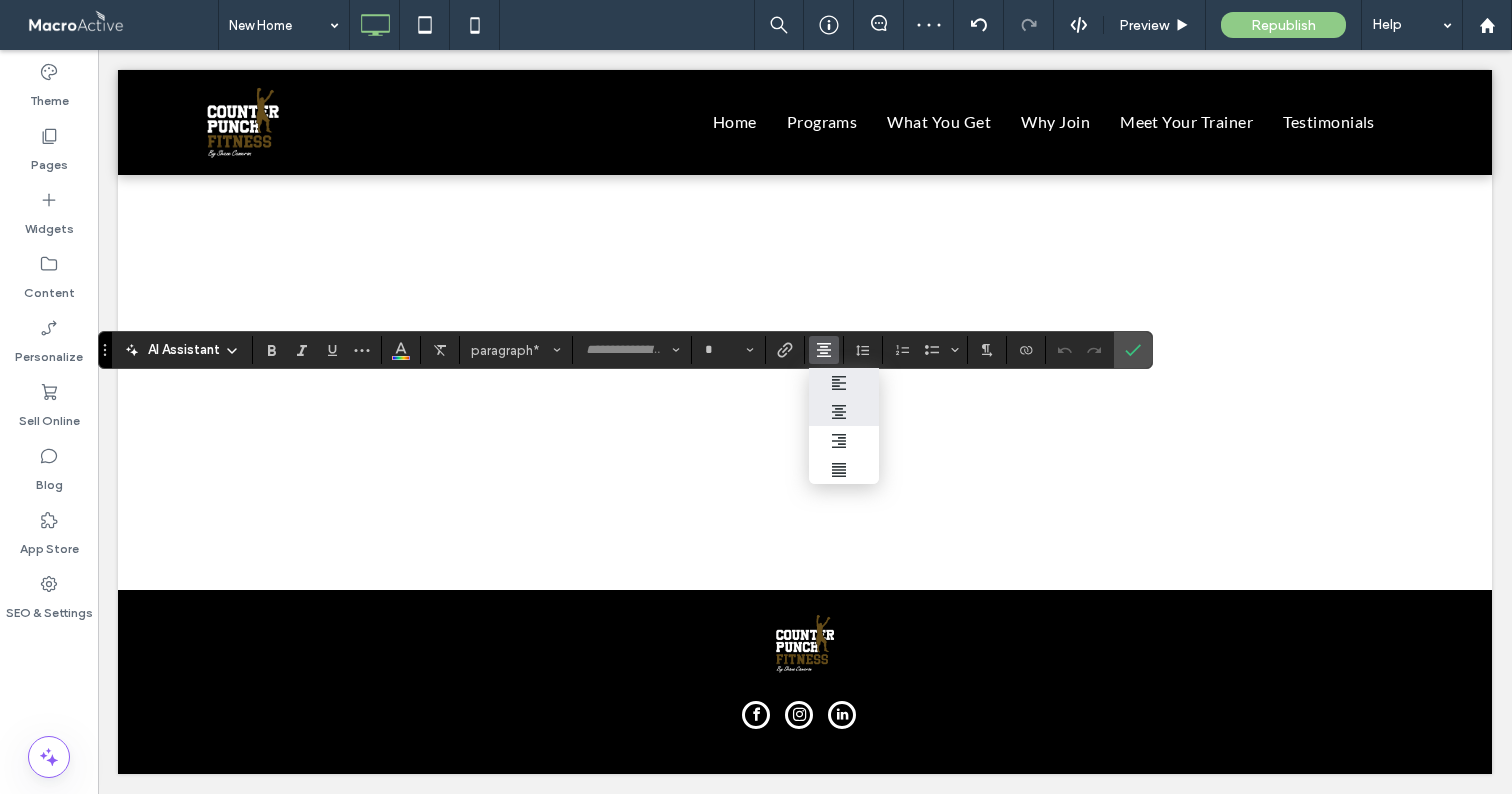 click at bounding box center [820, 382] 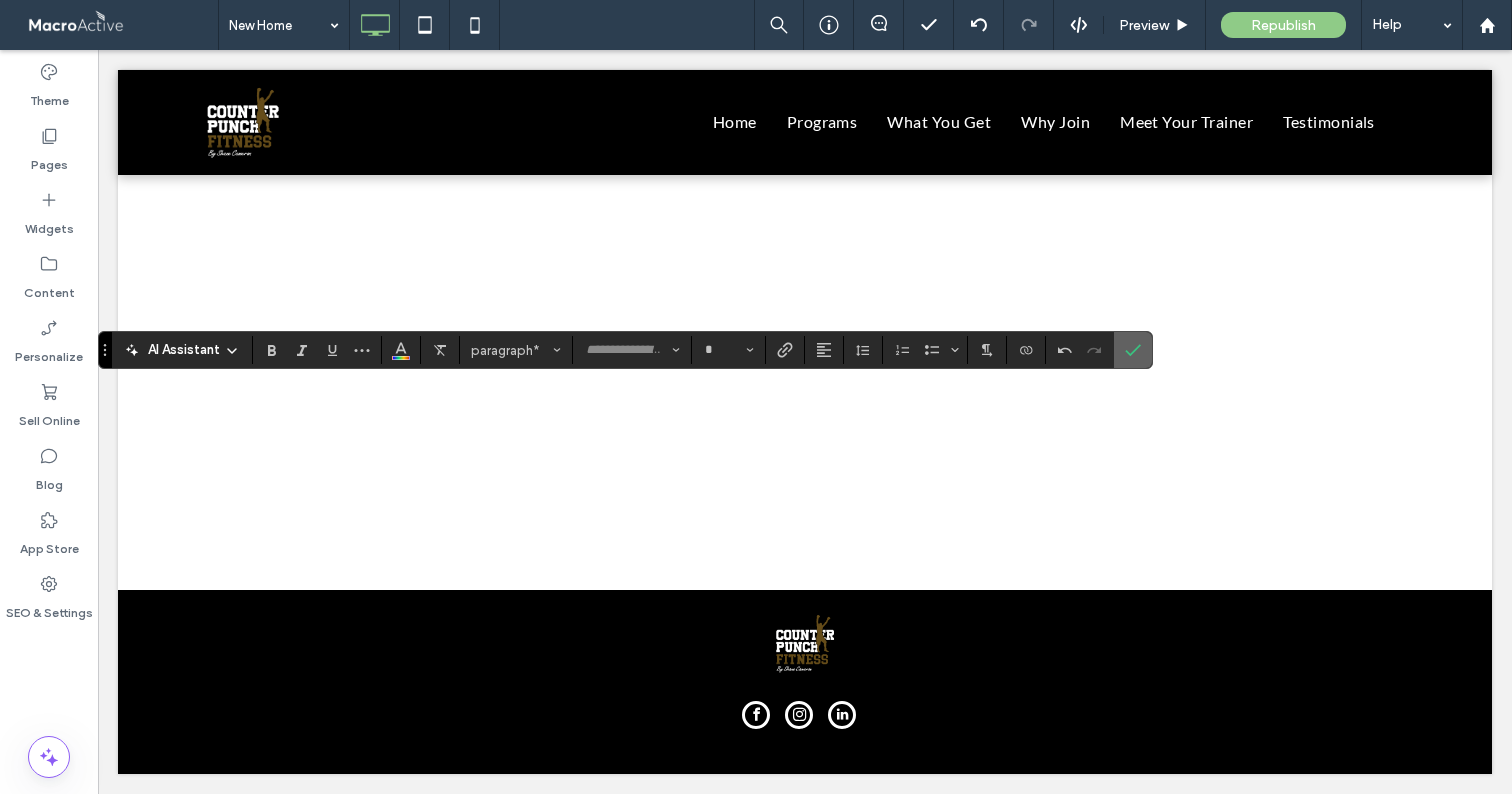 click at bounding box center [1133, 350] 